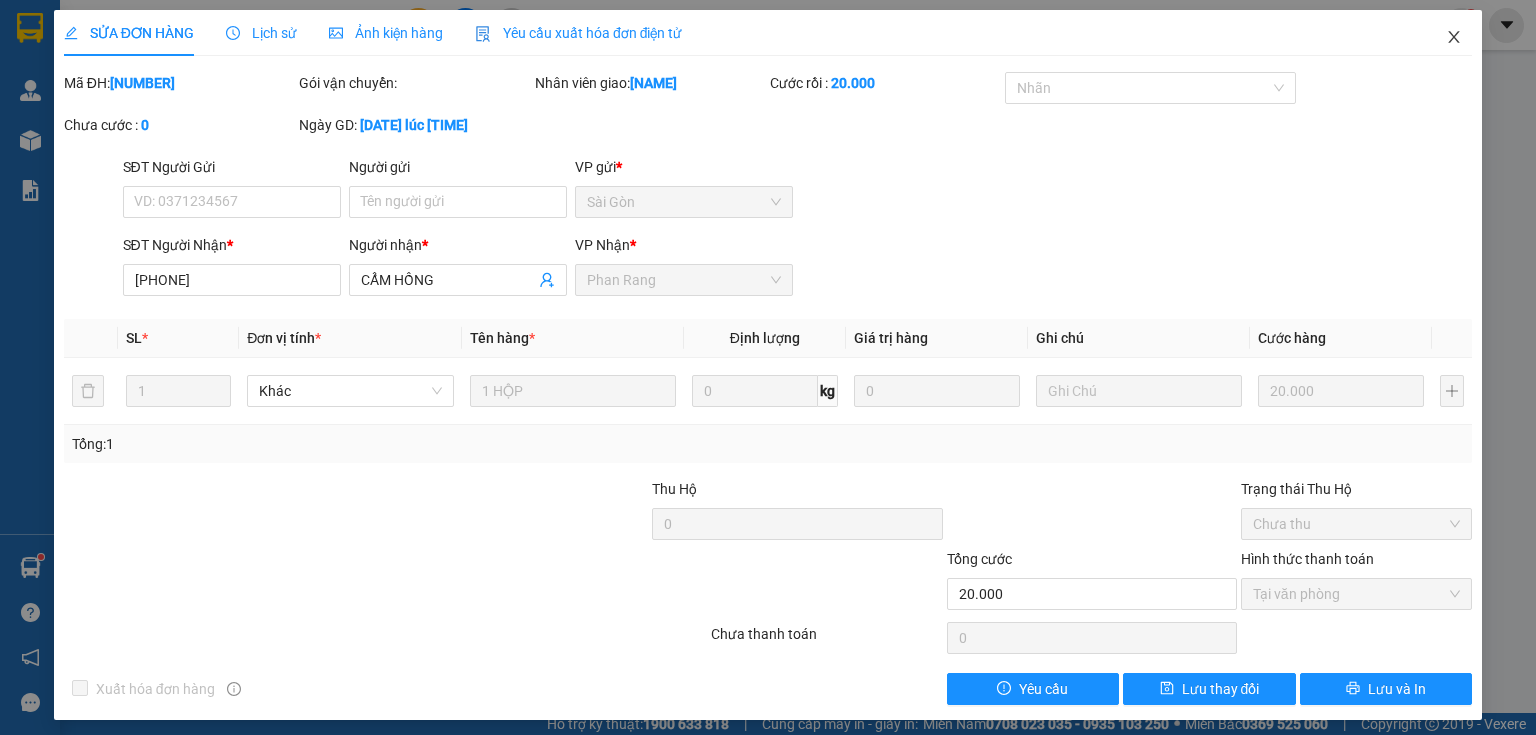 scroll, scrollTop: 0, scrollLeft: 0, axis: both 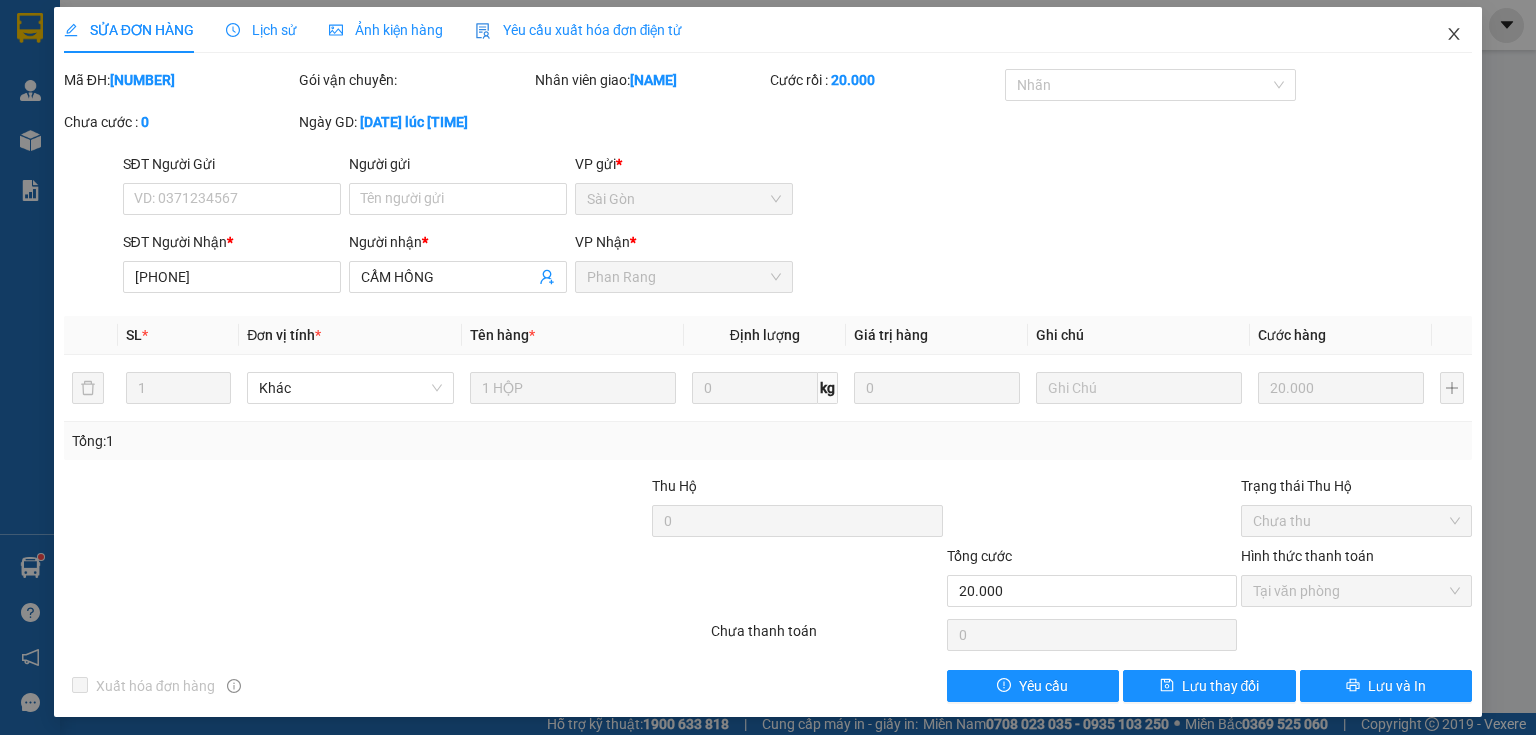 click 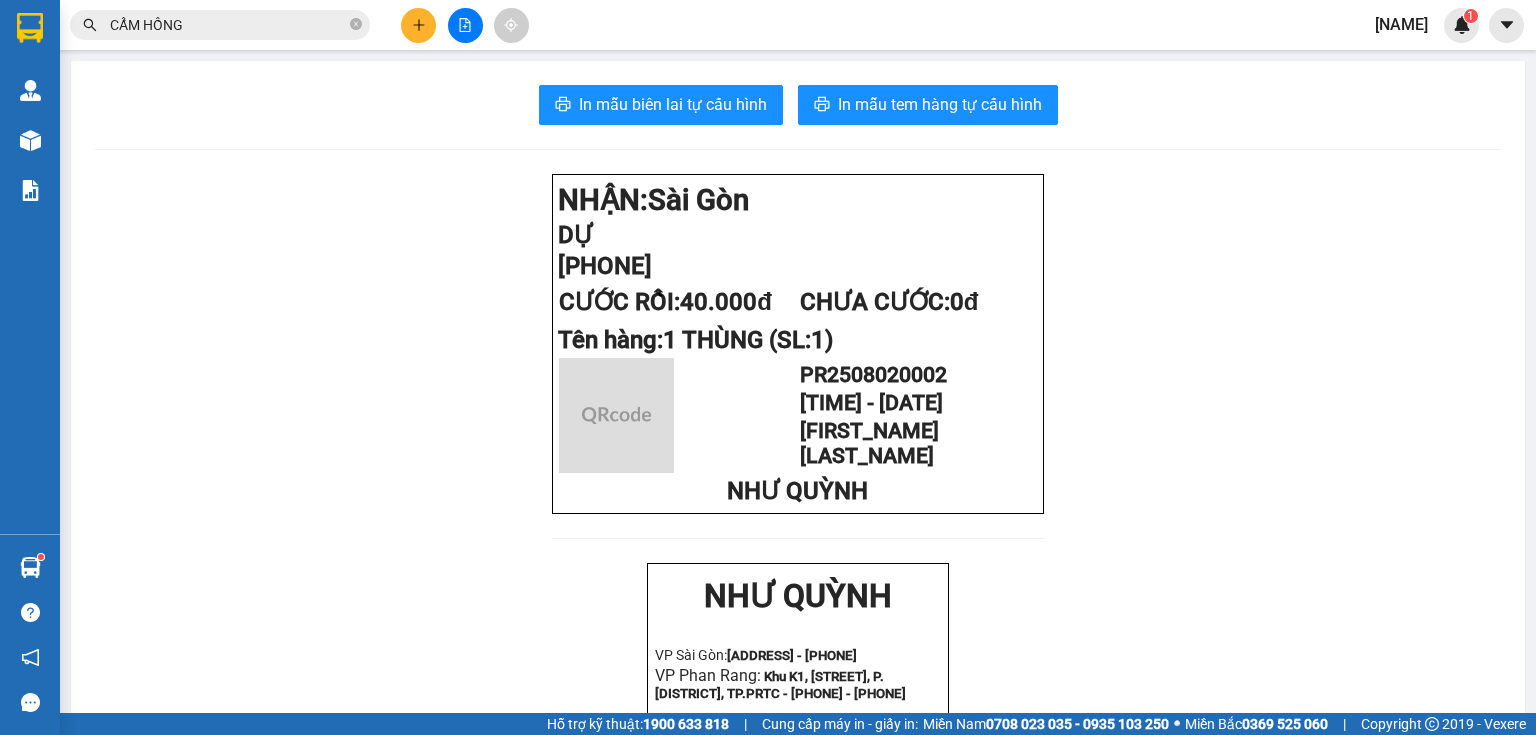 click on "CẨM HỒNG" at bounding box center [228, 25] 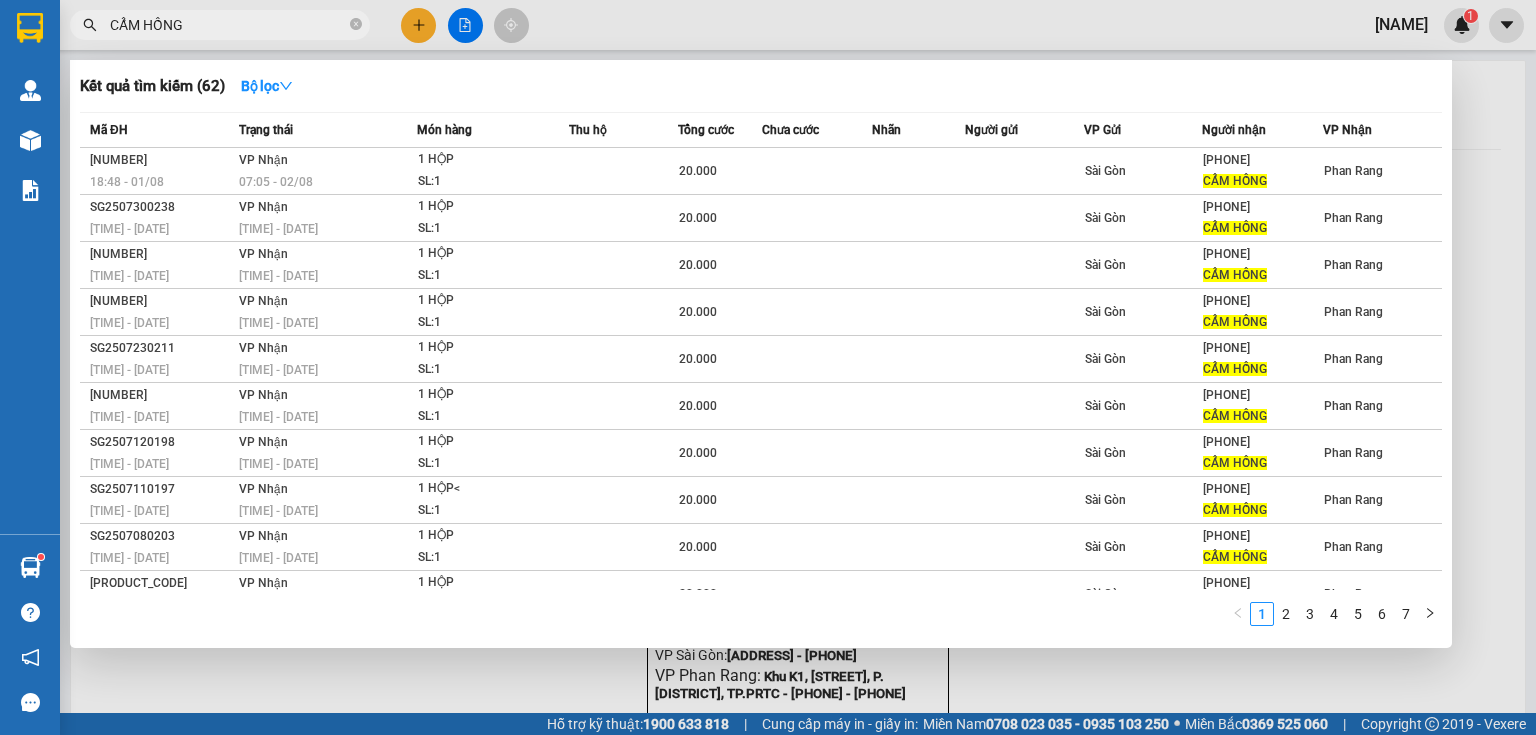 click on "CẨM HỒNG" at bounding box center [228, 25] 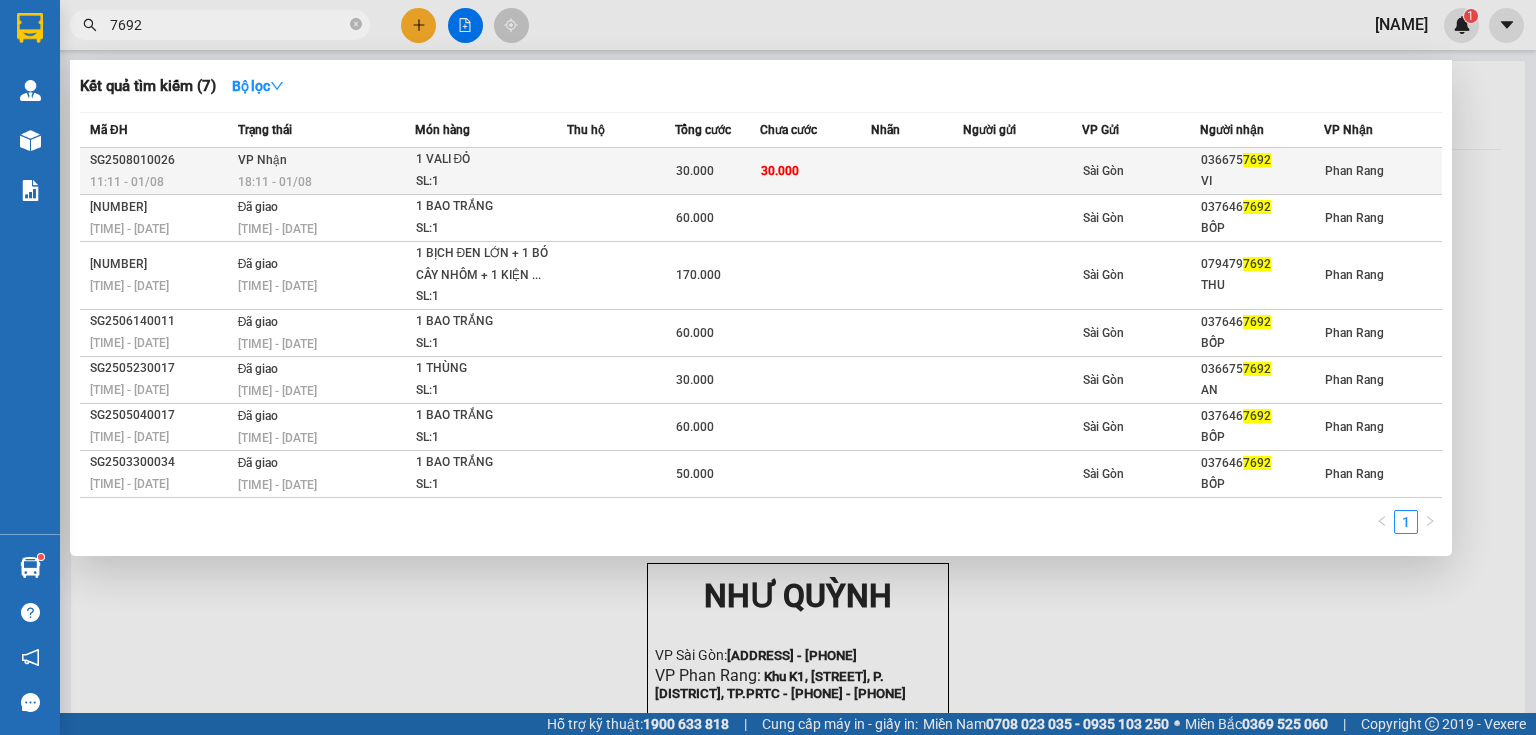 type on "7692" 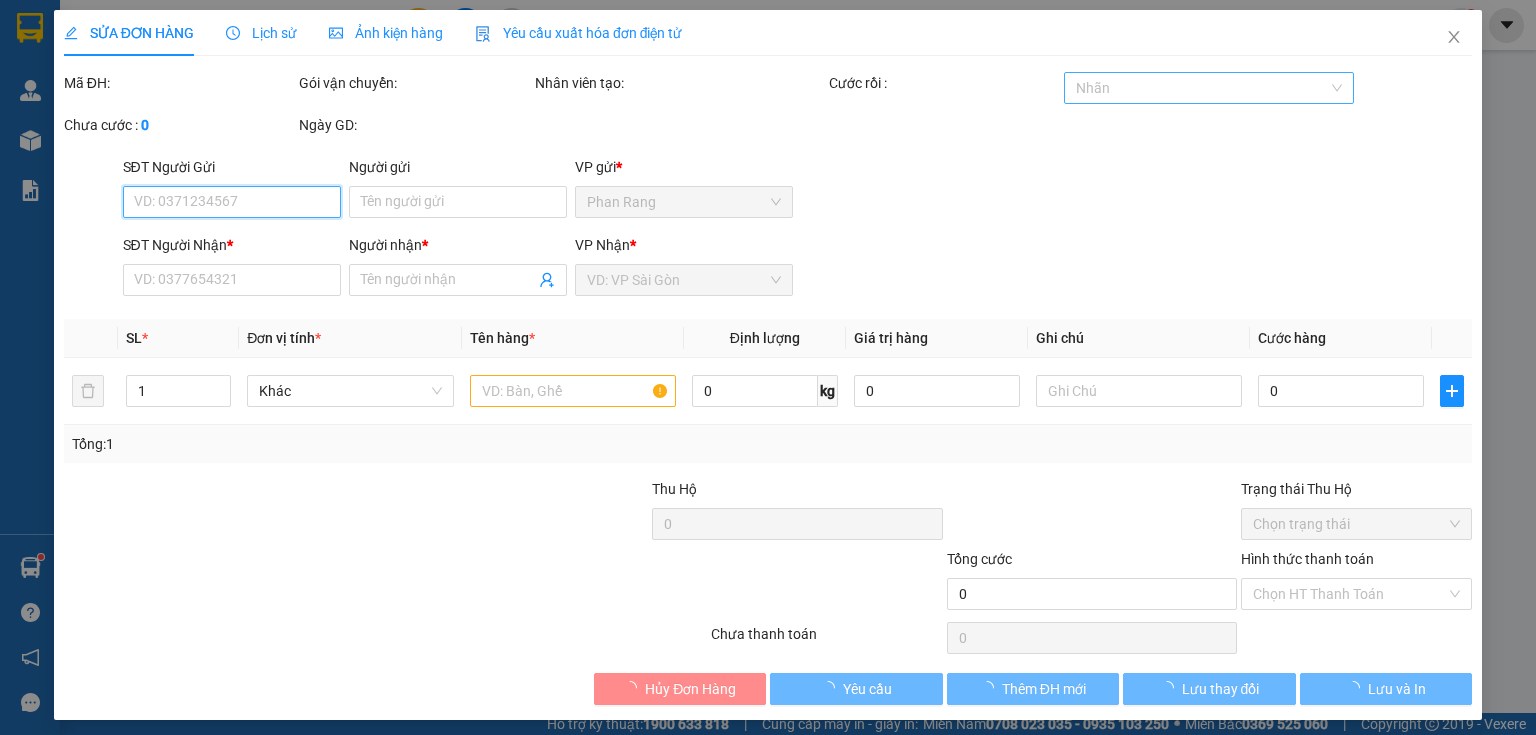 type on "[PHONE]" 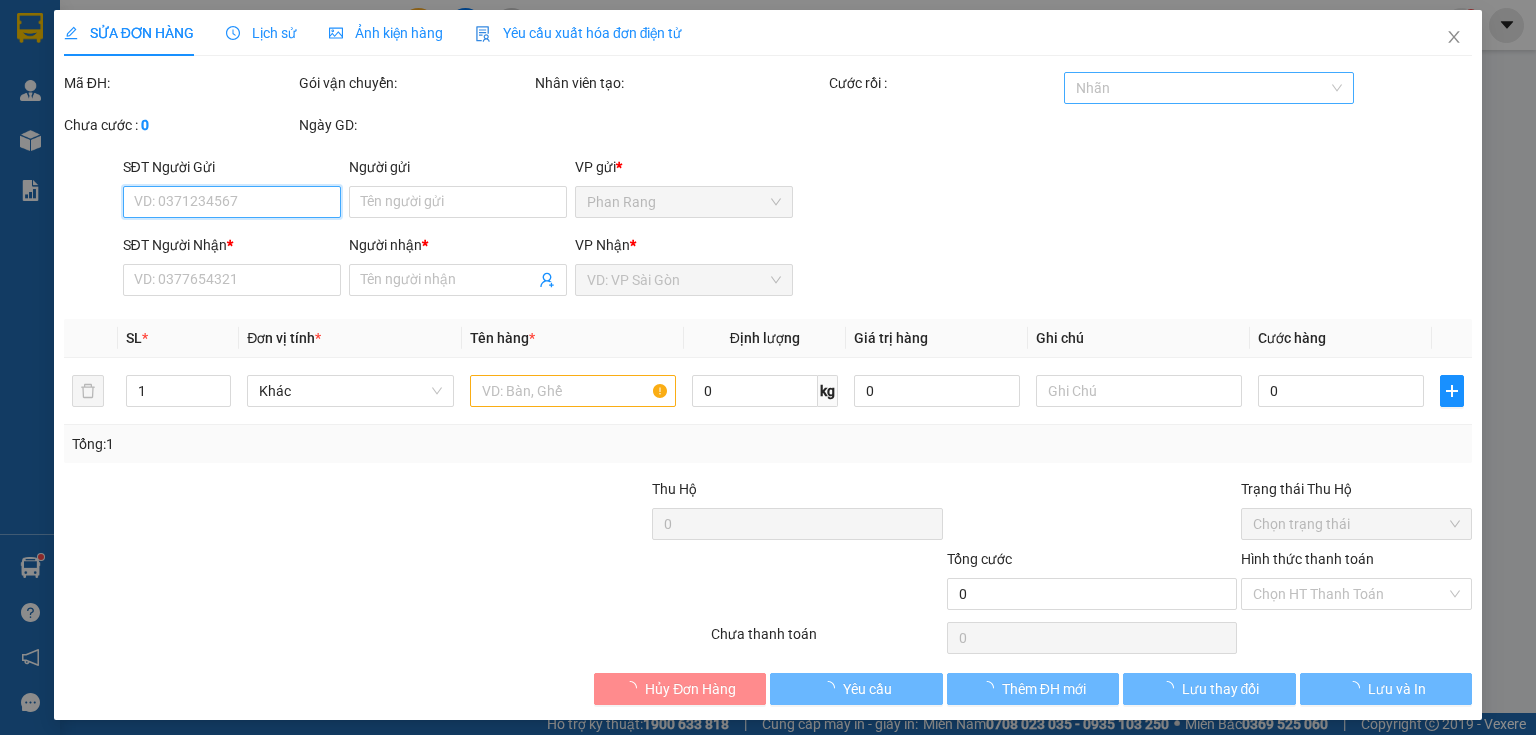 type on "VI" 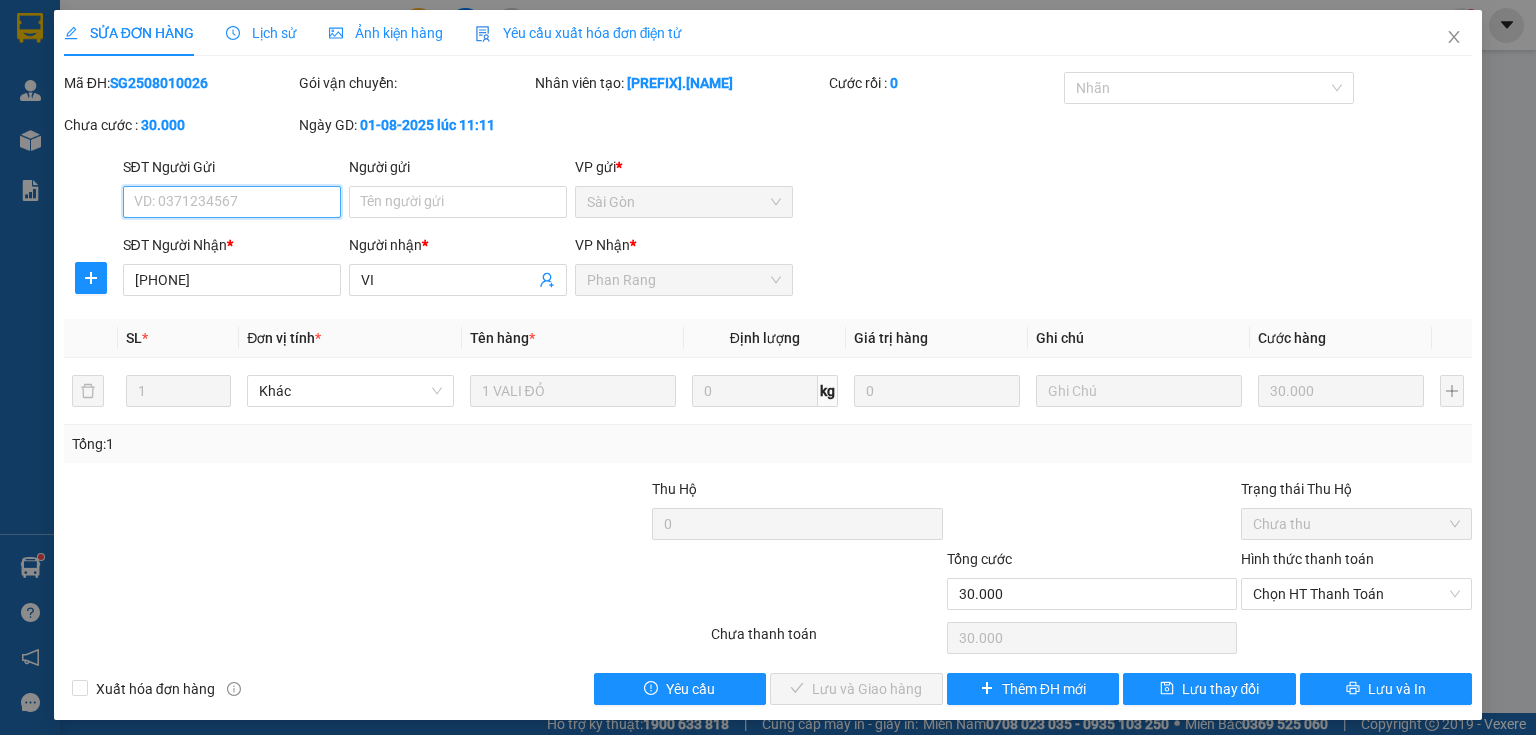 scroll, scrollTop: 8, scrollLeft: 0, axis: vertical 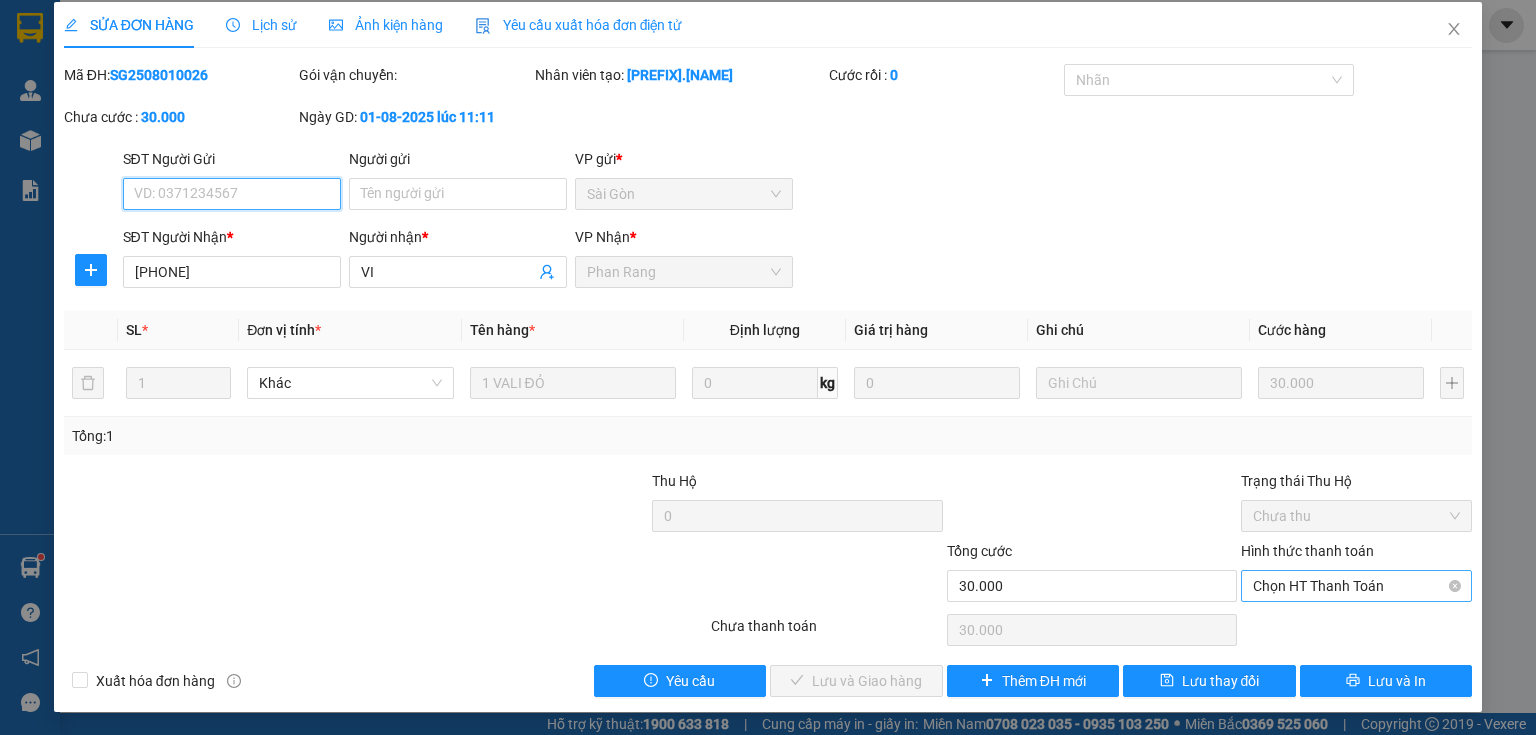 click on "Chọn HT Thanh Toán" at bounding box center [1356, 586] 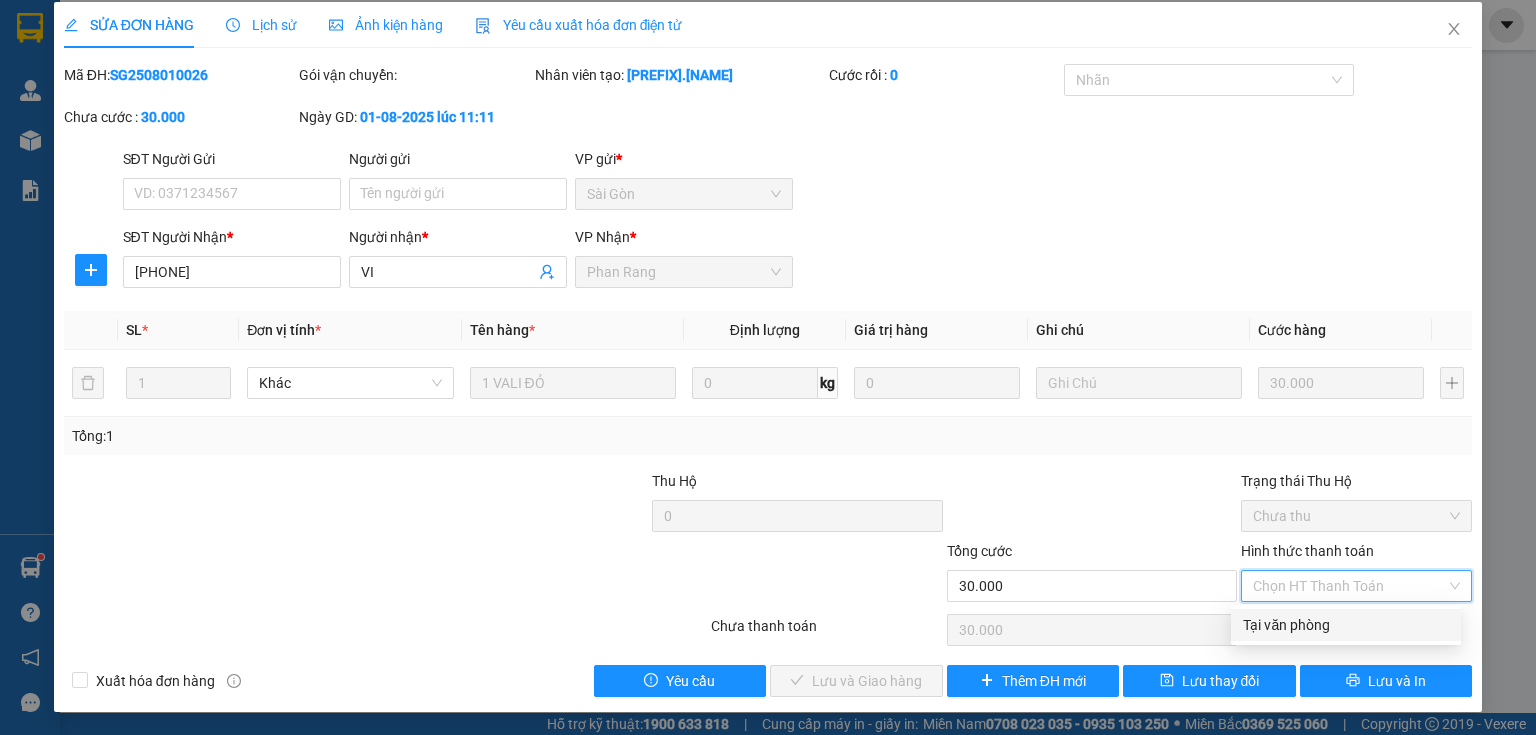 click on "Tại văn phòng" at bounding box center (1346, 625) 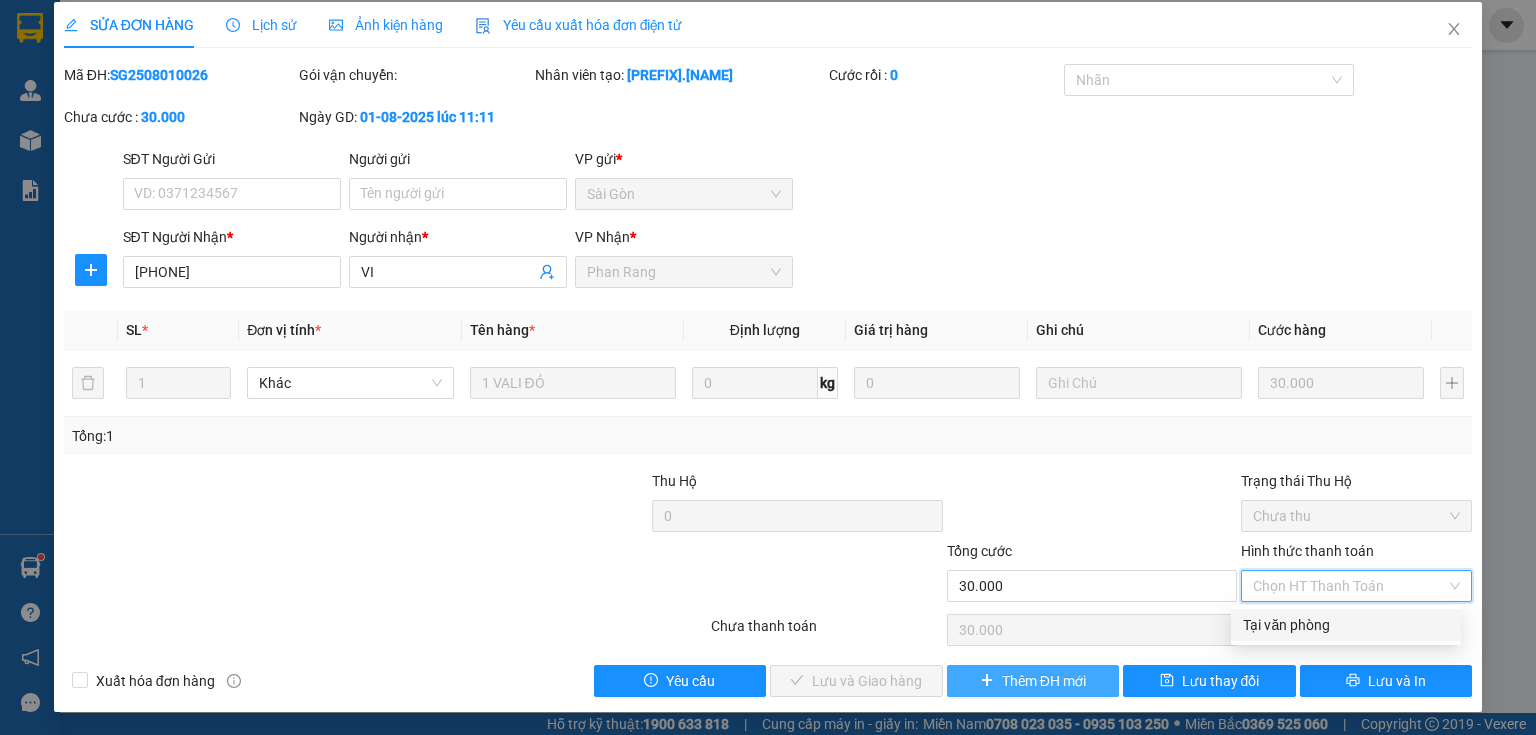 type on "0" 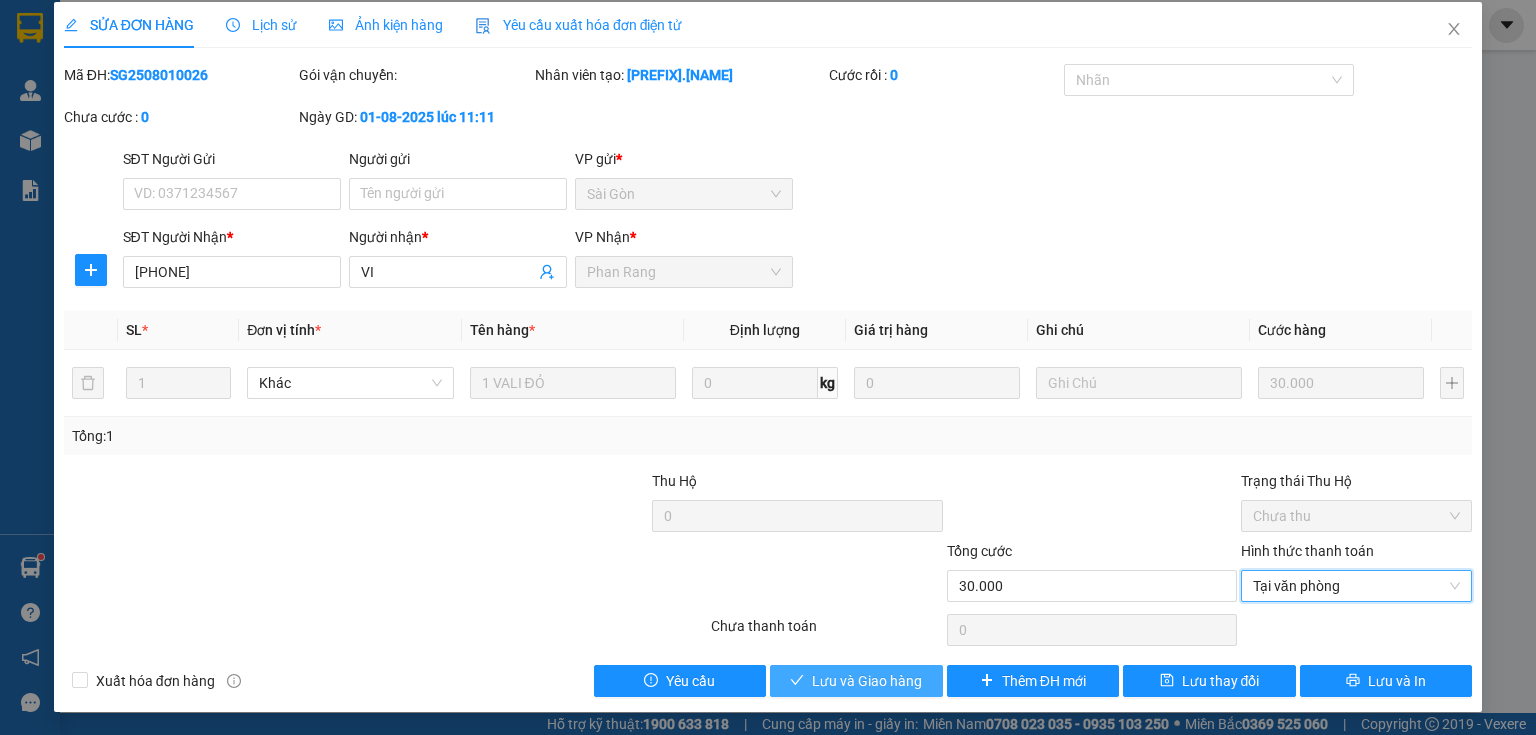 click on "Lưu và Giao hàng" at bounding box center [867, 681] 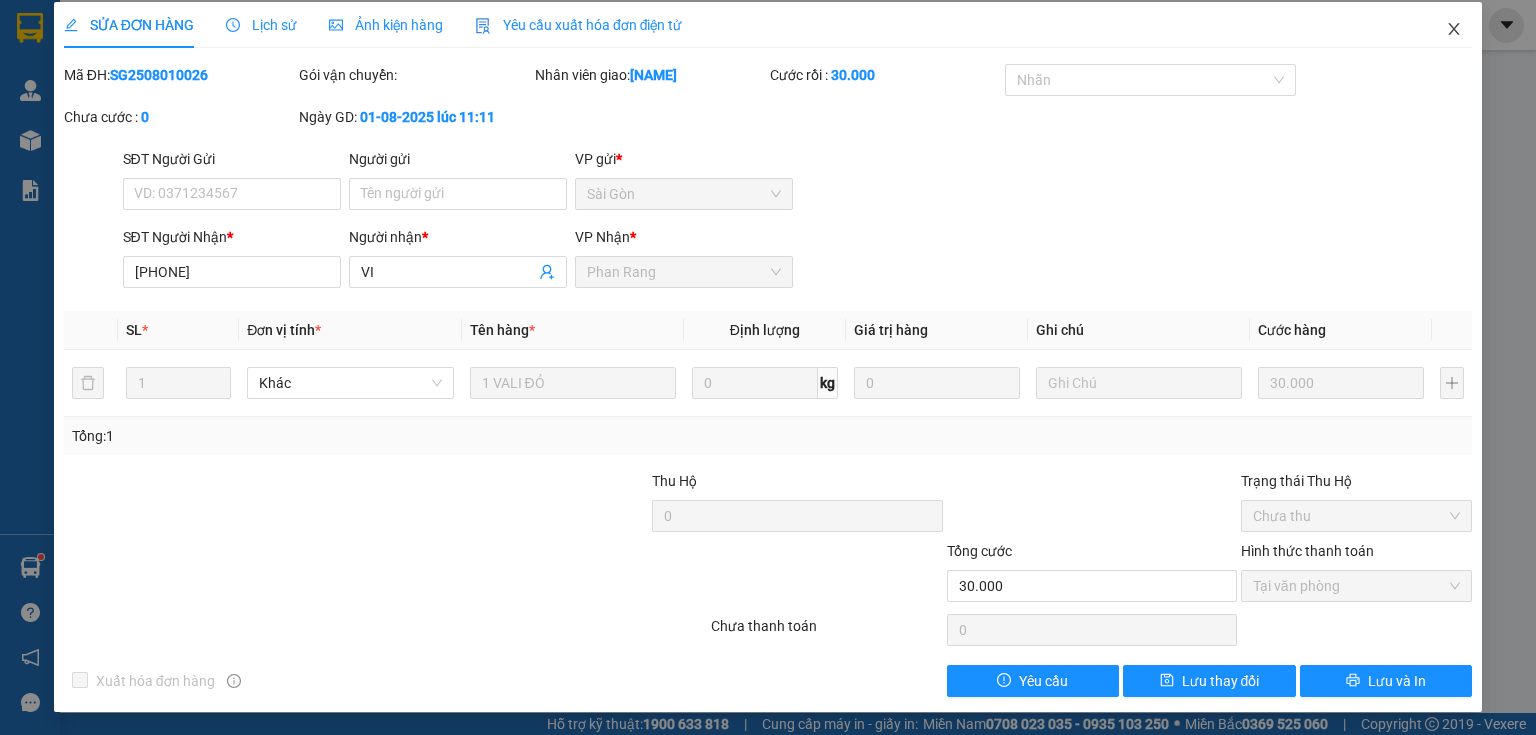 click 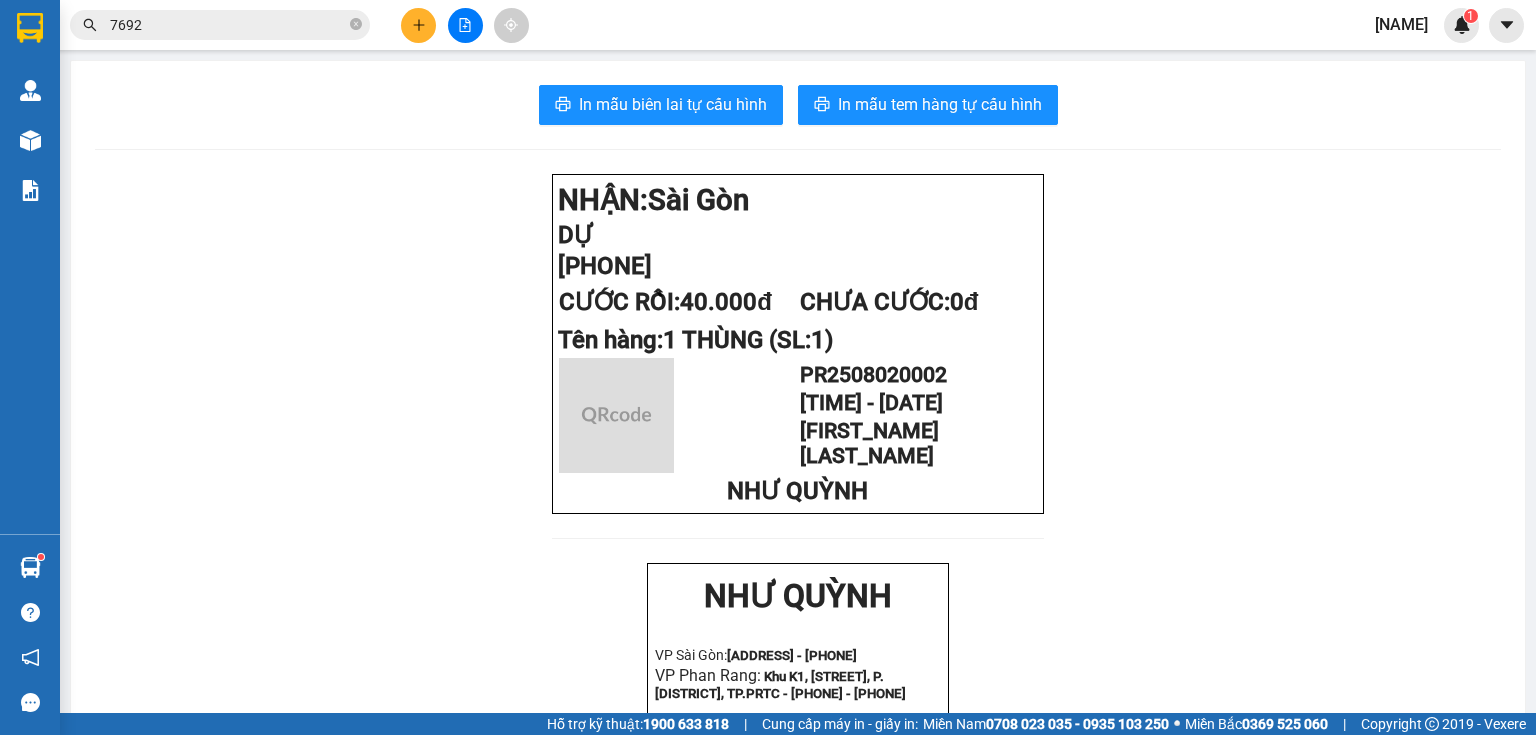 click on "[SEARCH_RESULT] ( [NUMBER] ) [FILTER] [ORDER_ID] [STATUS] [ITEM] [SHIPPER_NAME] [SHIPPER_VP] [RECEIVER_NAME] [RECEIVER_VP] [ID] [TIME] - [DATE] [STATUS] [ITEM] [QUANTITY] [PRICE] [PRICE] [SENDER_LOCATION] [PHONE] [RECEIVER_LOCATION] [ID] [TIME] - [DATE] [STATUS] [ITEM] [QUANTITY] [PRICE] [PRICE] [SENDER_LOCATION] [PHONE] [RECEIVER_LOCATION] [ID] [TIME] - [DATE] [STATUS] [ITEM] [QUANTITY] [PRICE] [PRICE] [SENDER_LOCATION] [PHONE] [RECEIVER_LOCATION] [ID] [TIME] - [DATE] [STATUS] [ITEM] [QUANTITY] [PRICE] [PRICE] [SENDER_LOCATION] [PHONE] [RECEIVER_LOCATION] [ID] [TIME] - [DATE] [STATUS] [ITEM] [QUANTITY] [PRICE] [PRICE] [SENDER_LOCATION] [PHONE] [RECEIVER_LOCATION] [ID] [TIME] - [DATE] [STATUS] [ITEM] [QUANTITY] [PRICE] [PRICE] [SENDER_LOCATION] [PHONE] [RECEIVER_LOCATION] [ID] [TIME] - [DATE] [STATUS] [ITEM] [QUANTITY] [PRICE] [PRICE] [SENDER_LOCATION] [PHONE] [RECEIVER_LOCATION]" at bounding box center (768, 25) 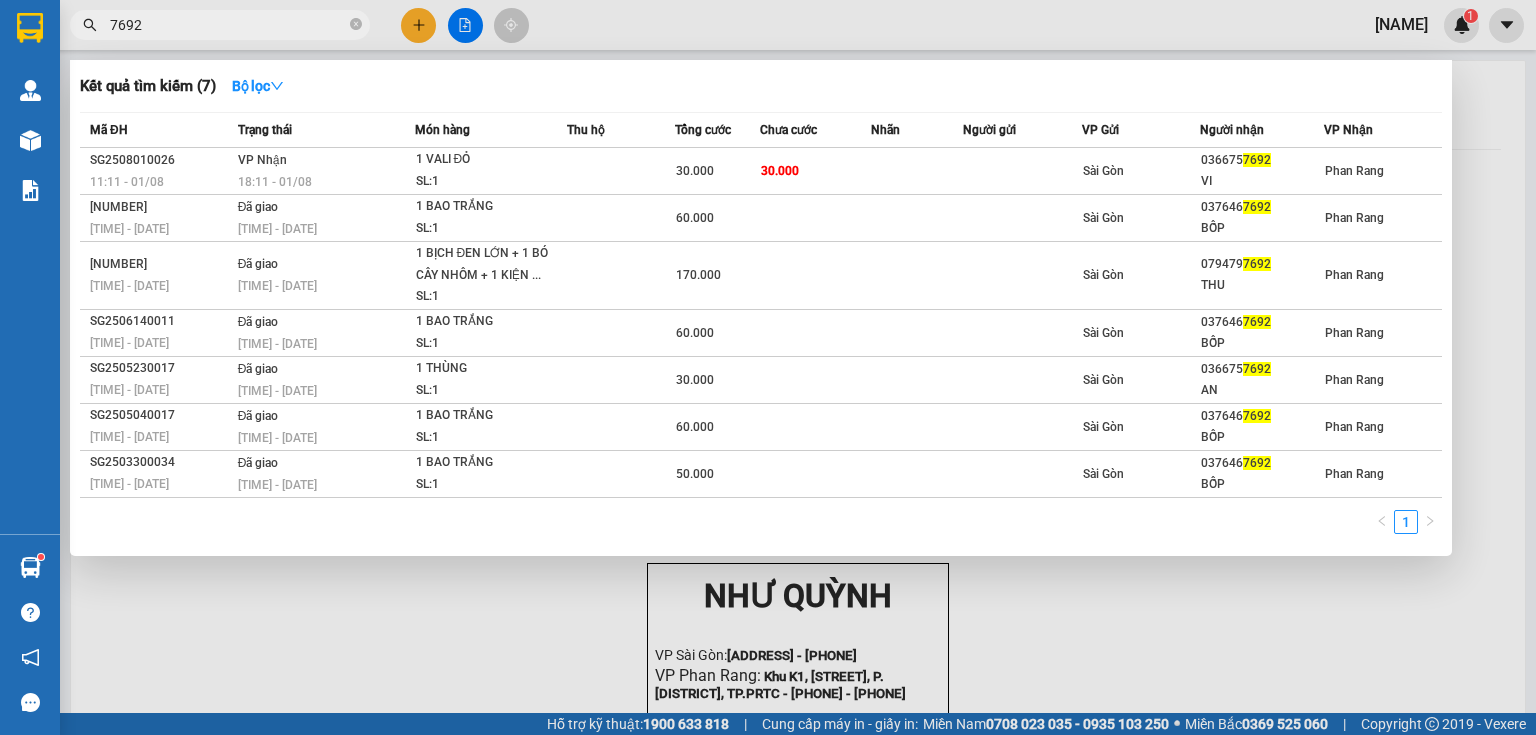 click on "7692" at bounding box center [228, 25] 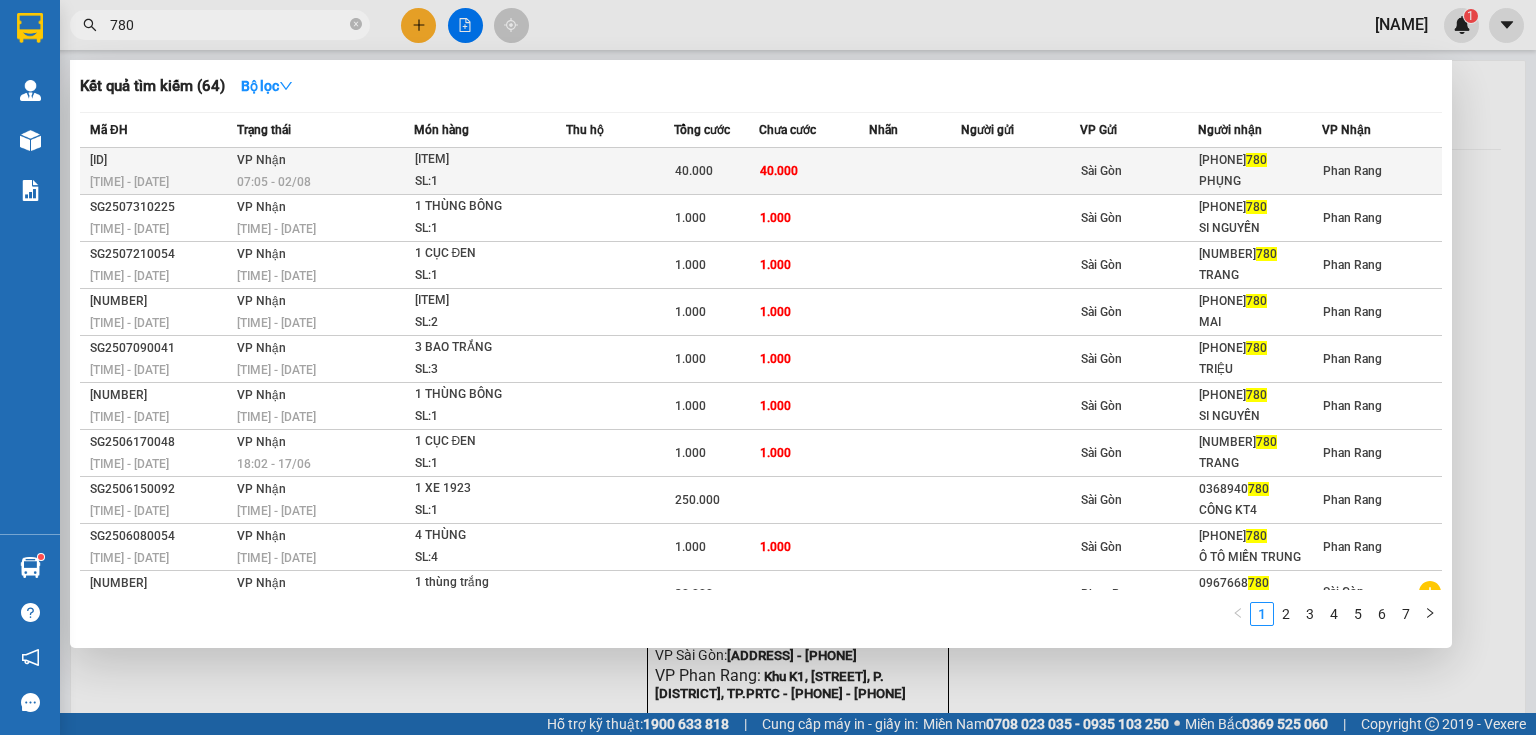 type on "780" 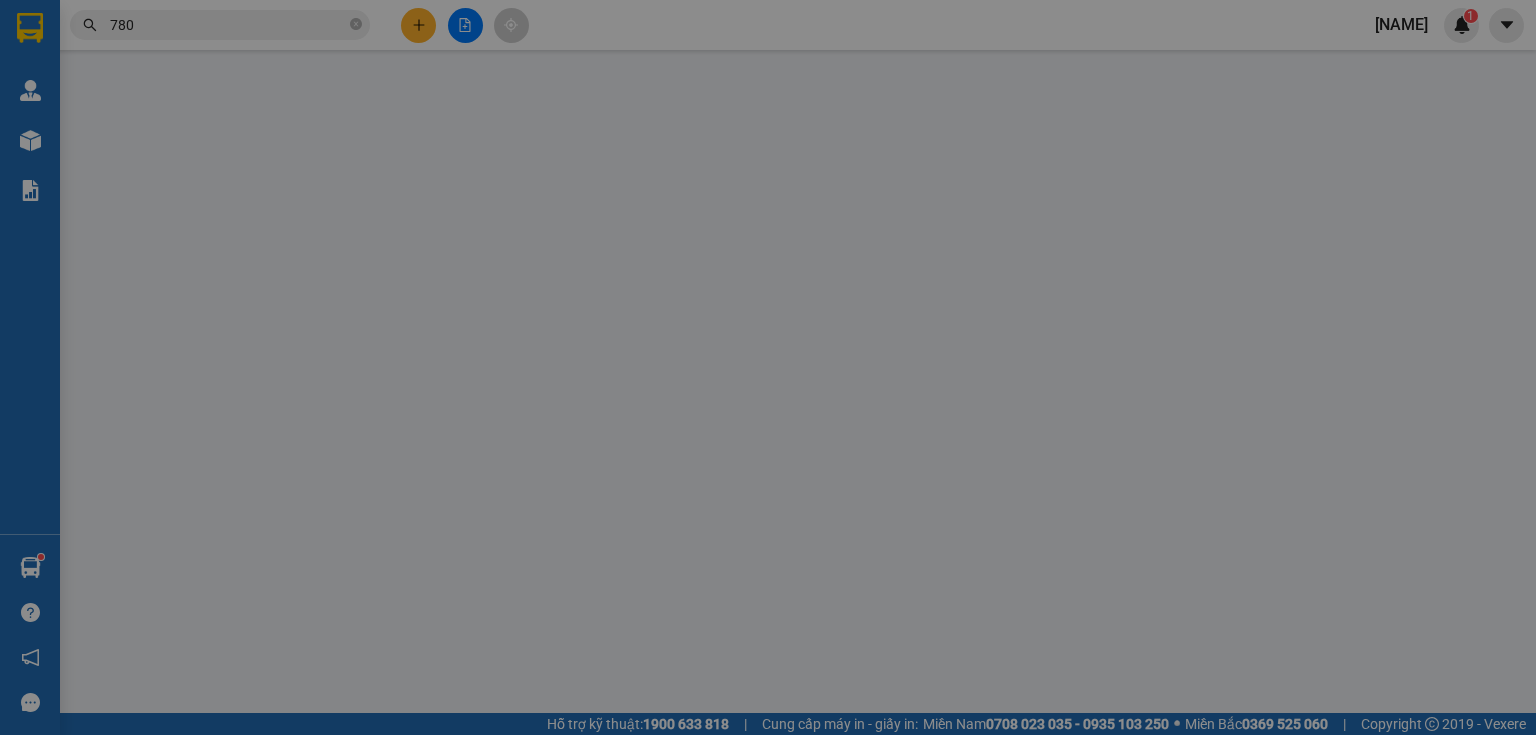 type on "0349550780" 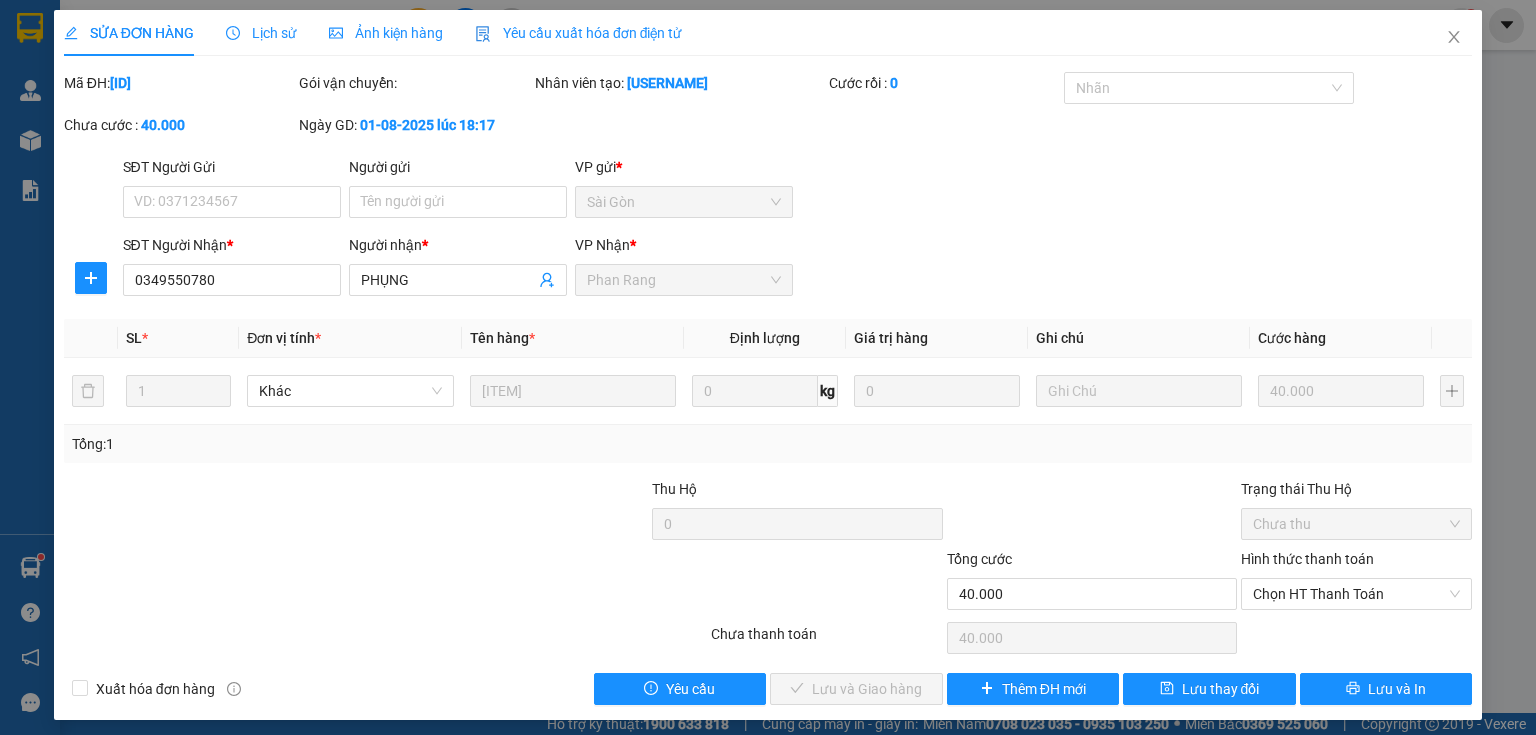 click on "Hình thức thanh toán Chọn HT Thanh Toán" at bounding box center [1356, 583] 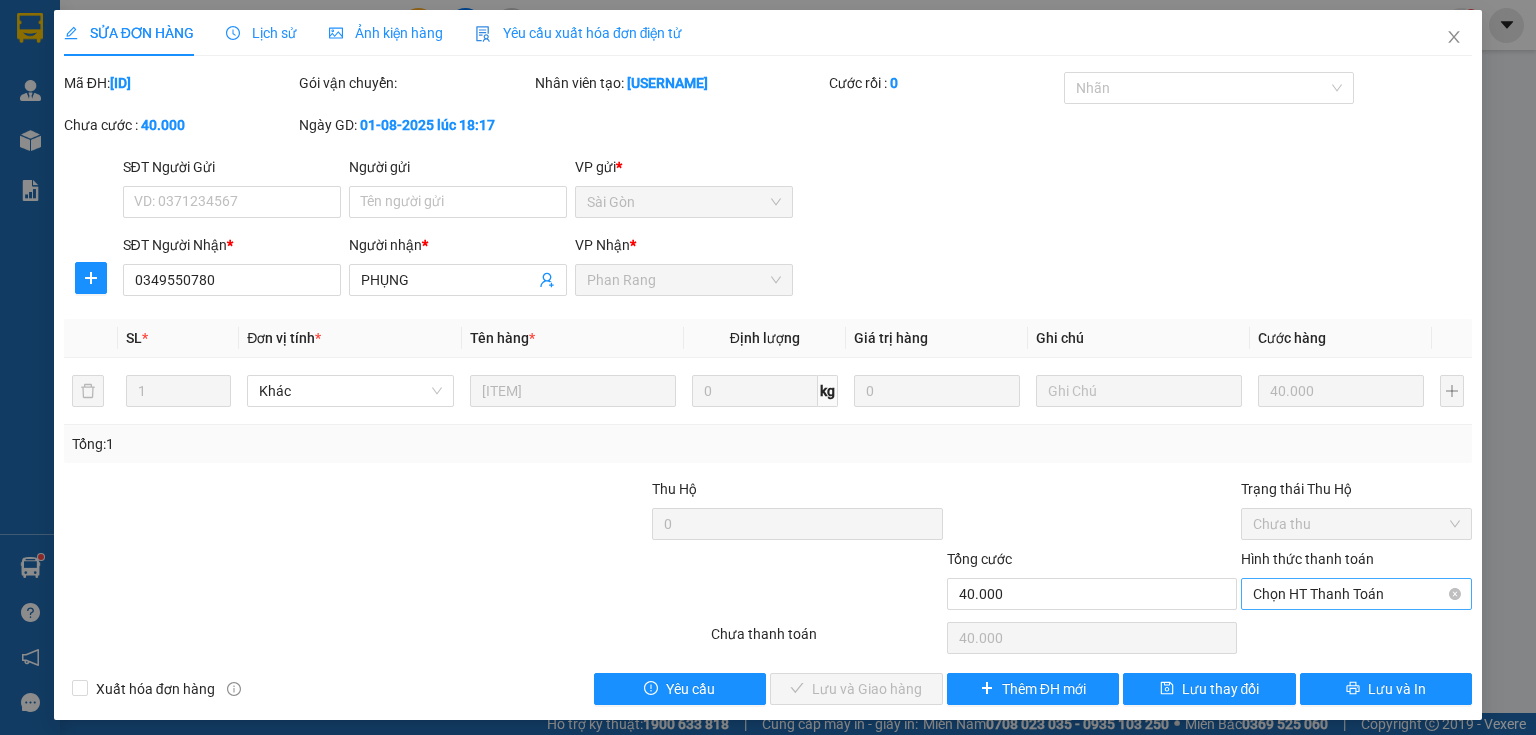 click on "Chọn HT Thanh Toán" at bounding box center (1356, 594) 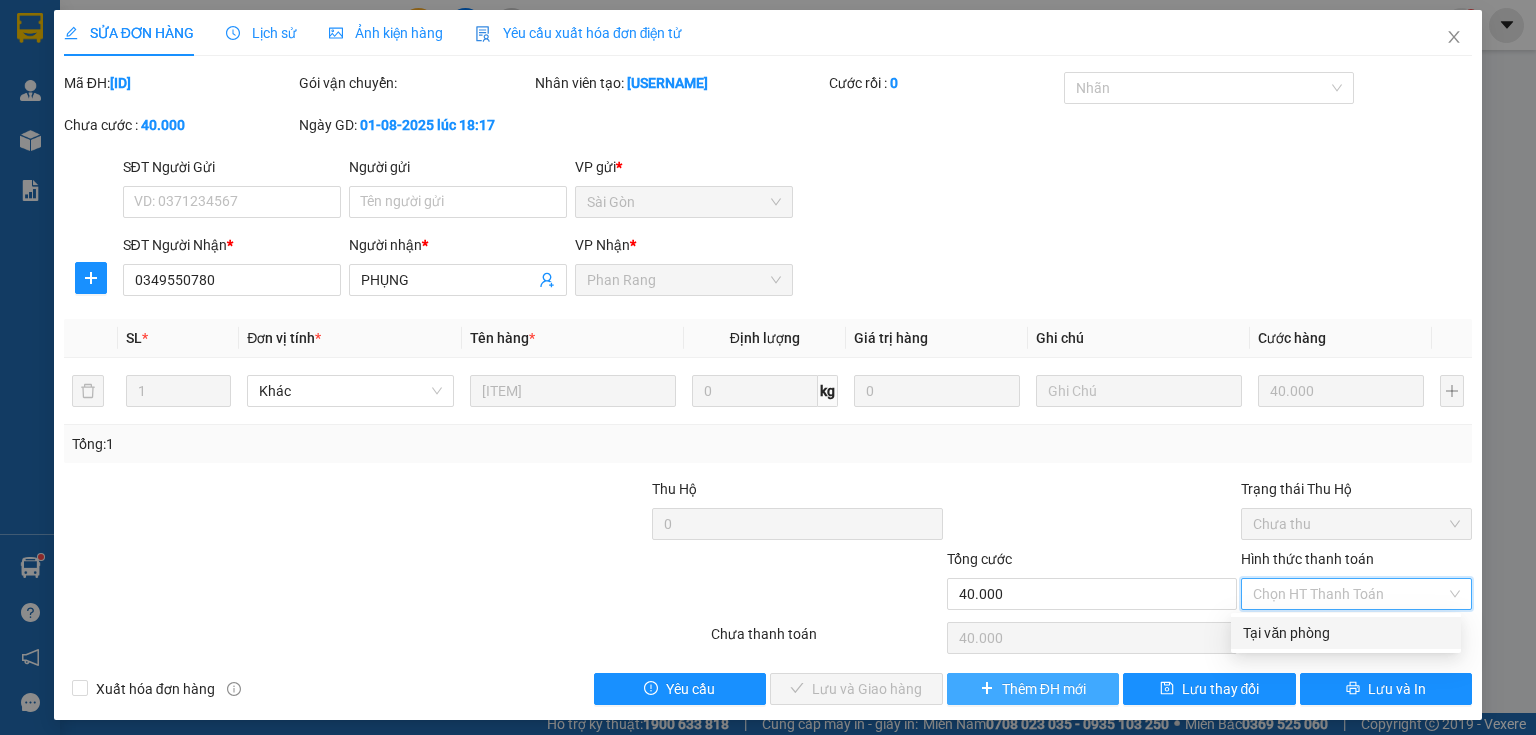 drag, startPoint x: 1292, startPoint y: 637, endPoint x: 966, endPoint y: 672, distance: 327.87344 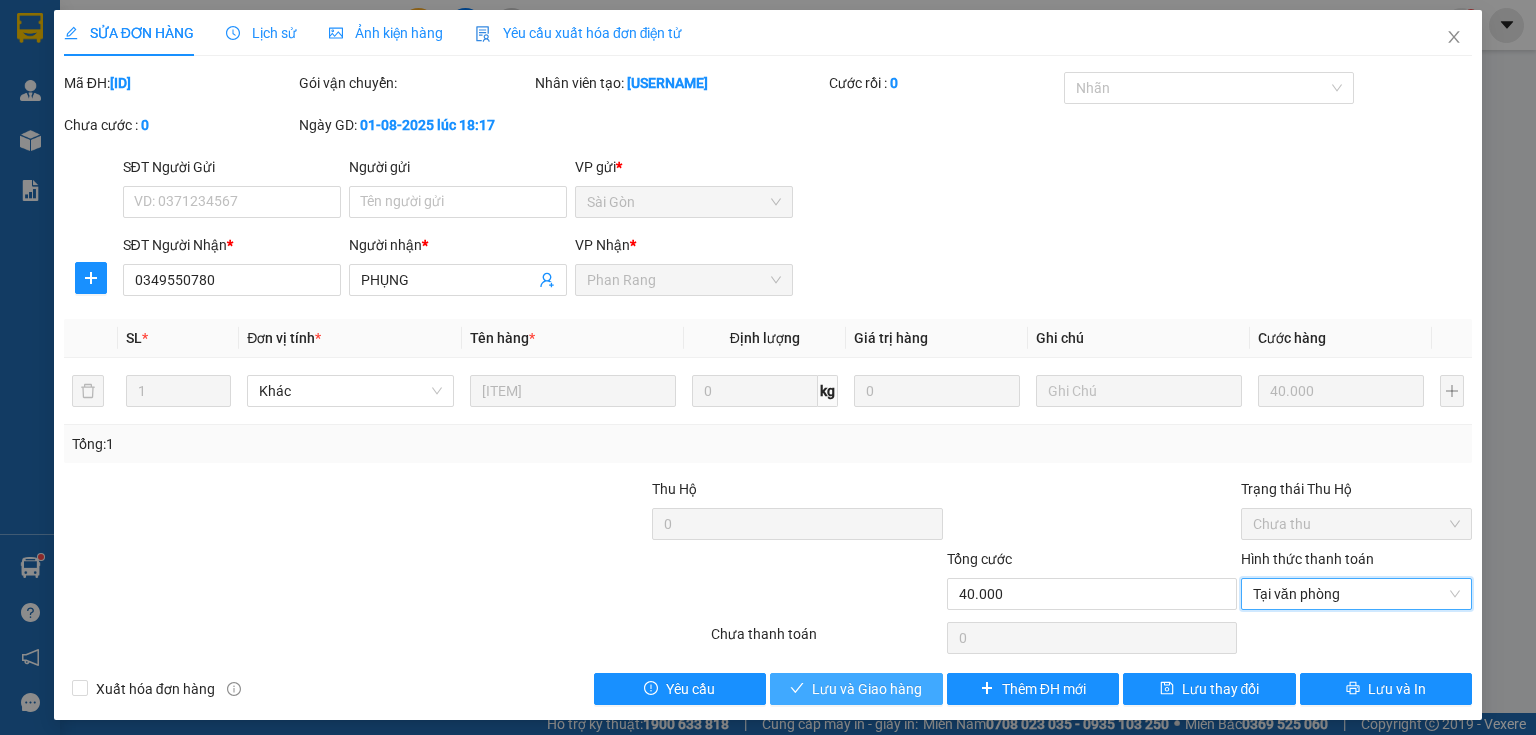 click on "Lưu và Giao hàng" at bounding box center [856, 689] 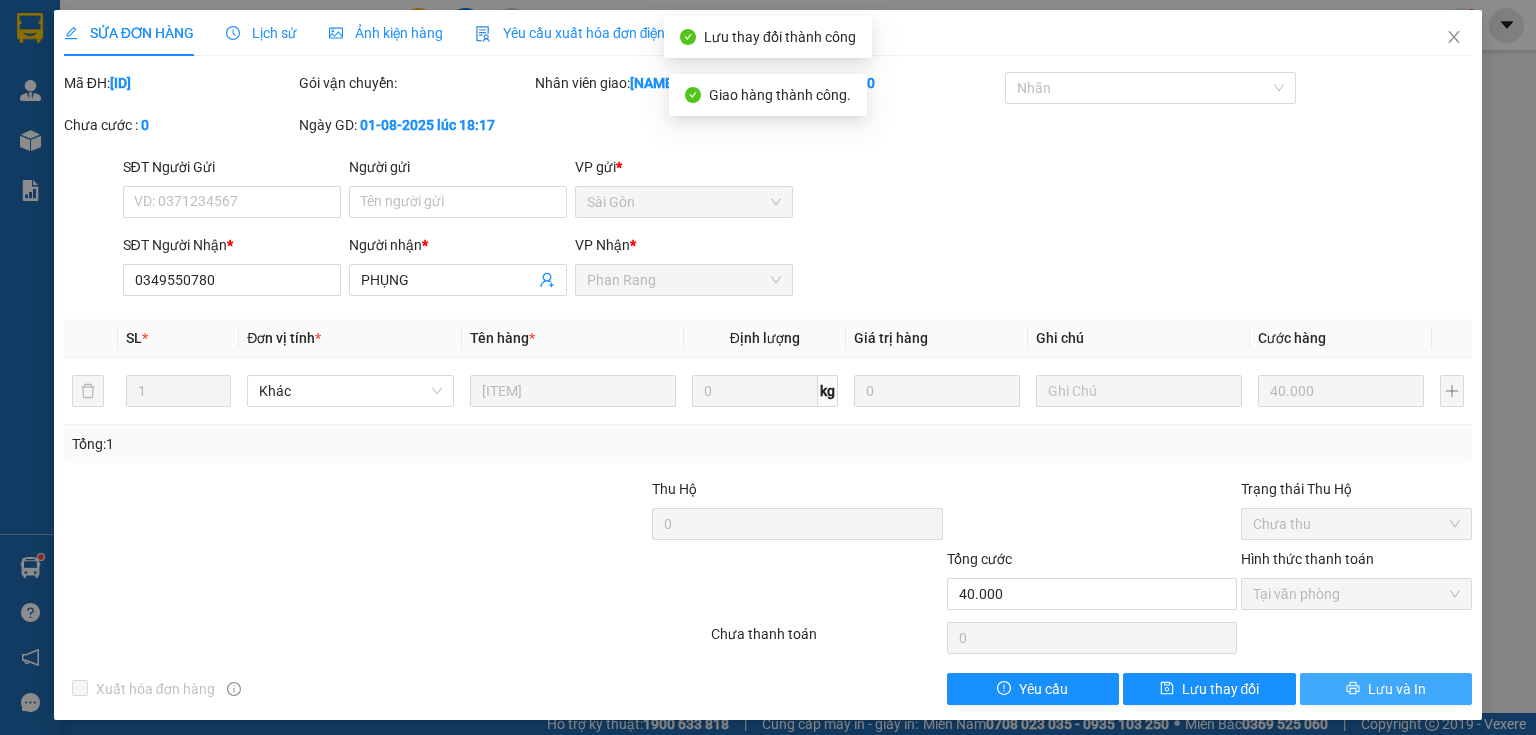 click on "Lưu và In" at bounding box center [1397, 689] 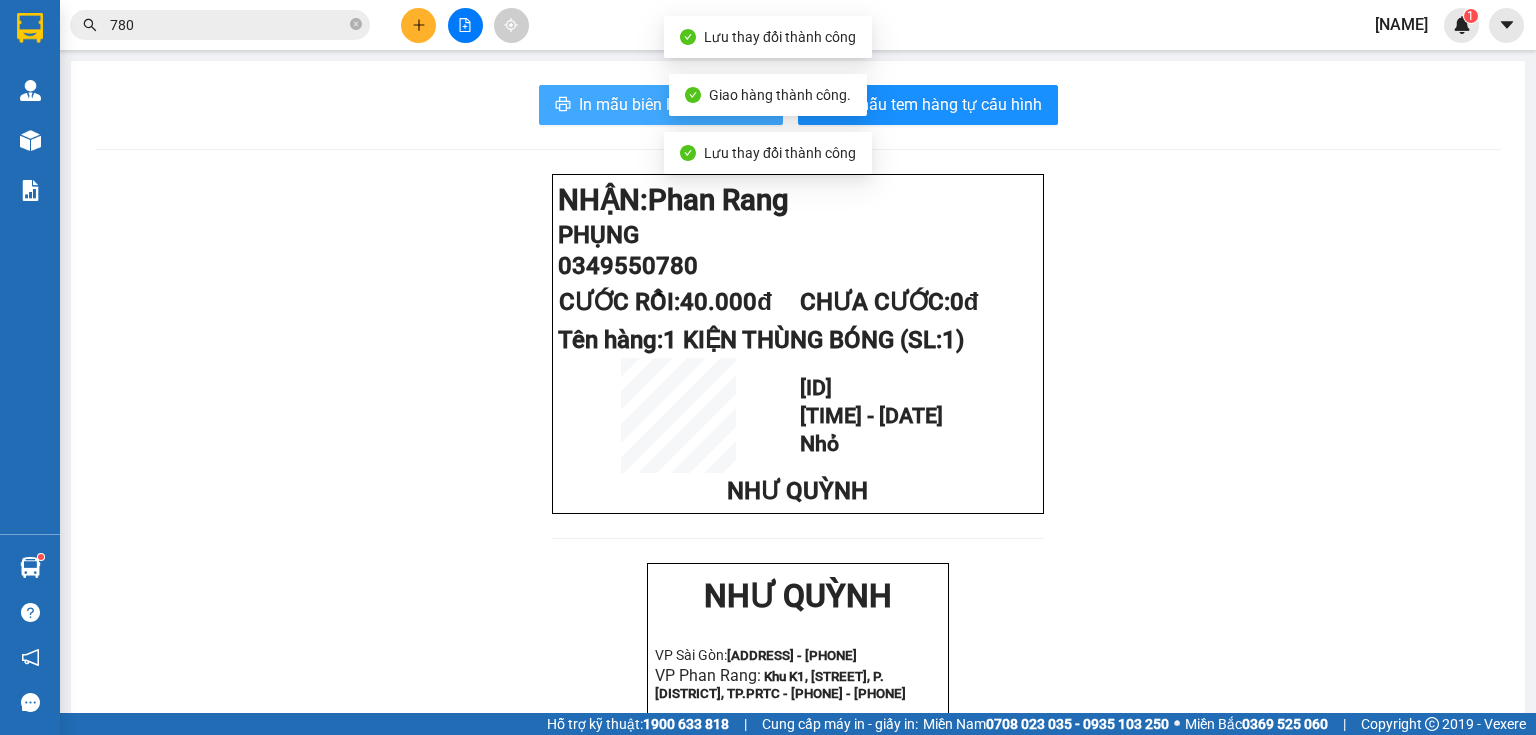 click on "In mẫu biên lai tự cấu hình" at bounding box center (673, 104) 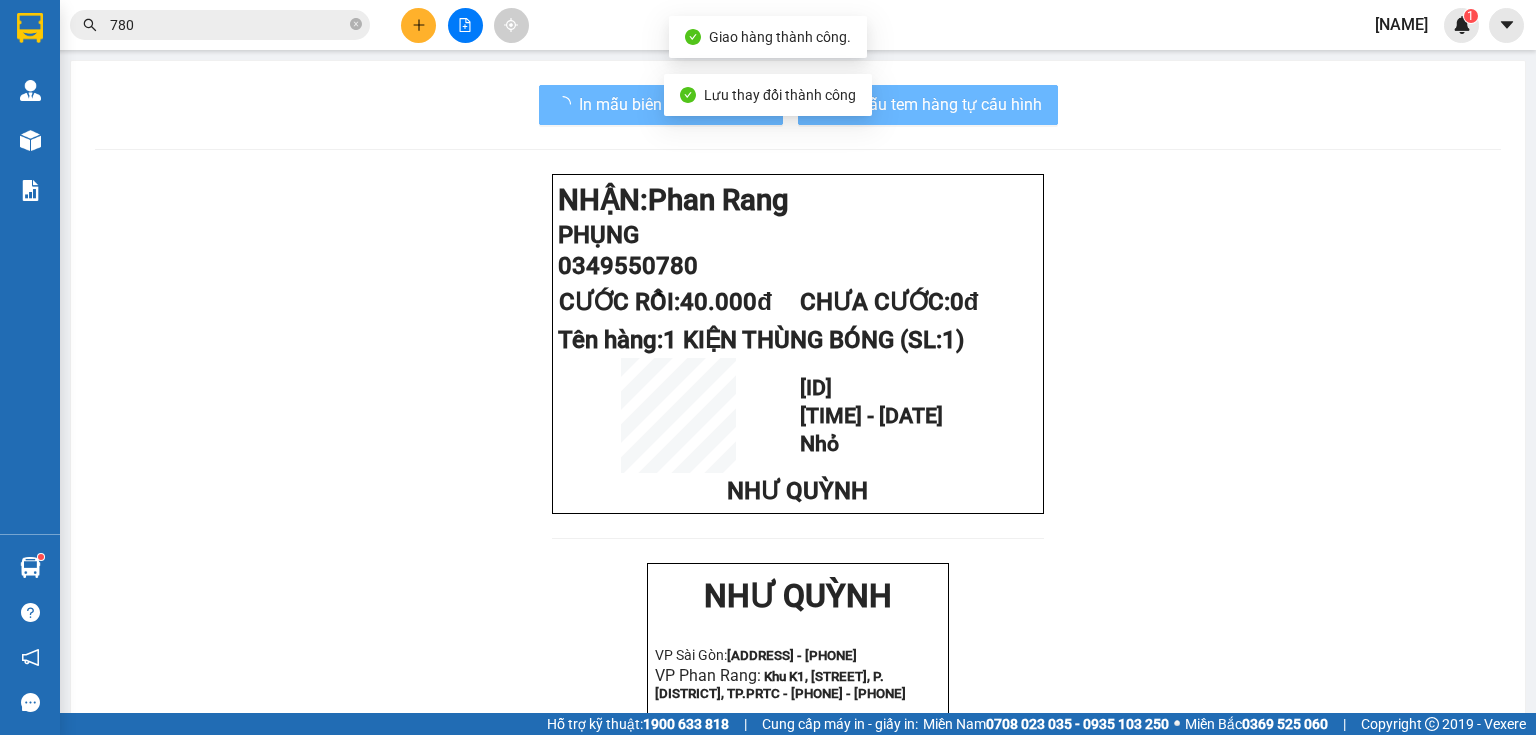 scroll, scrollTop: 0, scrollLeft: 0, axis: both 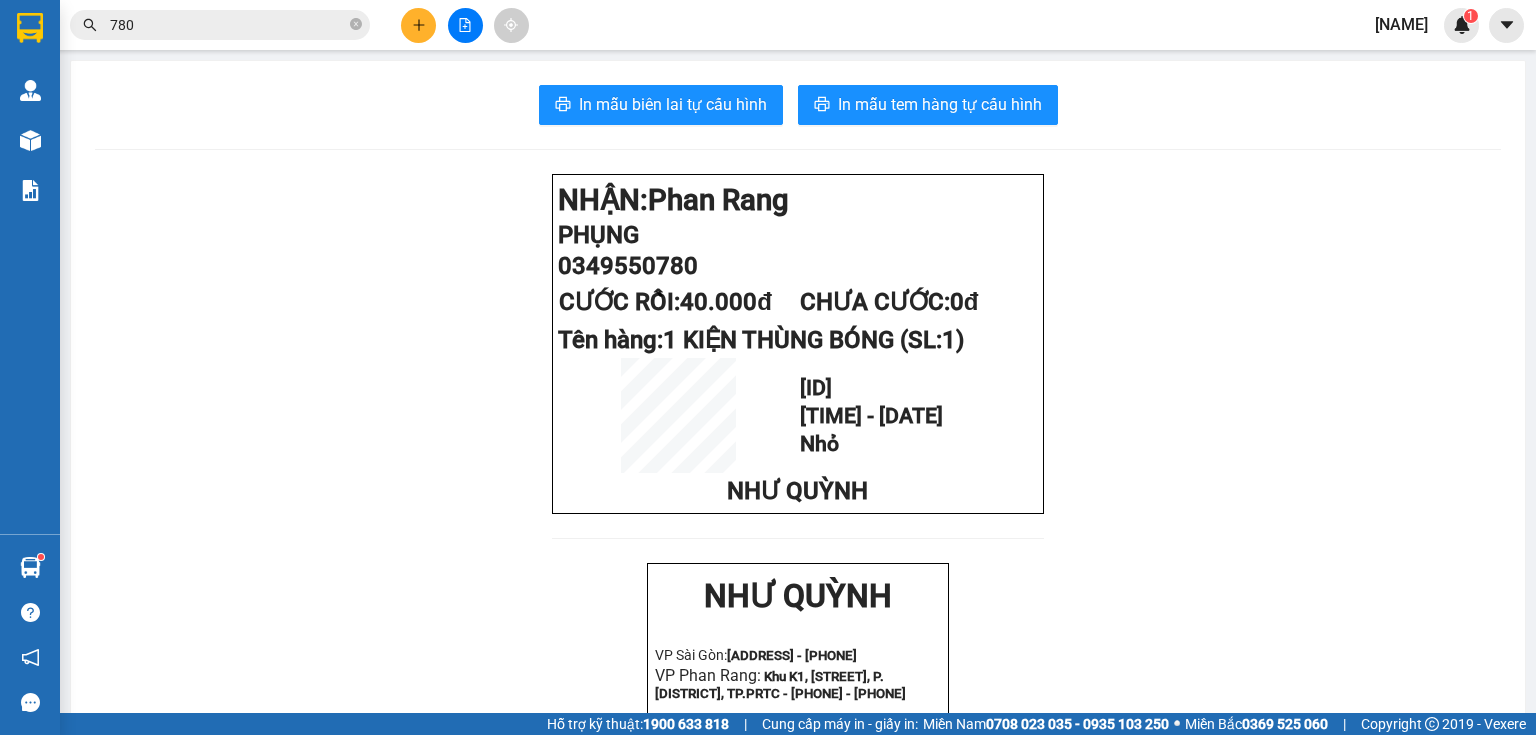 click on "780" at bounding box center (220, 25) 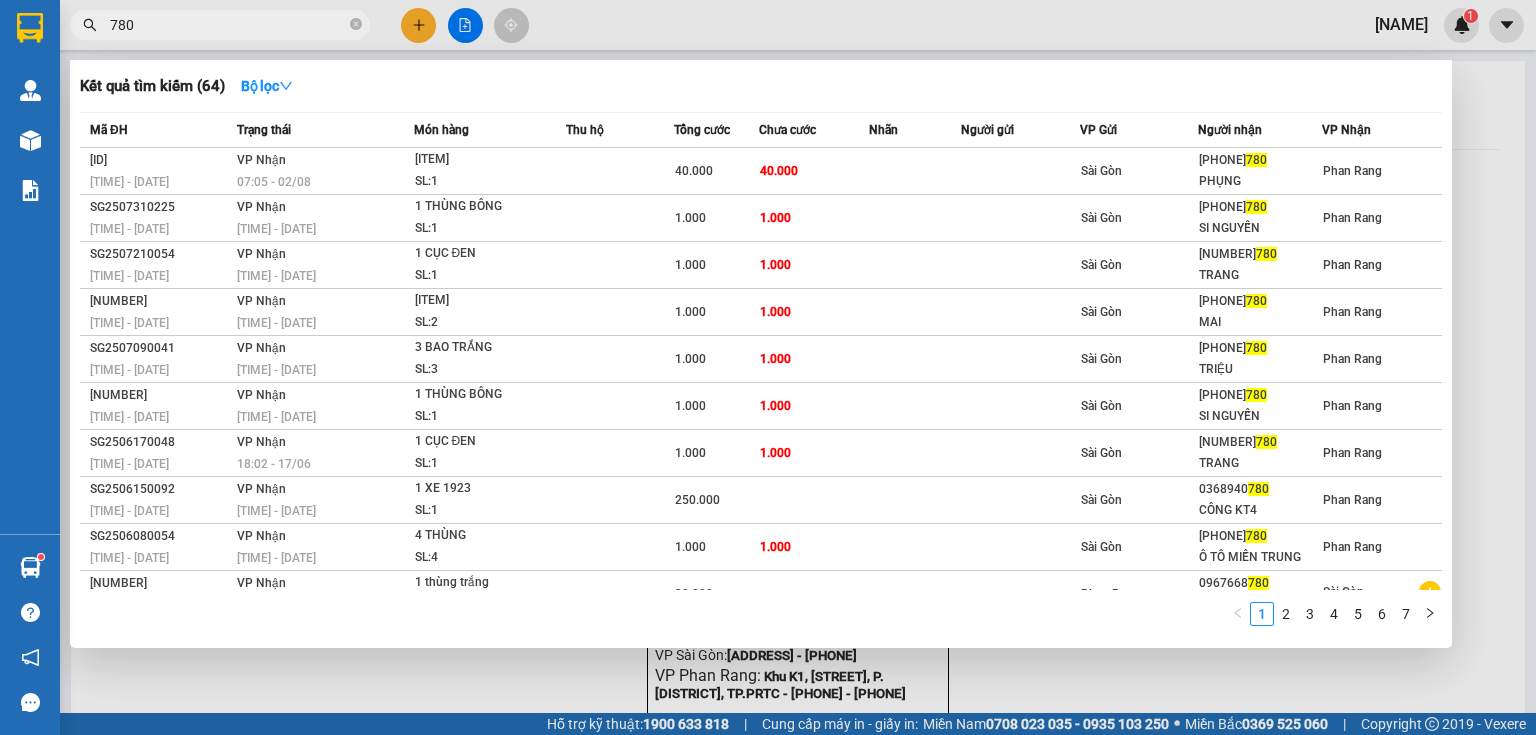 click on "780" at bounding box center (228, 25) 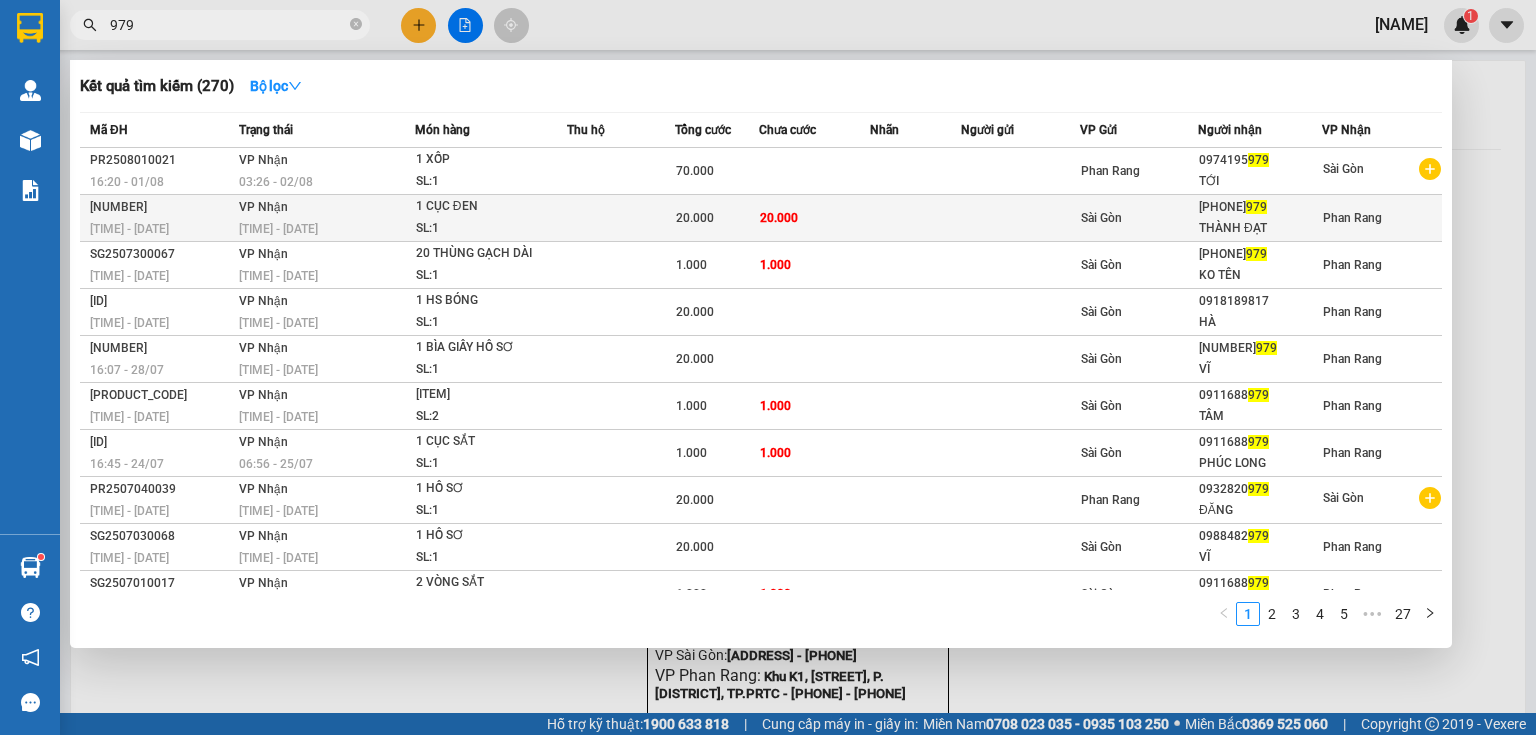 type on "979" 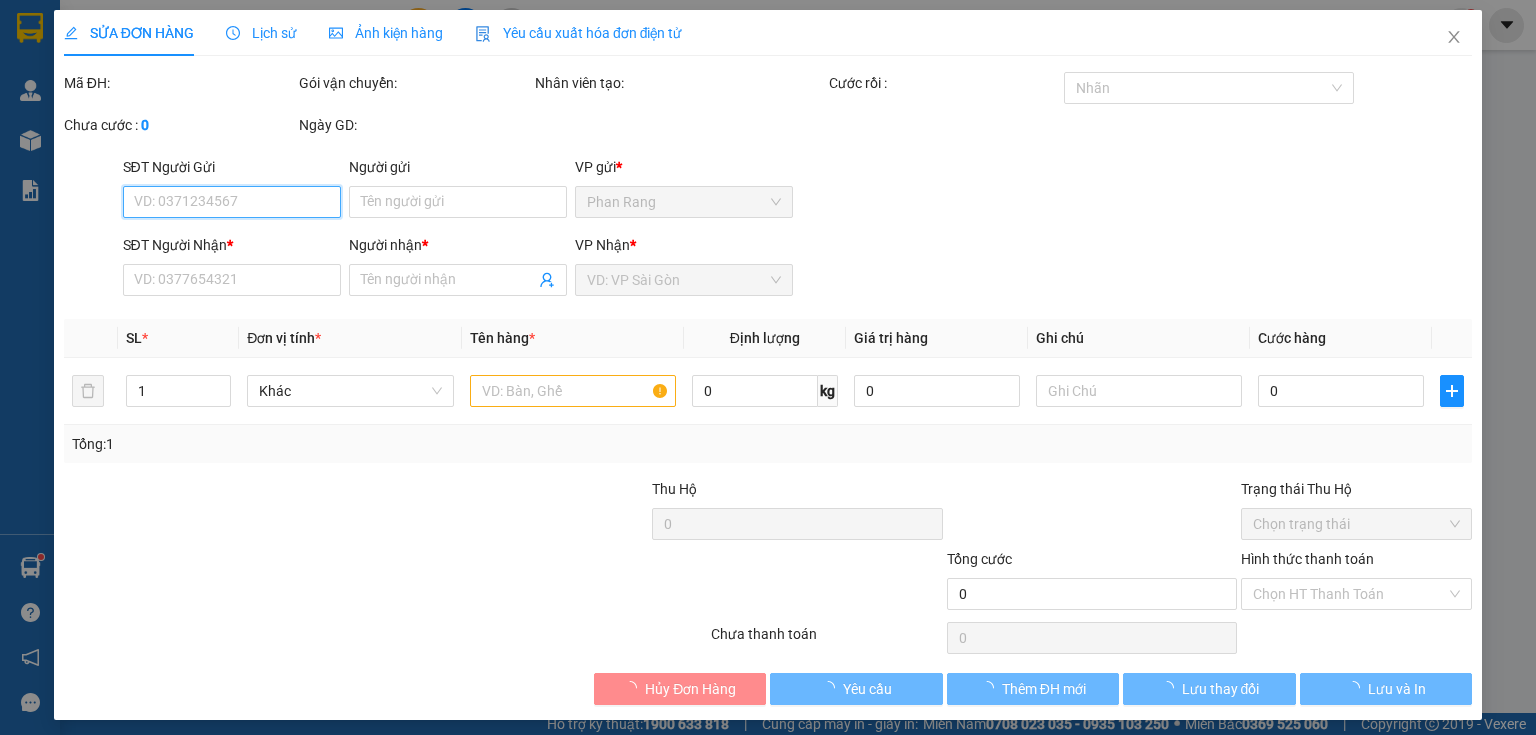 type on "0964078979" 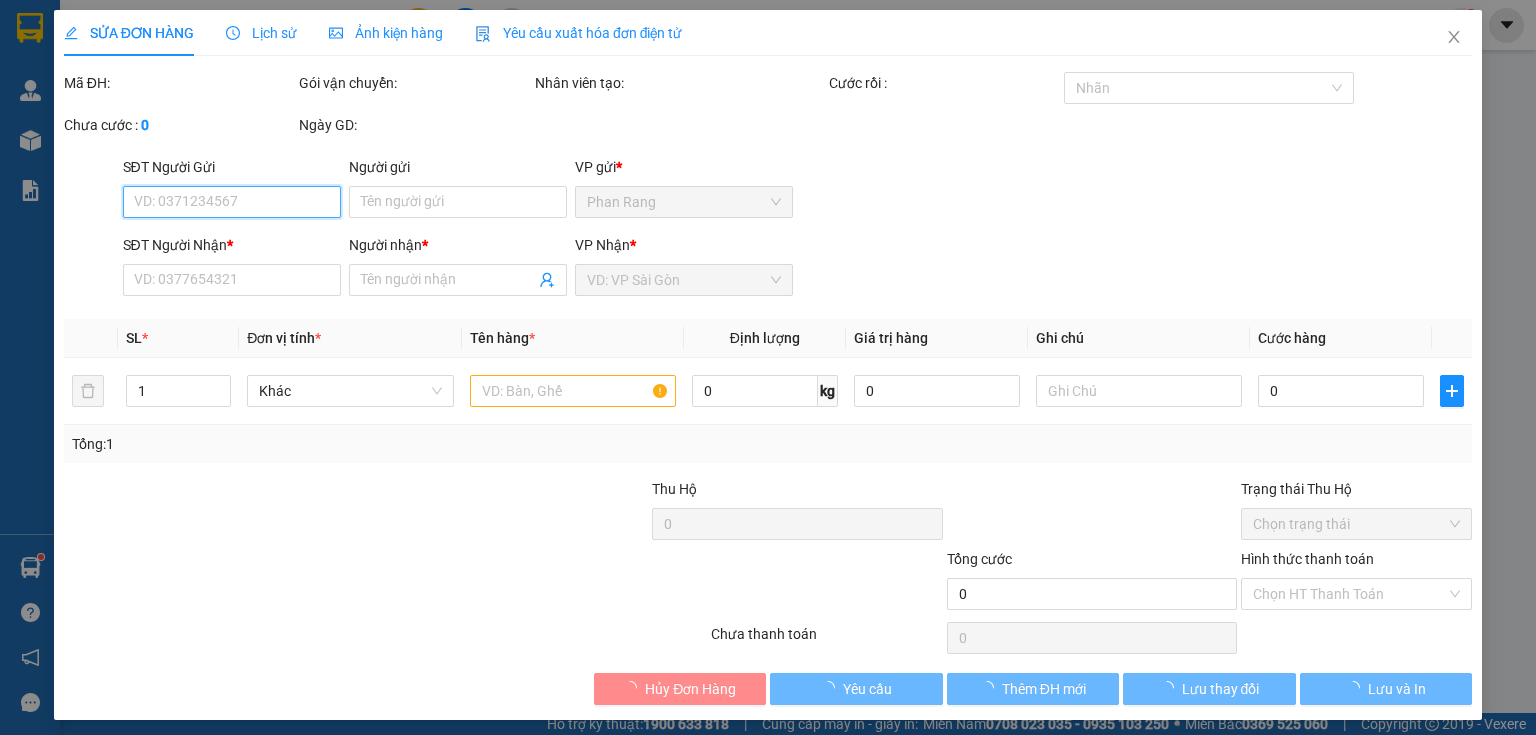 type on "THÀNH ĐẠT" 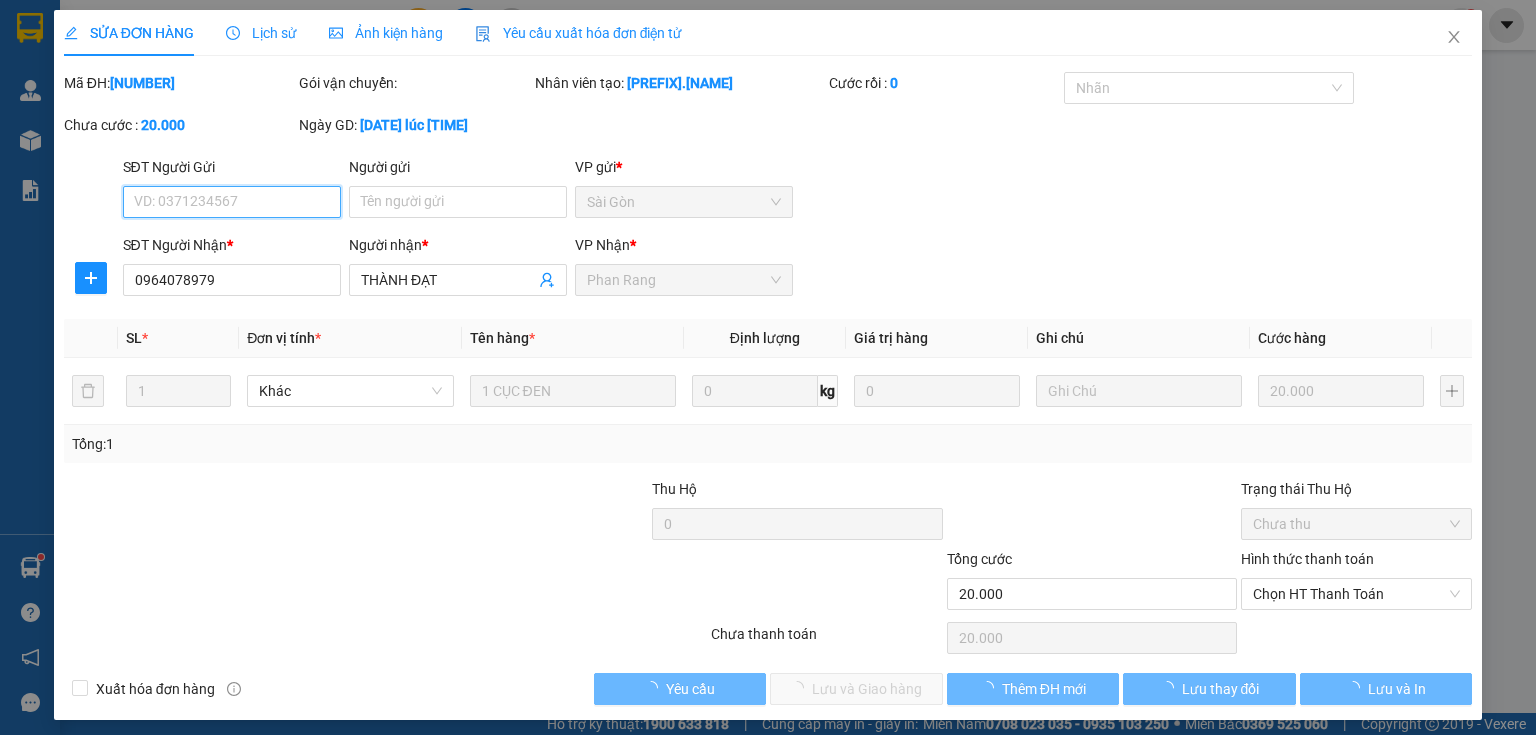 scroll, scrollTop: 8, scrollLeft: 0, axis: vertical 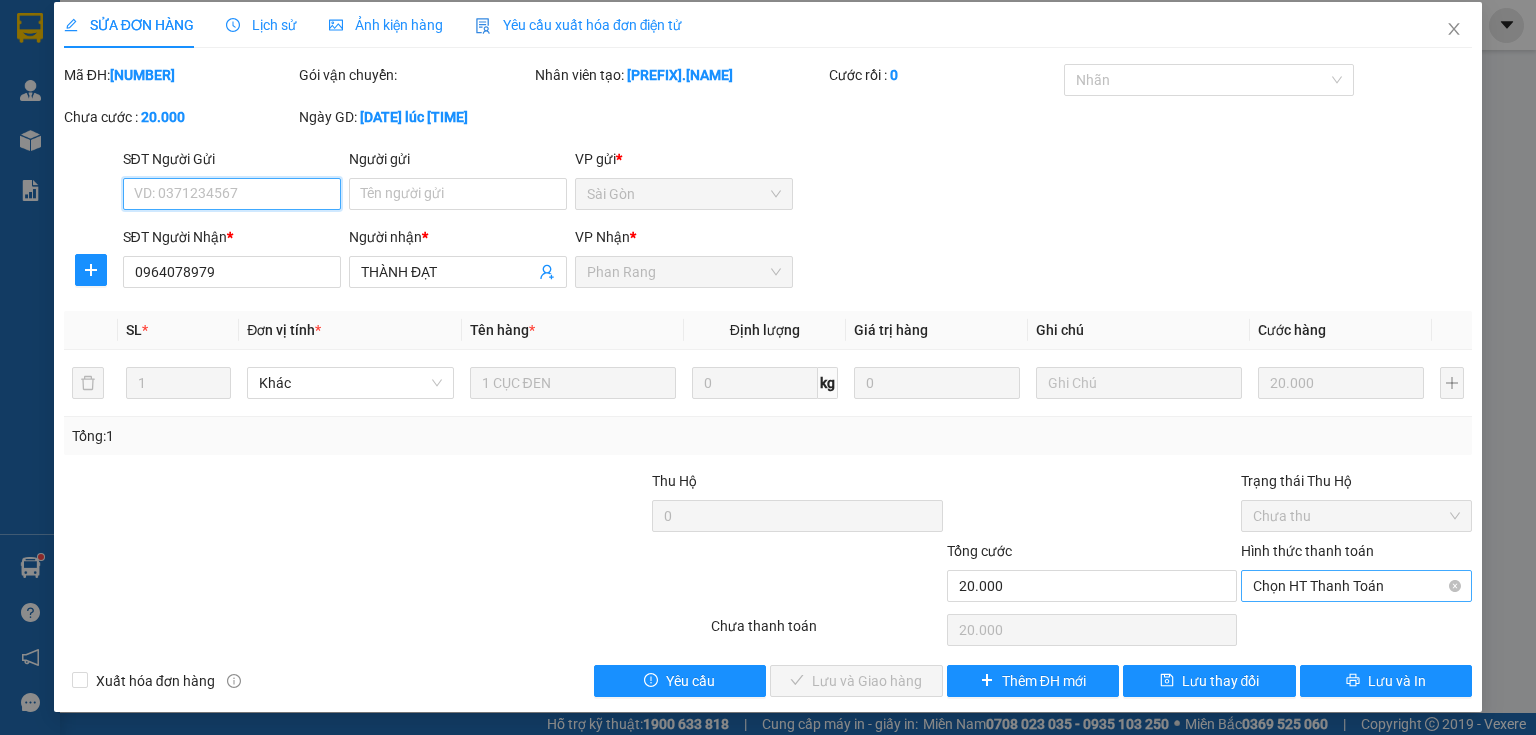click on "Chọn HT Thanh Toán" at bounding box center (1356, 586) 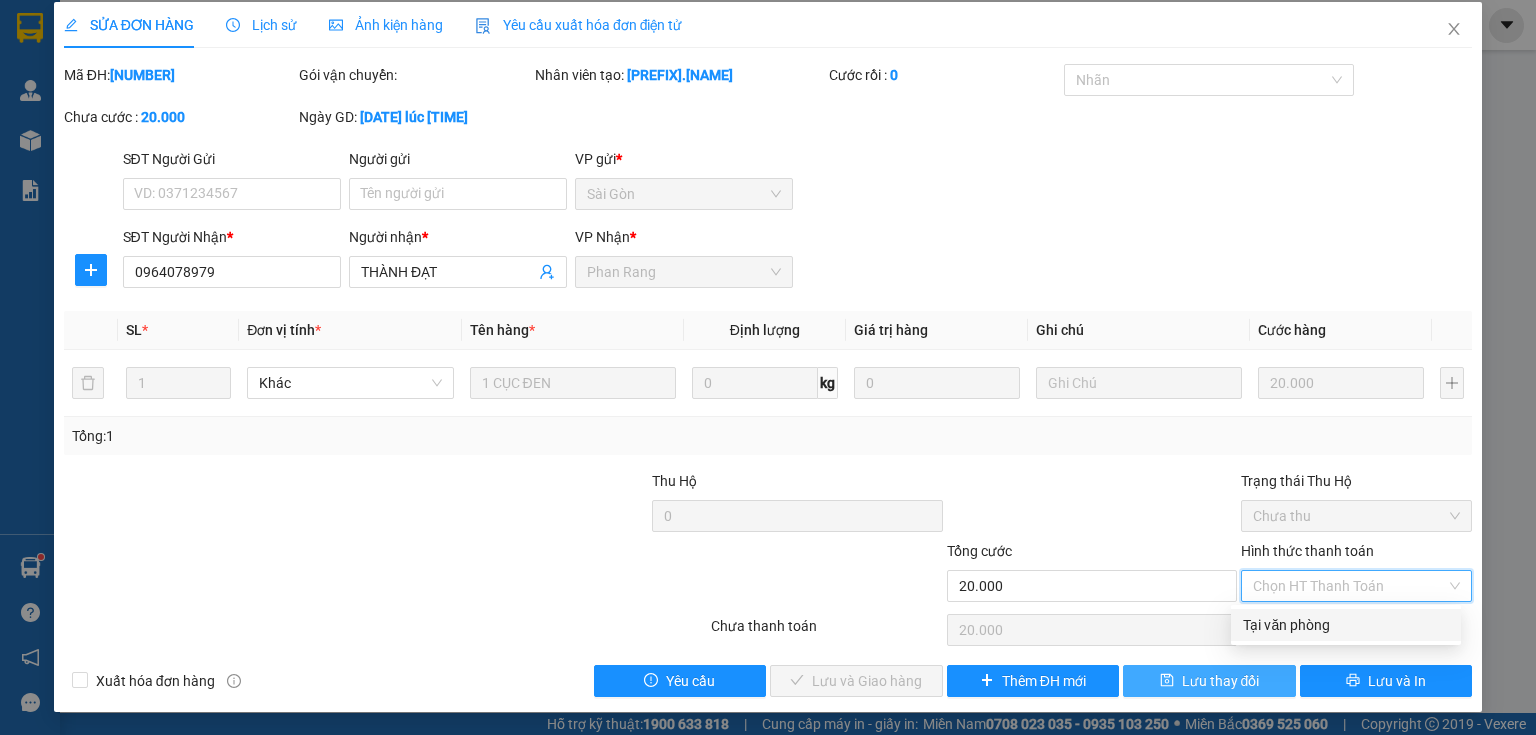 drag, startPoint x: 1290, startPoint y: 628, endPoint x: 1176, endPoint y: 668, distance: 120.8139 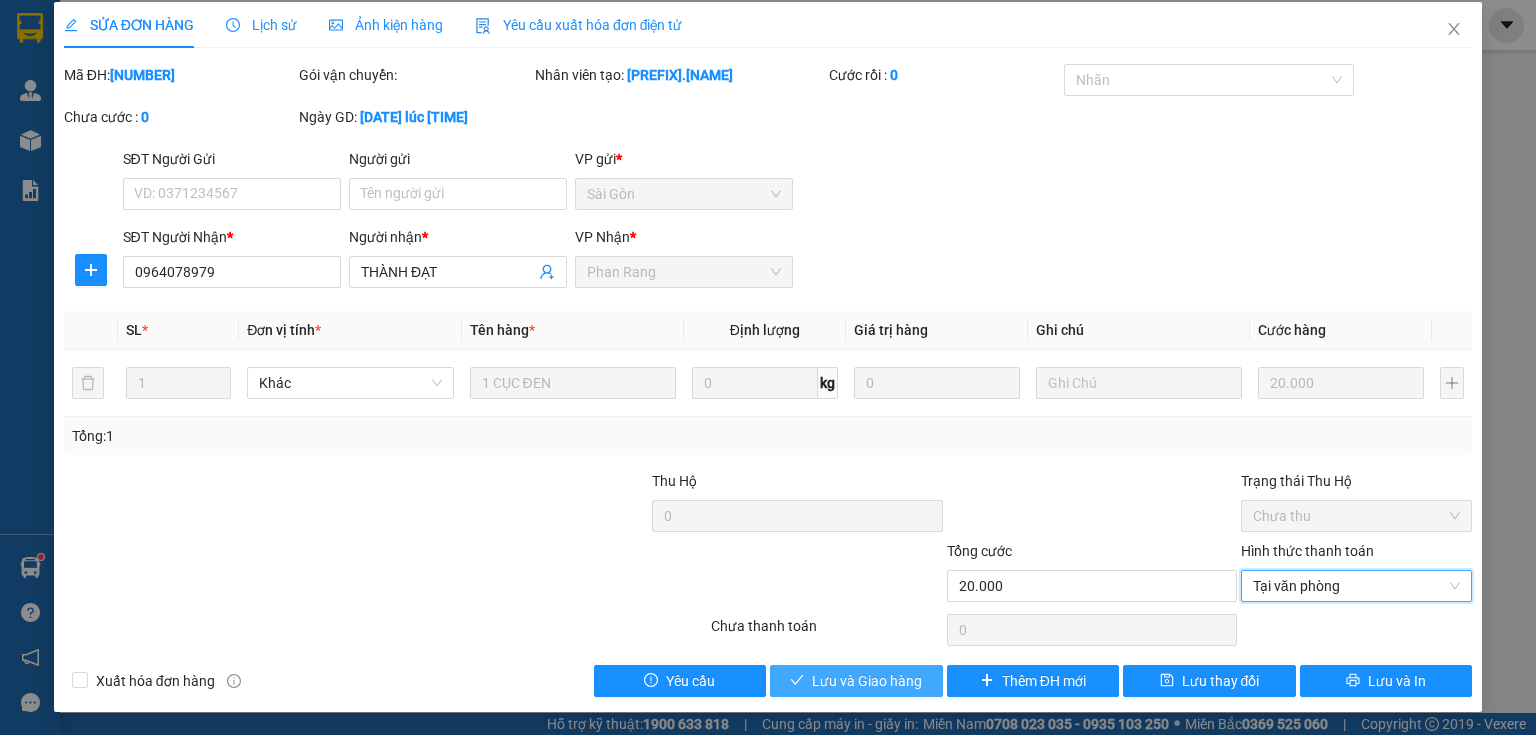click on "Lưu và Giao hàng" at bounding box center (867, 681) 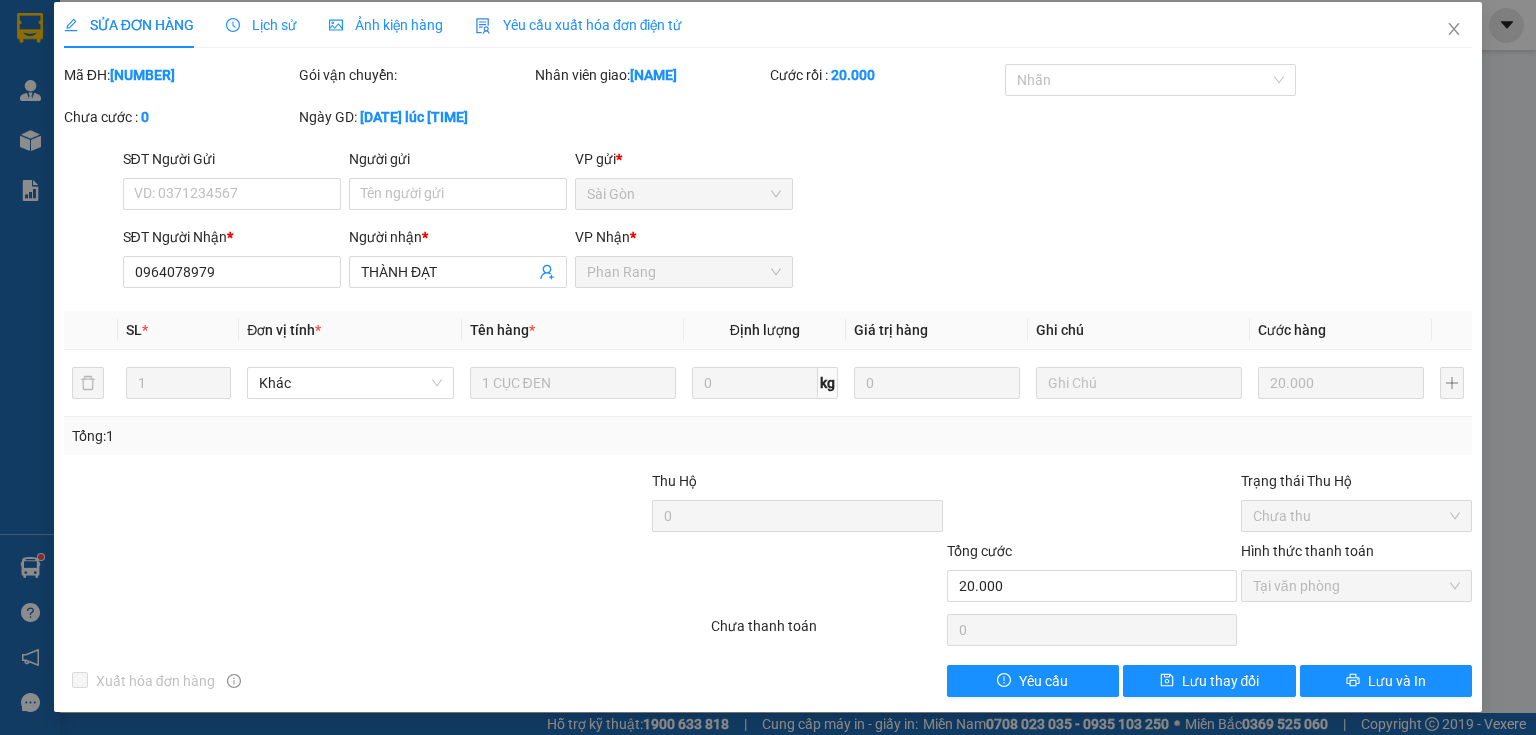 click on "Lịch sử" at bounding box center [261, 25] 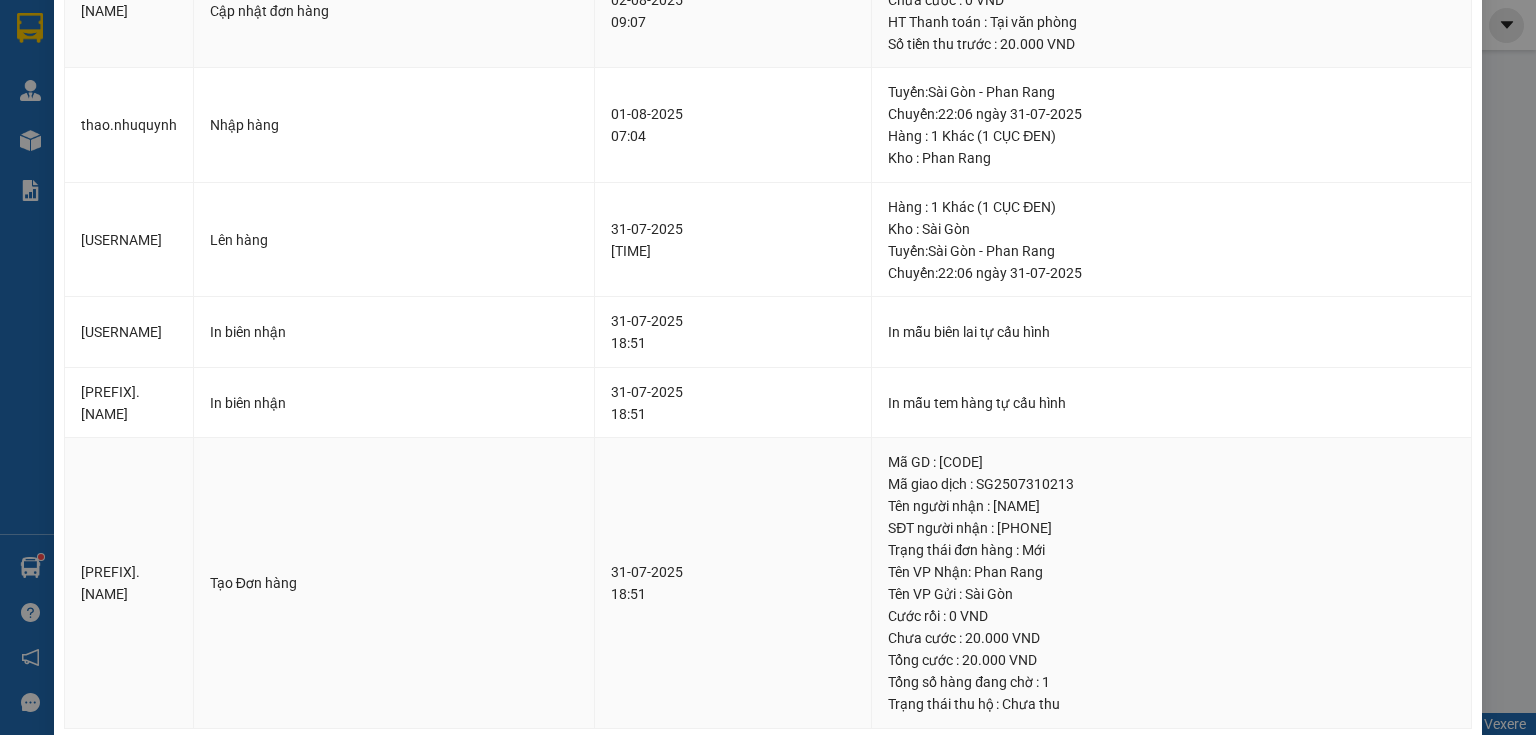 scroll, scrollTop: 0, scrollLeft: 0, axis: both 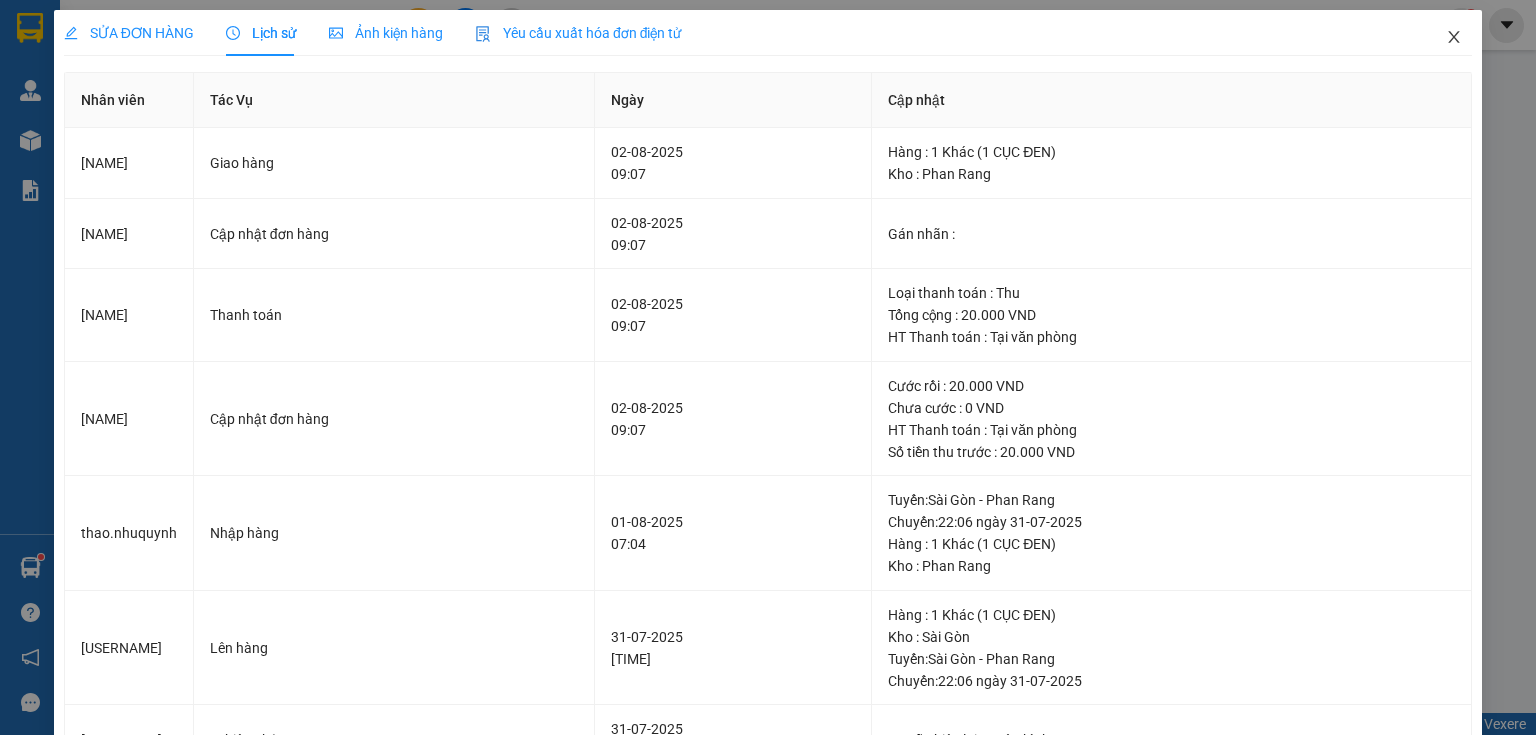 drag, startPoint x: 1440, startPoint y: 41, endPoint x: 1051, endPoint y: 4, distance: 390.75568 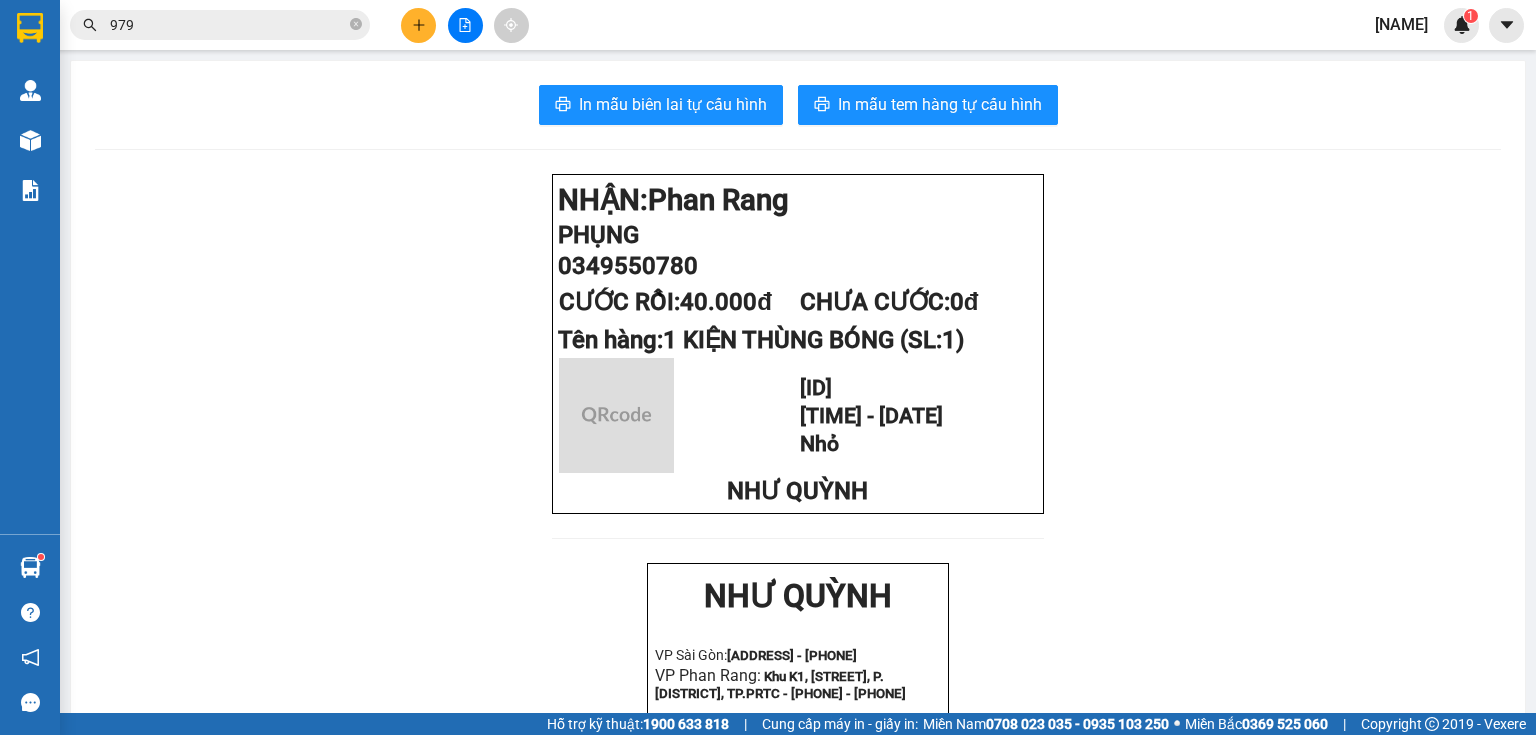click on "979" at bounding box center [228, 25] 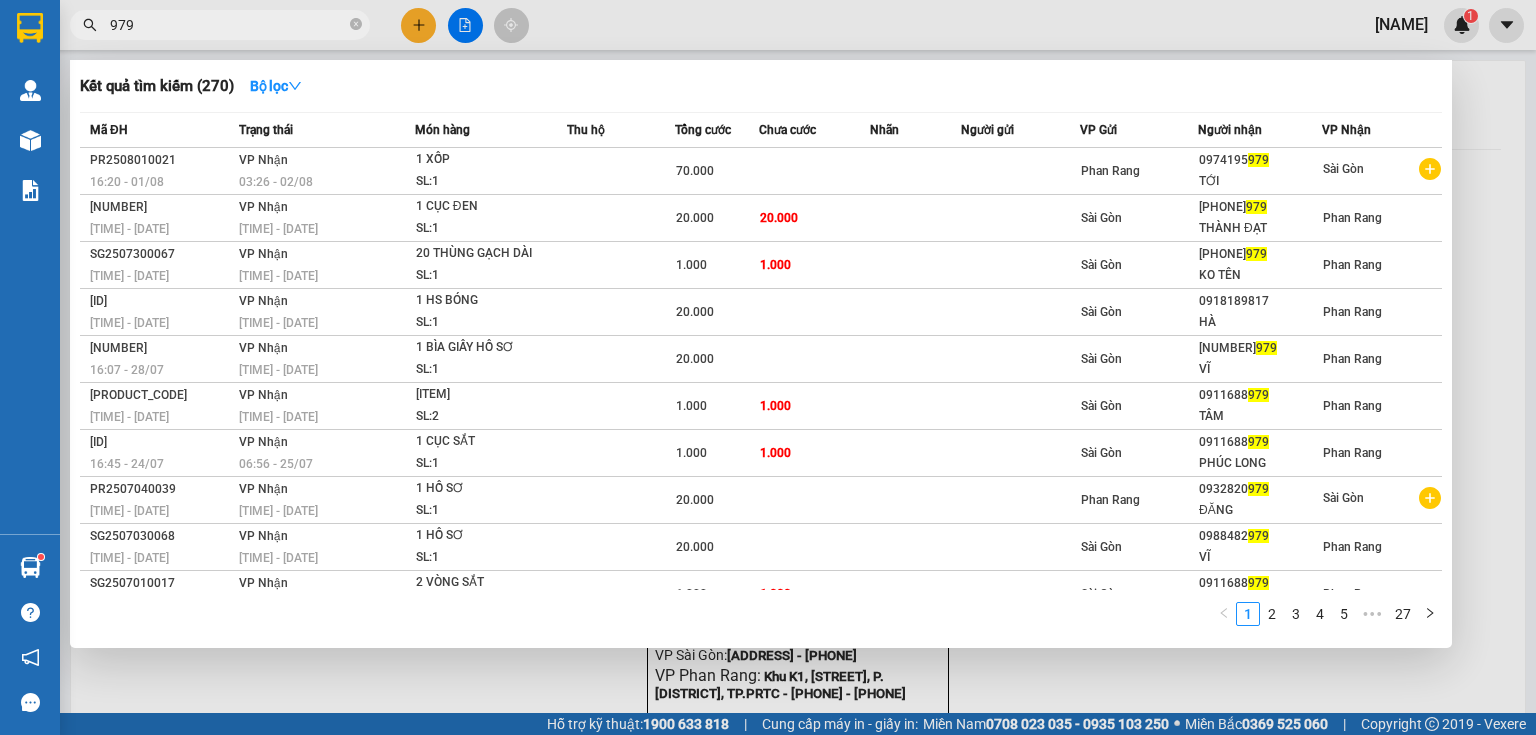 click on "979" at bounding box center [228, 25] 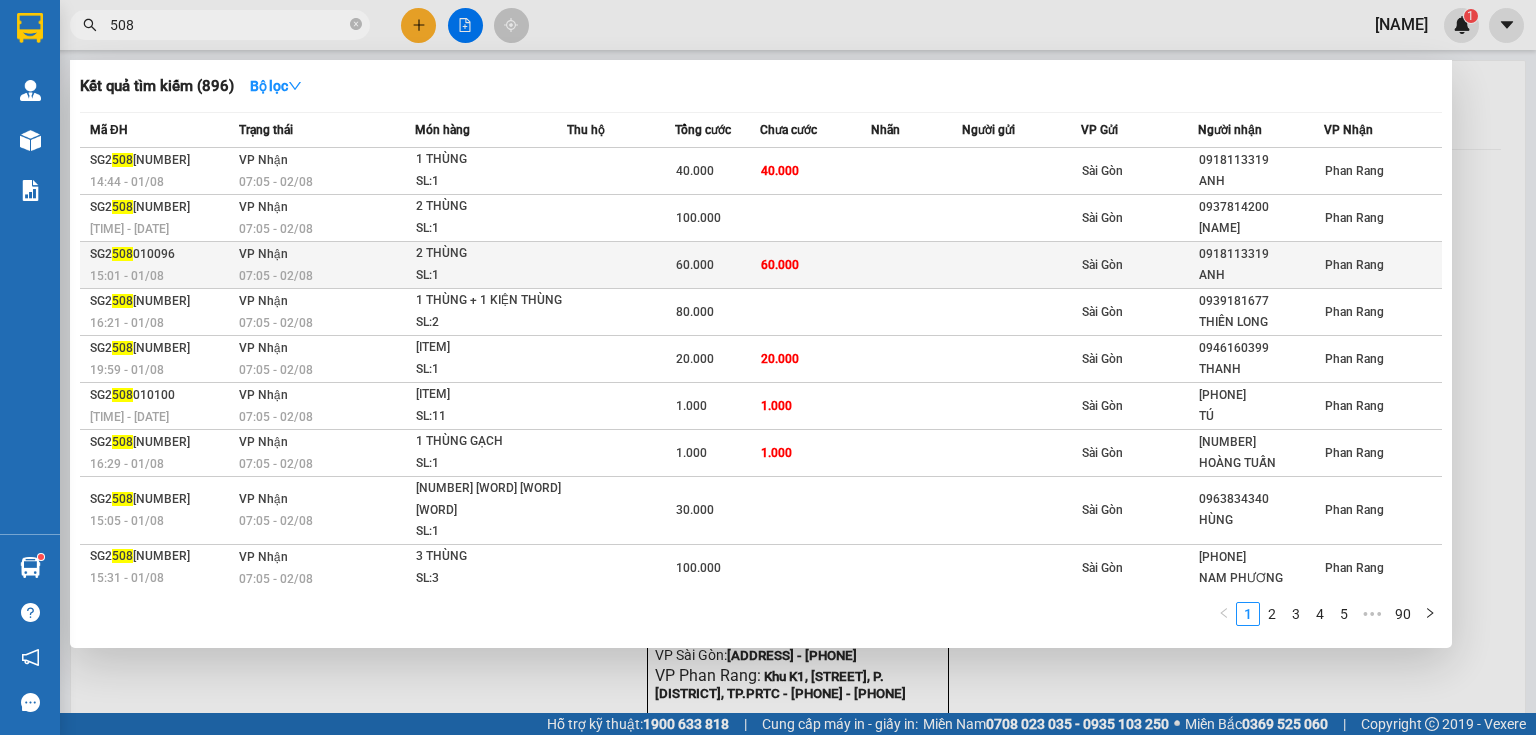 scroll, scrollTop: 22, scrollLeft: 0, axis: vertical 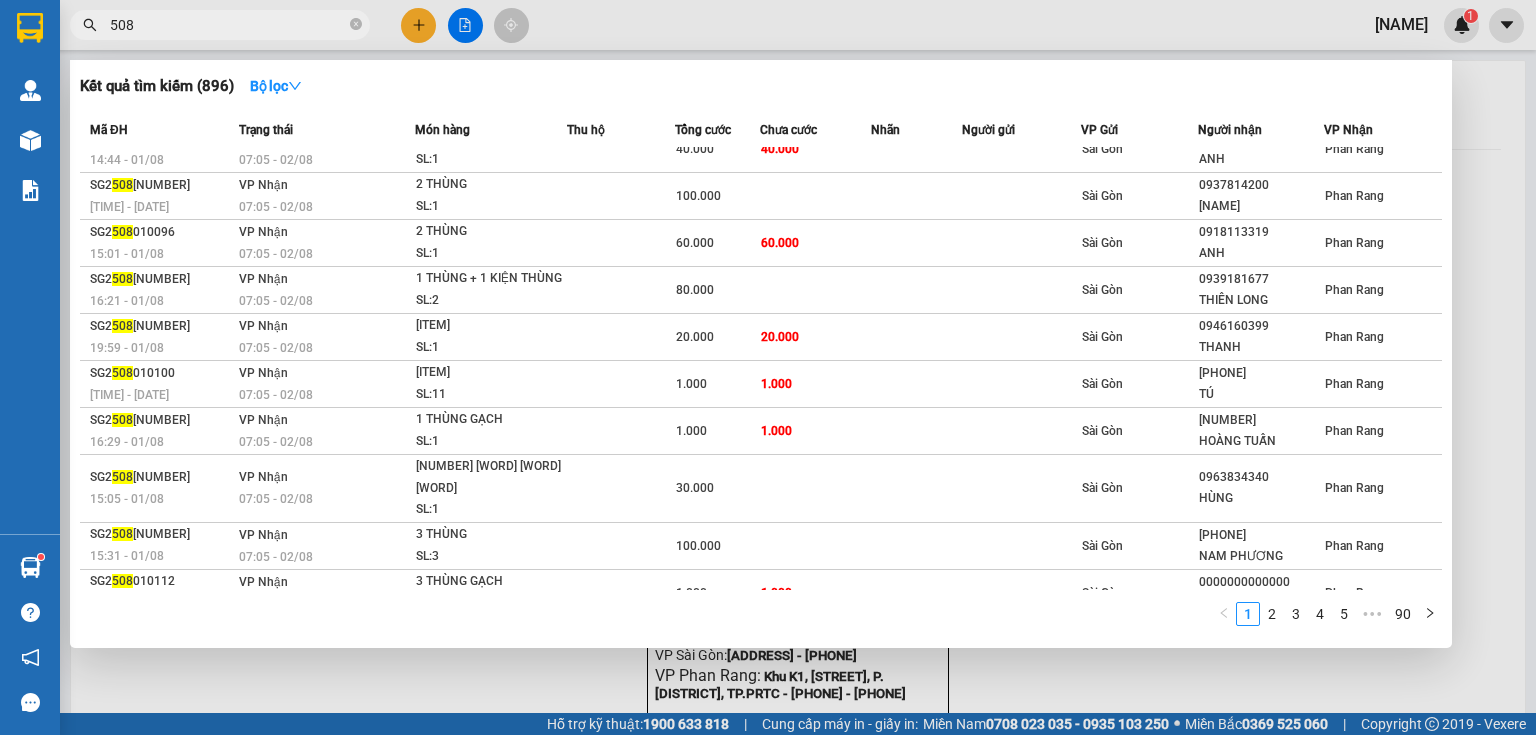click on "508" at bounding box center [228, 25] 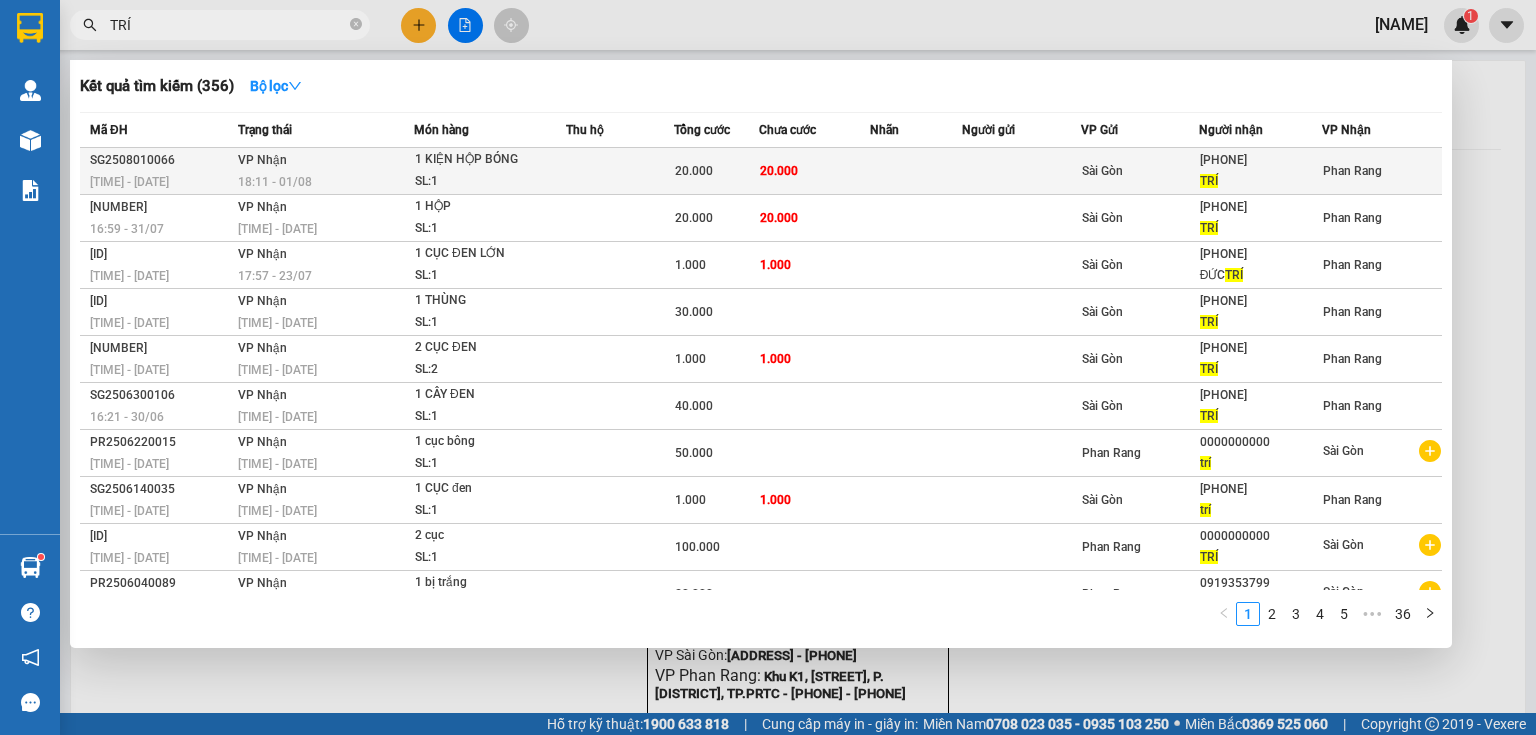 type on "TRÍ" 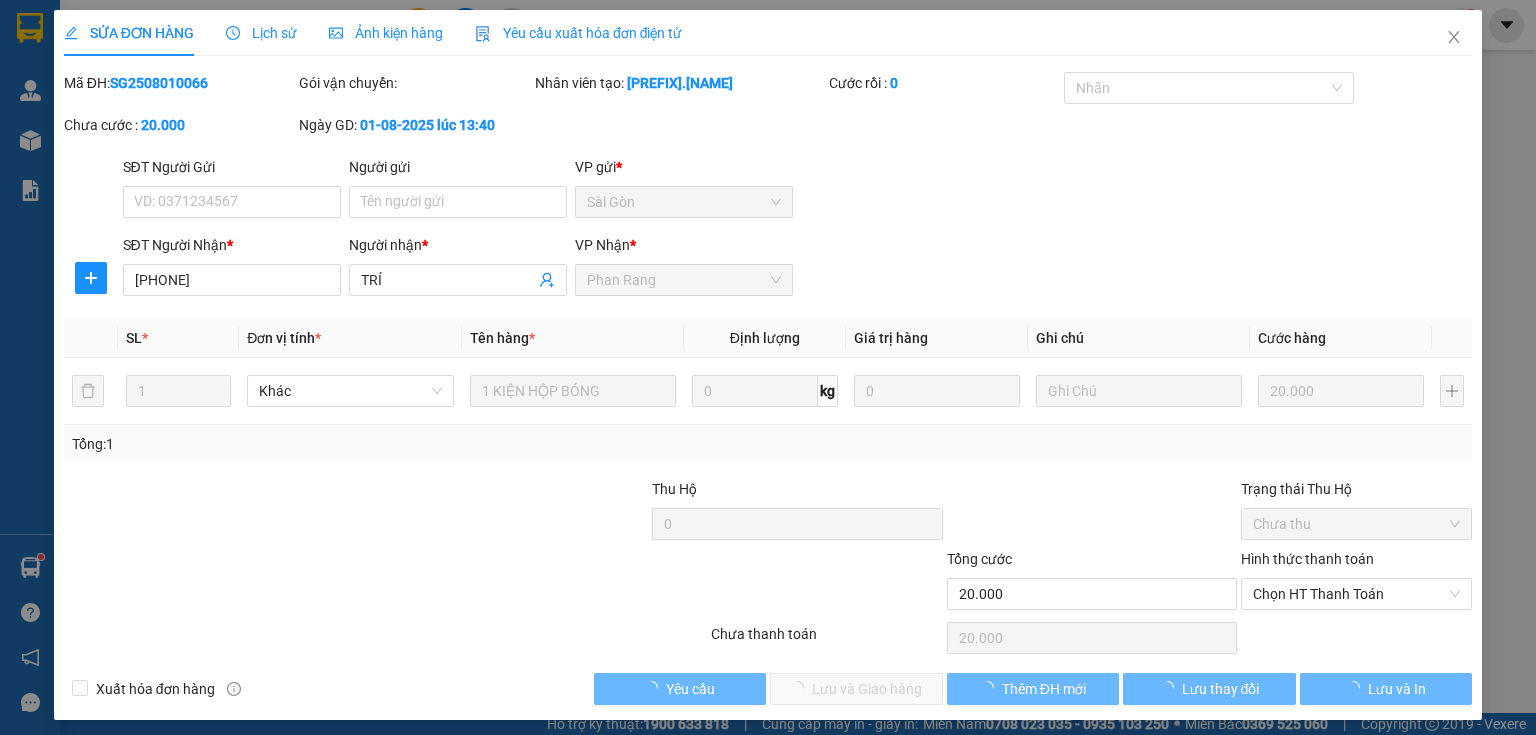 type on "[PHONE]" 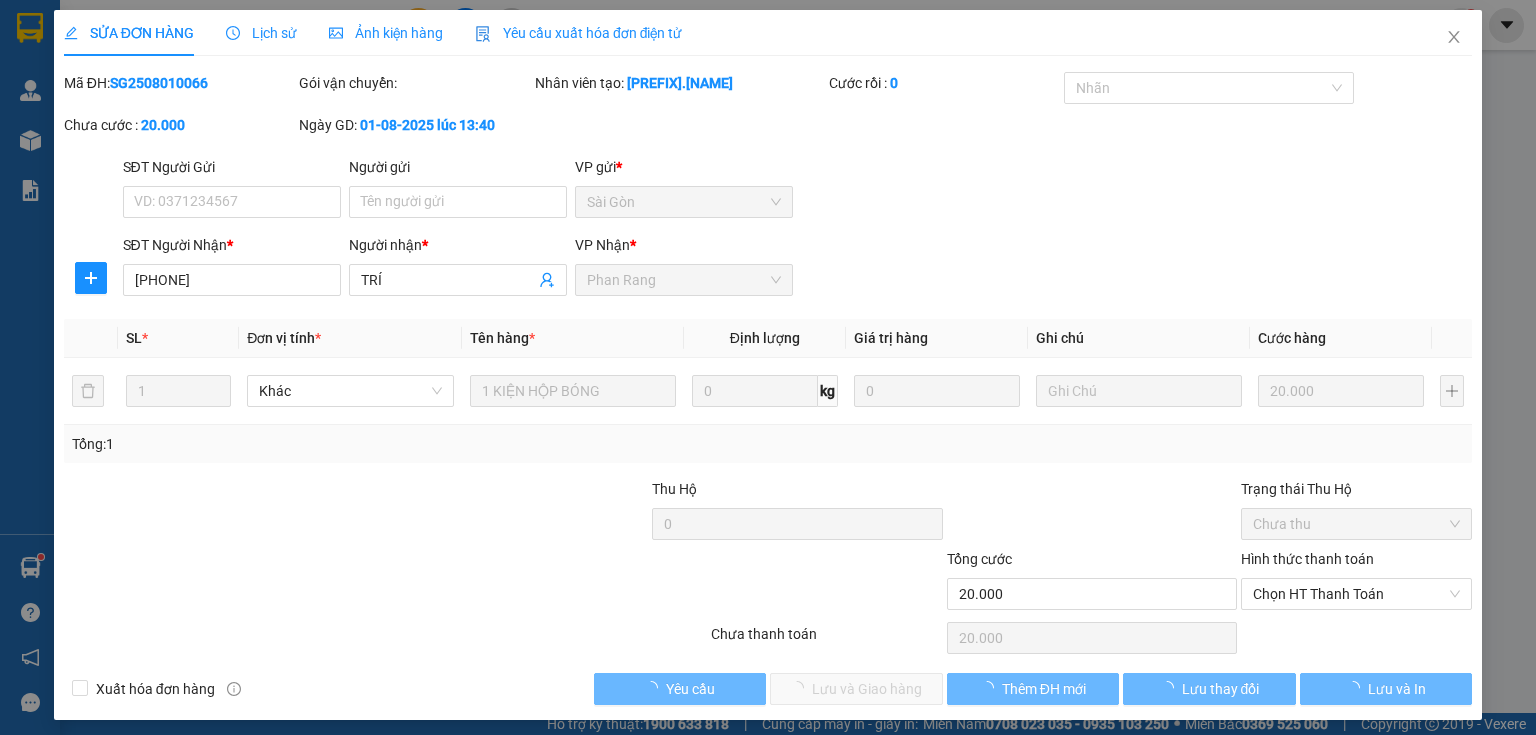 type on "TRÍ" 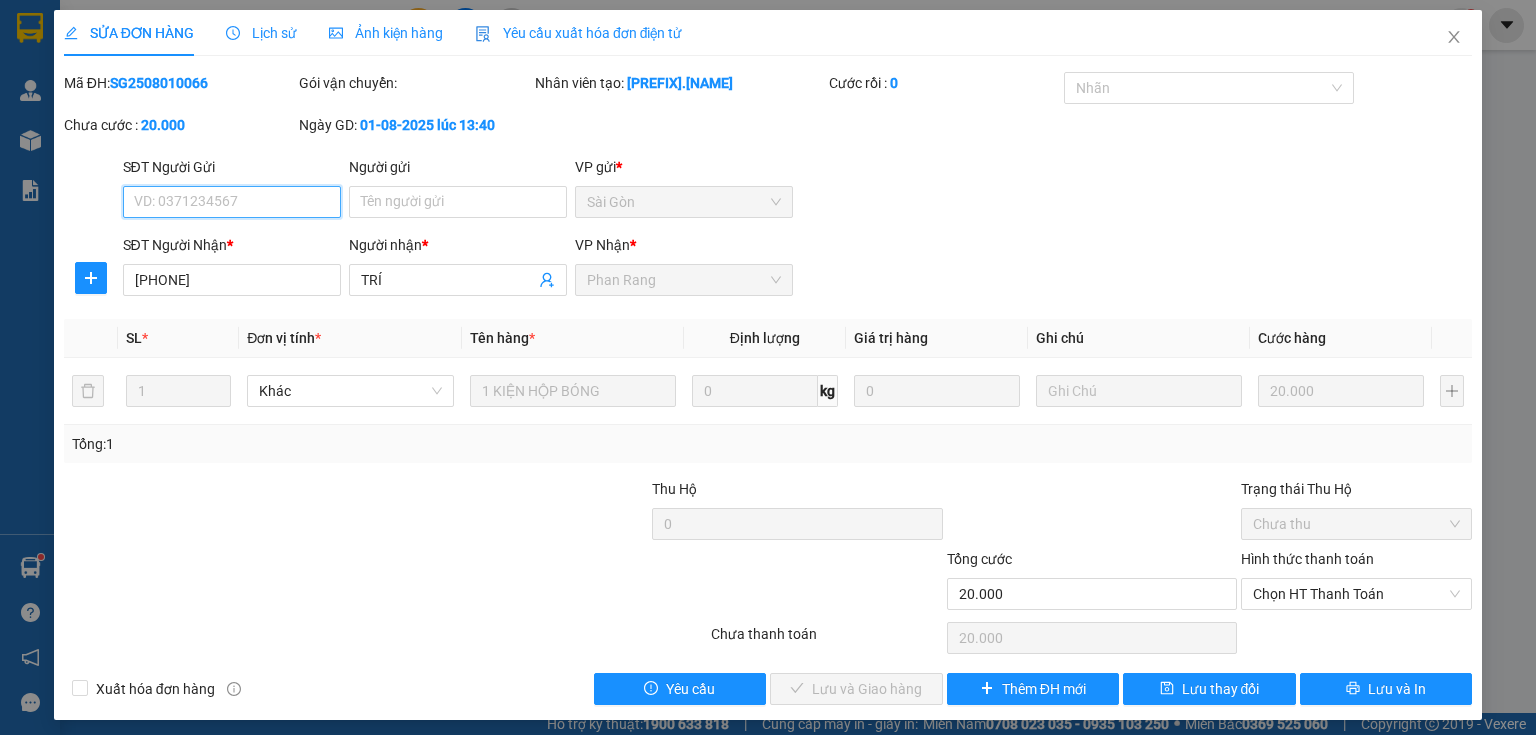 drag, startPoint x: 1341, startPoint y: 585, endPoint x: 1338, endPoint y: 611, distance: 26.172504 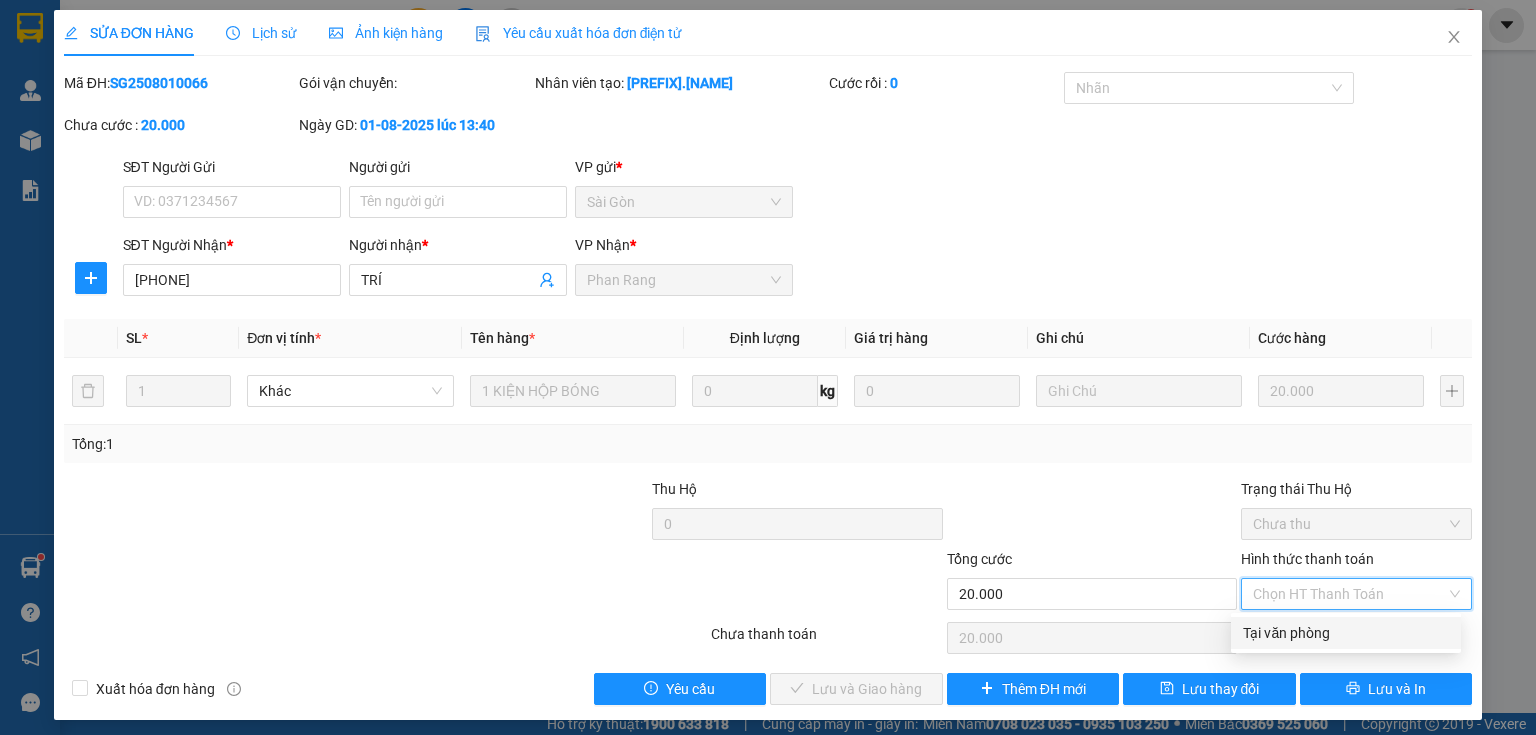drag, startPoint x: 1317, startPoint y: 632, endPoint x: 1275, endPoint y: 649, distance: 45.310043 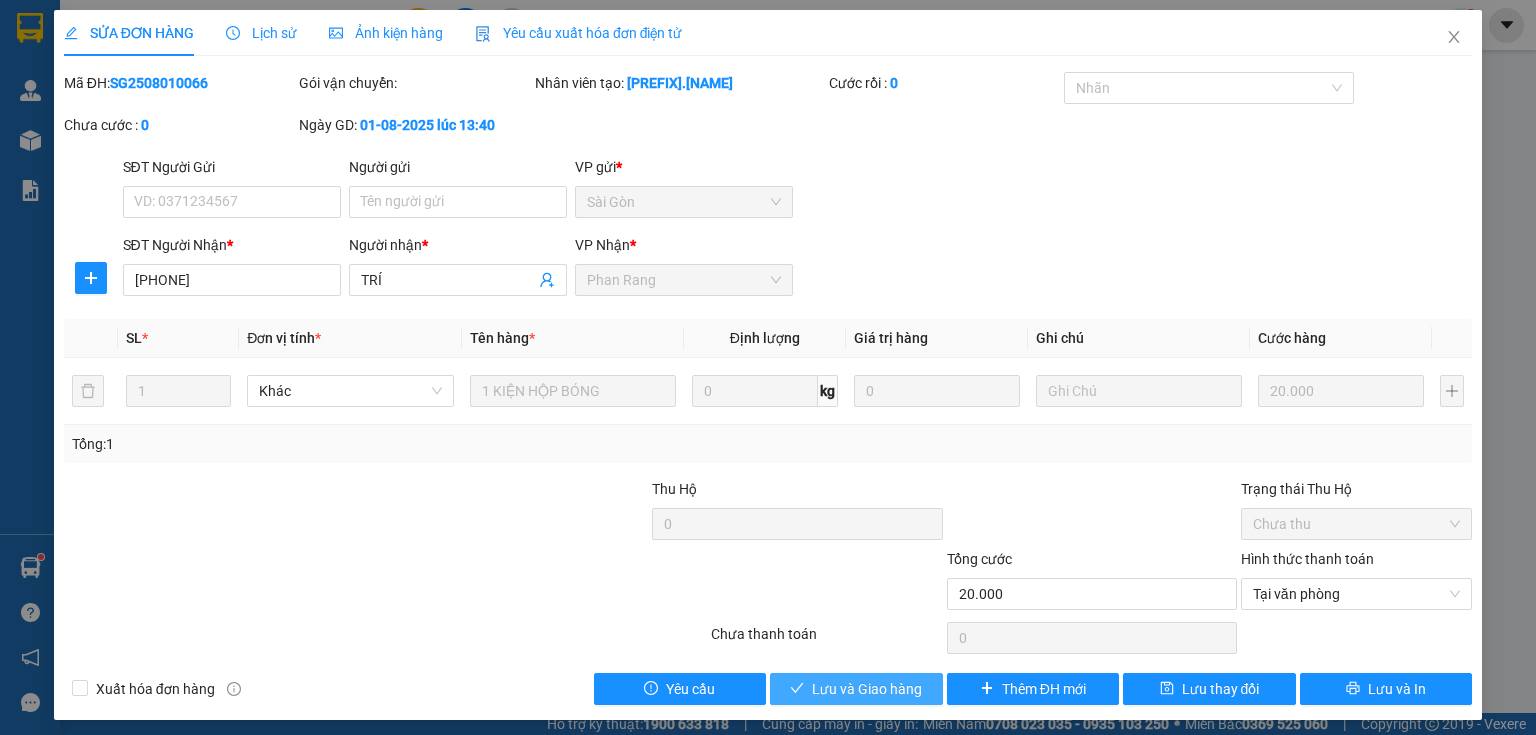 click on "Lưu và Giao hàng" at bounding box center (867, 689) 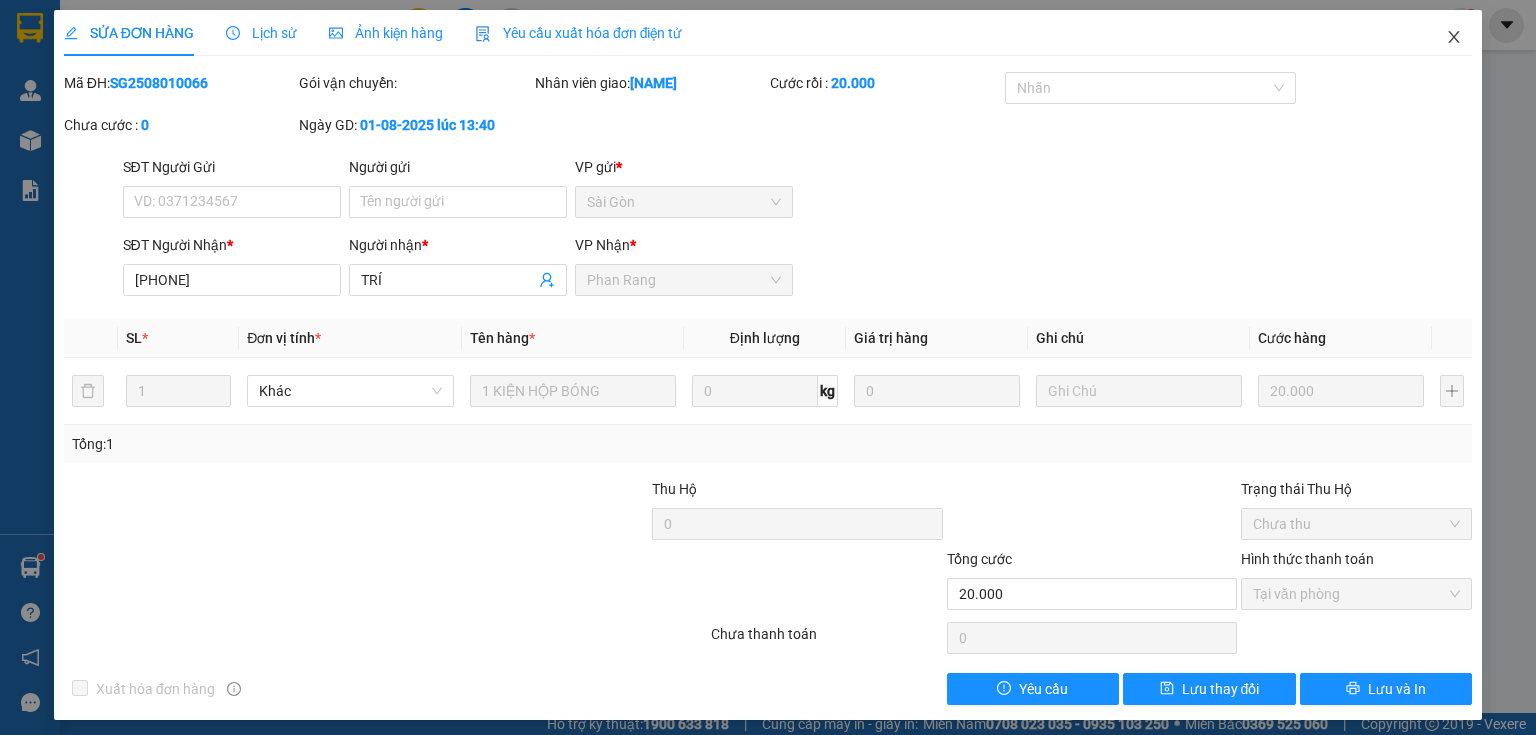 drag, startPoint x: 1444, startPoint y: 37, endPoint x: 1316, endPoint y: 12, distance: 130.41856 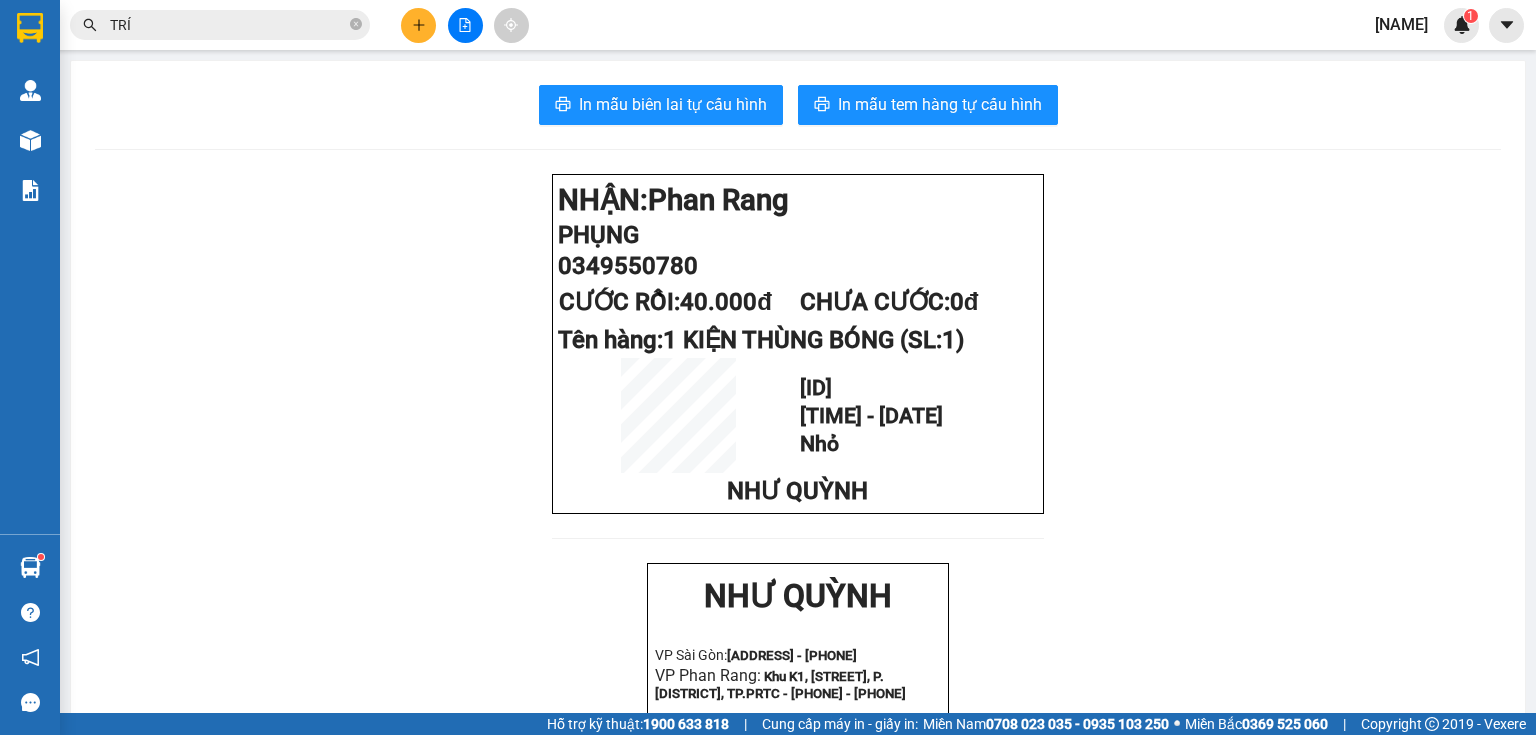 click on "TRÍ" at bounding box center [228, 25] 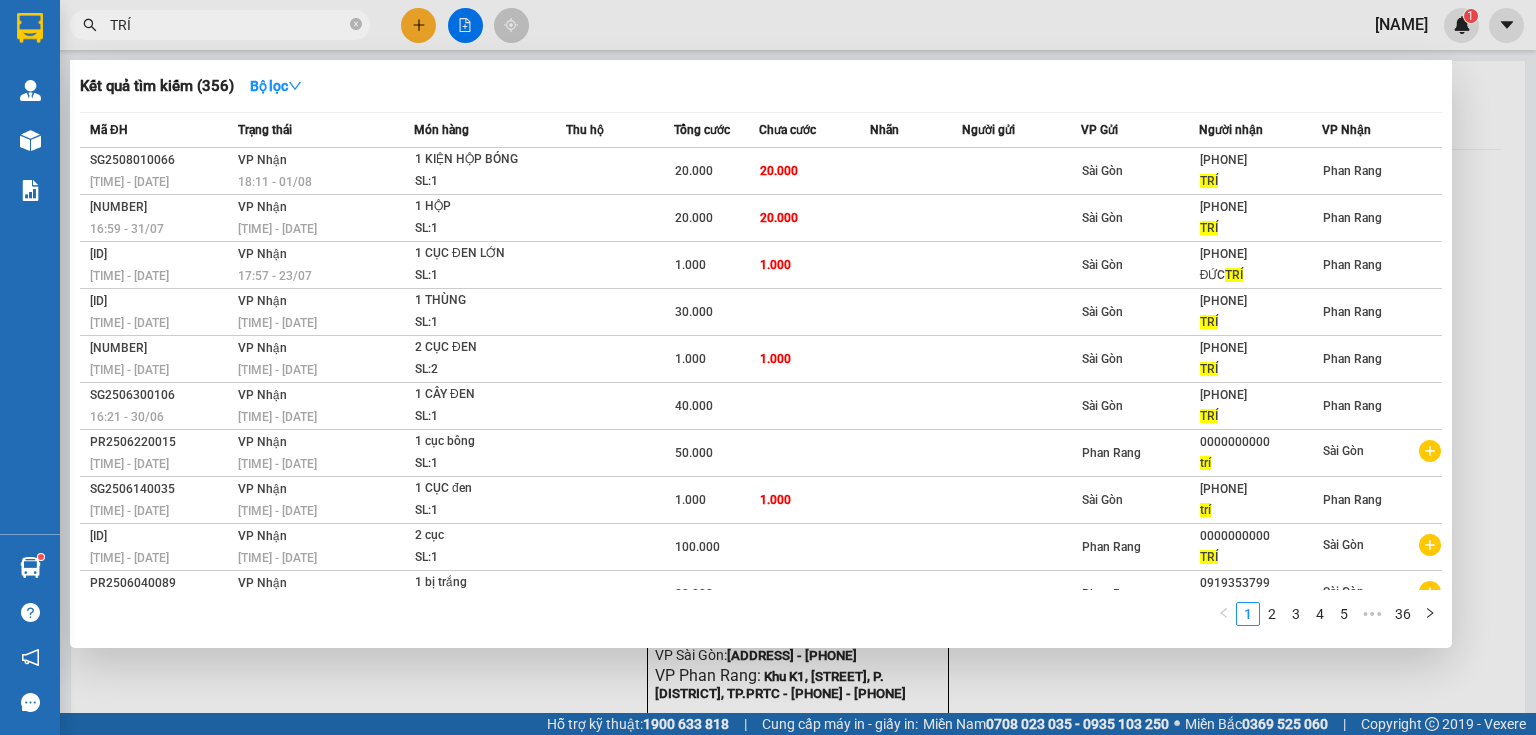 click on "TRÍ" at bounding box center [228, 25] 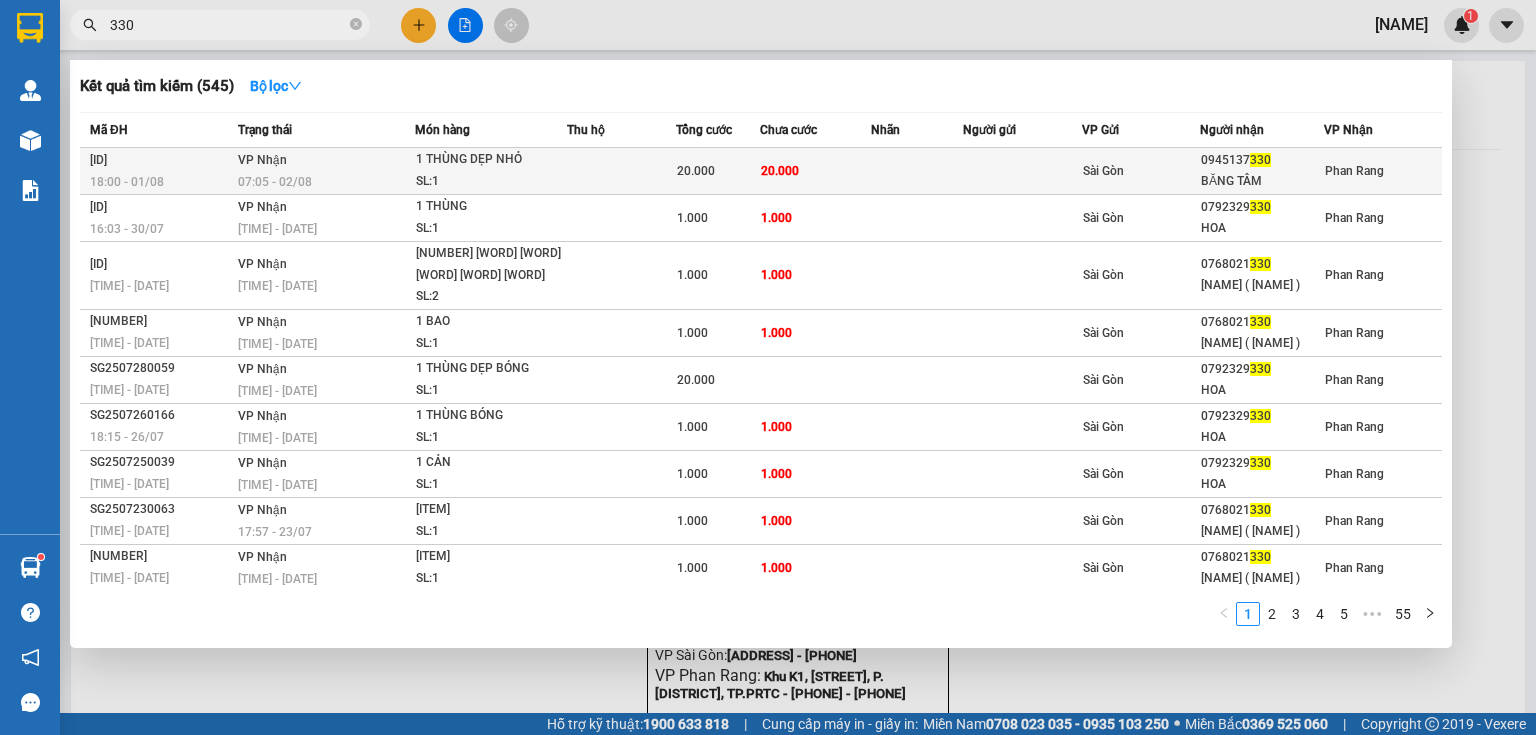 type on "330" 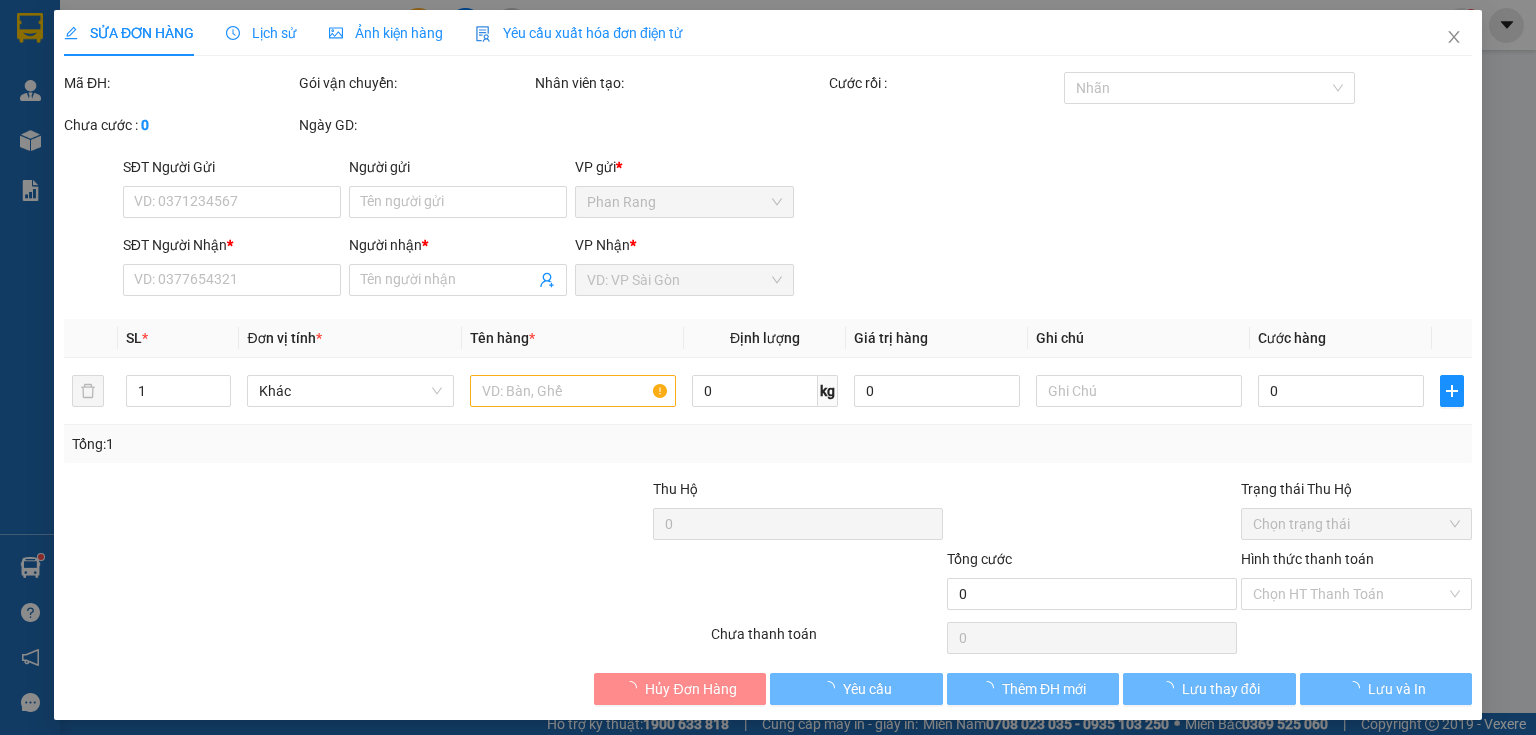 type on "[PHONE]" 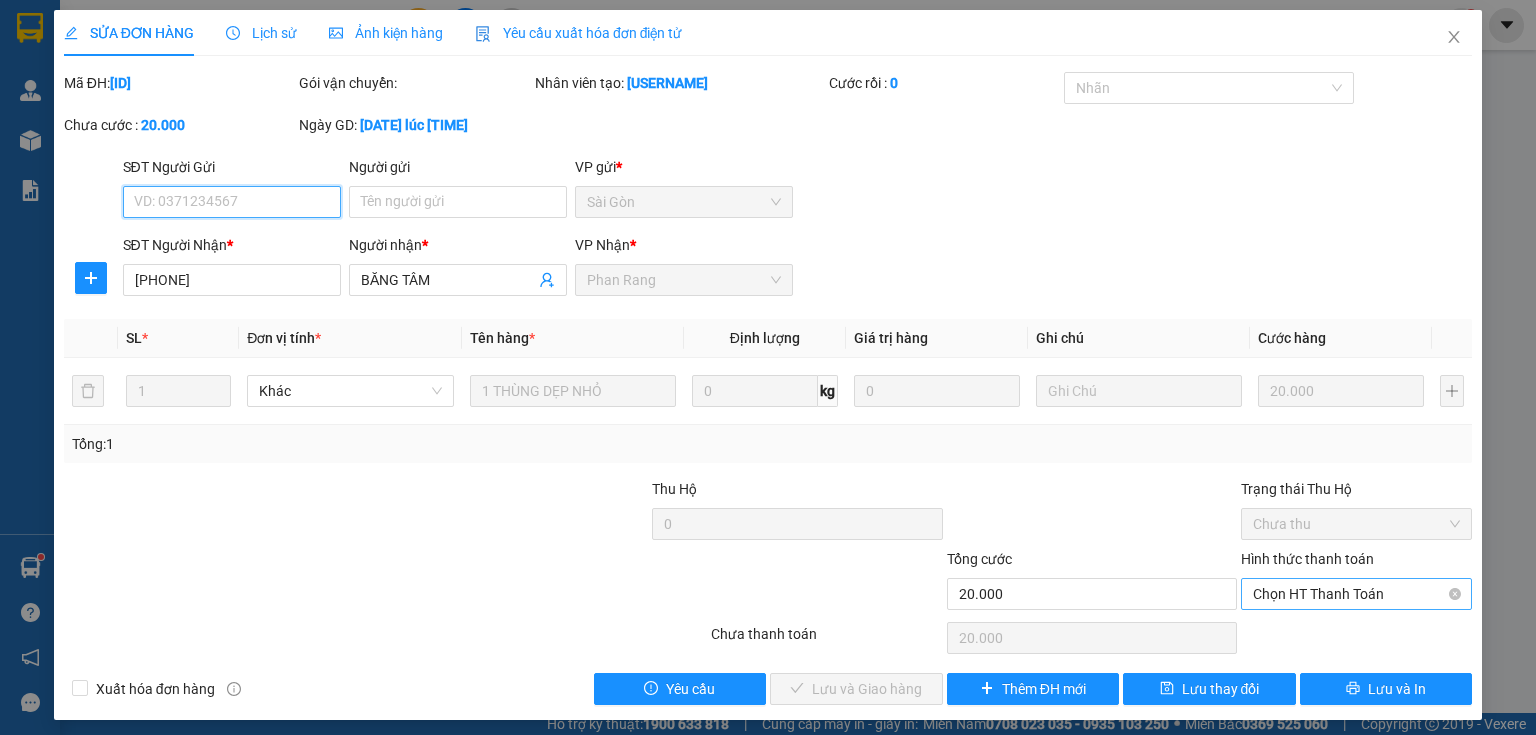 click on "Chọn HT Thanh Toán" at bounding box center [1356, 594] 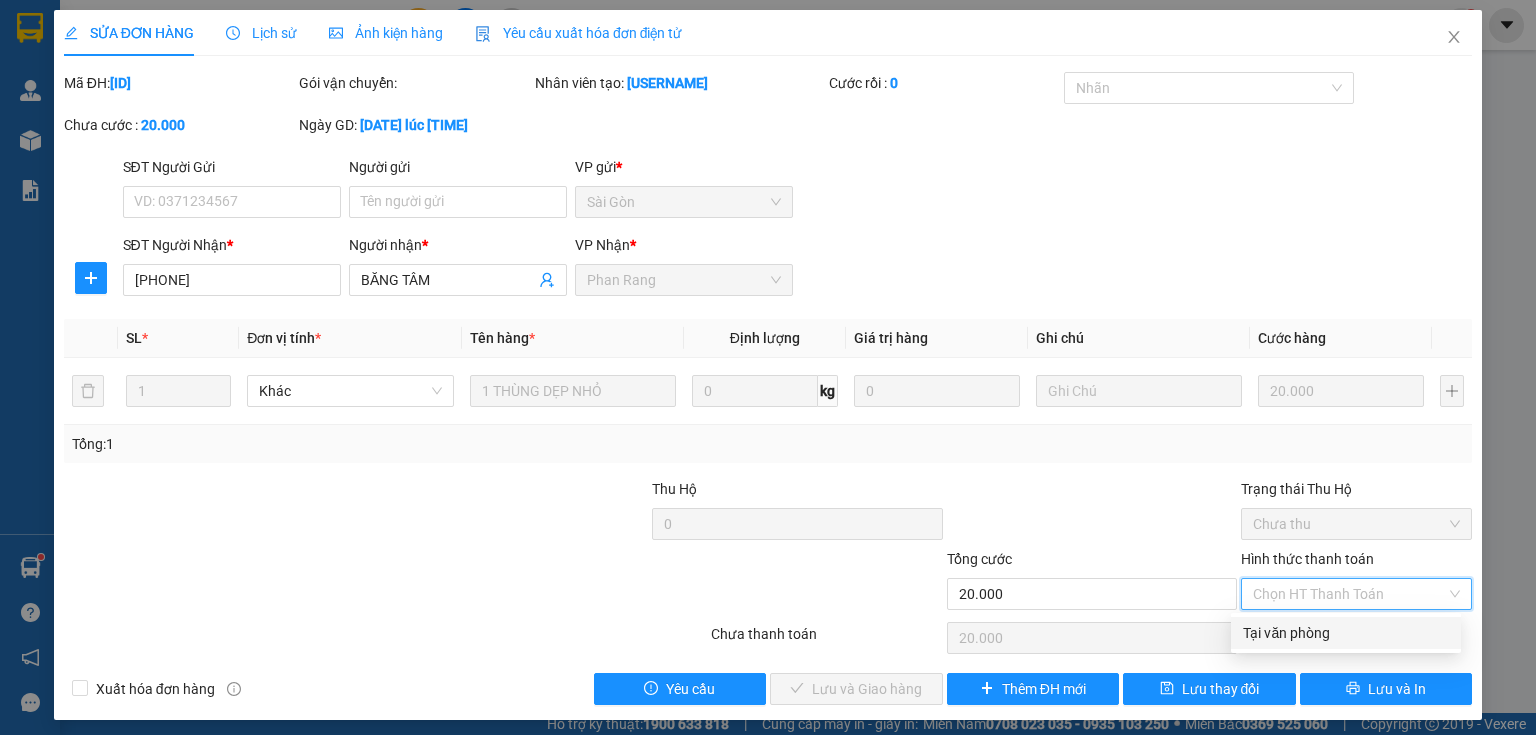drag, startPoint x: 1309, startPoint y: 624, endPoint x: 1299, endPoint y: 636, distance: 15.6205 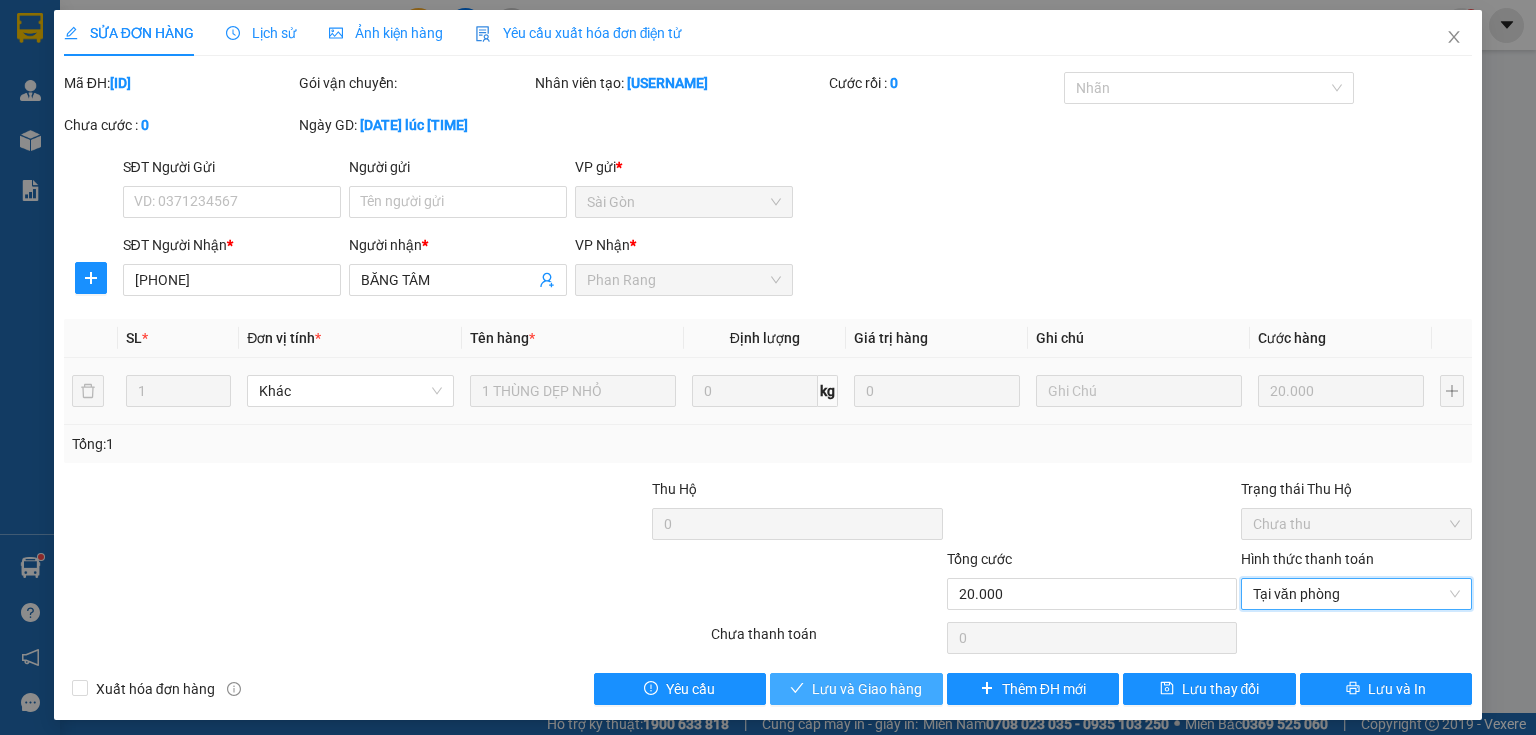 drag, startPoint x: 890, startPoint y: 680, endPoint x: 907, endPoint y: 383, distance: 297.48615 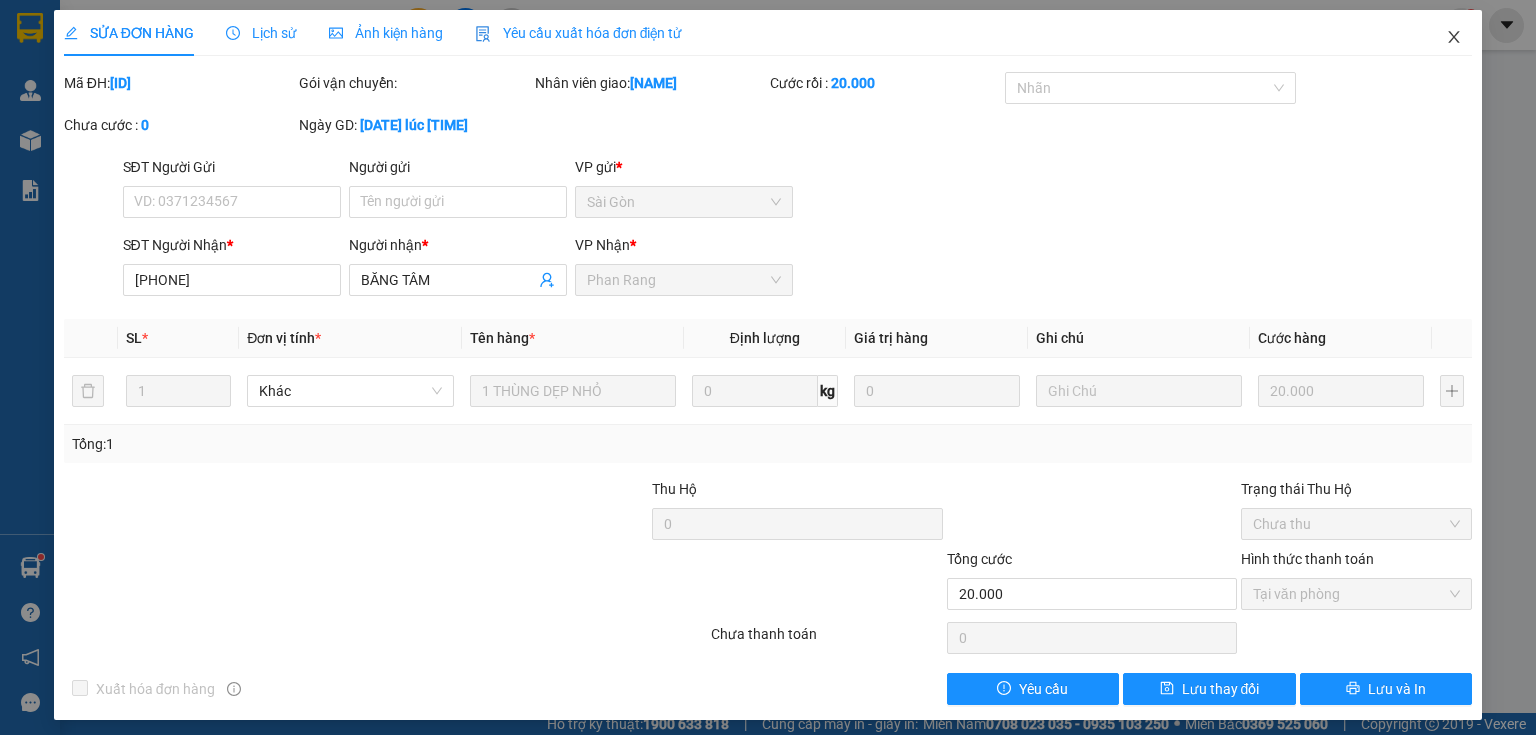 drag, startPoint x: 1446, startPoint y: 37, endPoint x: 1429, endPoint y: 41, distance: 17.464249 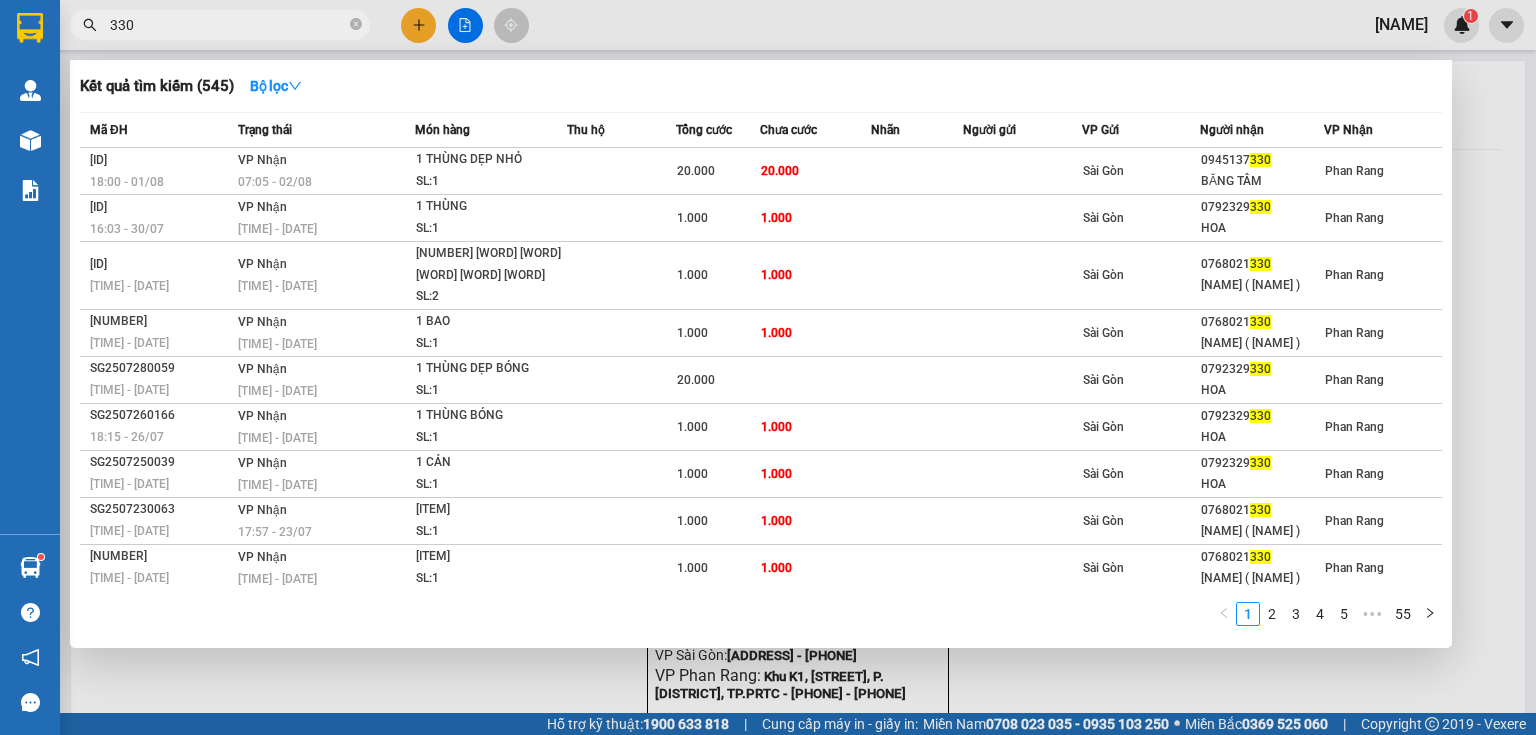 click on "330" at bounding box center (228, 25) 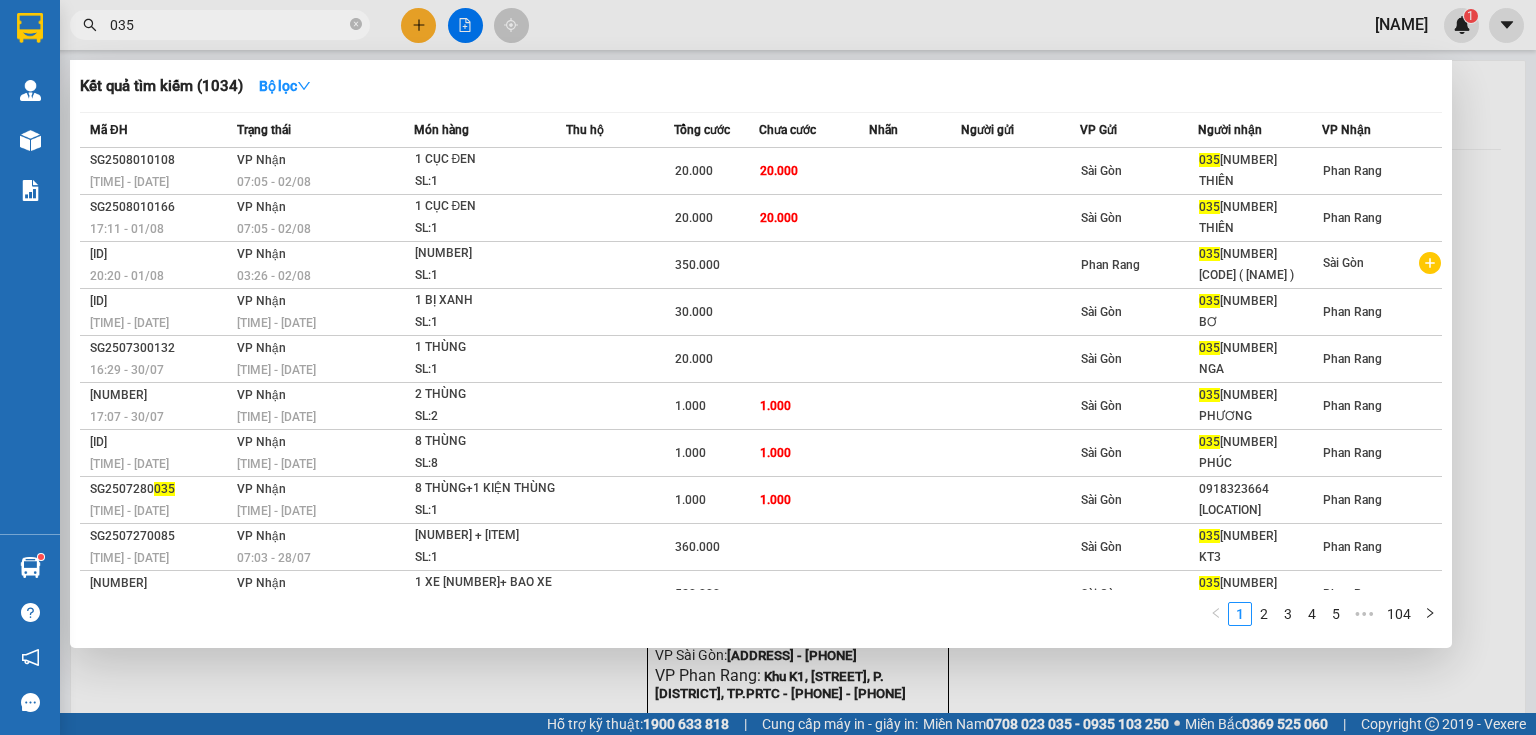 drag, startPoint x: 179, startPoint y: 33, endPoint x: 0, endPoint y: 49, distance: 179.71365 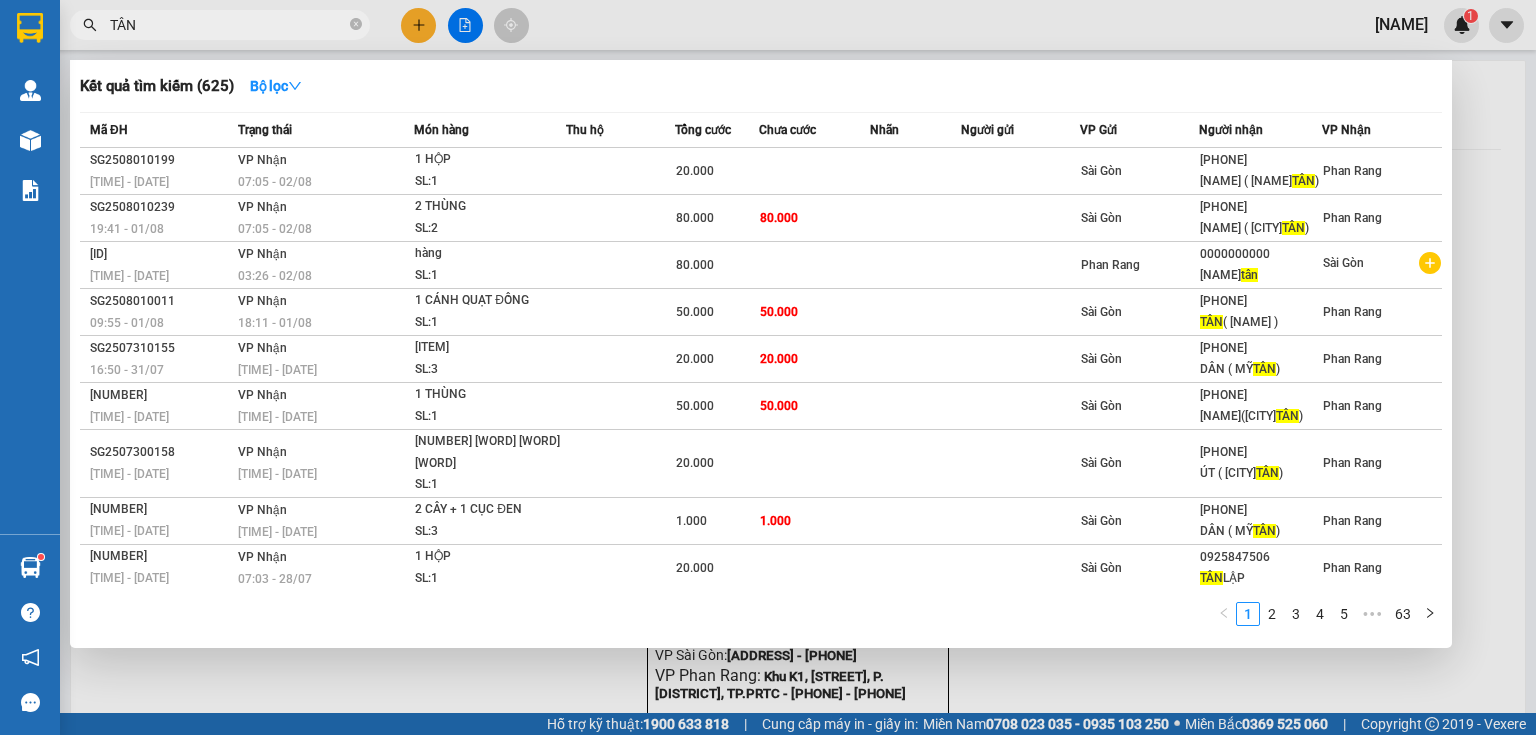 click on "TÂN" at bounding box center (228, 25) 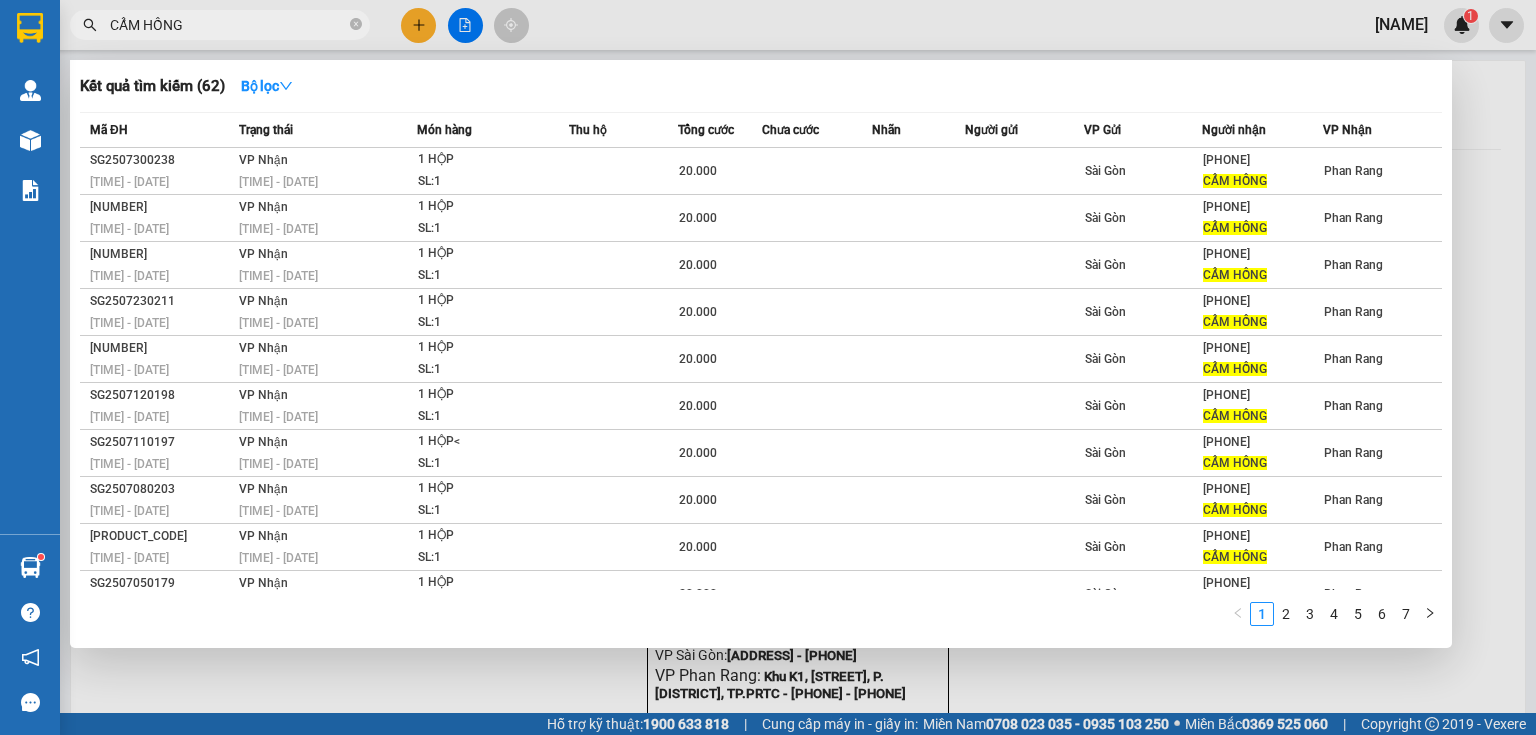 click on "CẨM HỒNG" at bounding box center (228, 25) 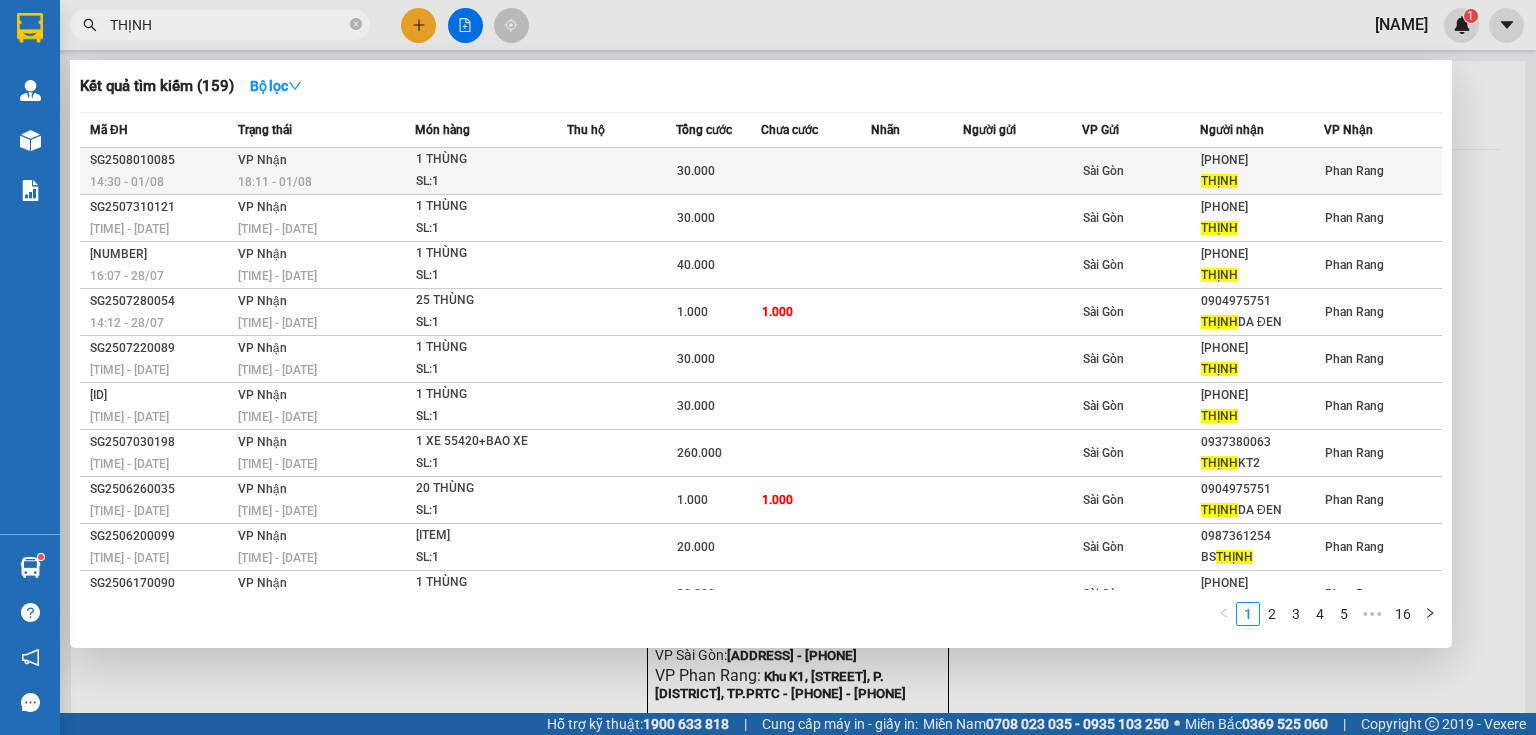 type on "THỊNH" 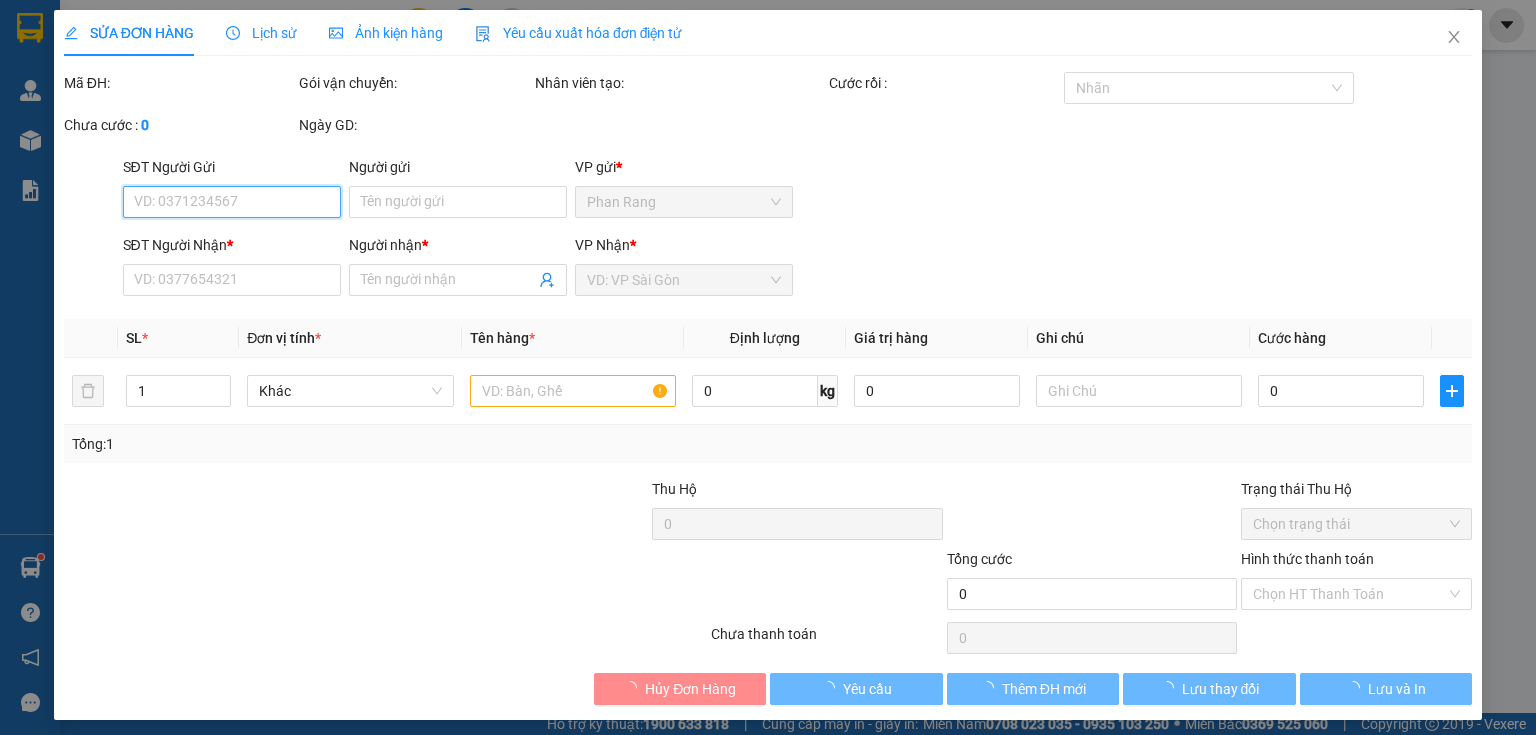 type on "[PHONE]" 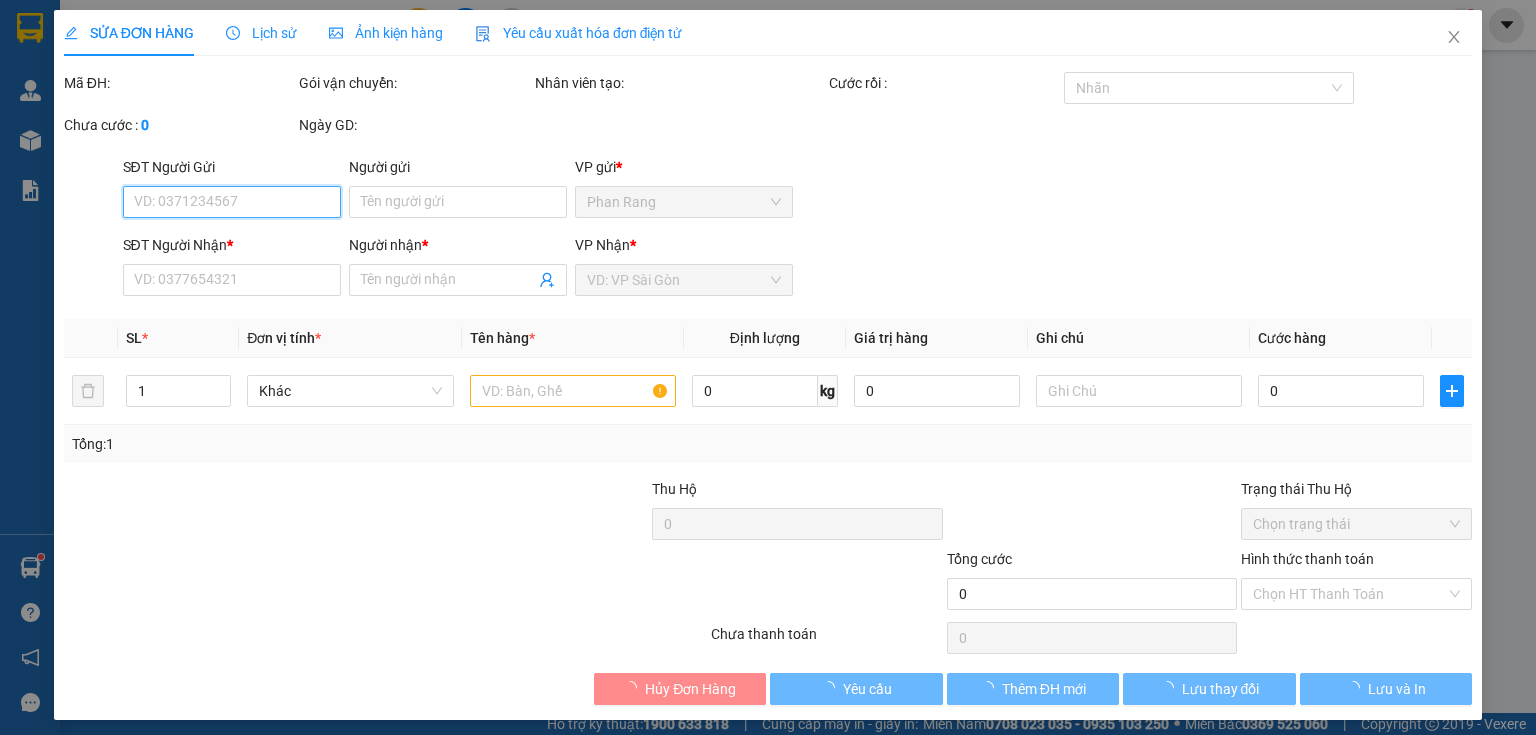 type on "THỊNH" 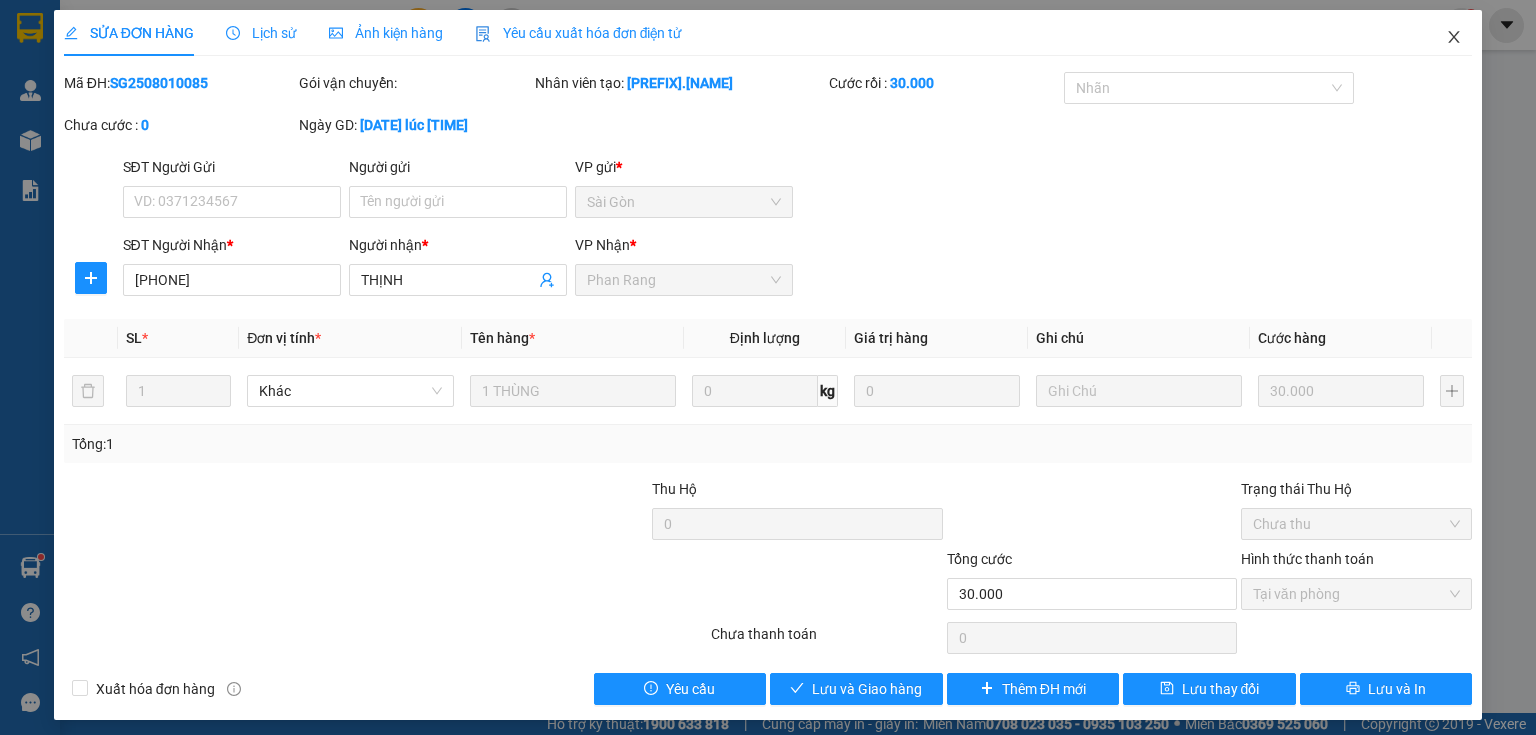 click 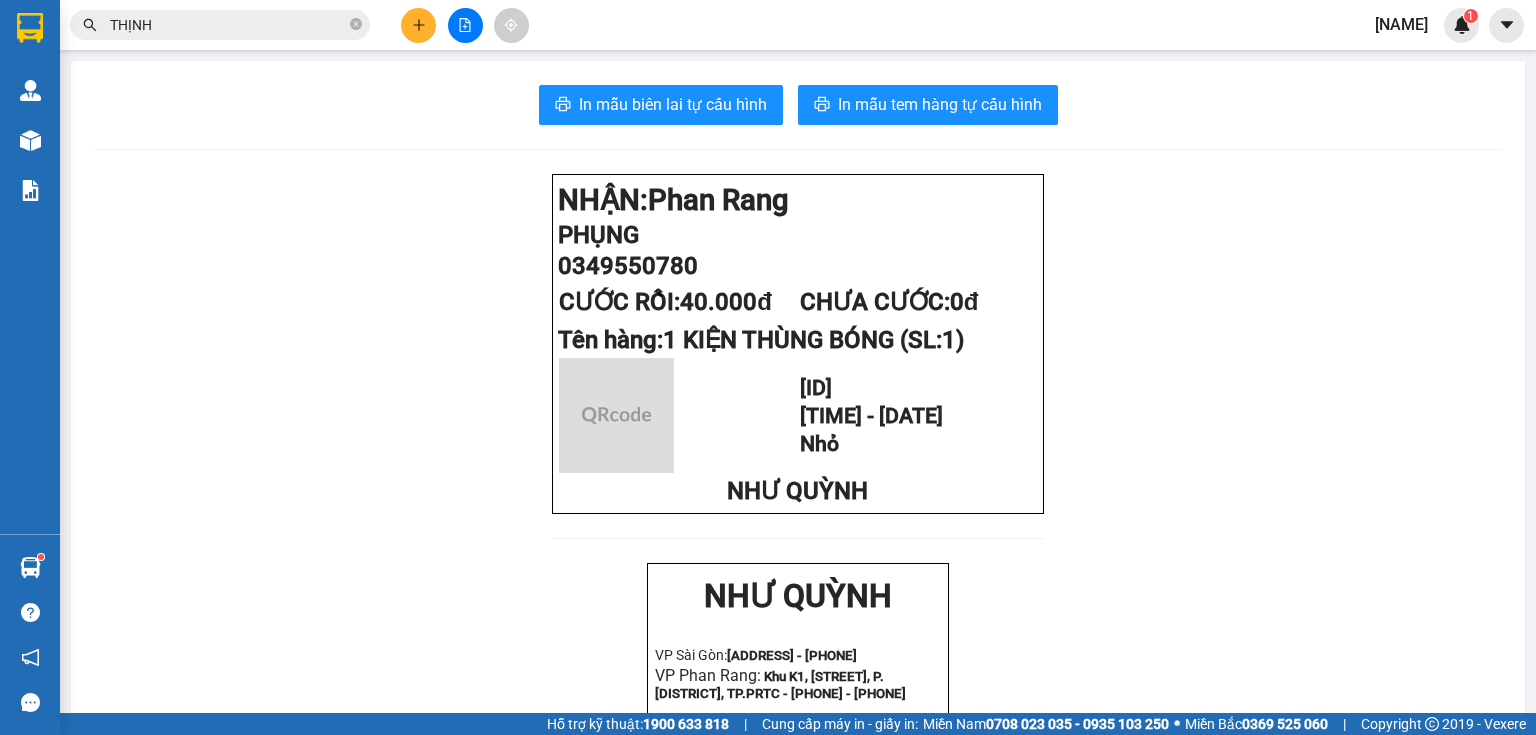 click on "THỊNH" at bounding box center [228, 25] 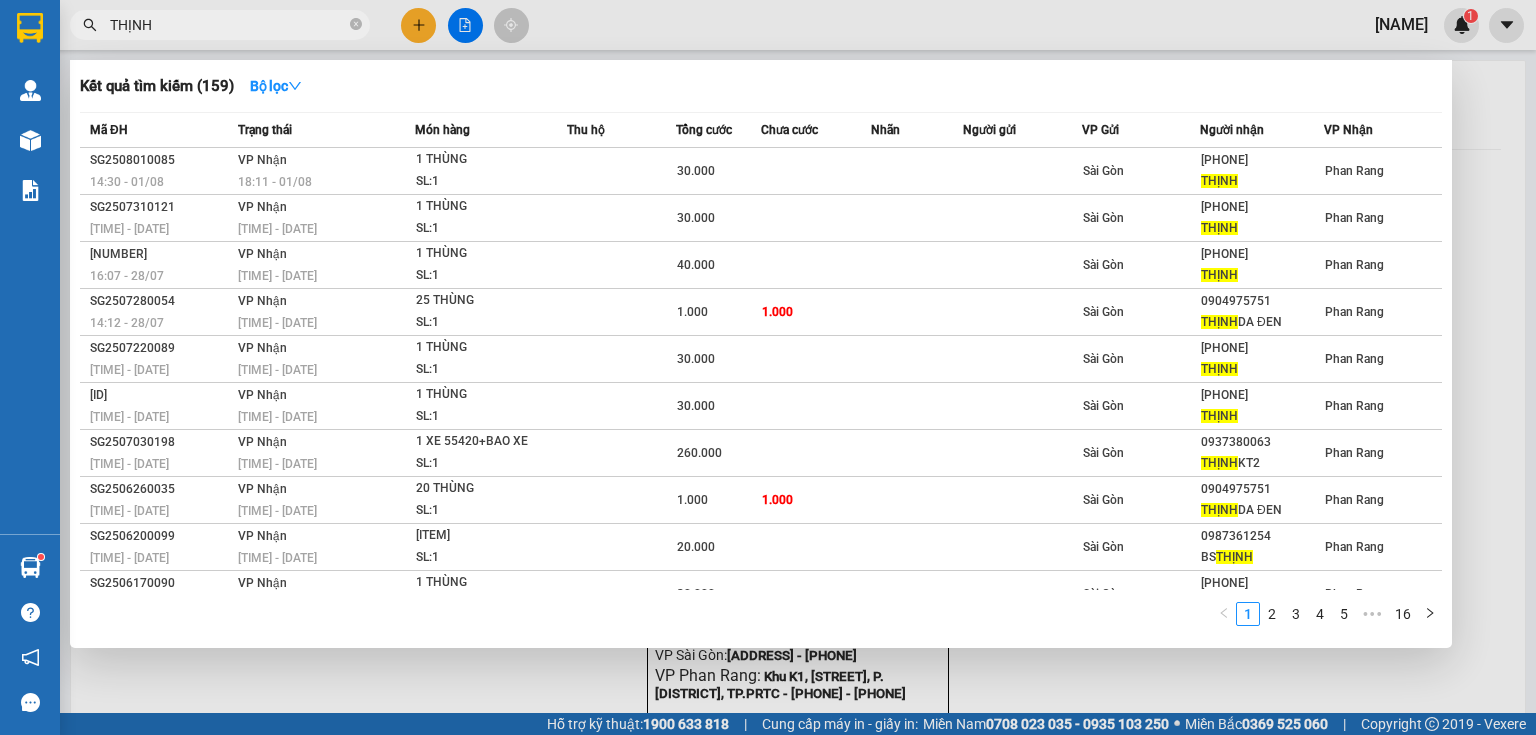 click on "THỊNH" at bounding box center (228, 25) 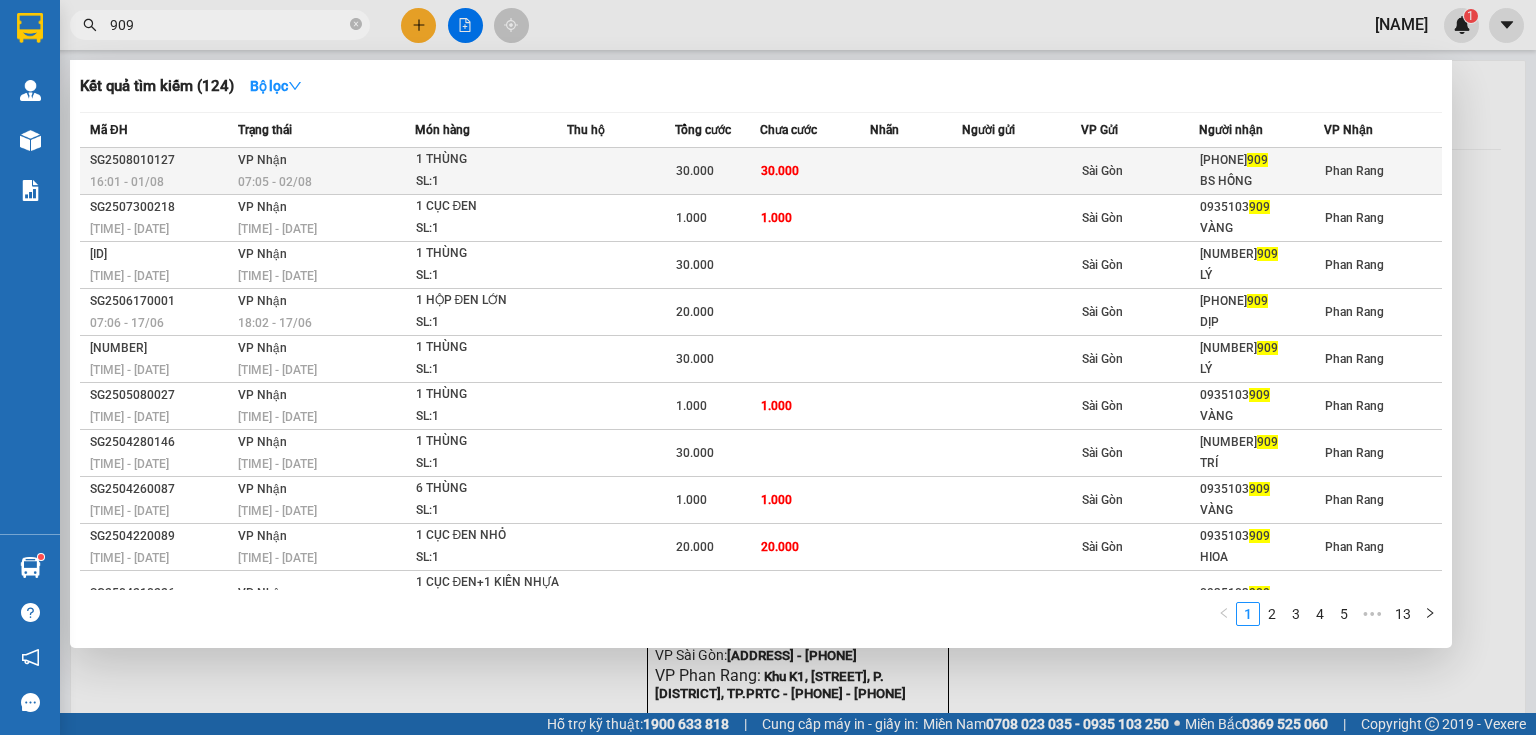 type on "909" 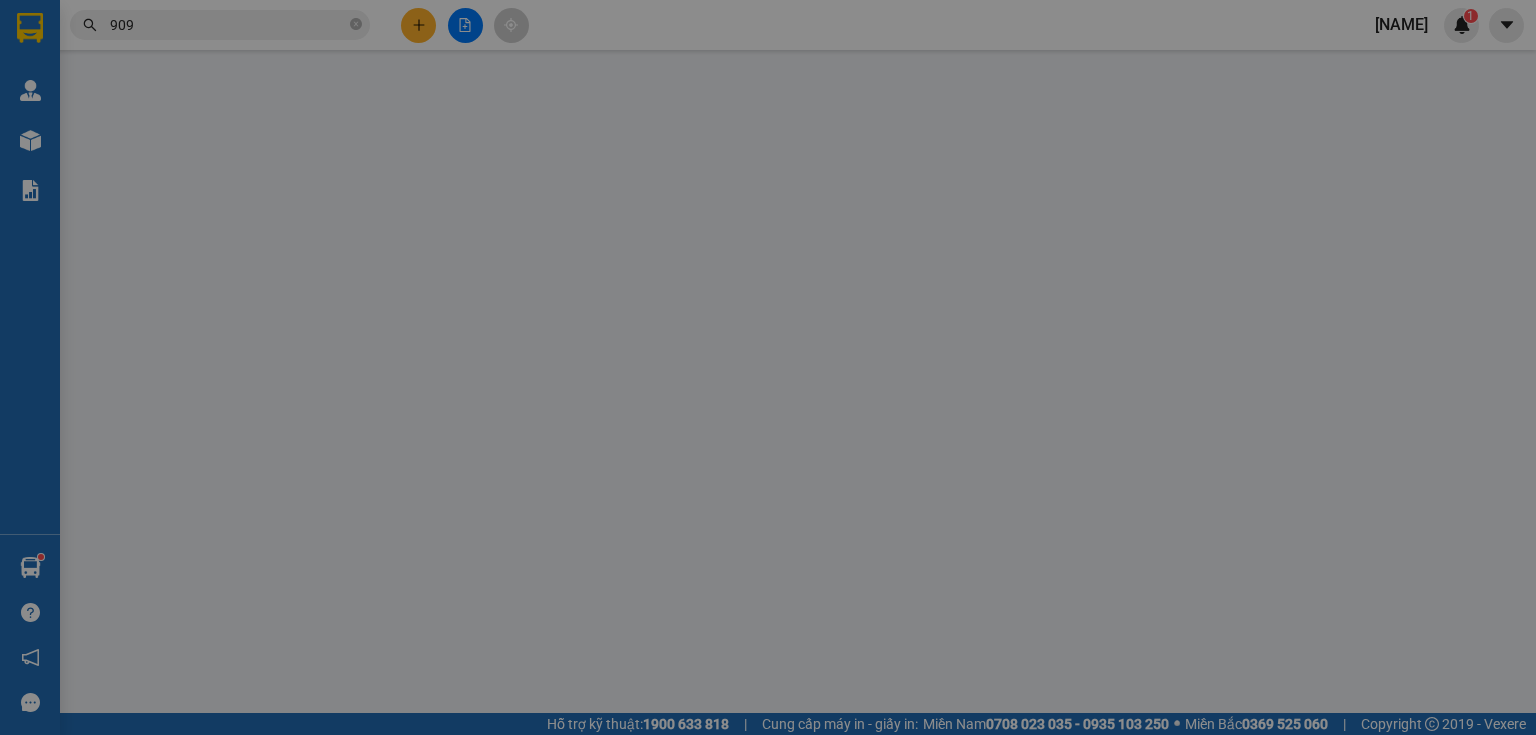 type on "0913829909" 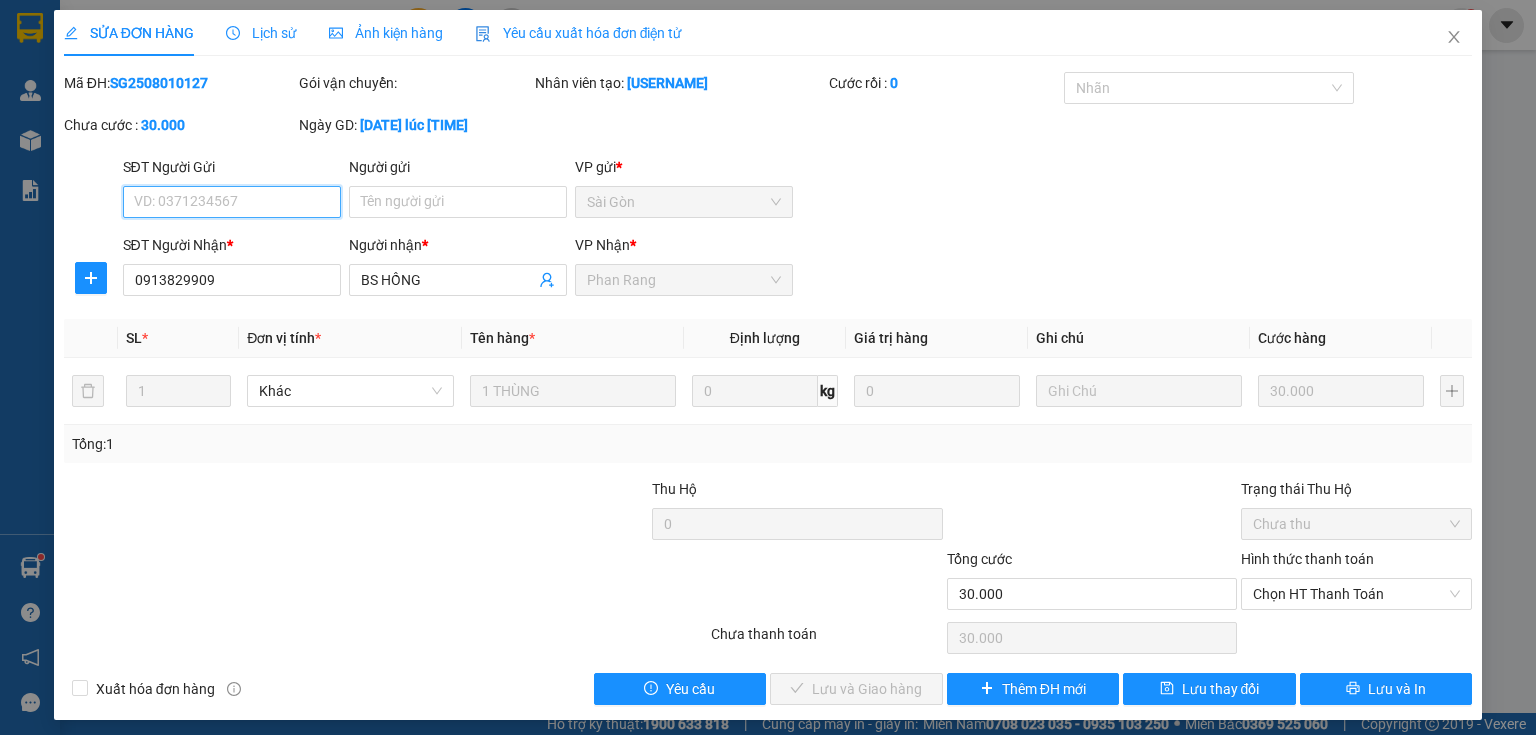 scroll, scrollTop: 8, scrollLeft: 0, axis: vertical 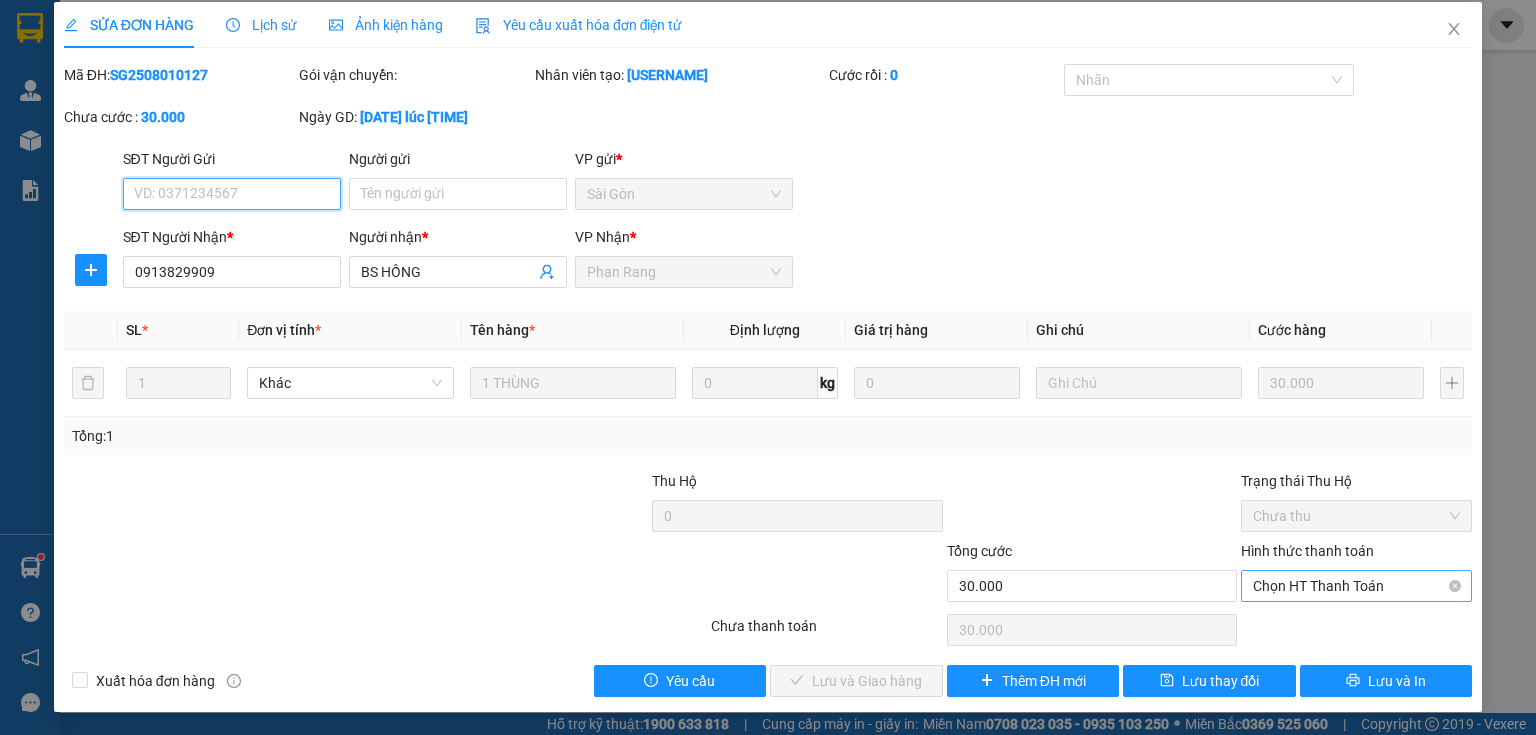 click on "Chọn HT Thanh Toán" at bounding box center [1356, 586] 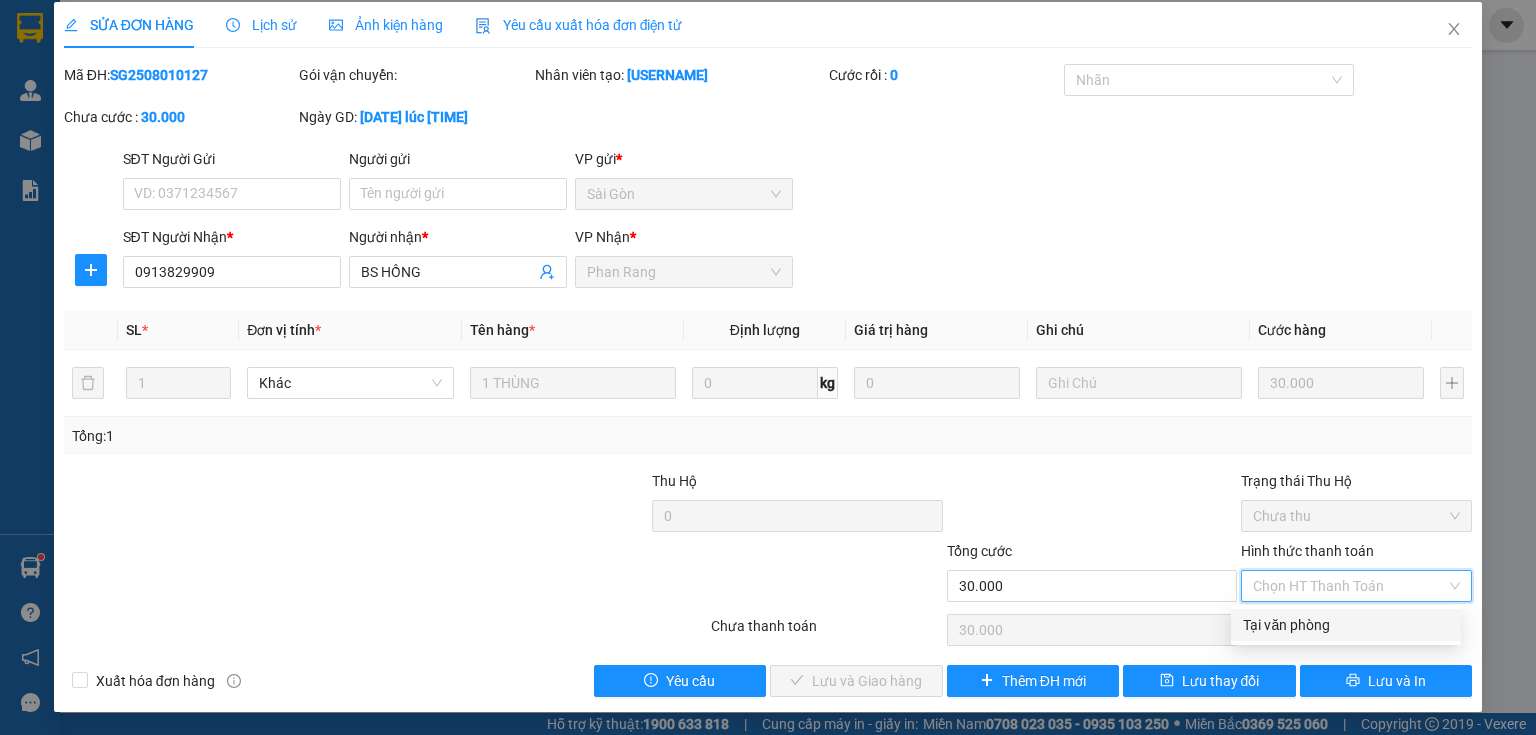 click on "Tại văn phòng" at bounding box center [1346, 625] 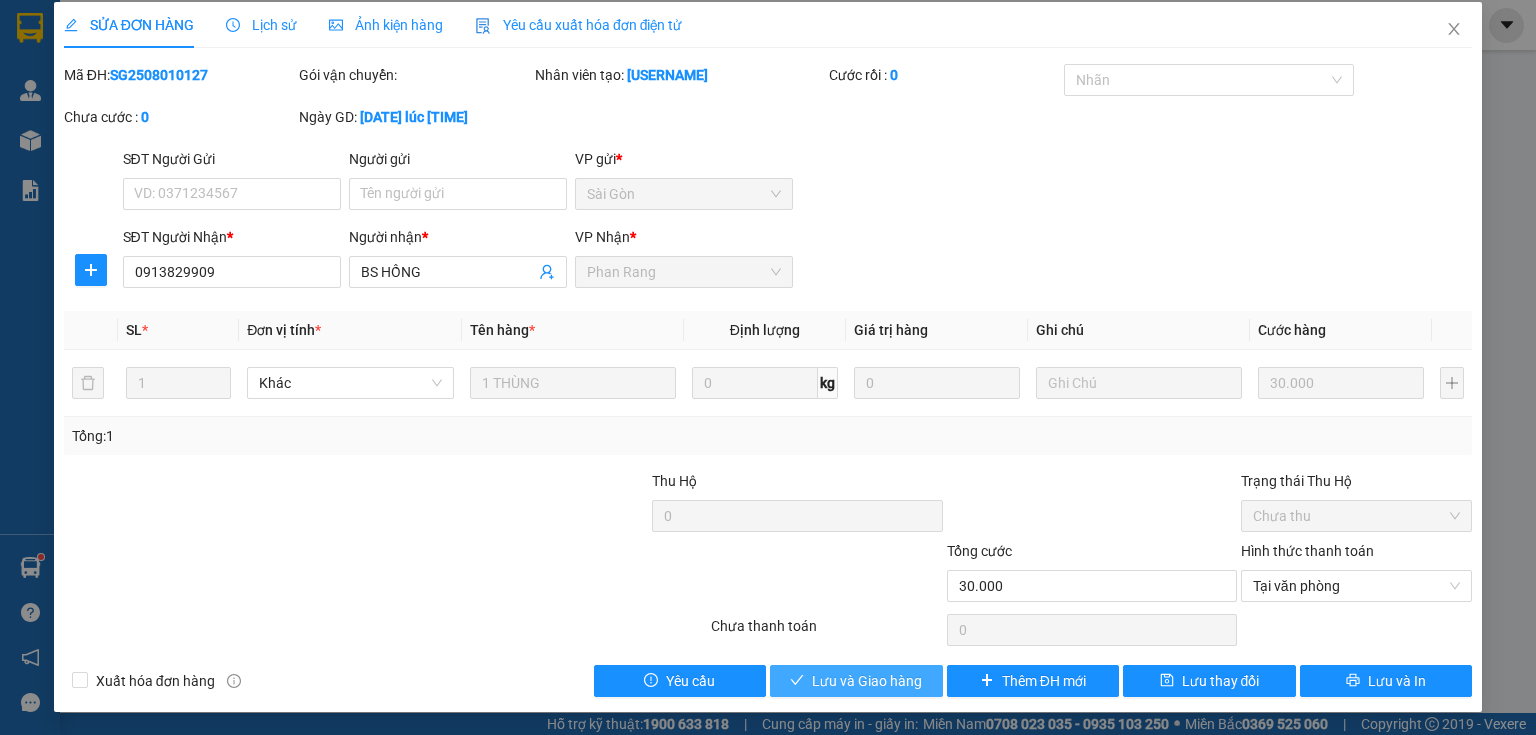 click on "Lưu và Giao hàng" at bounding box center [867, 681] 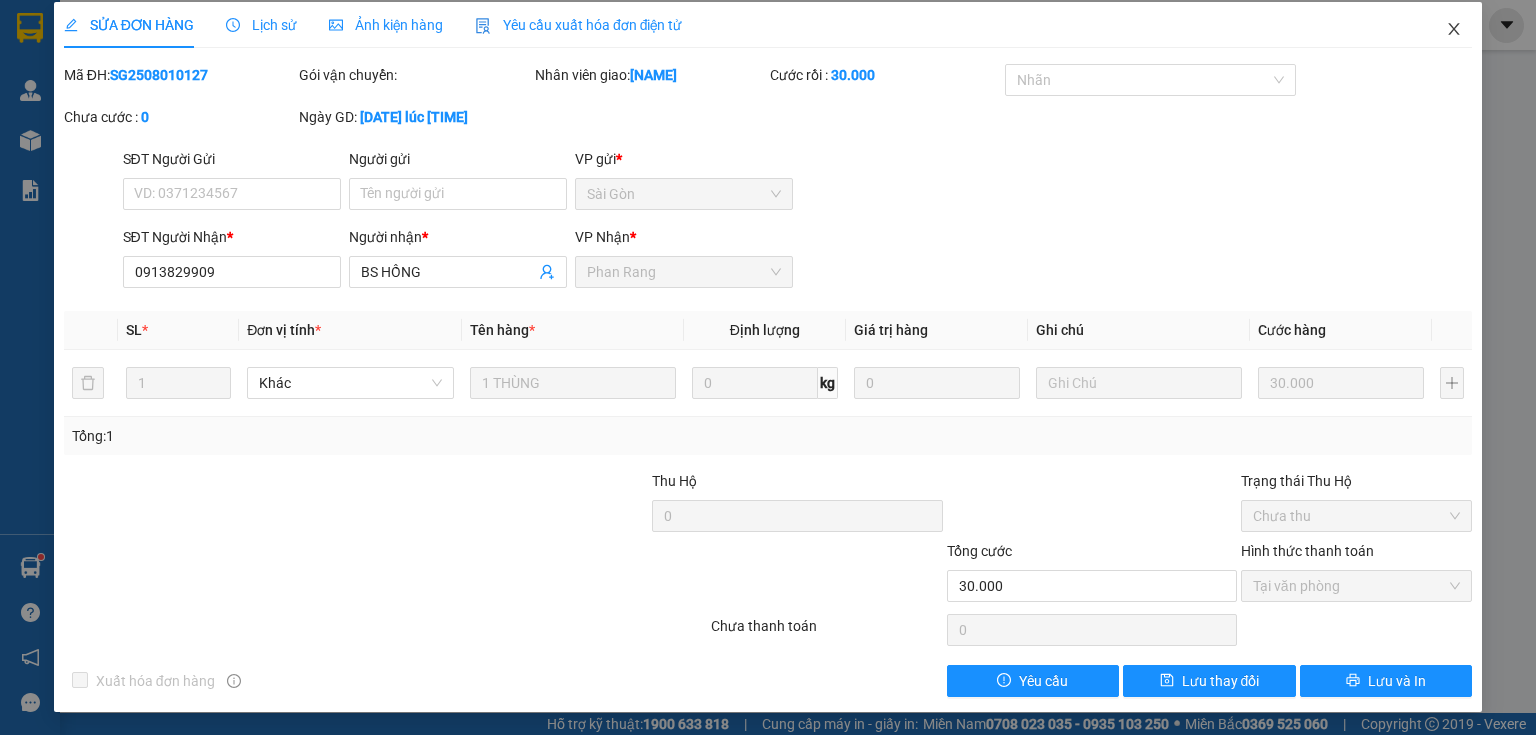click 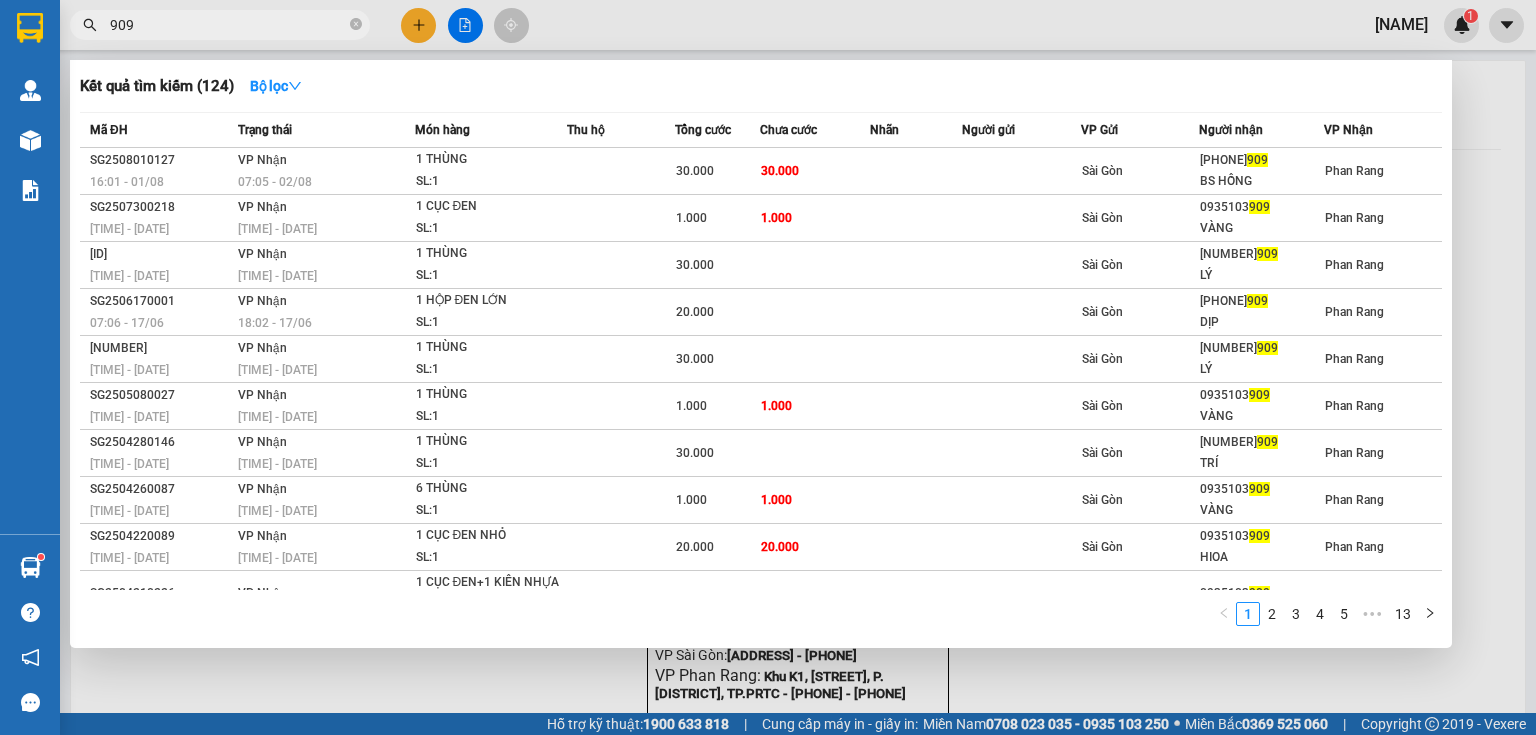 click on "909" at bounding box center (228, 25) 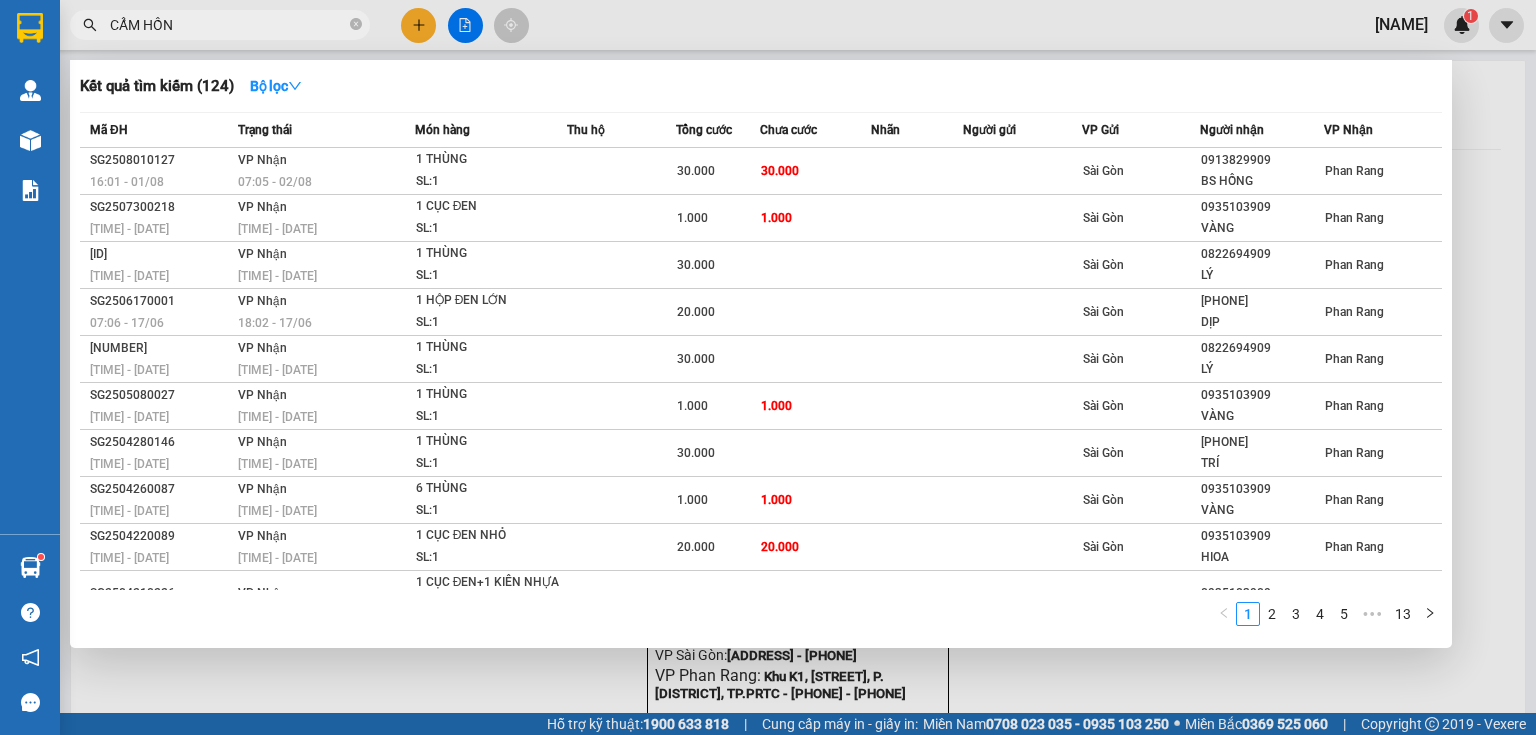 type on "CẨM HỒNG" 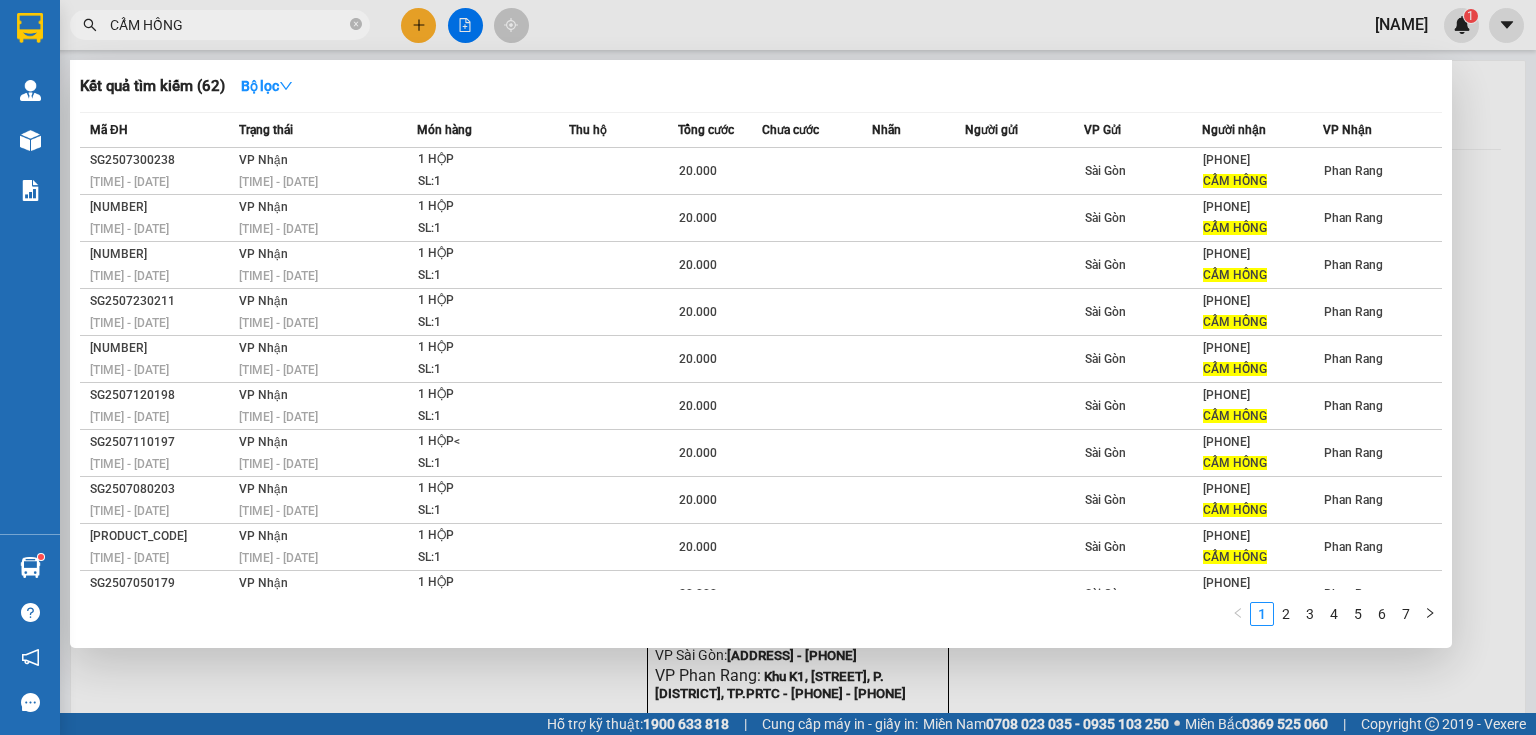 click on "CẨM HỒNG" at bounding box center (228, 25) 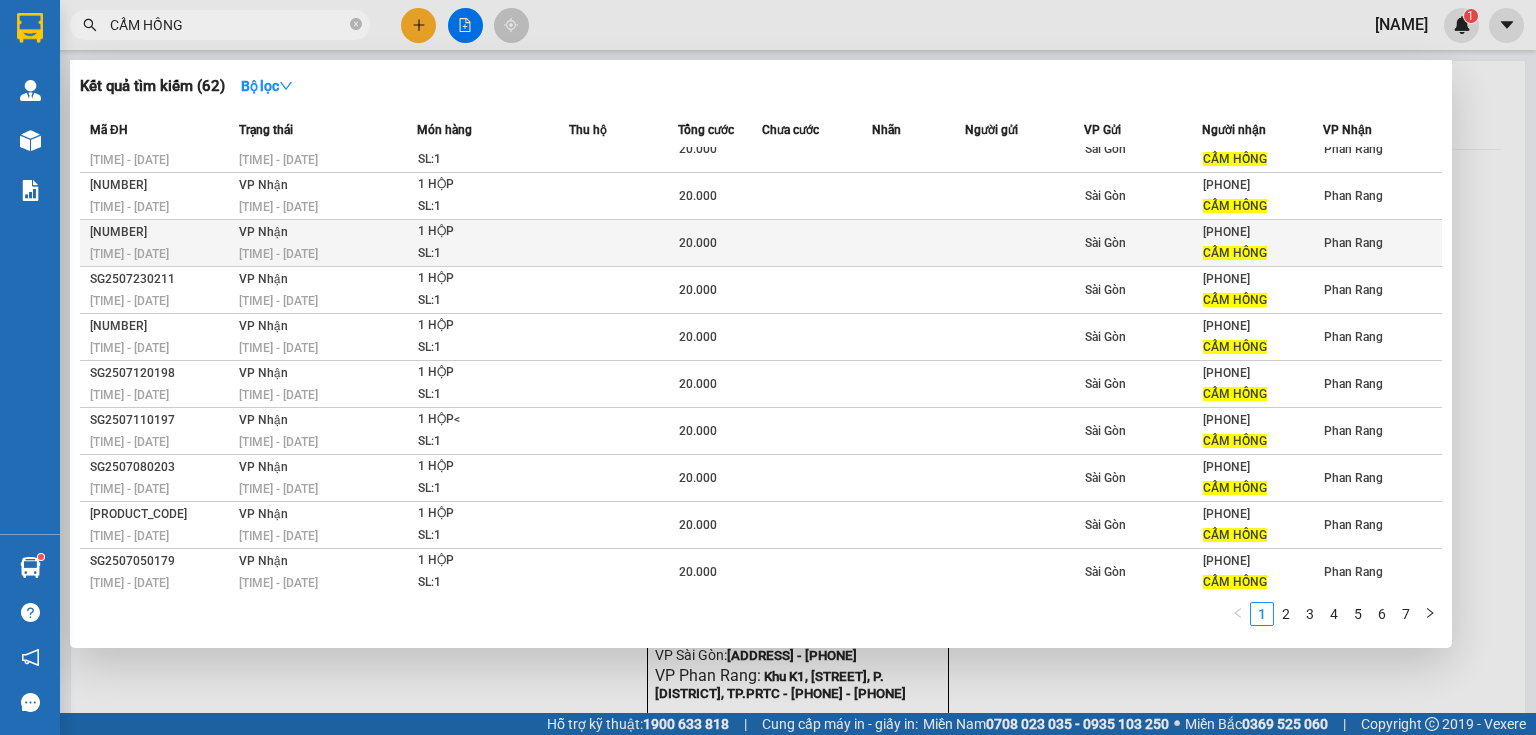 scroll, scrollTop: 0, scrollLeft: 0, axis: both 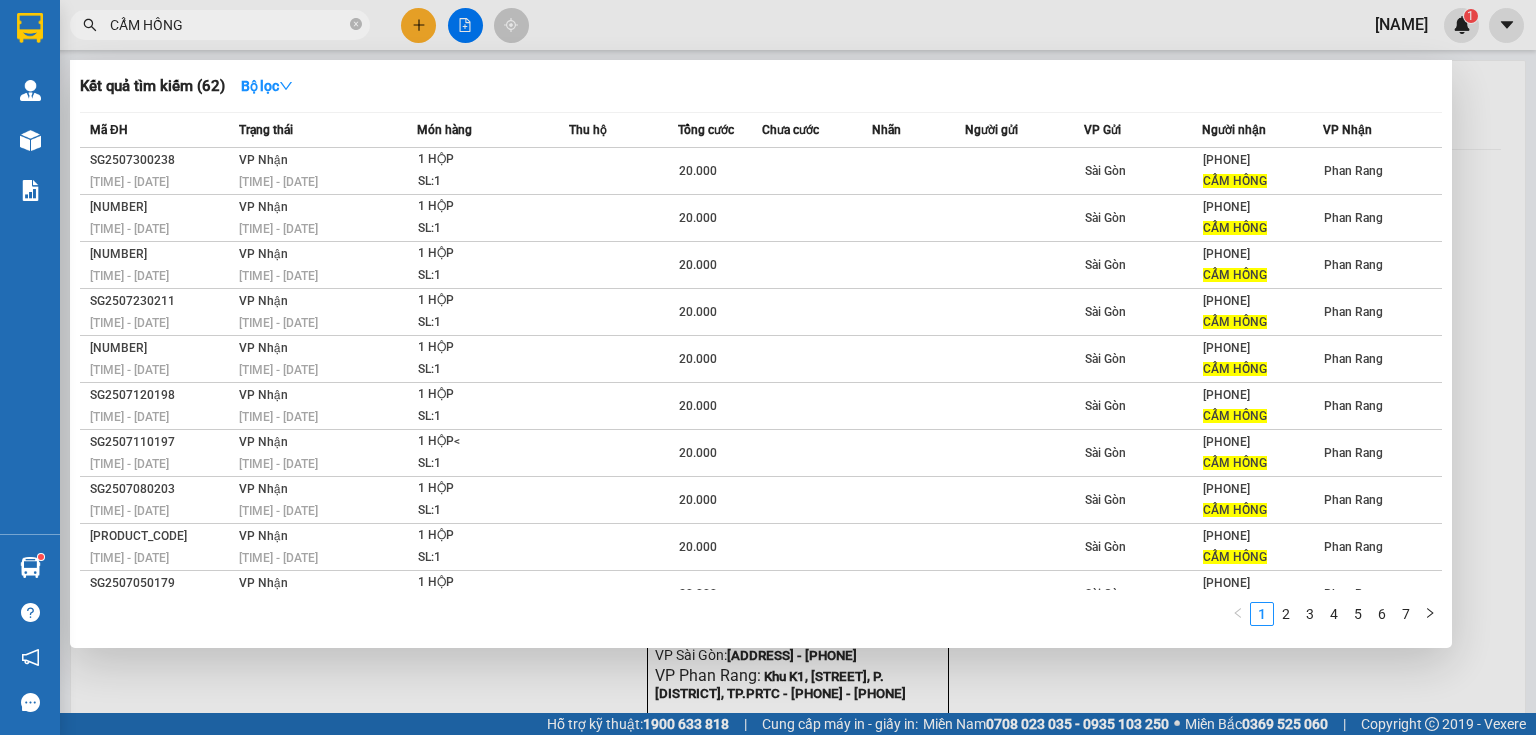 click on "CẨM HỒNG" at bounding box center (228, 25) 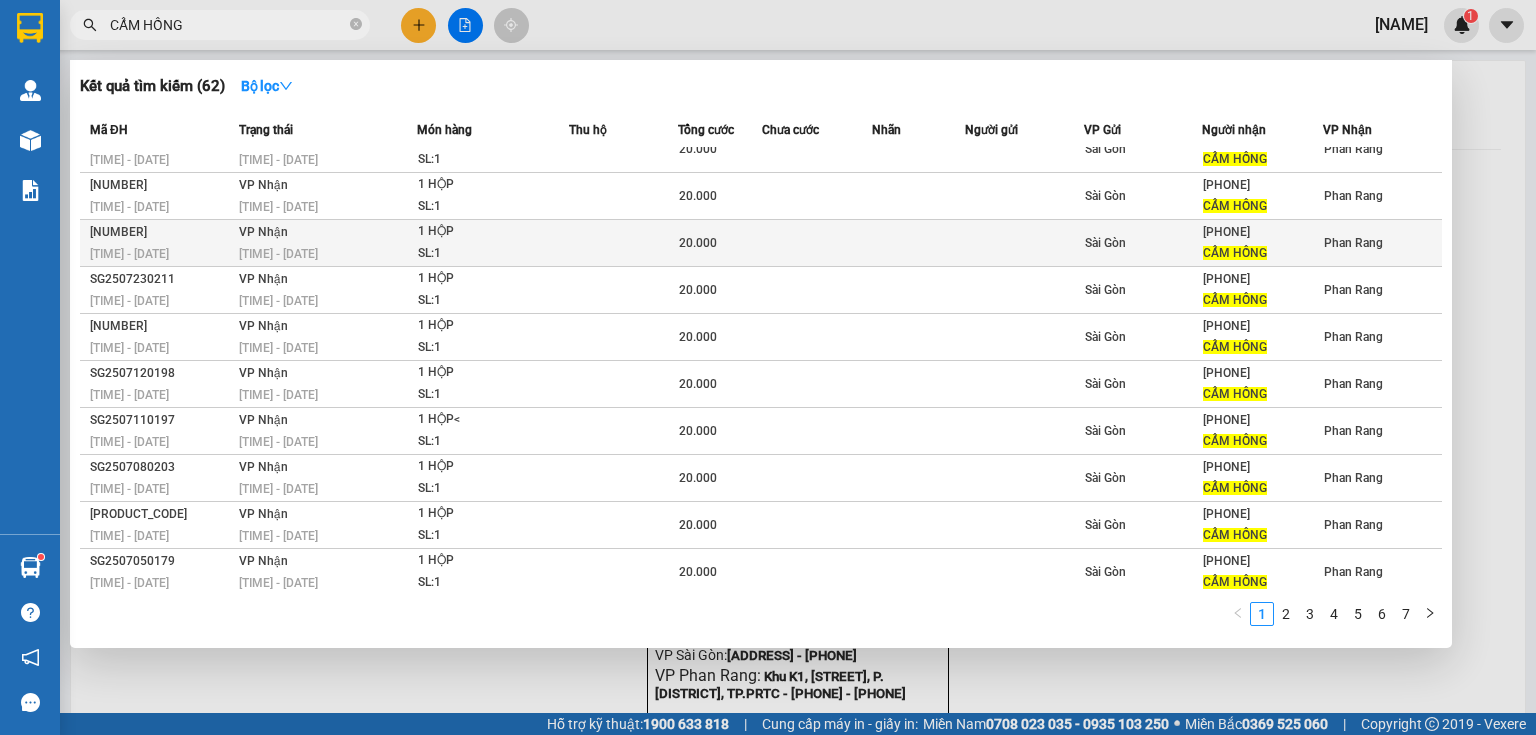 scroll, scrollTop: 0, scrollLeft: 0, axis: both 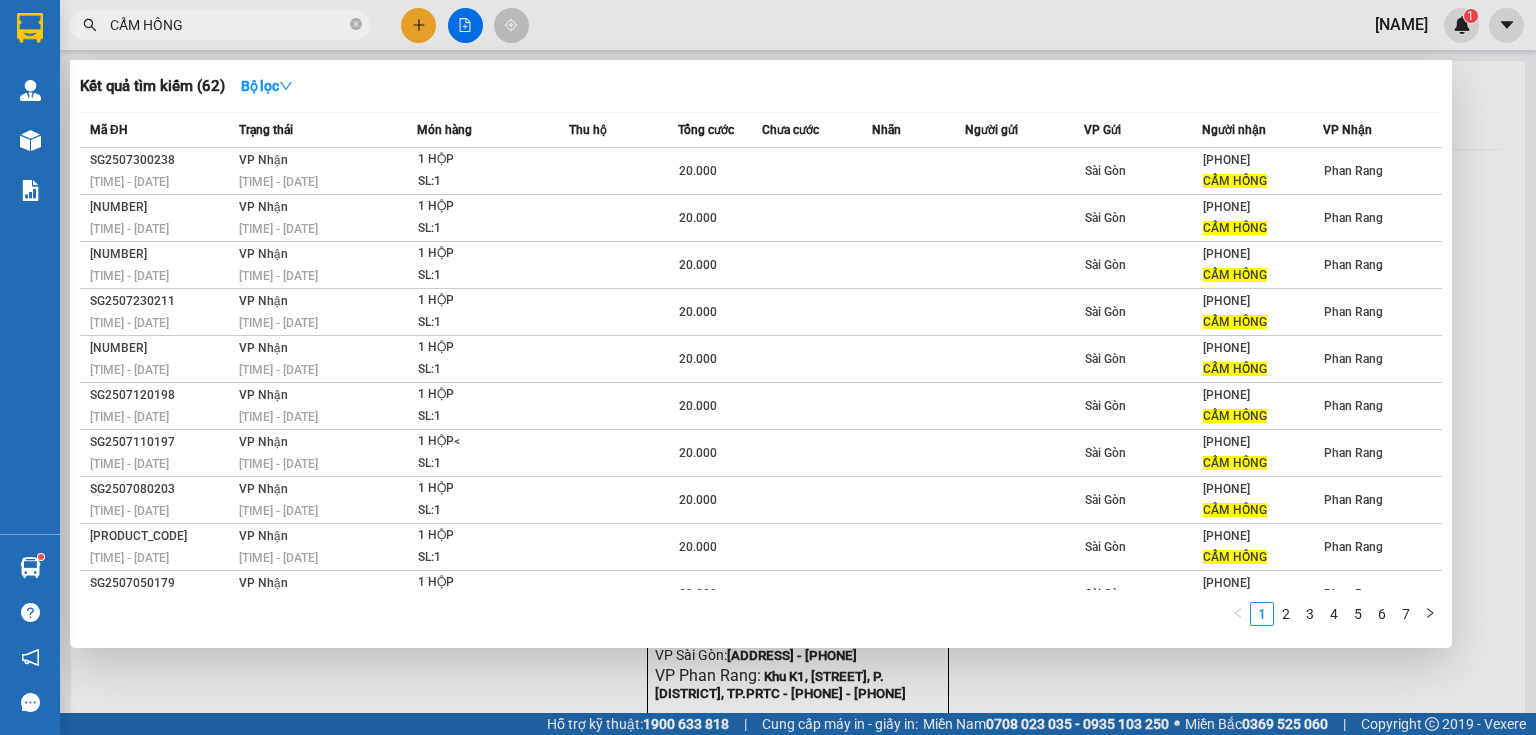 click on "CẨM HỒNG" at bounding box center [228, 25] 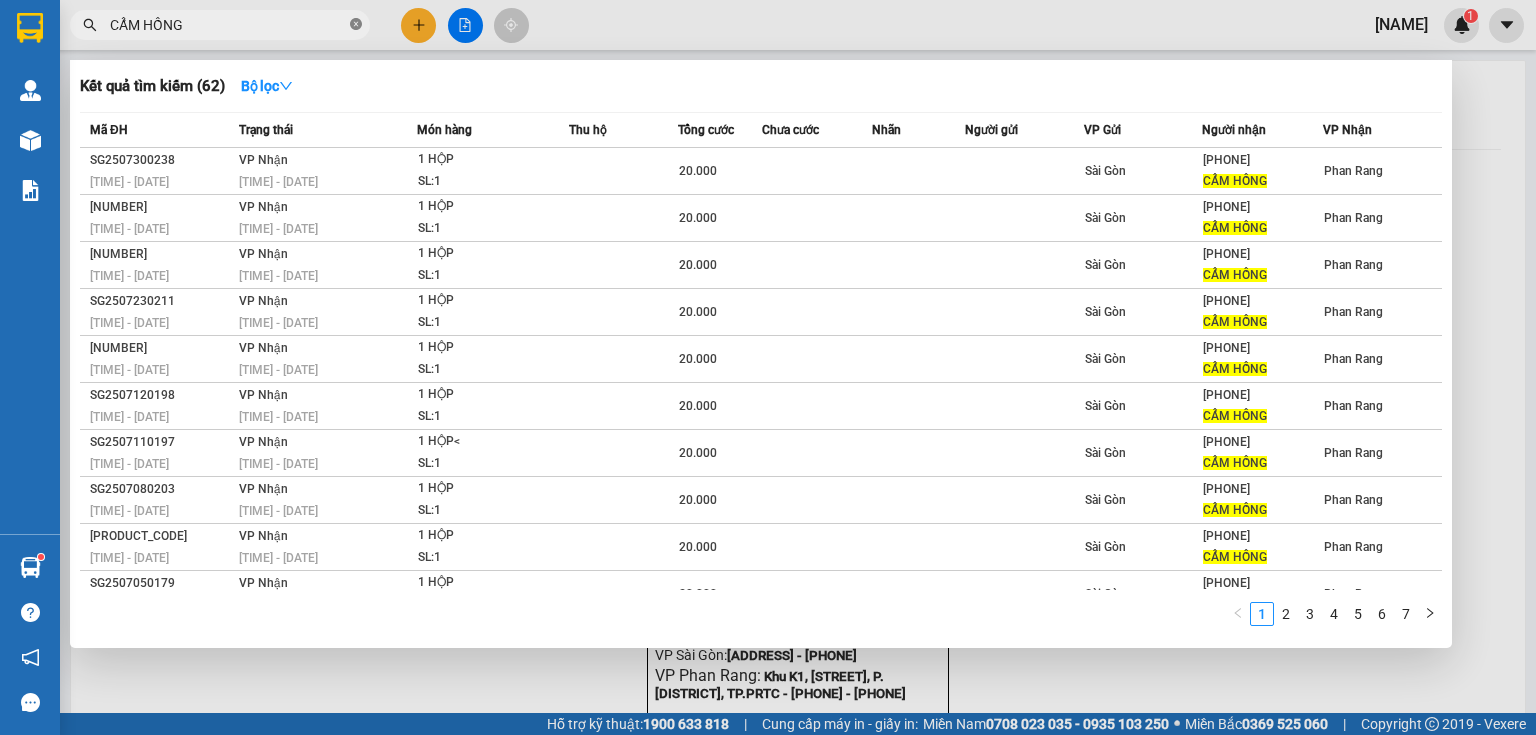 click 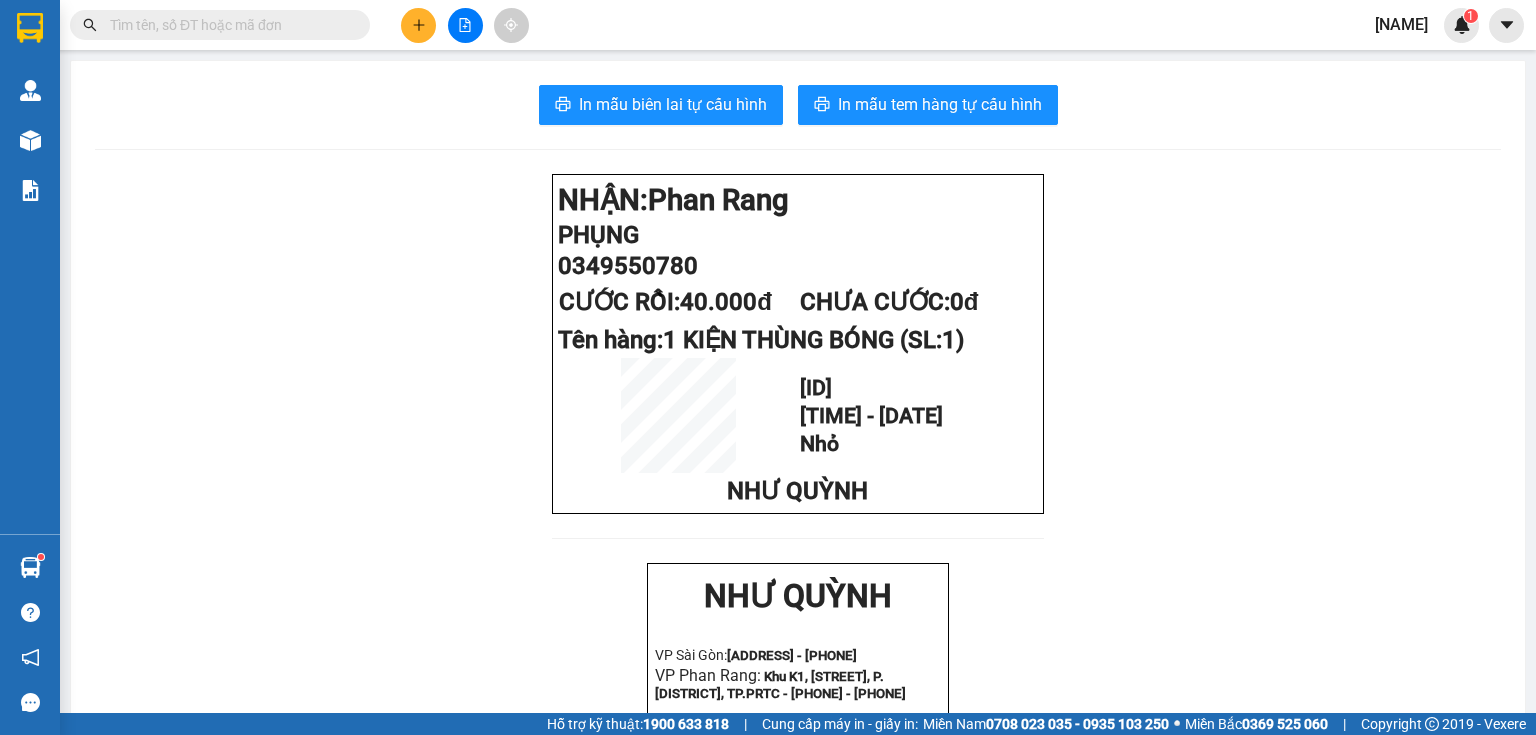 click at bounding box center [228, 25] 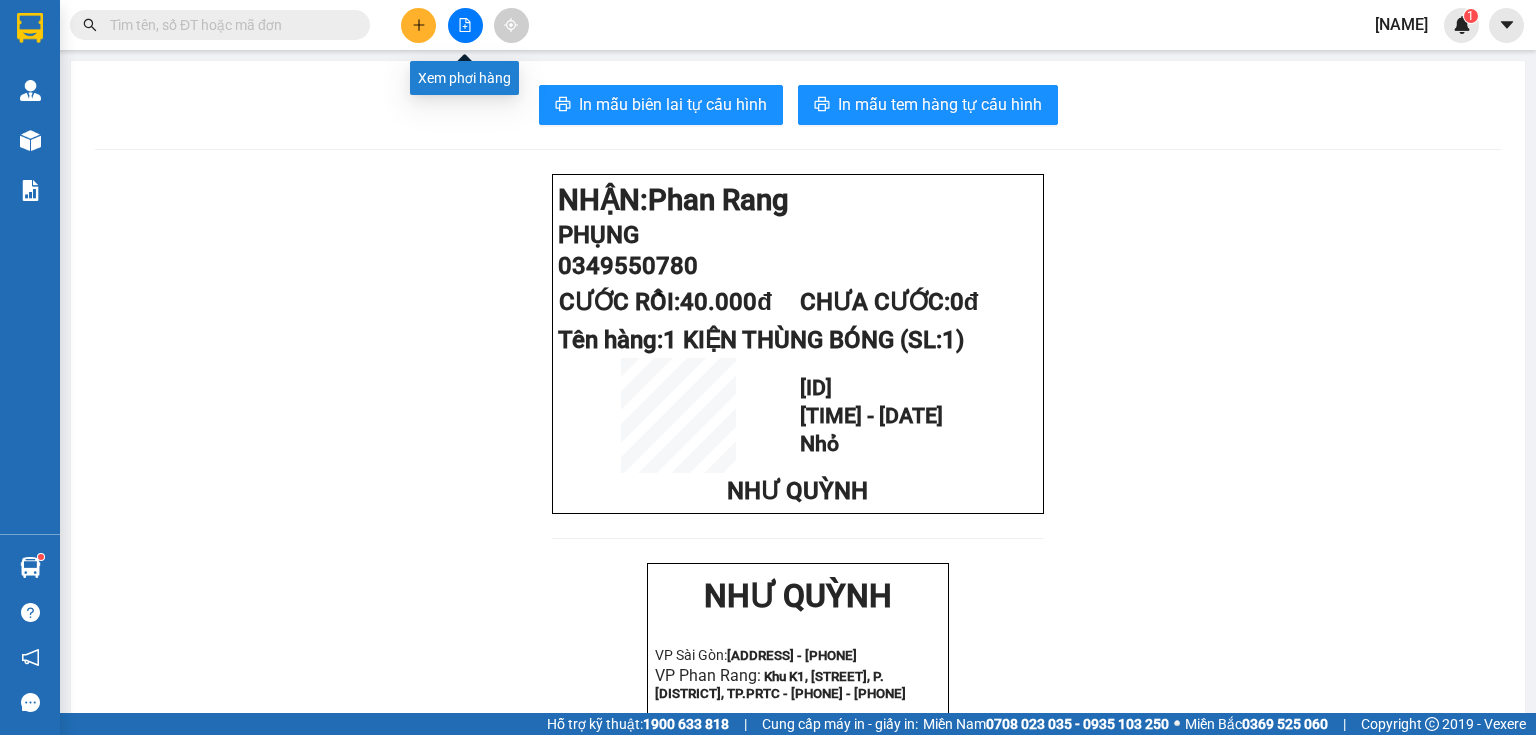 click at bounding box center (465, 25) 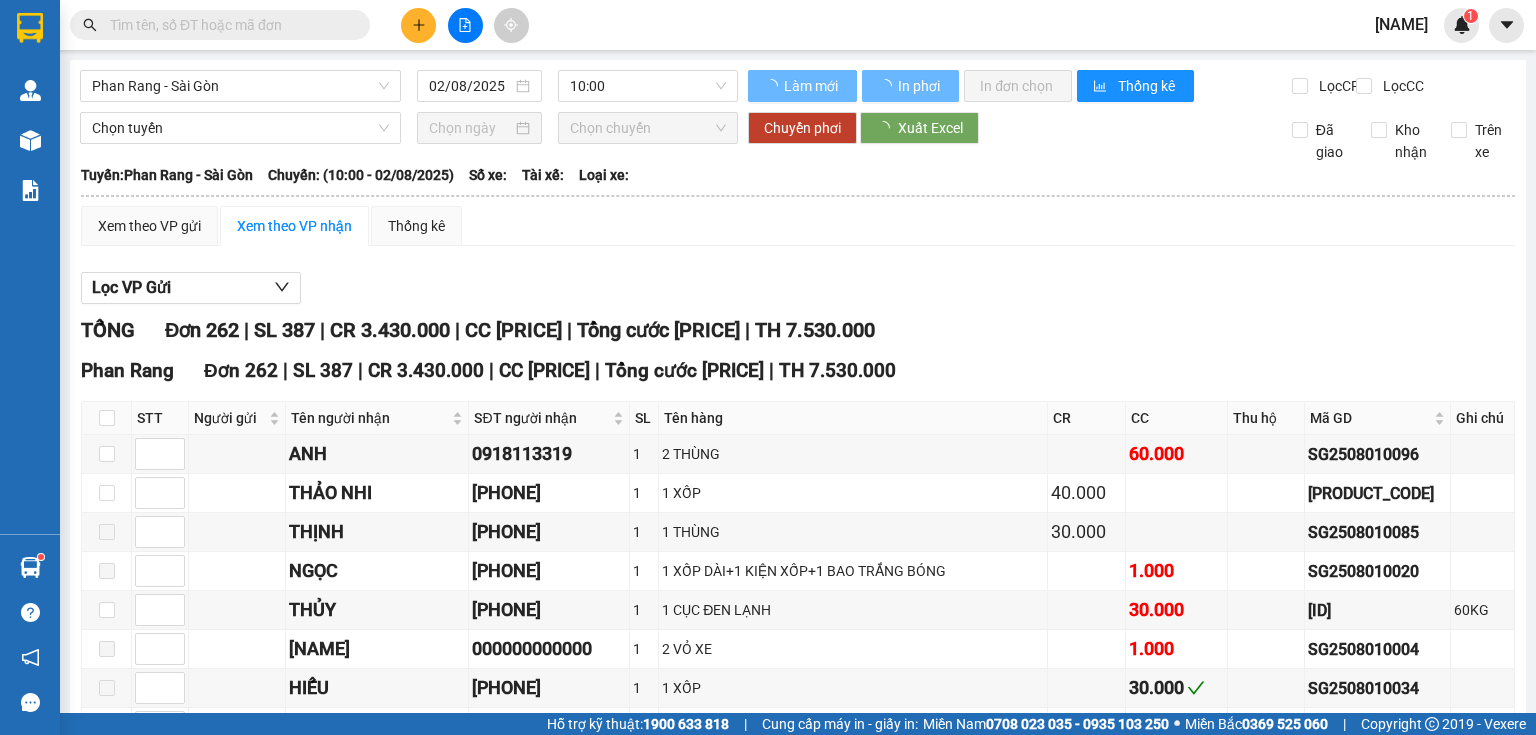 type on "02/08/2025" 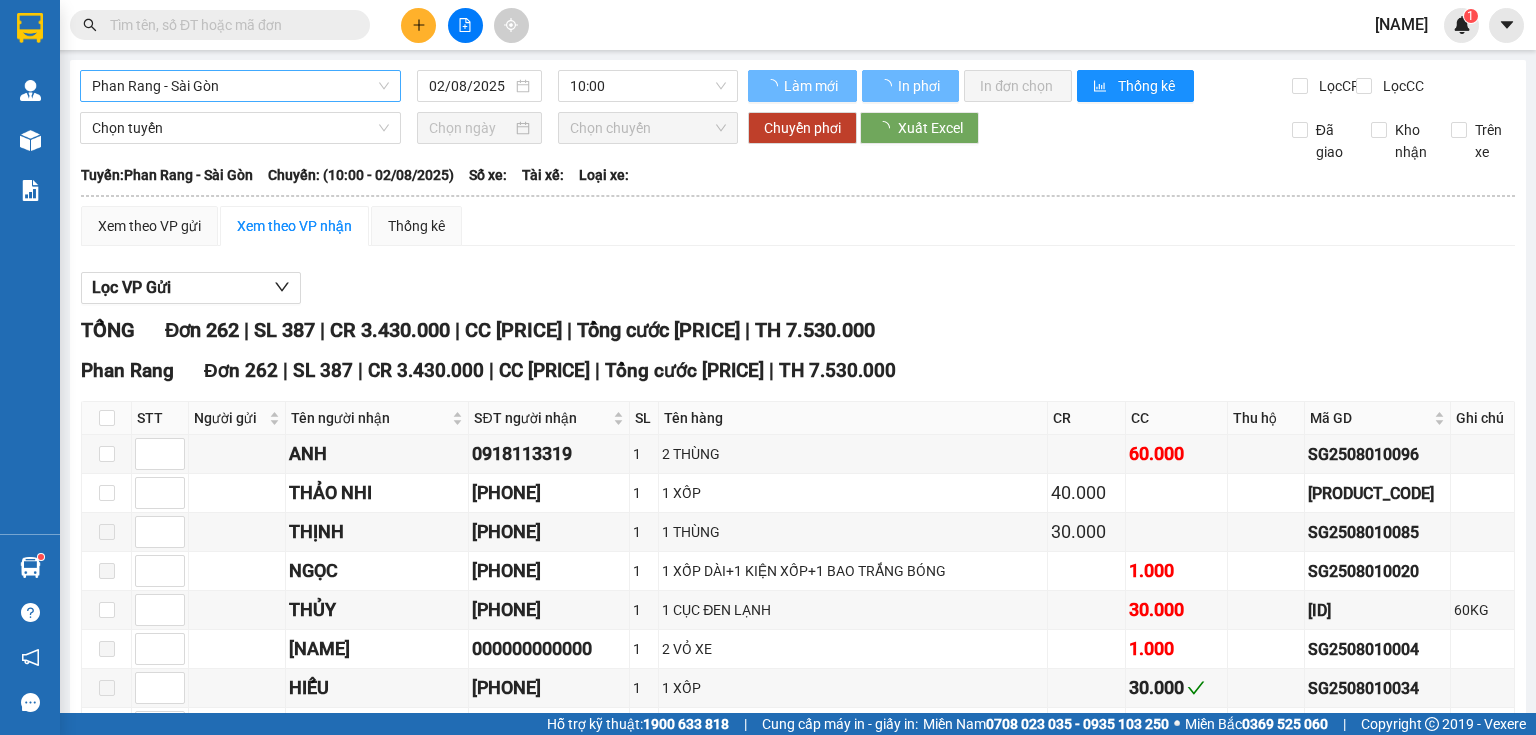 click on "Phan Rang - Sài Gòn" at bounding box center (240, 86) 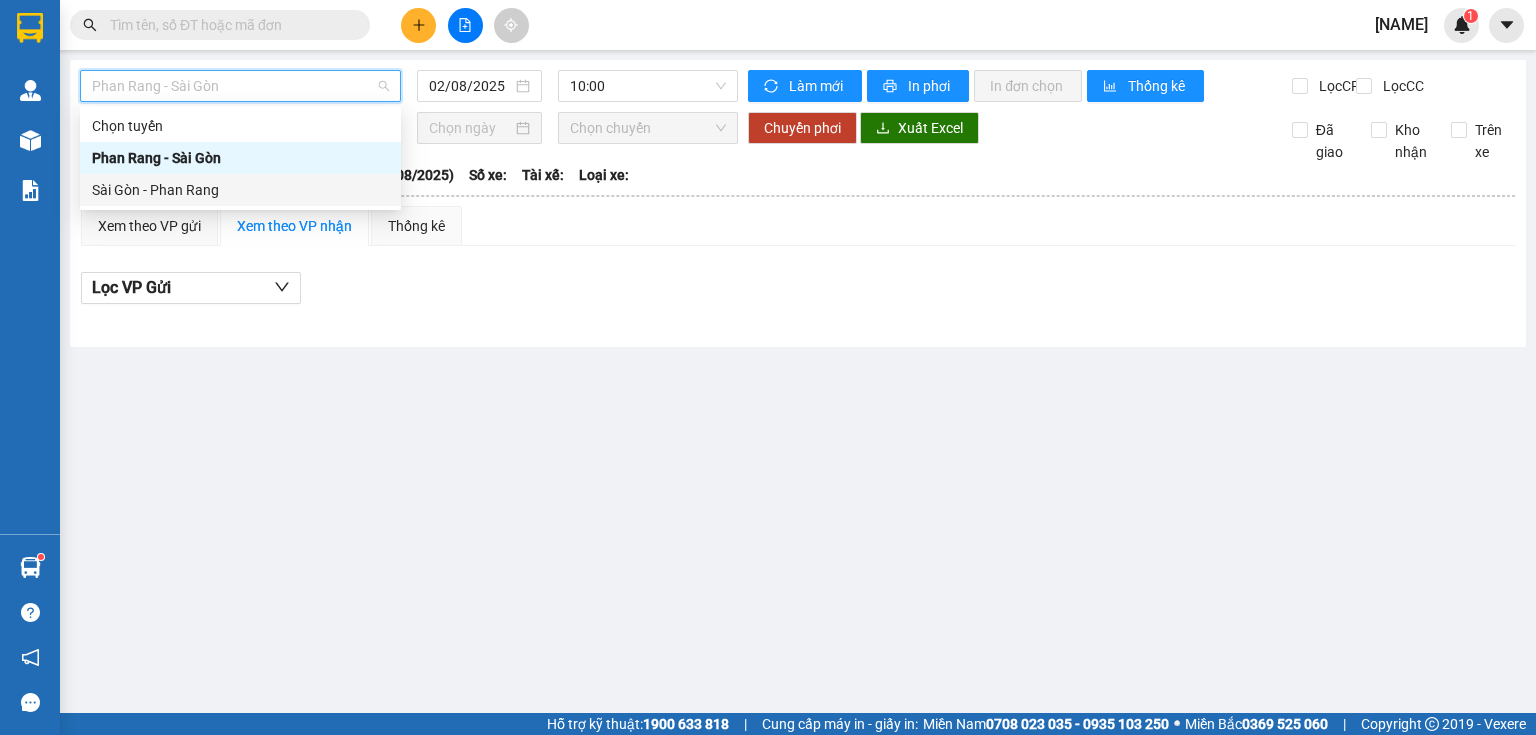 click on "Sài Gòn - Phan Rang" at bounding box center [240, 190] 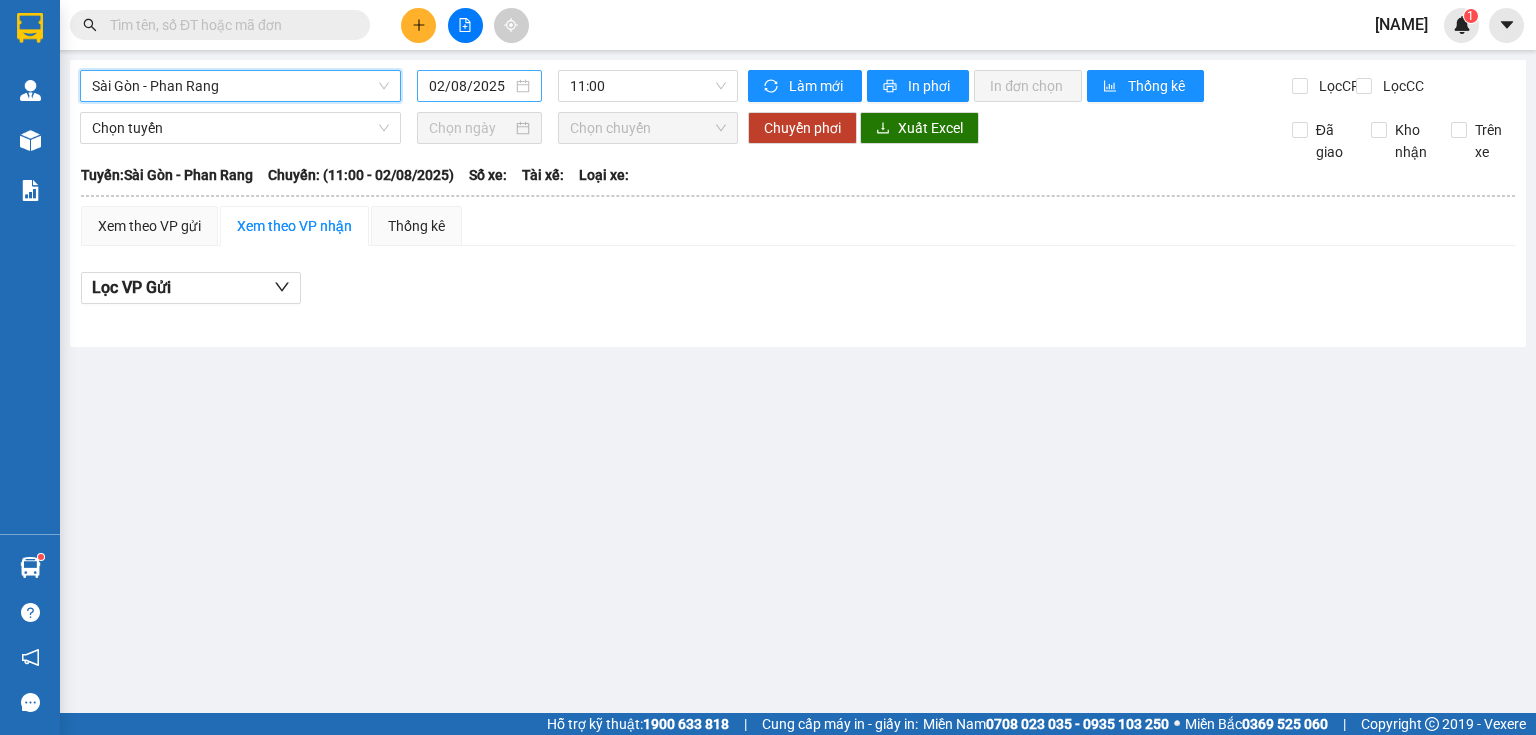 click on "02/08/2025" at bounding box center (470, 86) 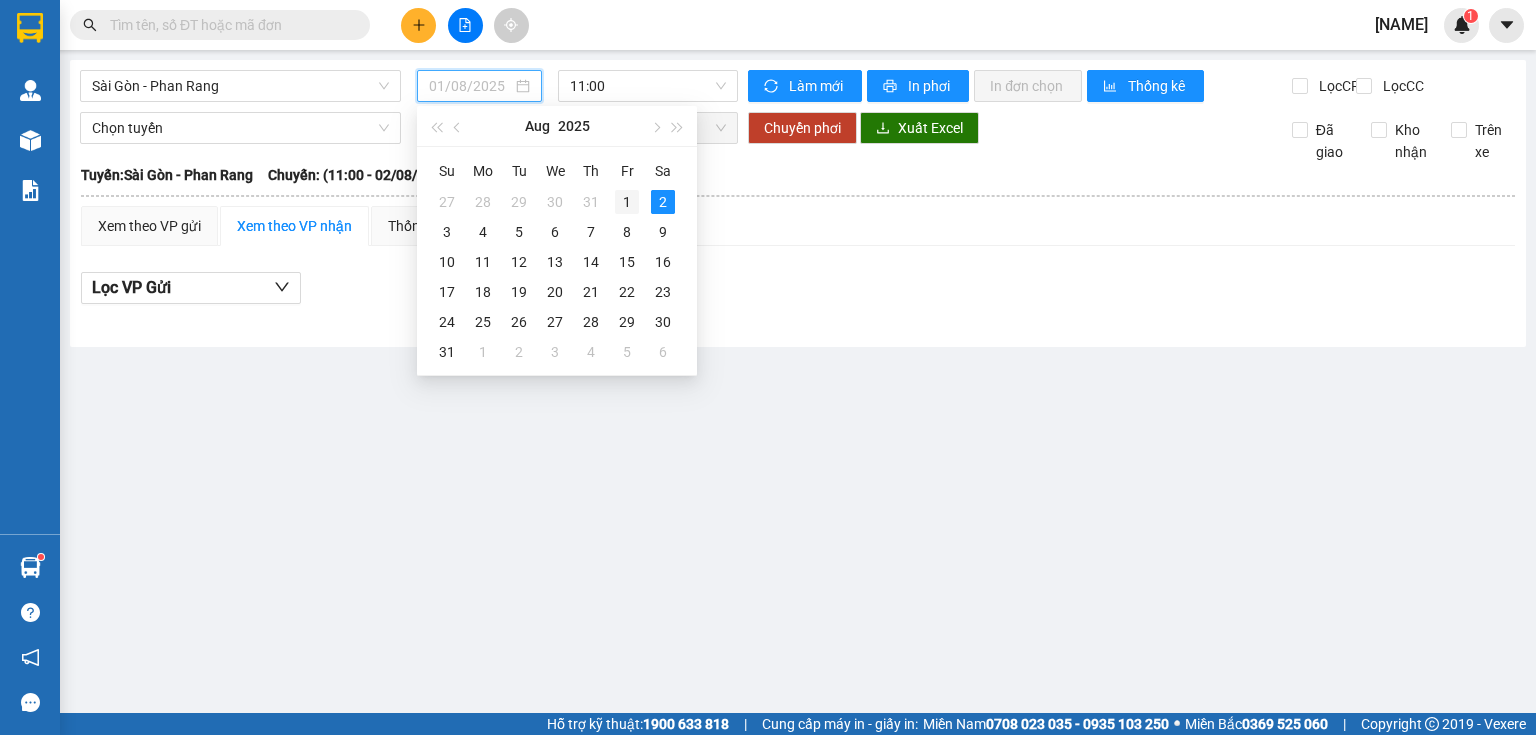 click on "1" at bounding box center (627, 202) 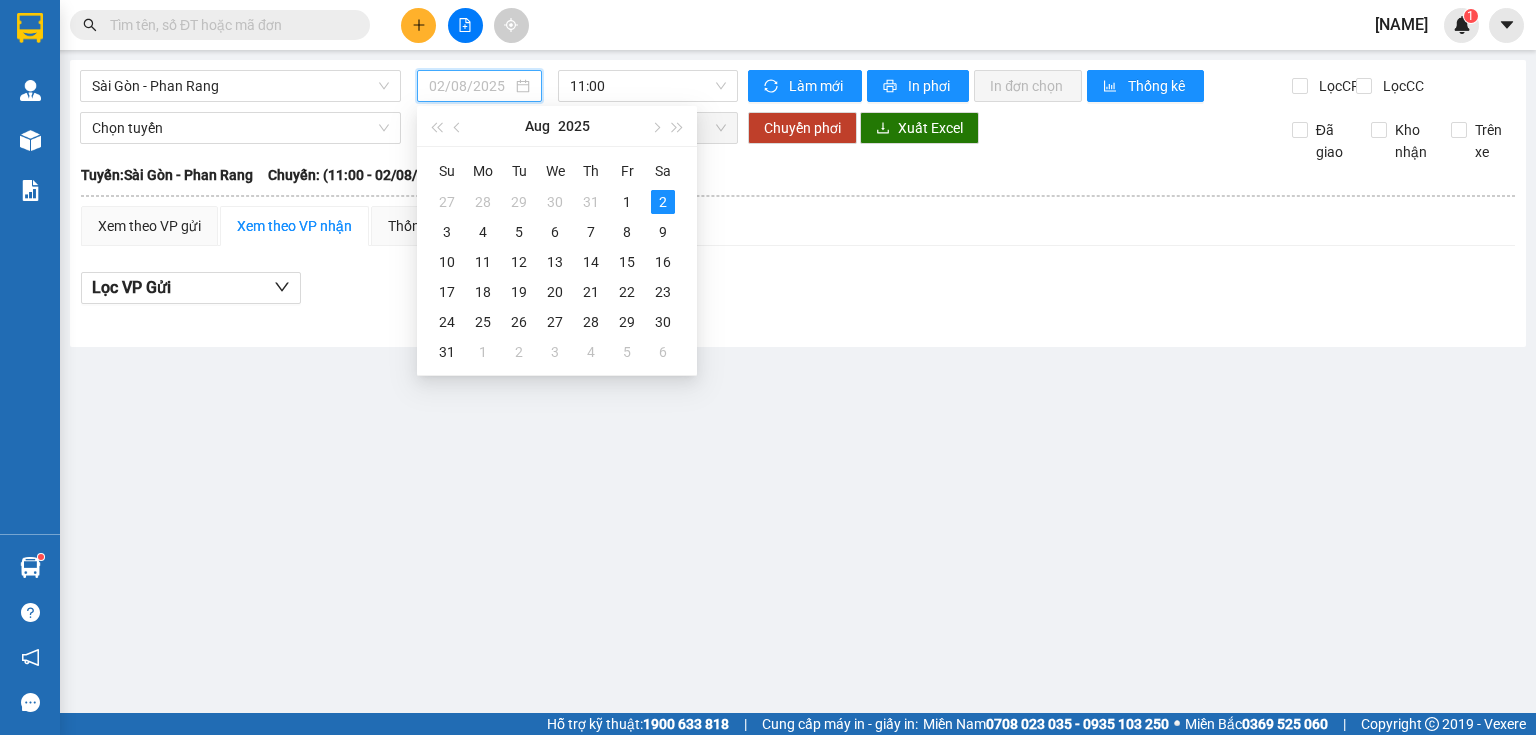 type on "01/08/2025" 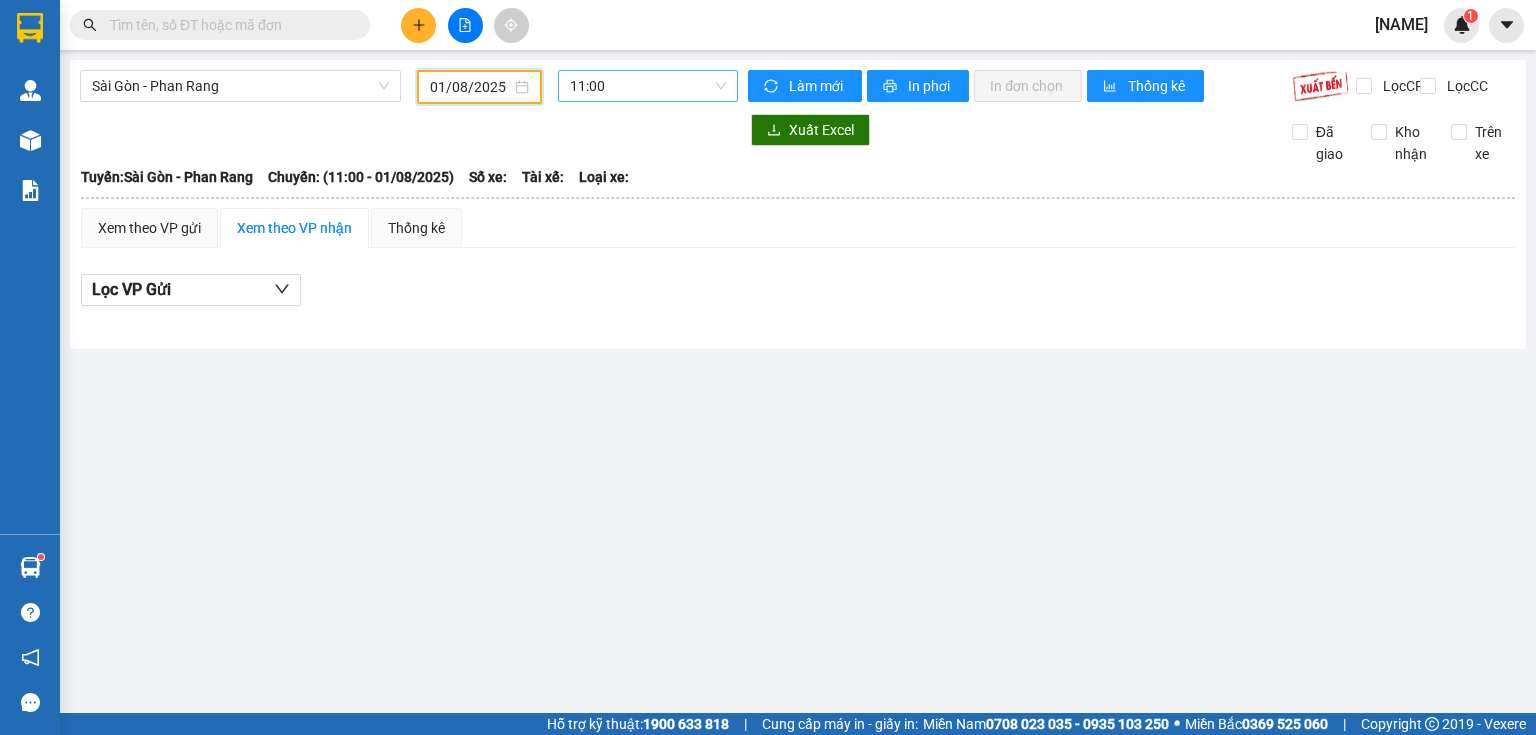 click on "11:00" at bounding box center (648, 86) 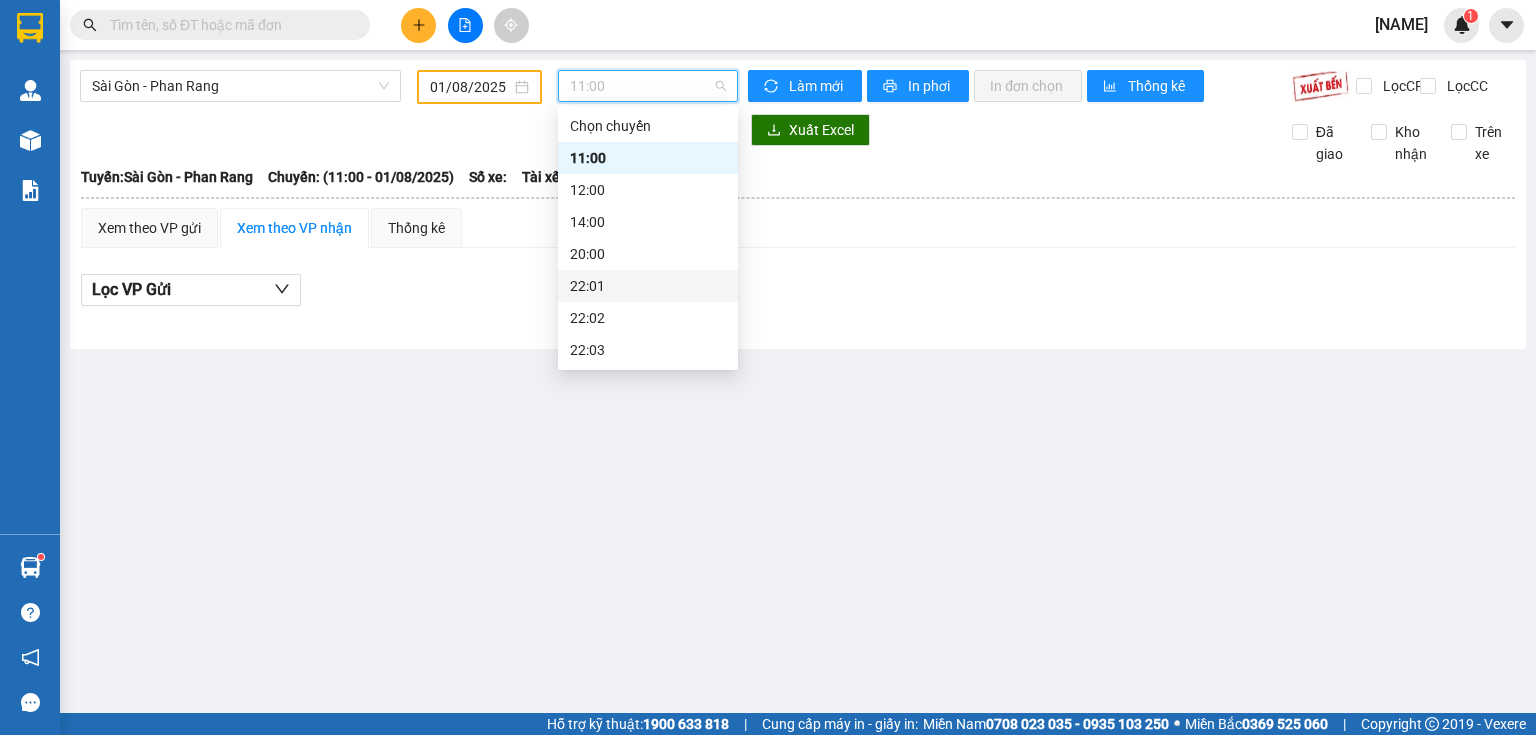 scroll, scrollTop: 96, scrollLeft: 0, axis: vertical 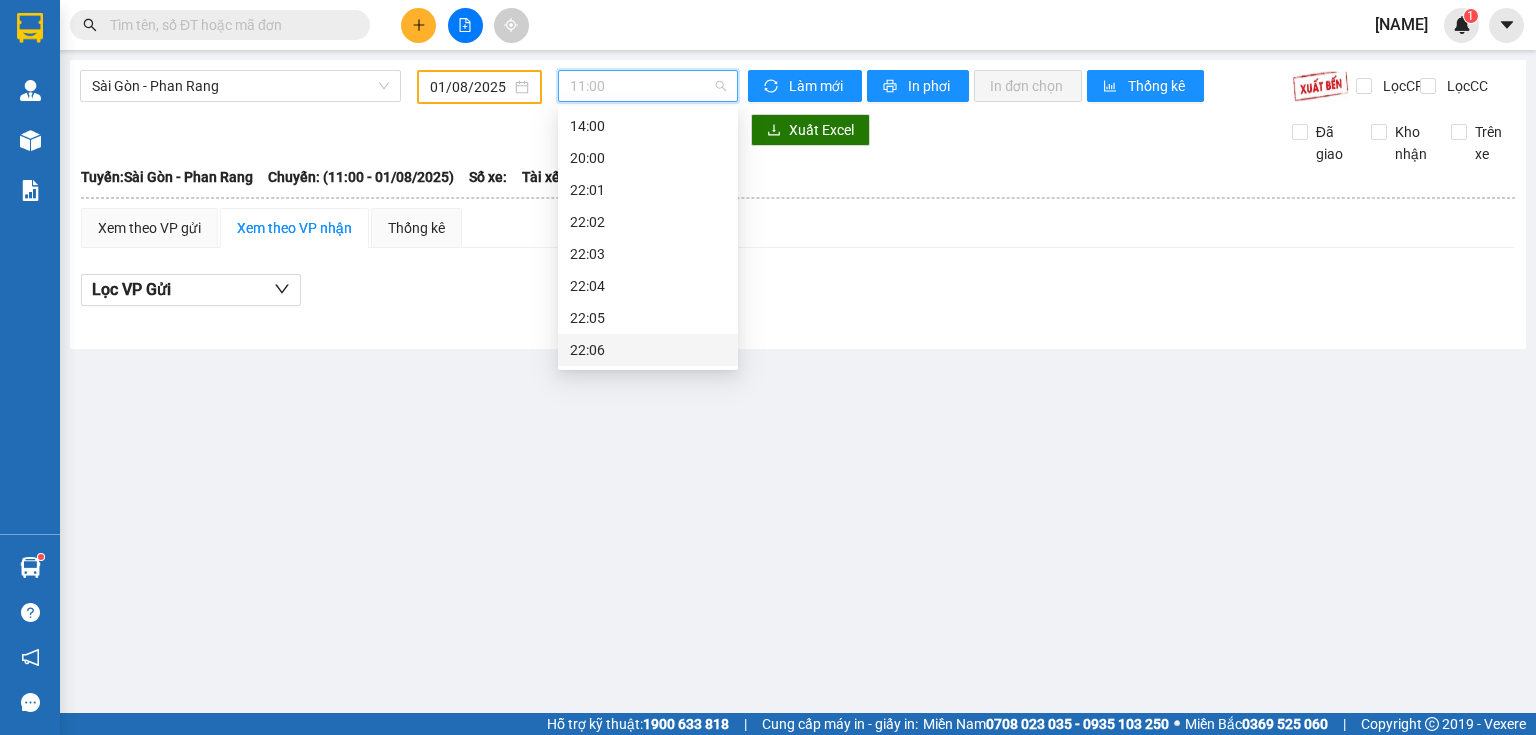 click on "22:06" at bounding box center (648, 350) 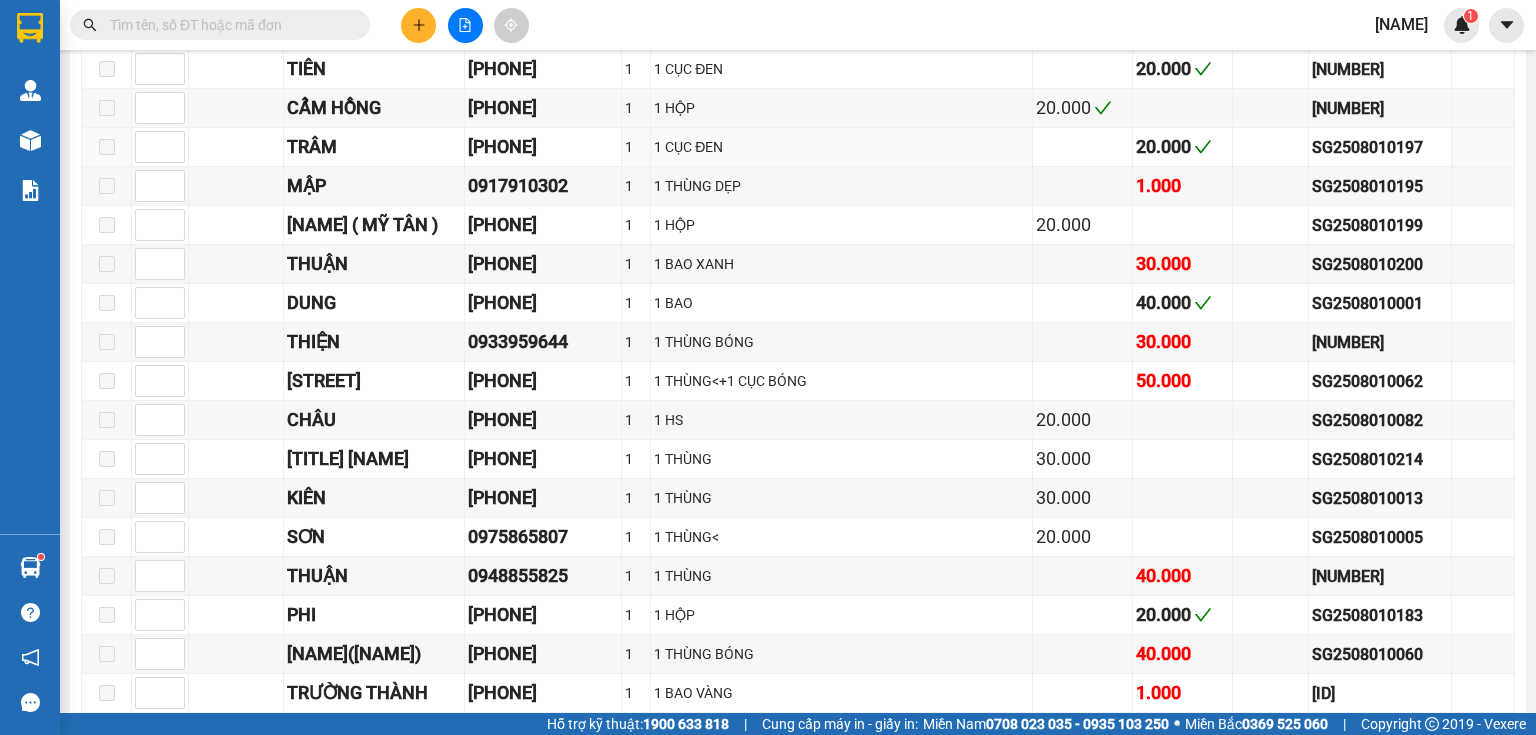 scroll, scrollTop: 7440, scrollLeft: 0, axis: vertical 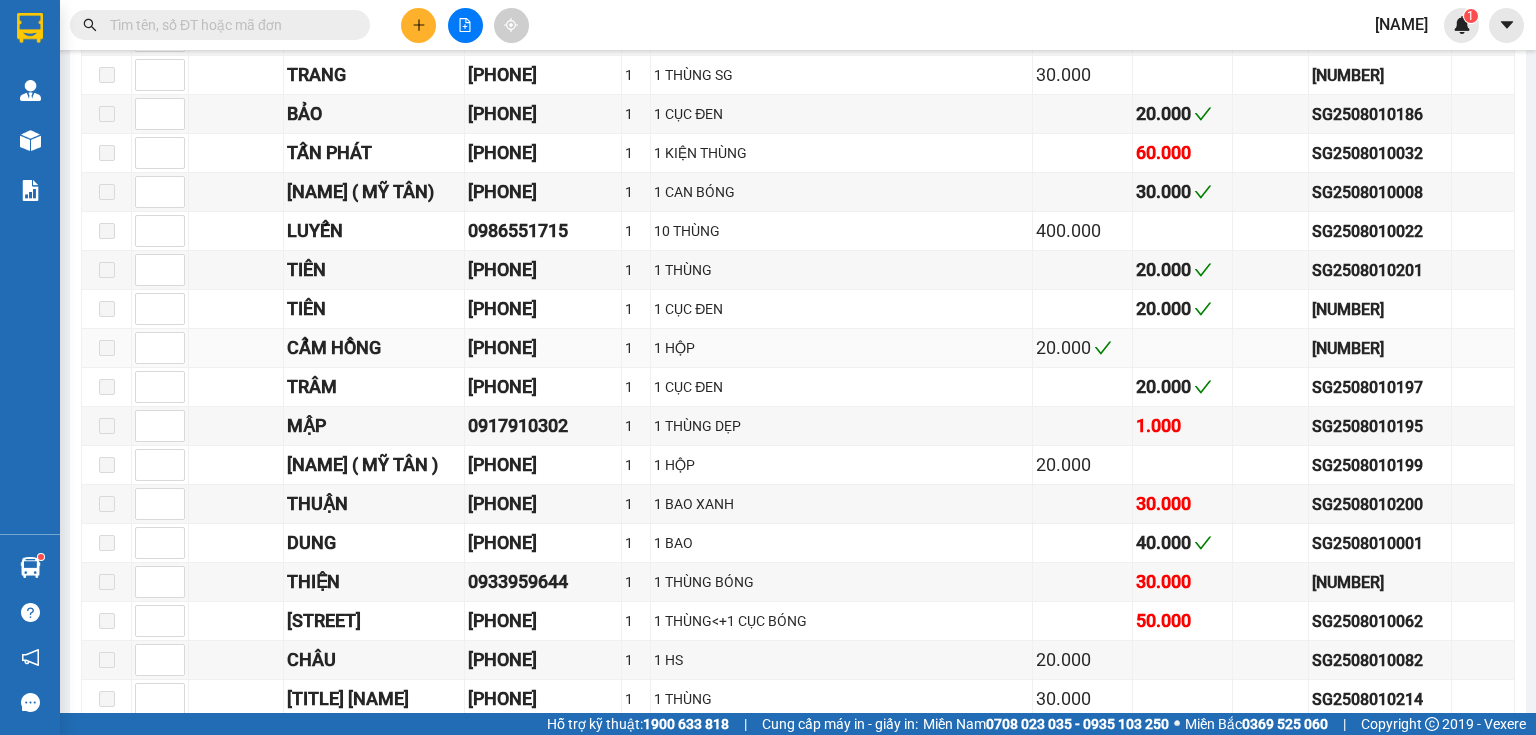 click on "[PHONE]" at bounding box center (543, 348) 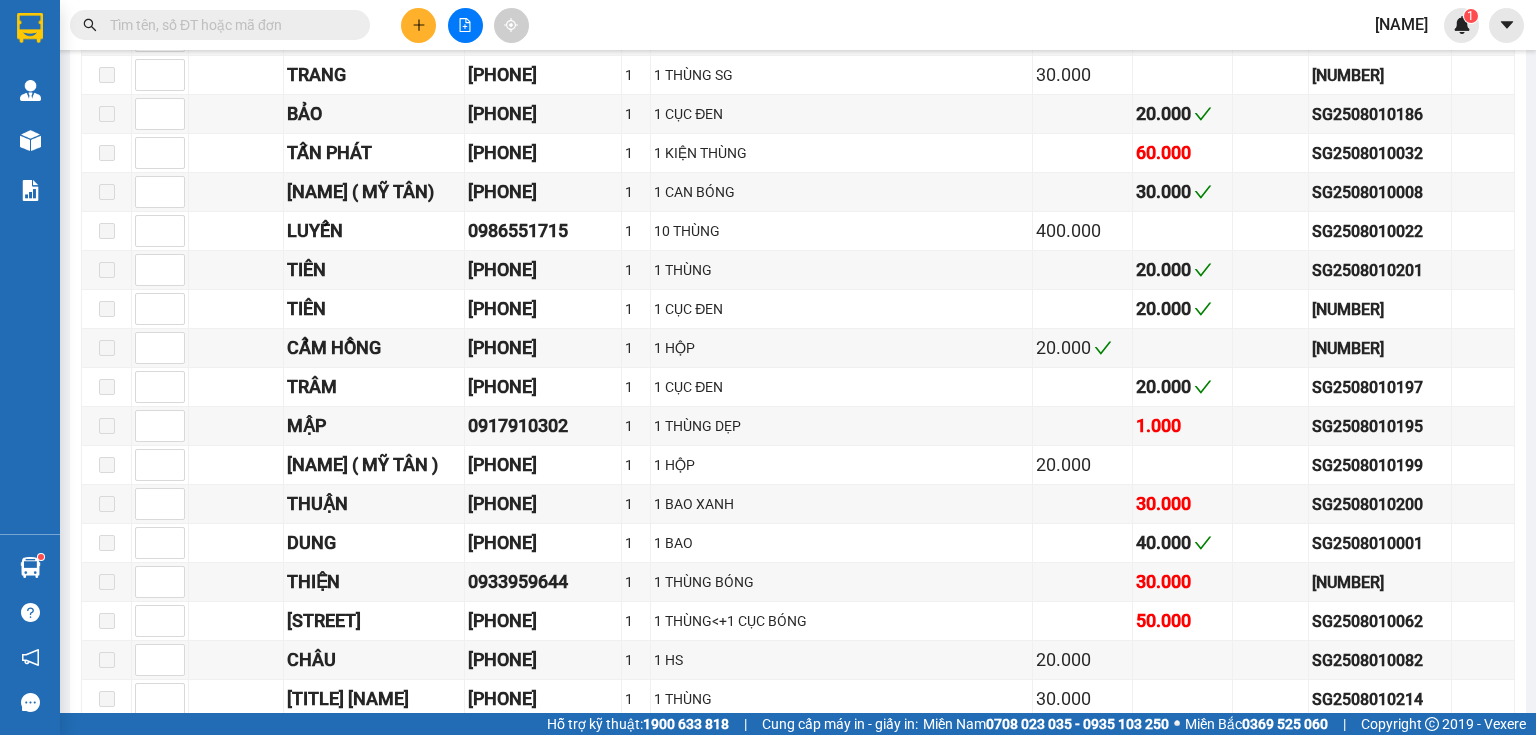 scroll, scrollTop: 7760, scrollLeft: 0, axis: vertical 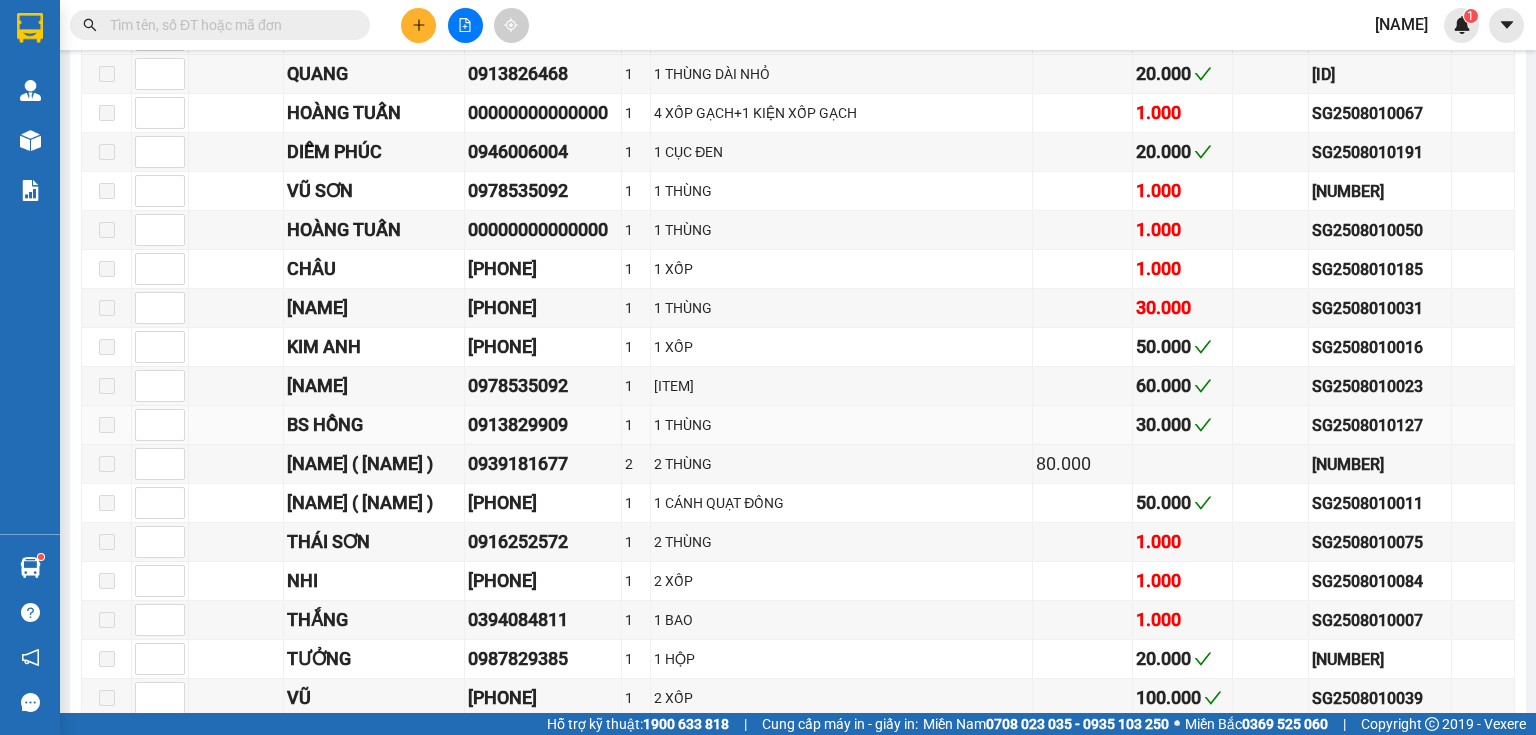 click on "0913829909" at bounding box center [543, 425] 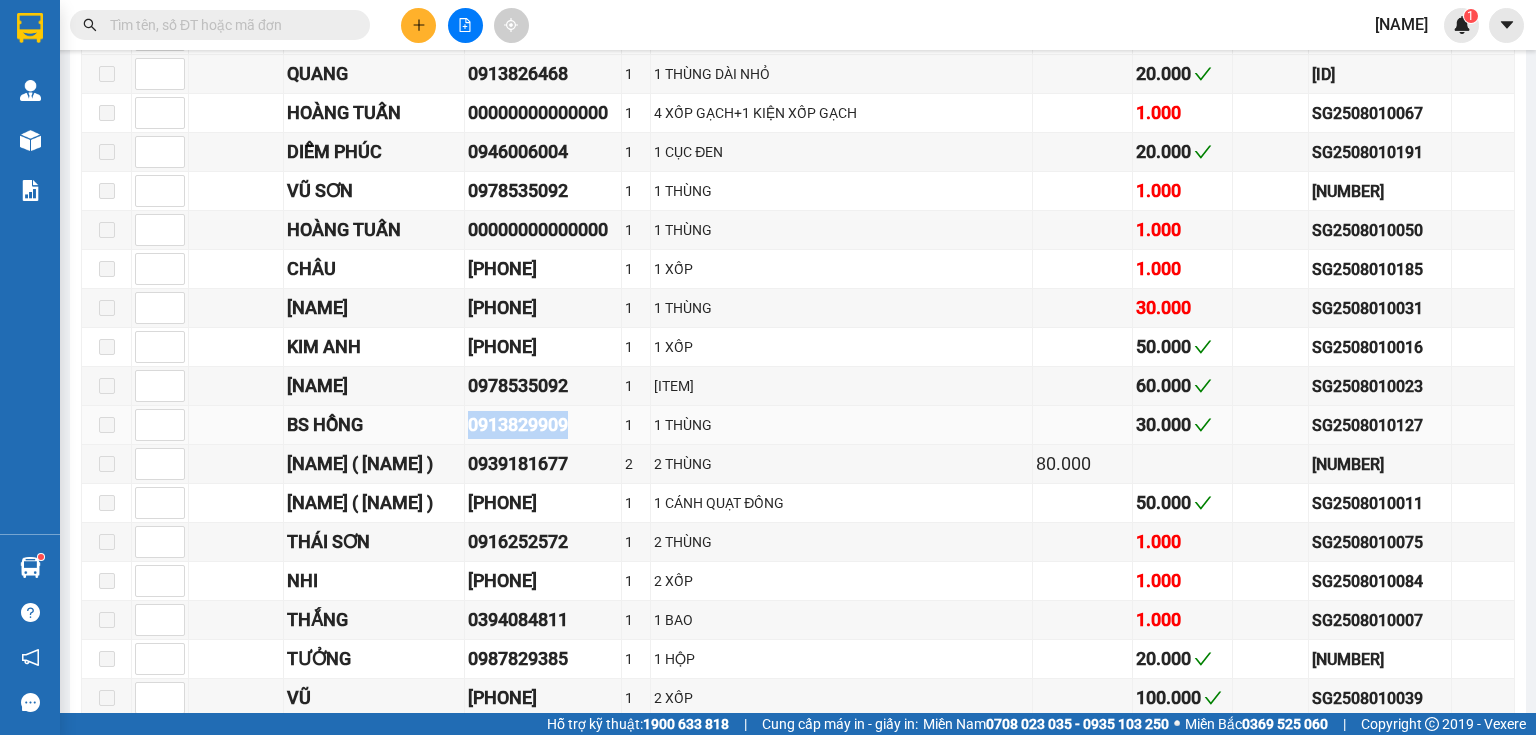 click on "0913829909" at bounding box center [543, 425] 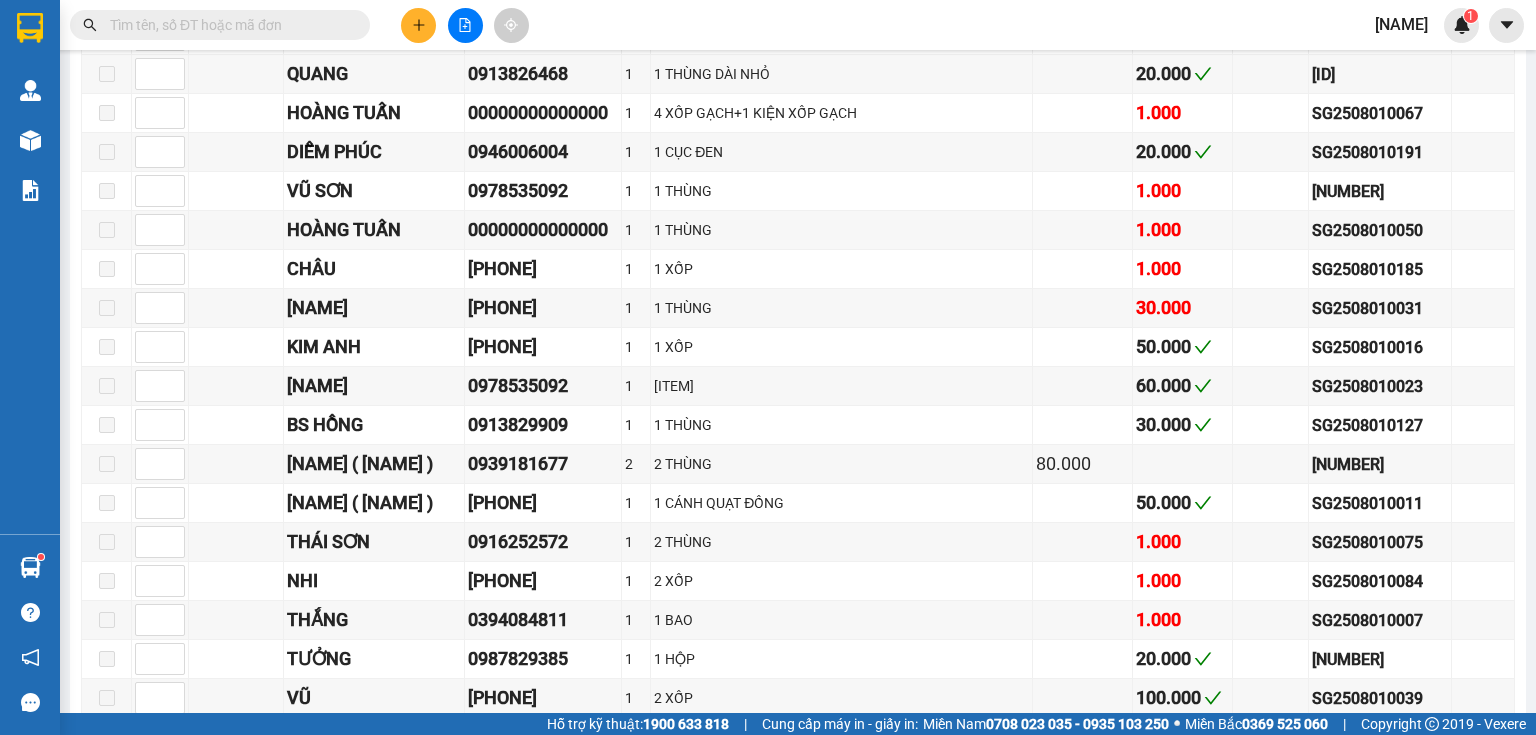 click at bounding box center [228, 25] 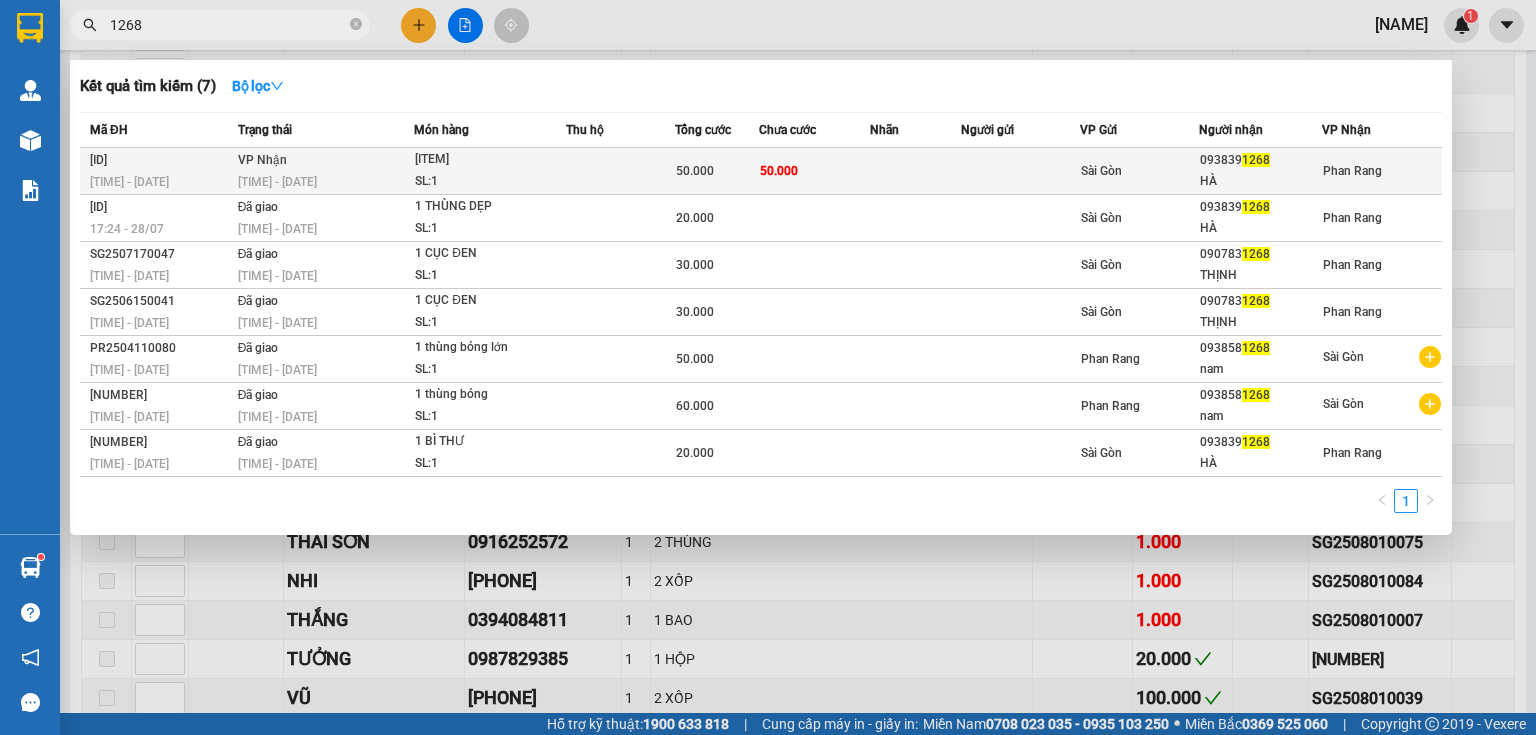 type on "1268" 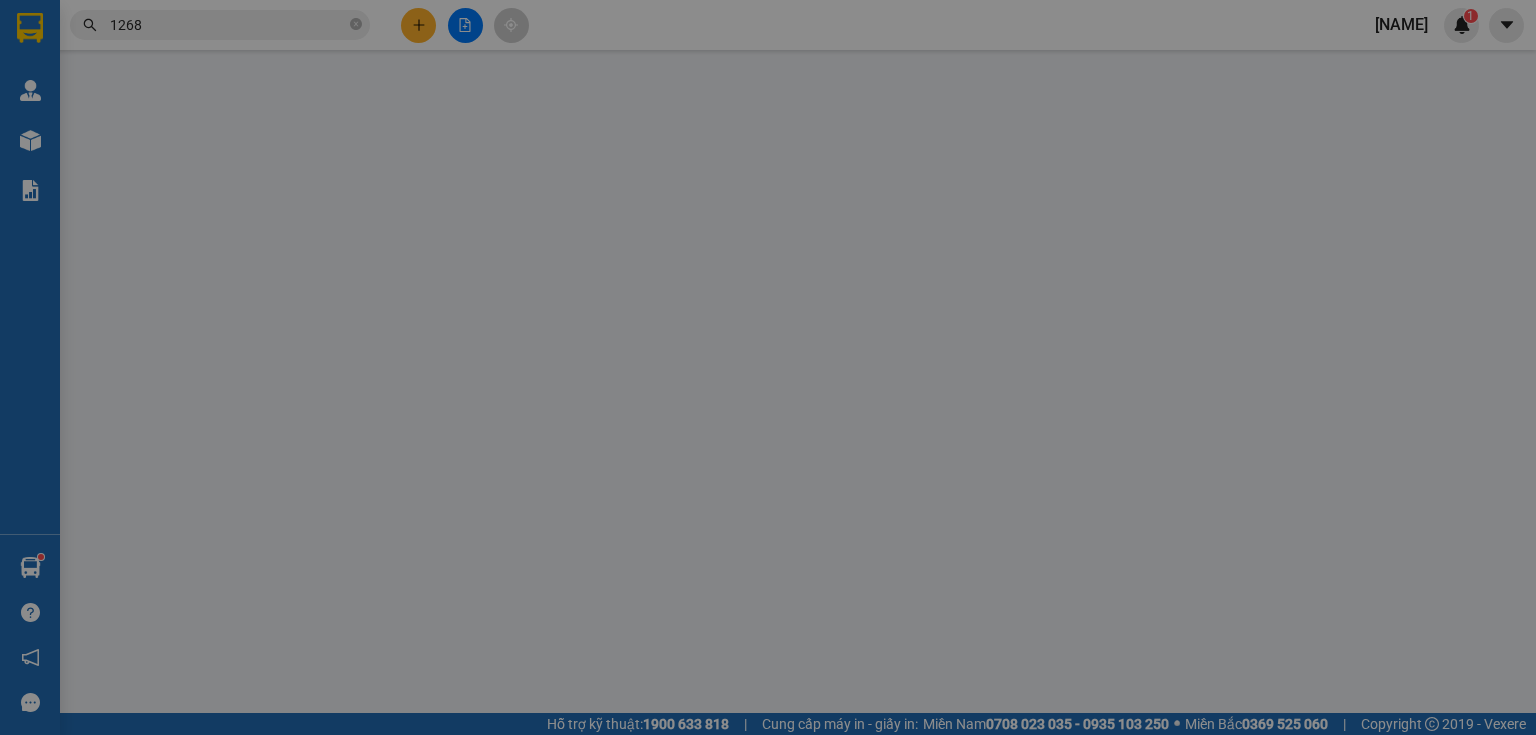 scroll, scrollTop: 0, scrollLeft: 0, axis: both 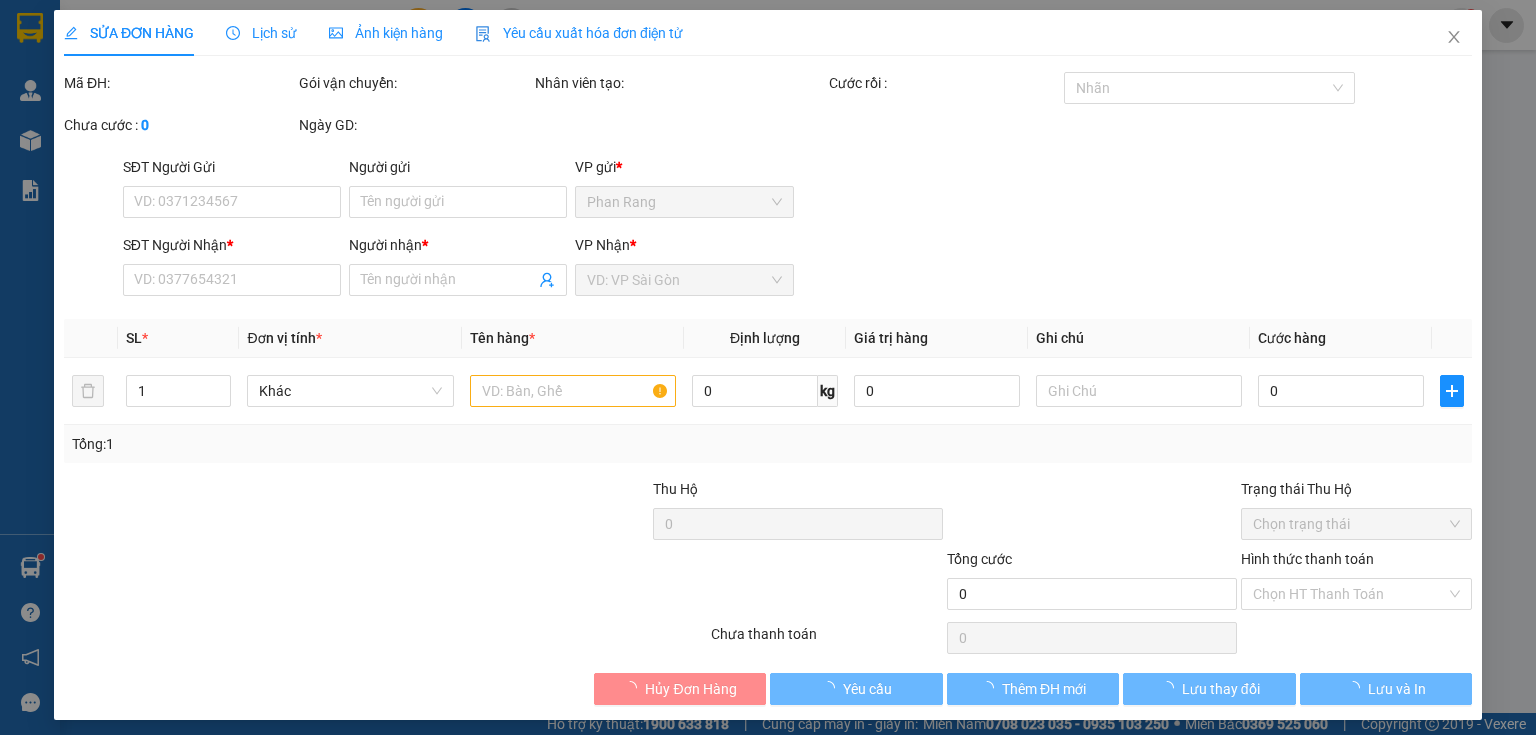 type on "[PHONE]" 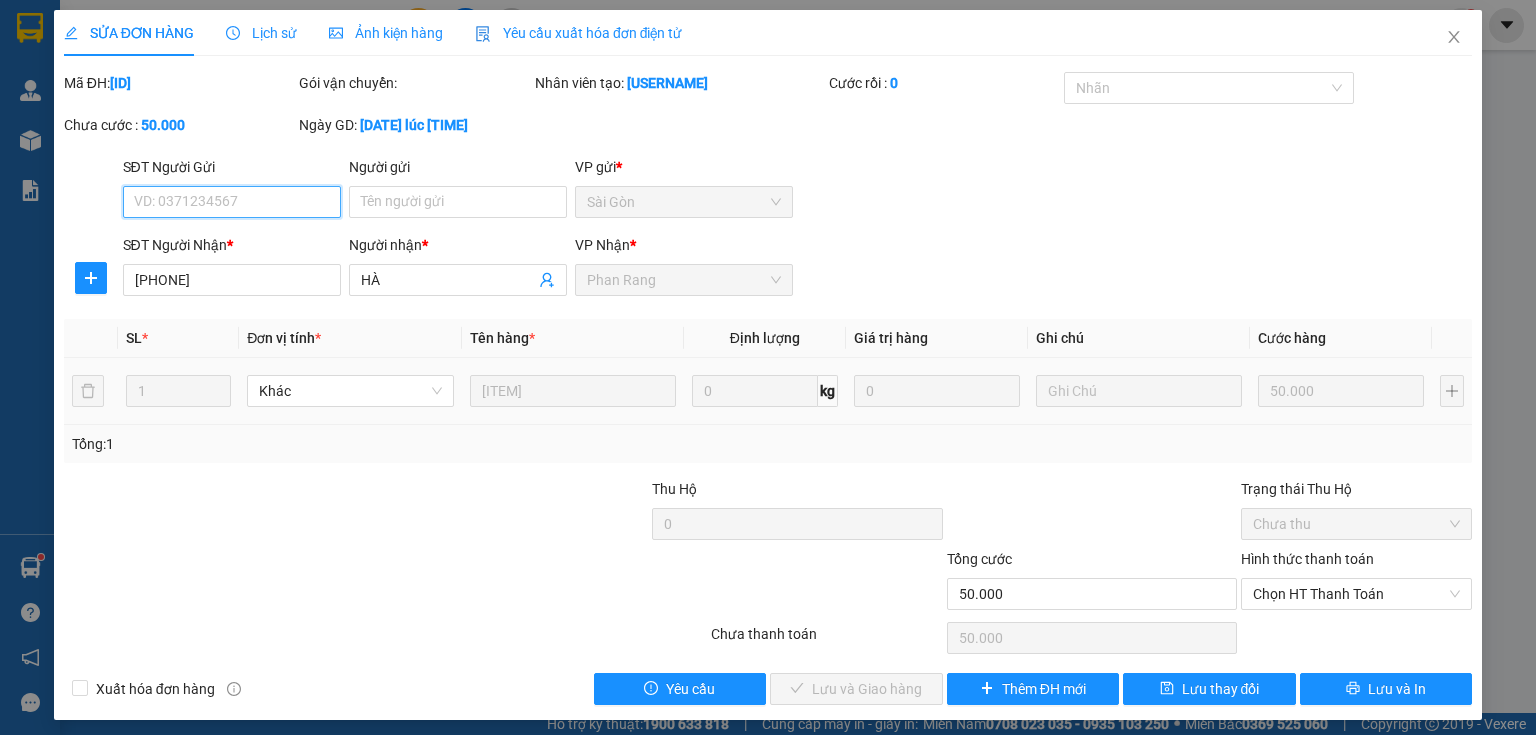 scroll, scrollTop: 8, scrollLeft: 0, axis: vertical 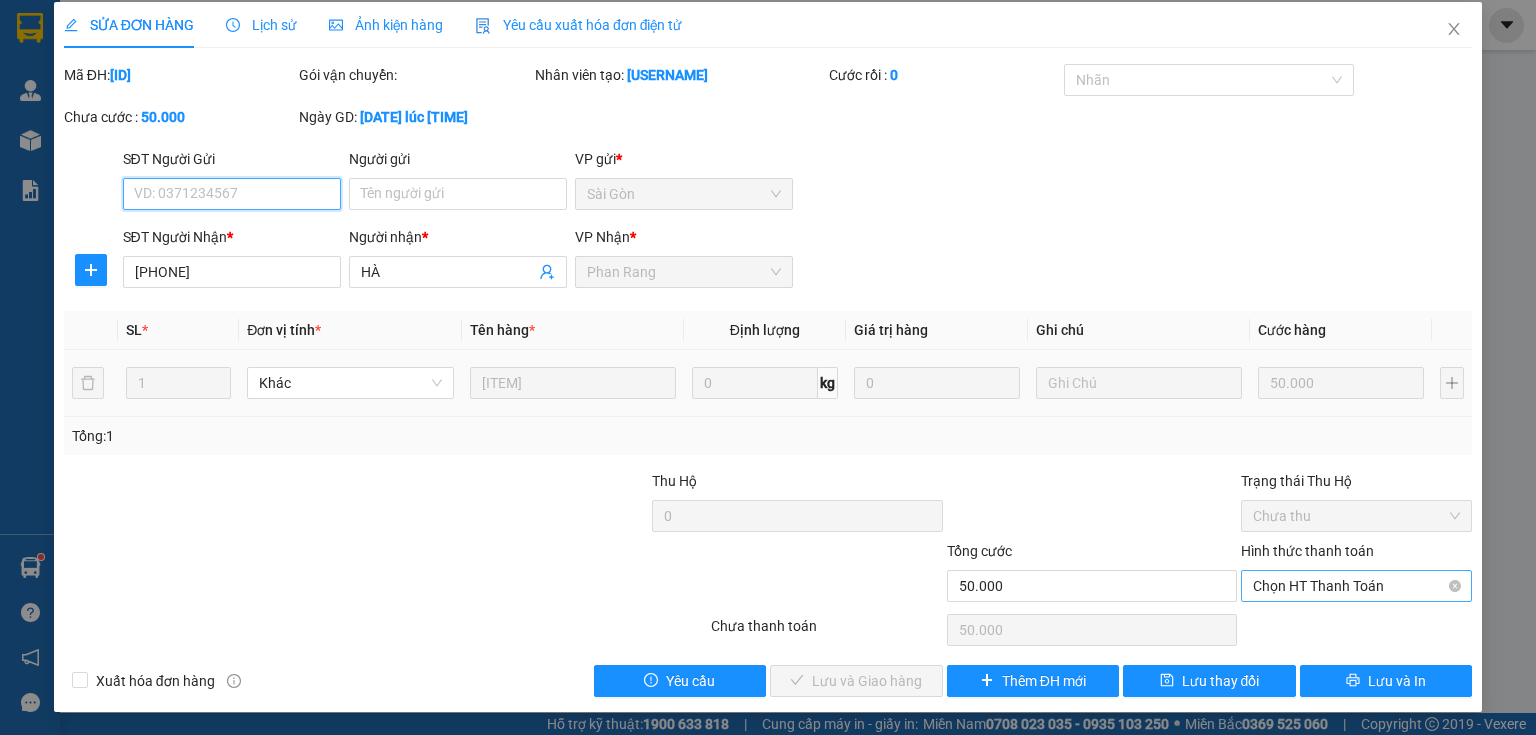 click on "Chọn HT Thanh Toán" at bounding box center (1356, 586) 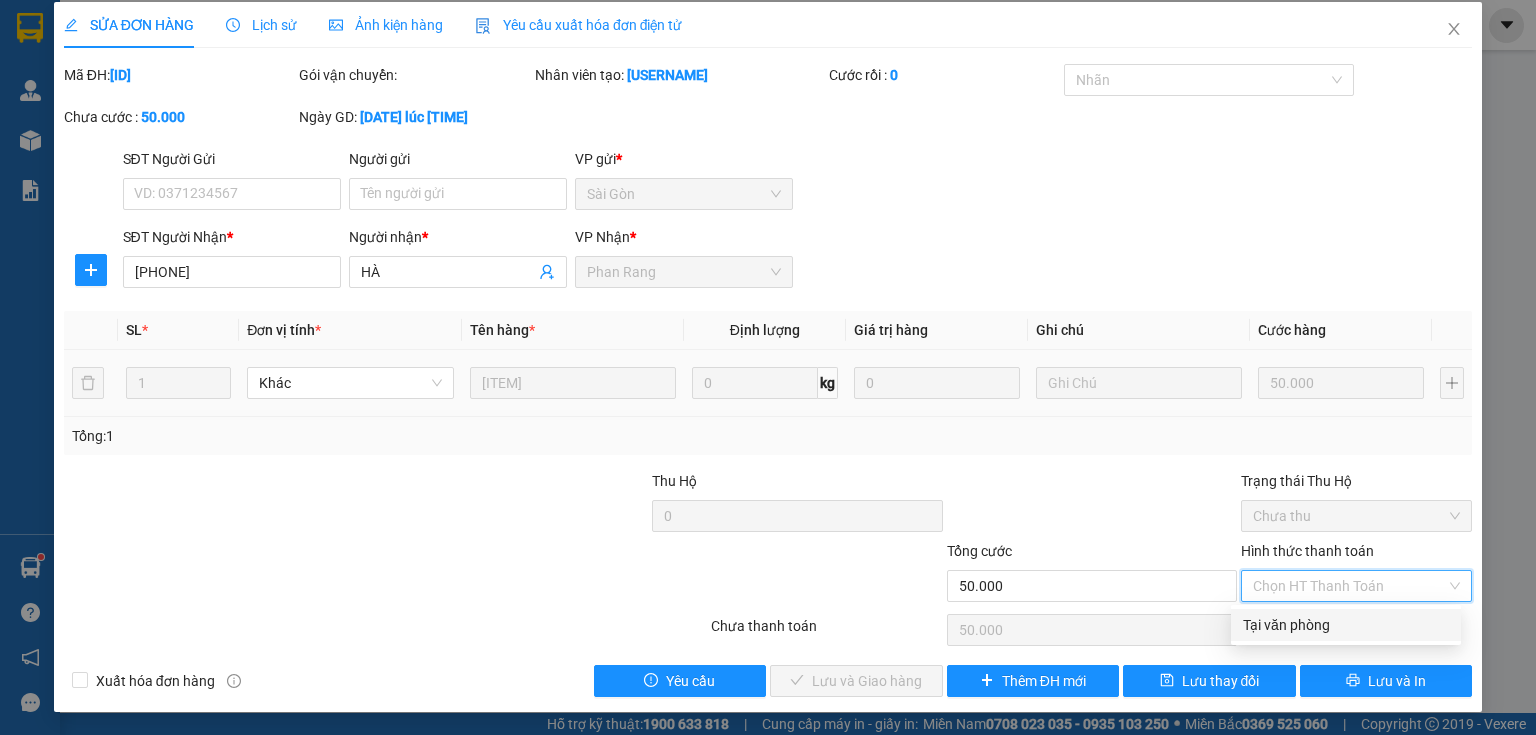 drag, startPoint x: 1324, startPoint y: 635, endPoint x: 1103, endPoint y: 653, distance: 221.73183 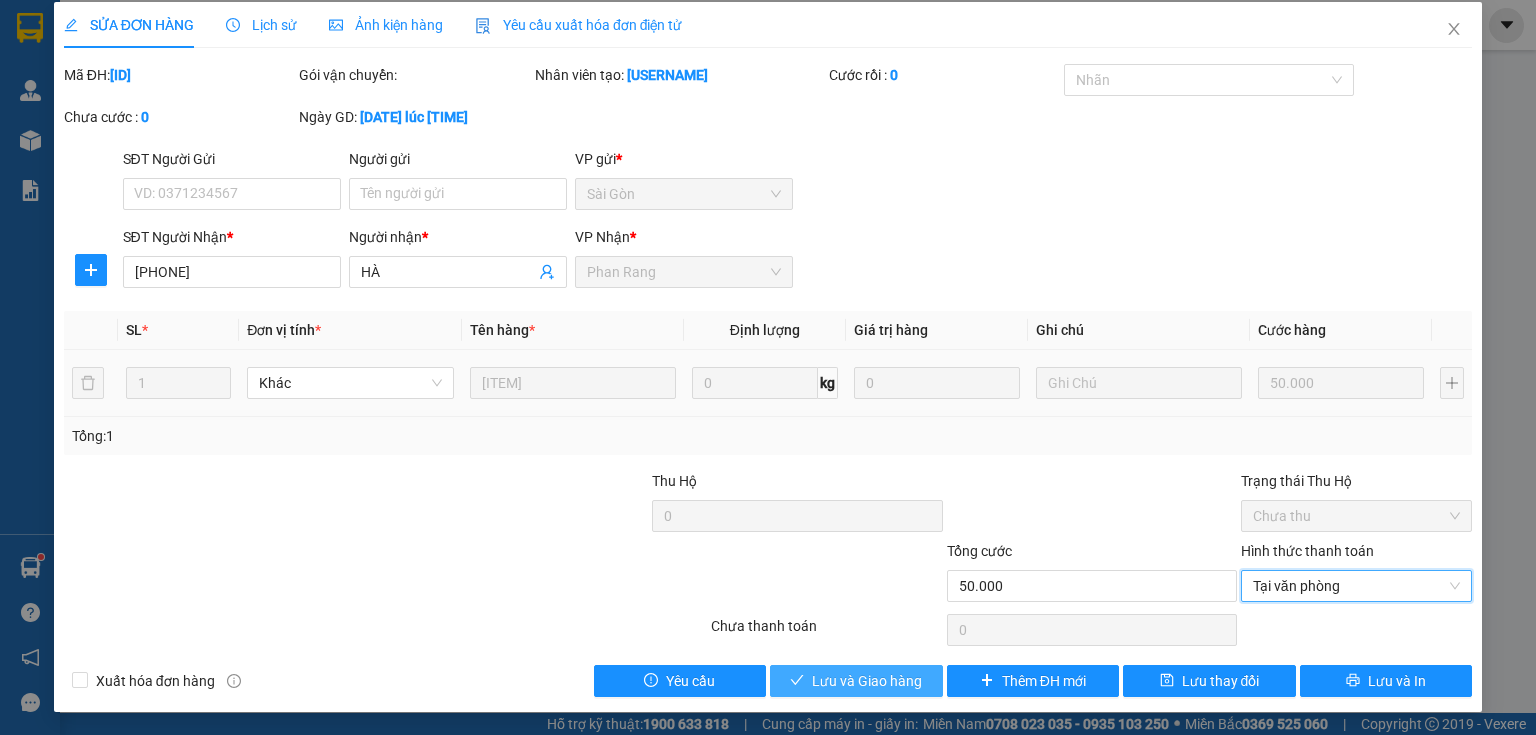 click on "Lưu và Giao hàng" at bounding box center [867, 681] 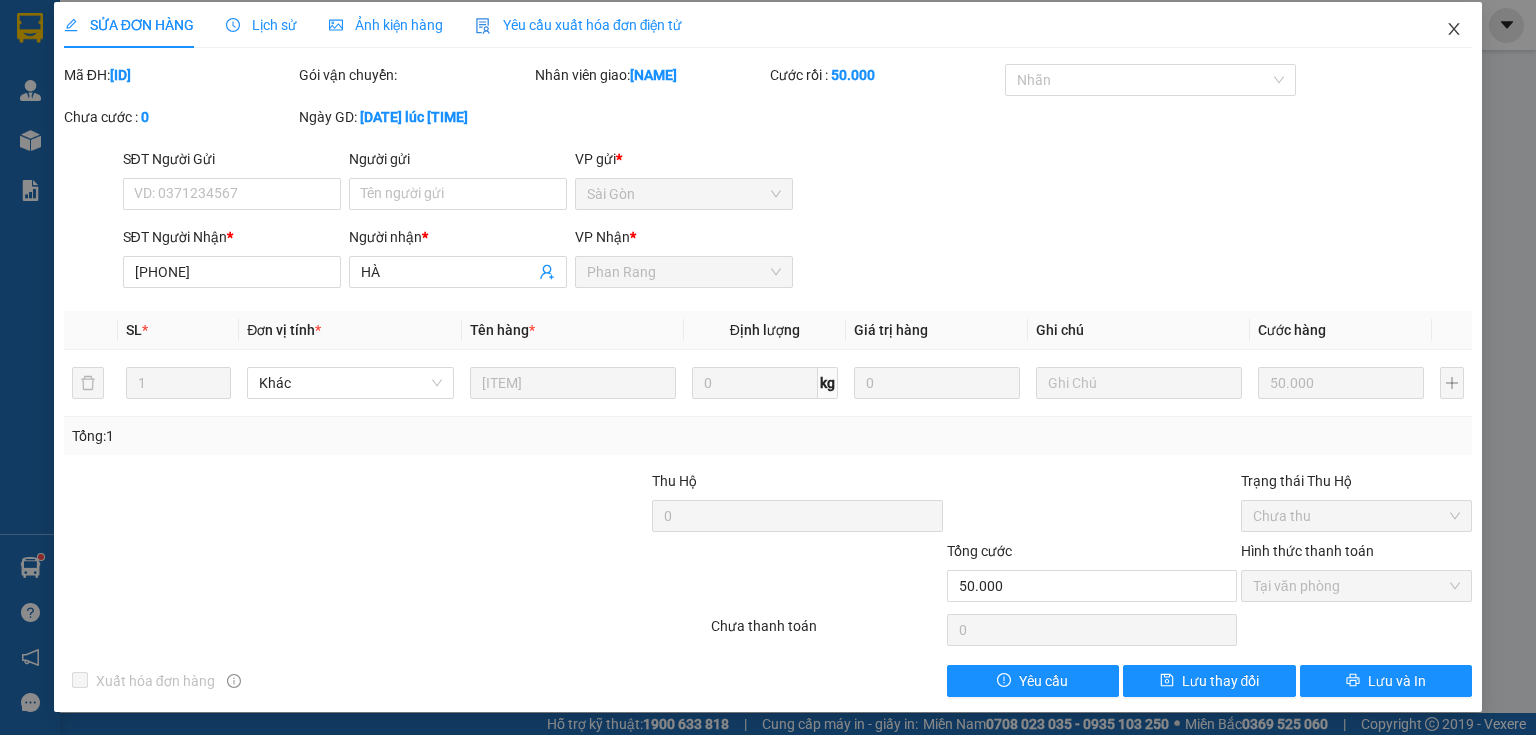 click at bounding box center (1454, 30) 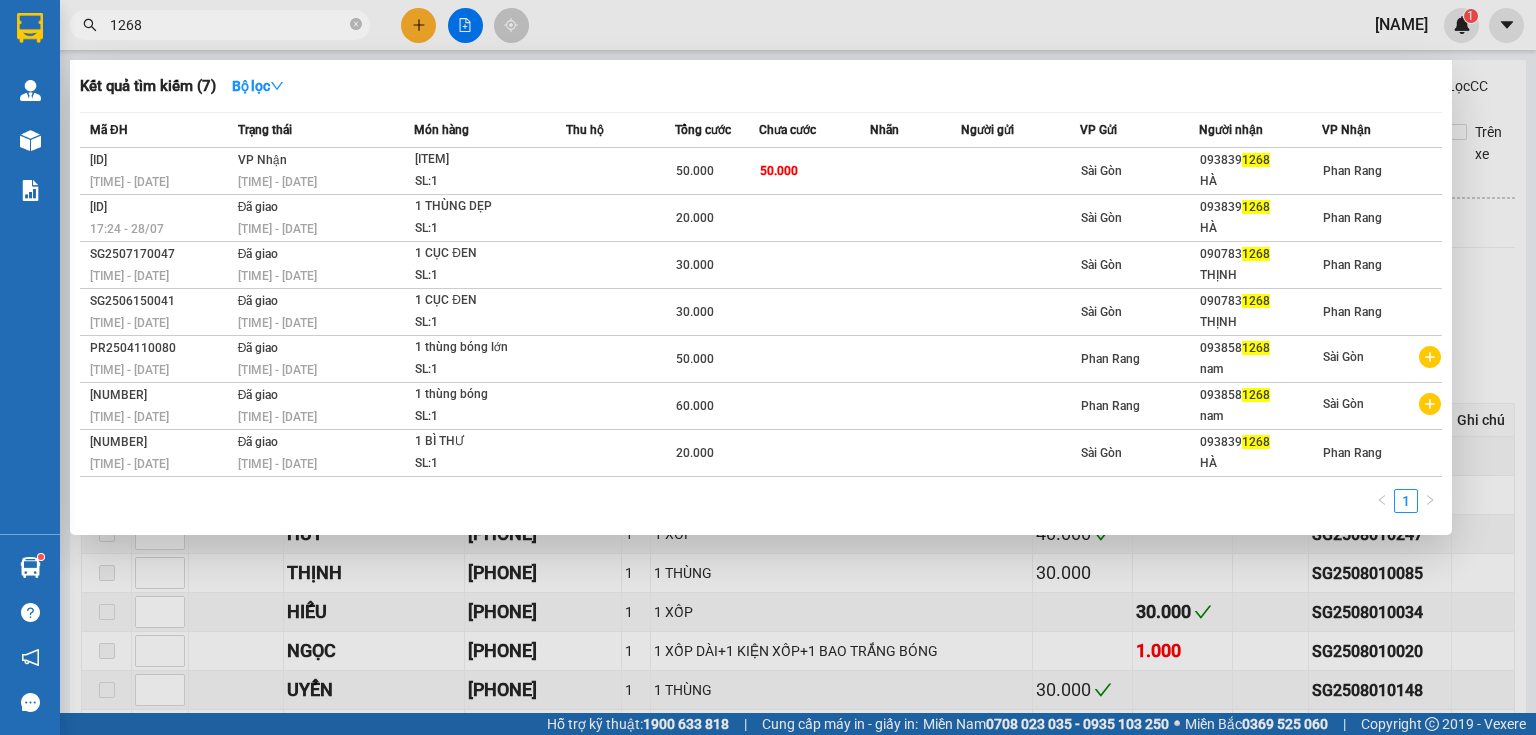 click on "1268" at bounding box center (228, 25) 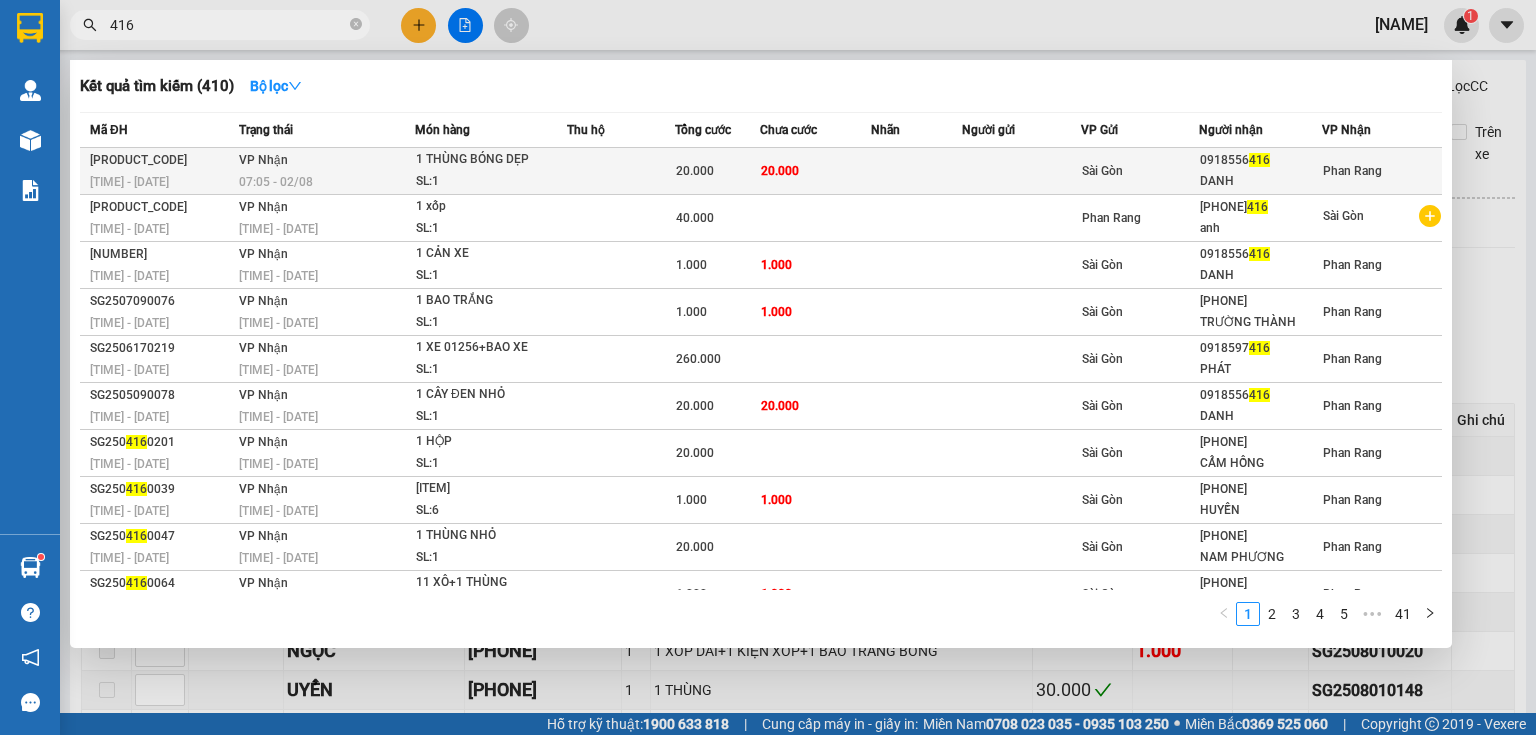 type on "416" 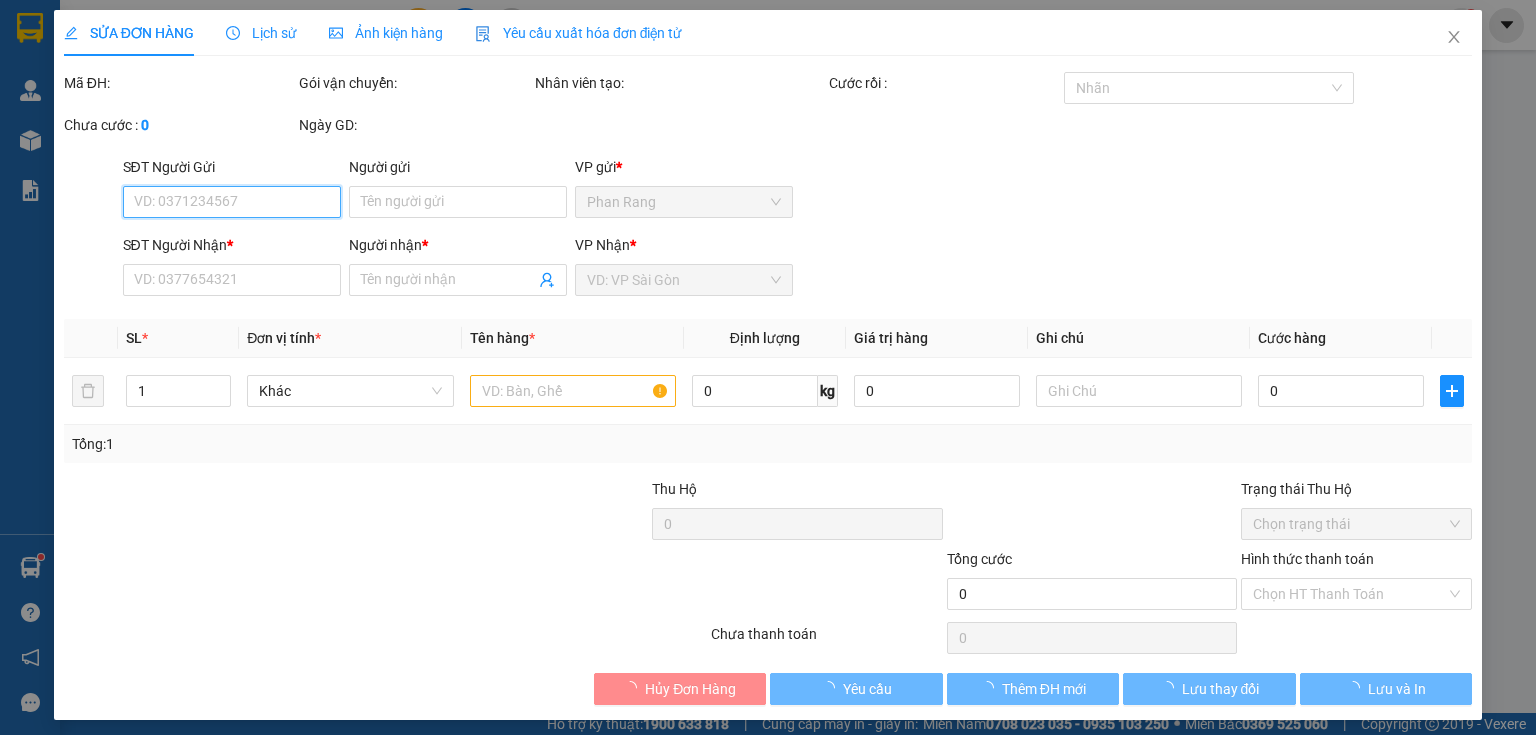 type on "[PHONE]" 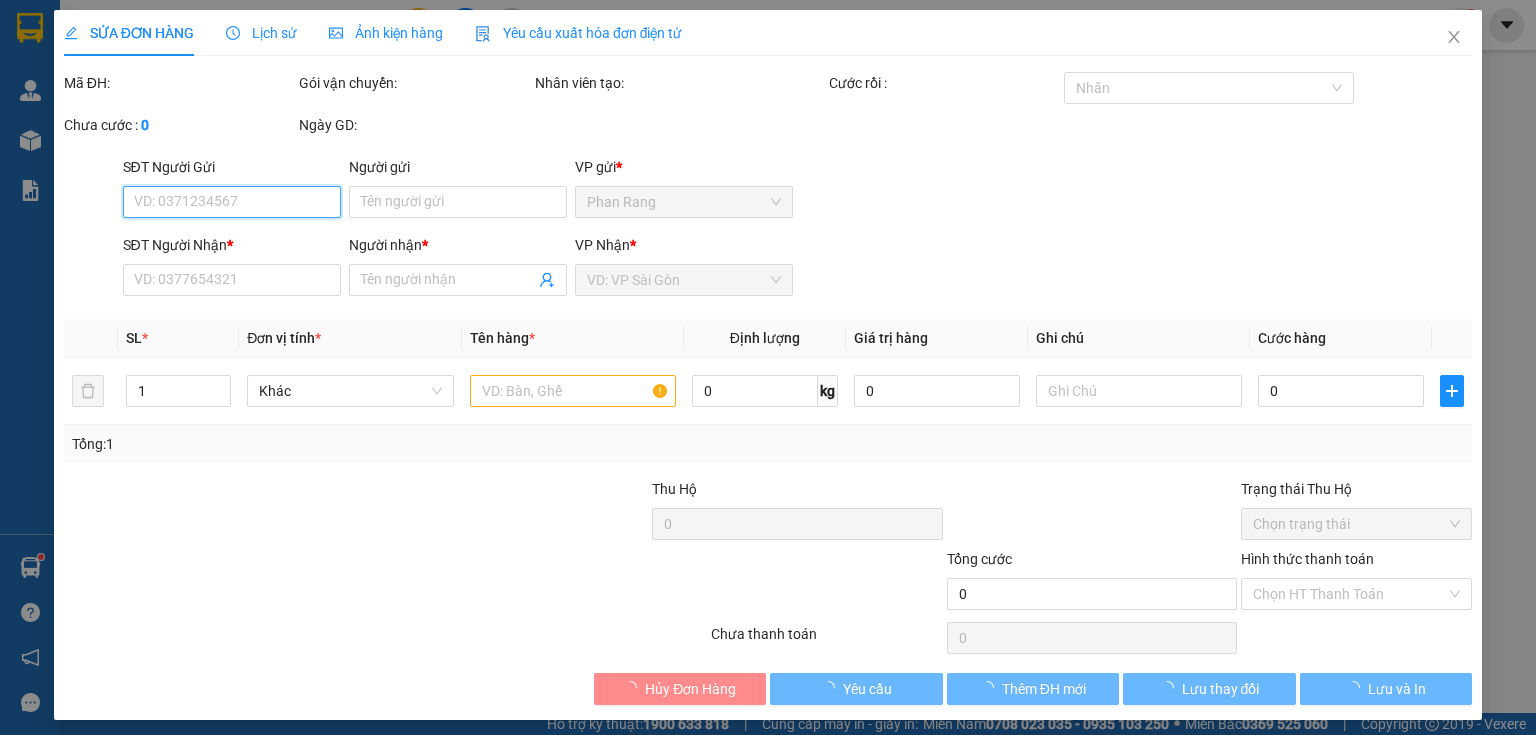 type on "DANH" 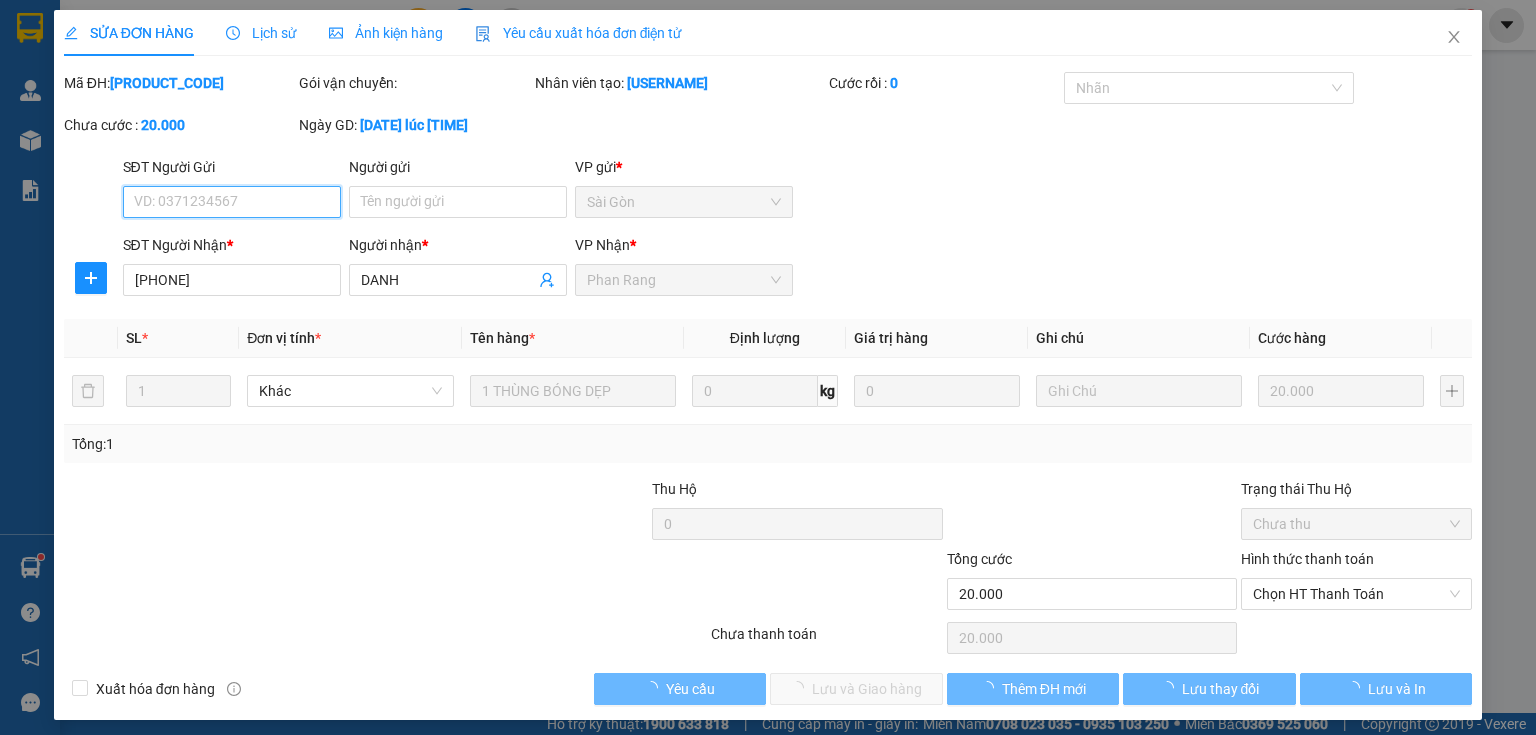 scroll, scrollTop: 8, scrollLeft: 0, axis: vertical 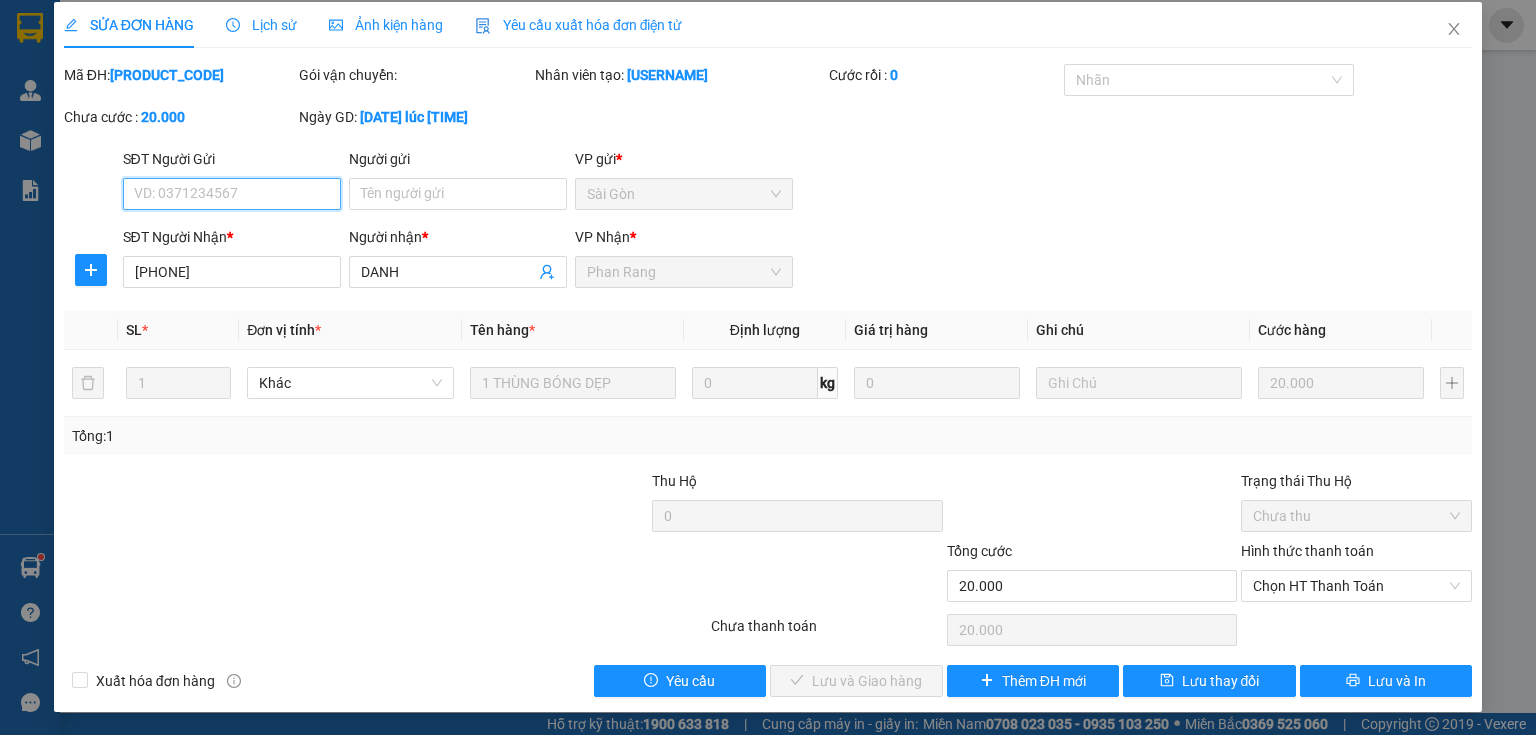 click on "Chọn HT Thanh Toán" at bounding box center (1356, 586) 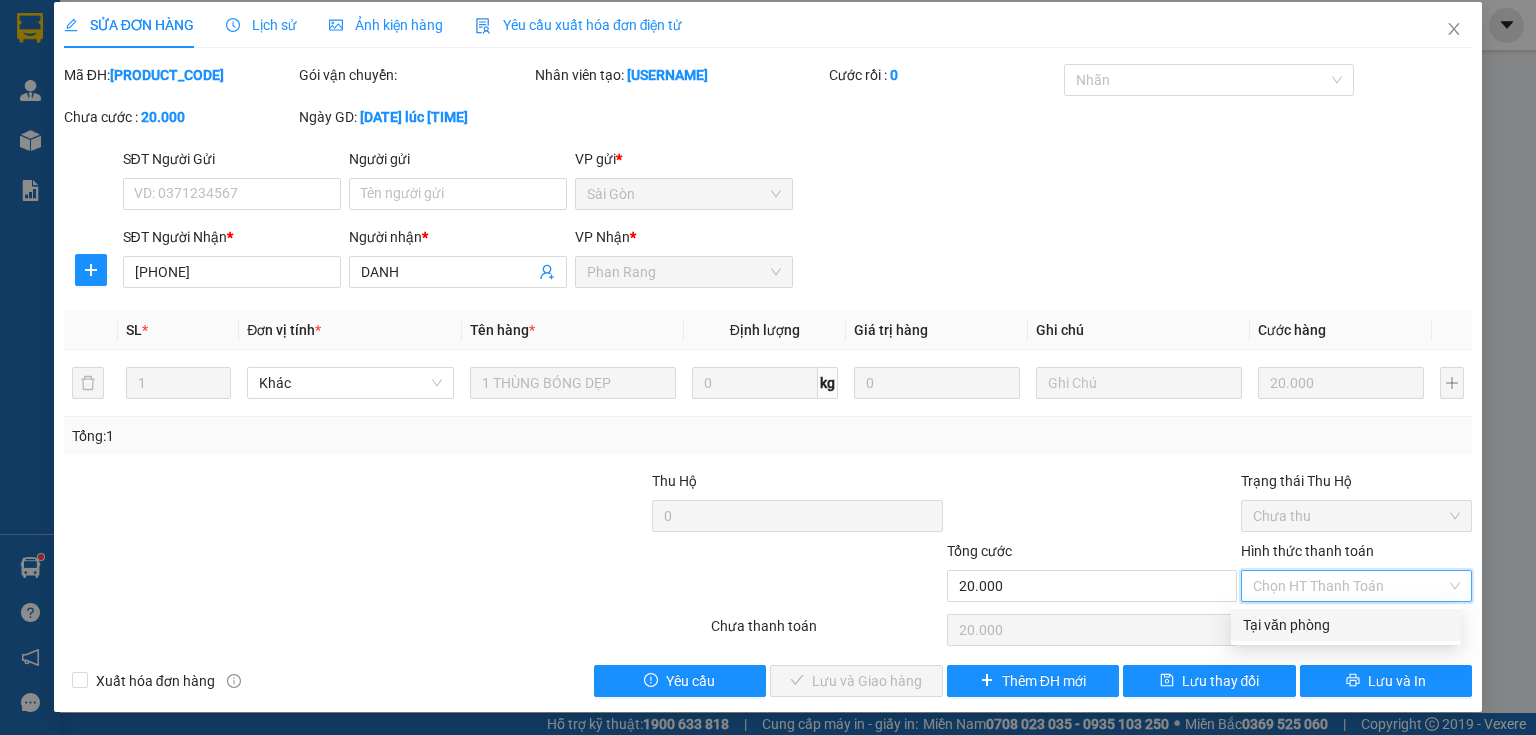 drag, startPoint x: 1312, startPoint y: 620, endPoint x: 1268, endPoint y: 642, distance: 49.193497 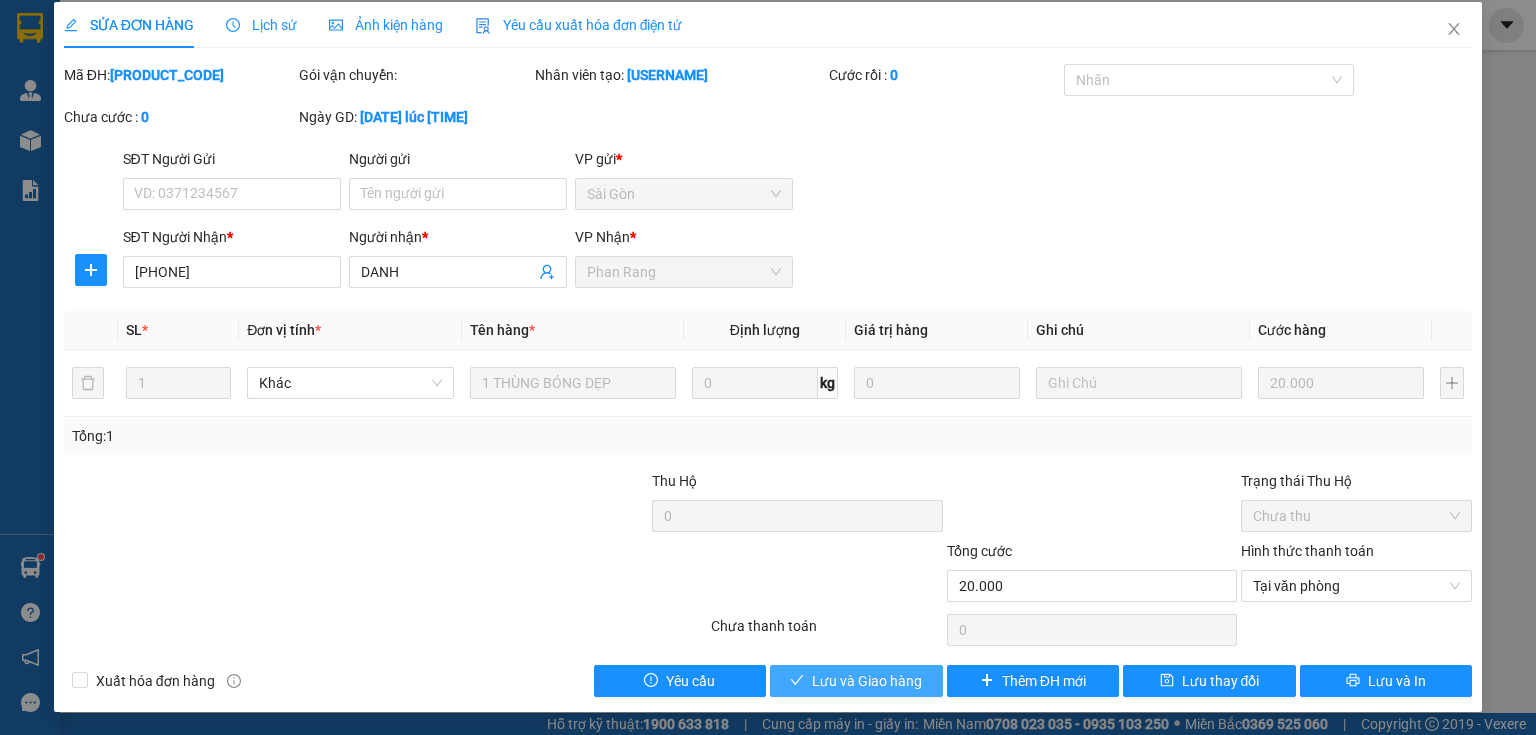 click on "Lưu và Giao hàng" at bounding box center (867, 681) 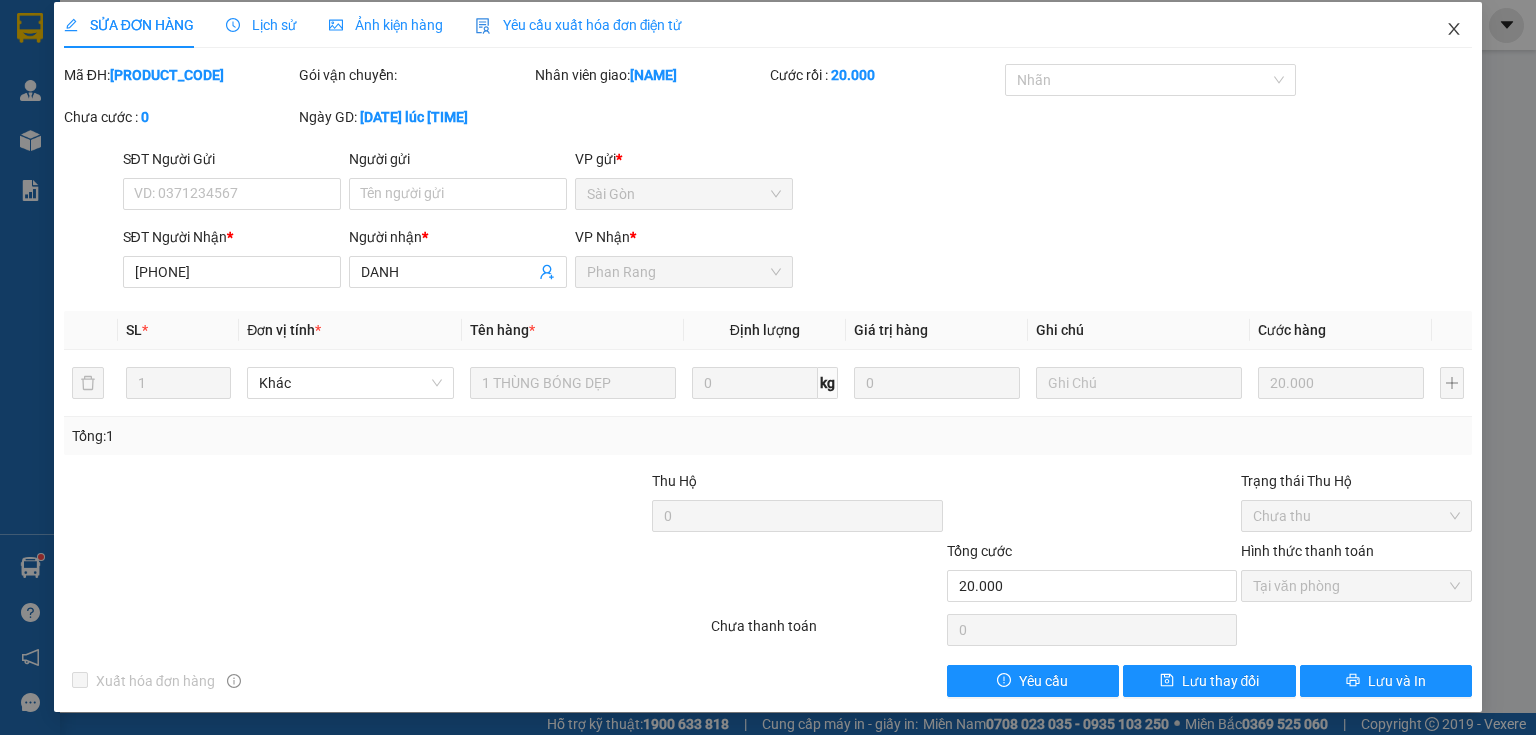 drag, startPoint x: 1445, startPoint y: 31, endPoint x: 1426, endPoint y: 30, distance: 19.026299 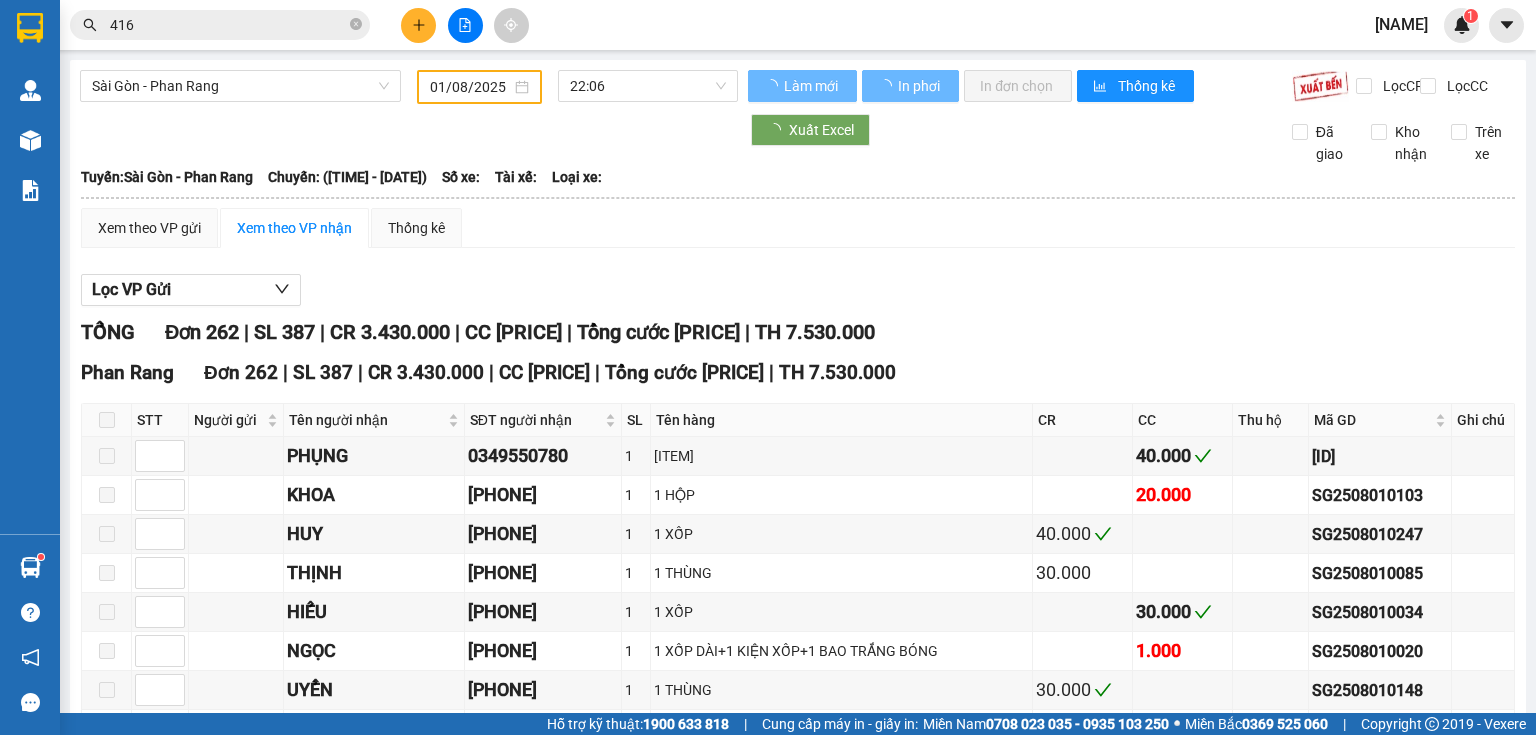 click on "416" at bounding box center (228, 25) 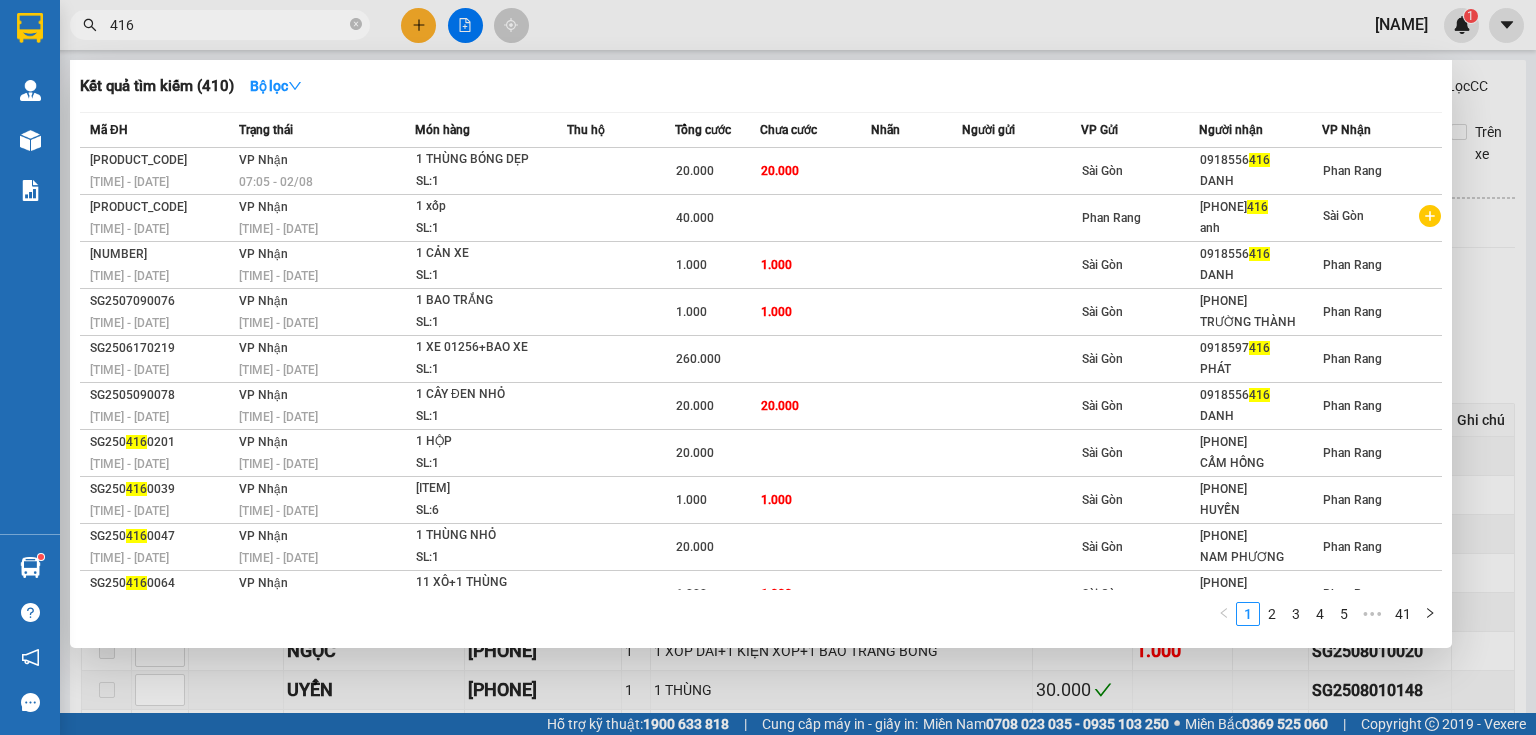 click on "416" at bounding box center (228, 25) 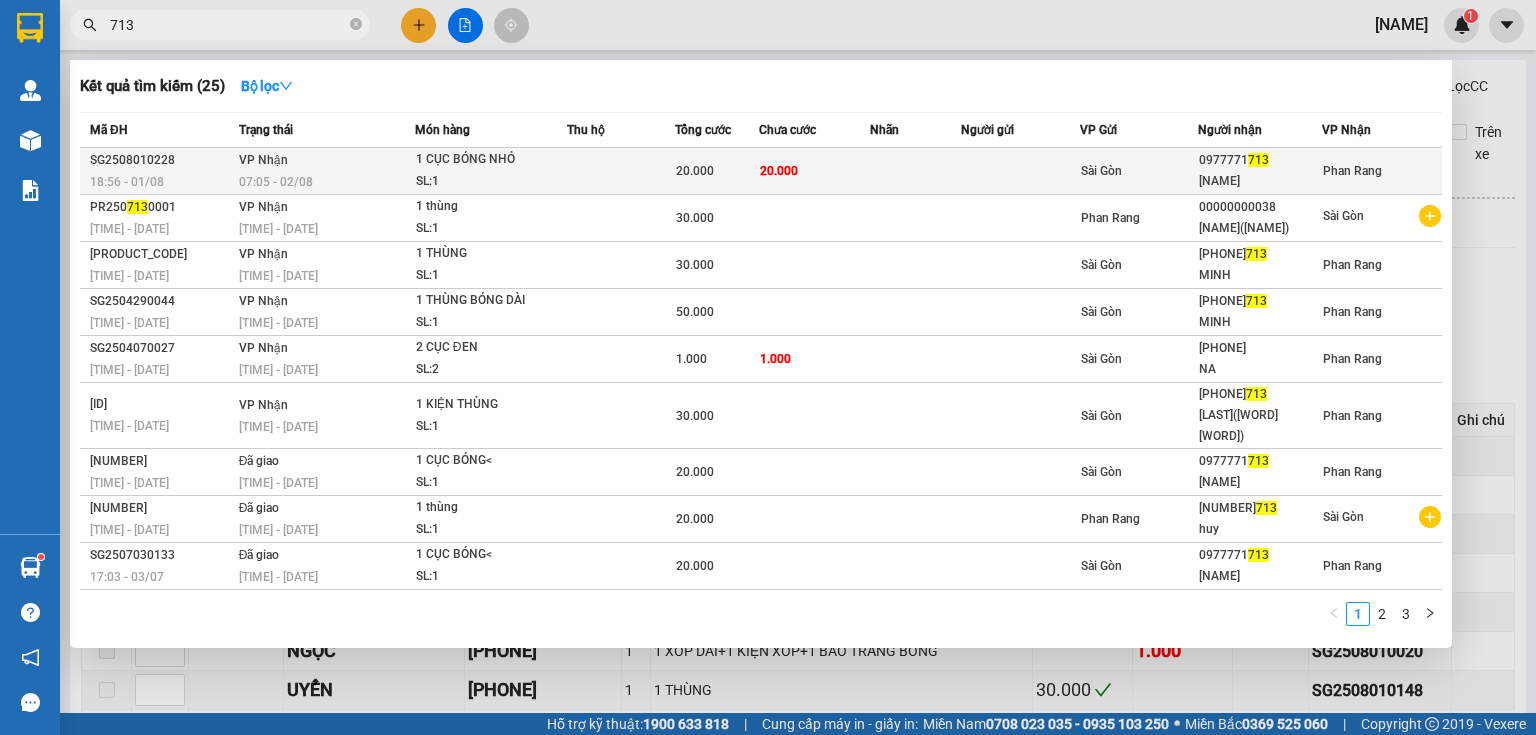 type on "713" 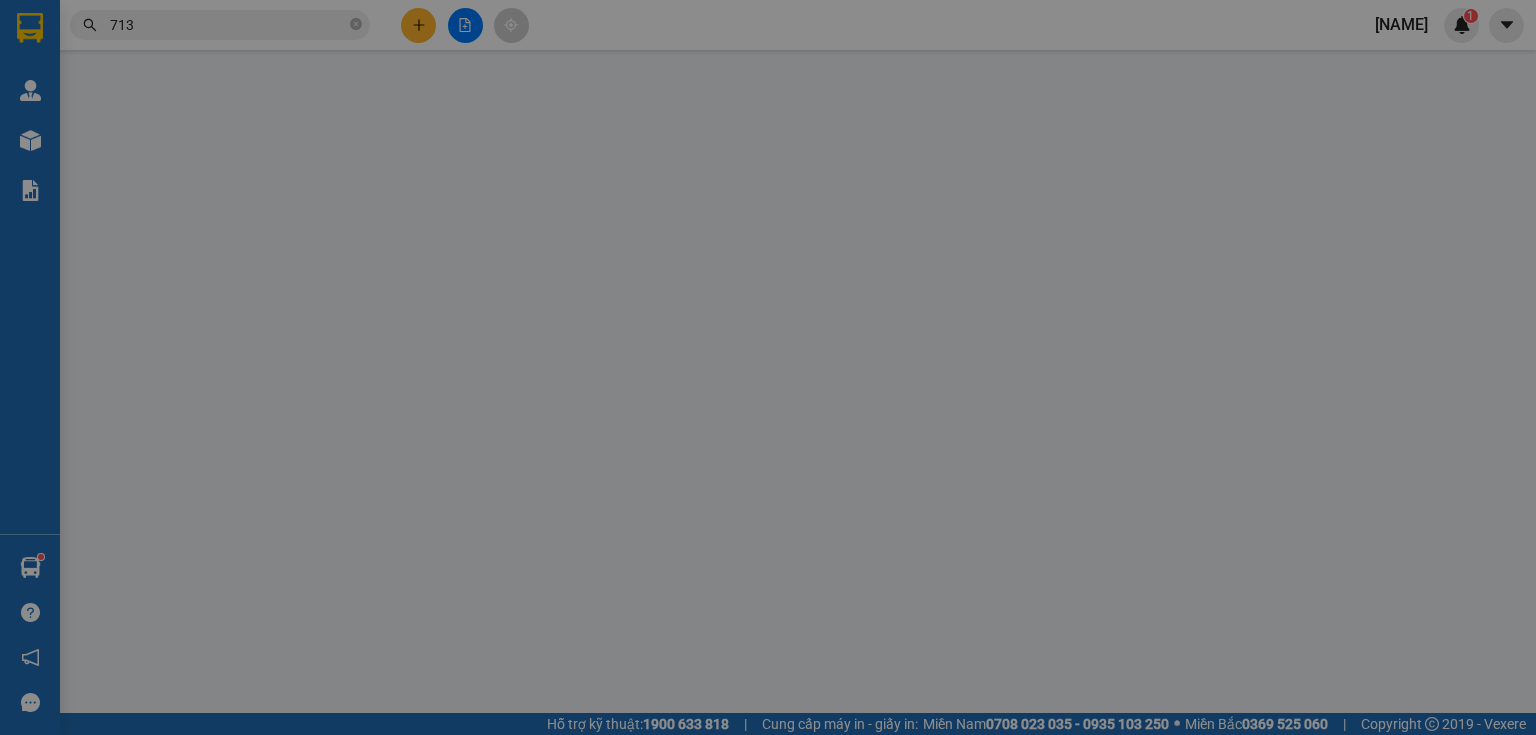 type on "[PHONE]" 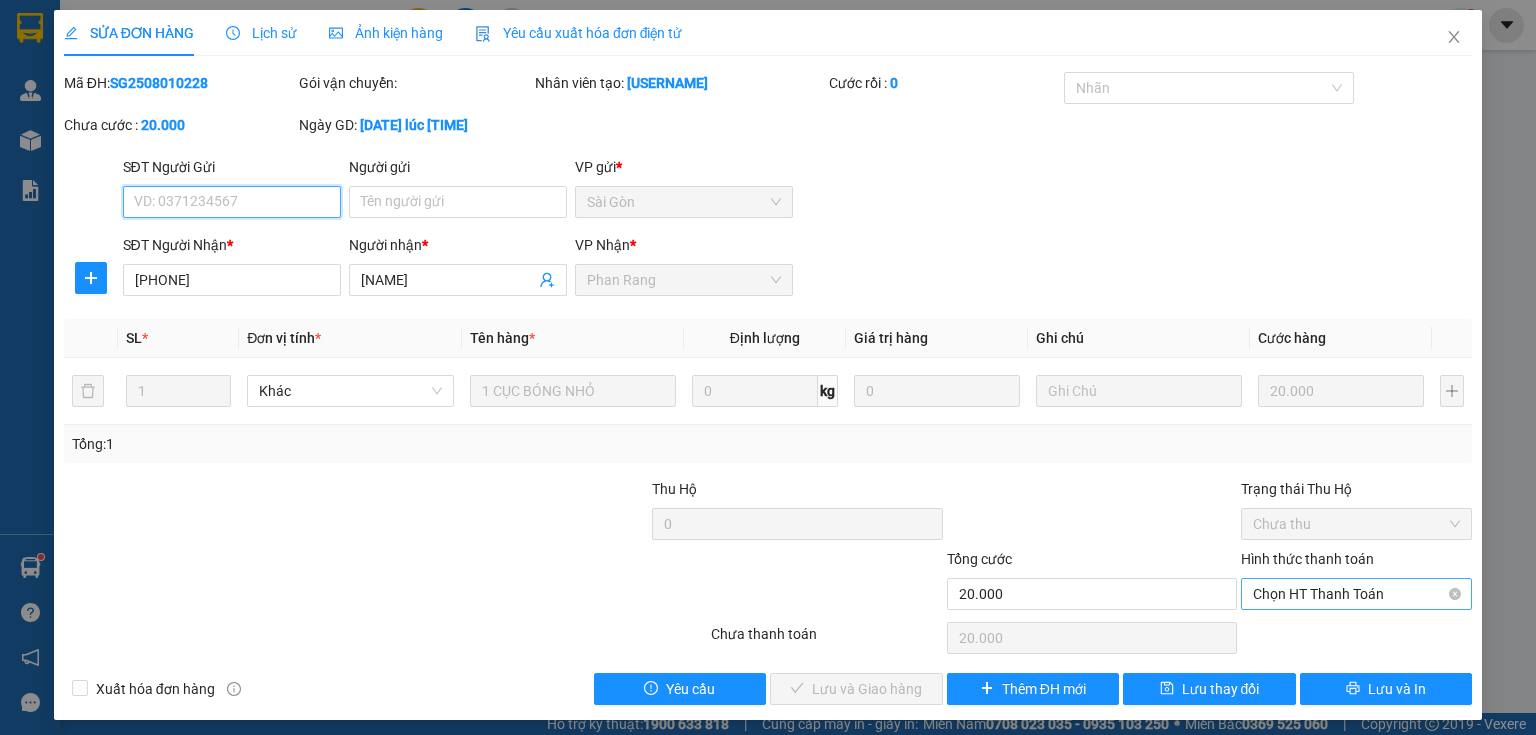 click on "Chọn HT Thanh Toán" at bounding box center [1356, 594] 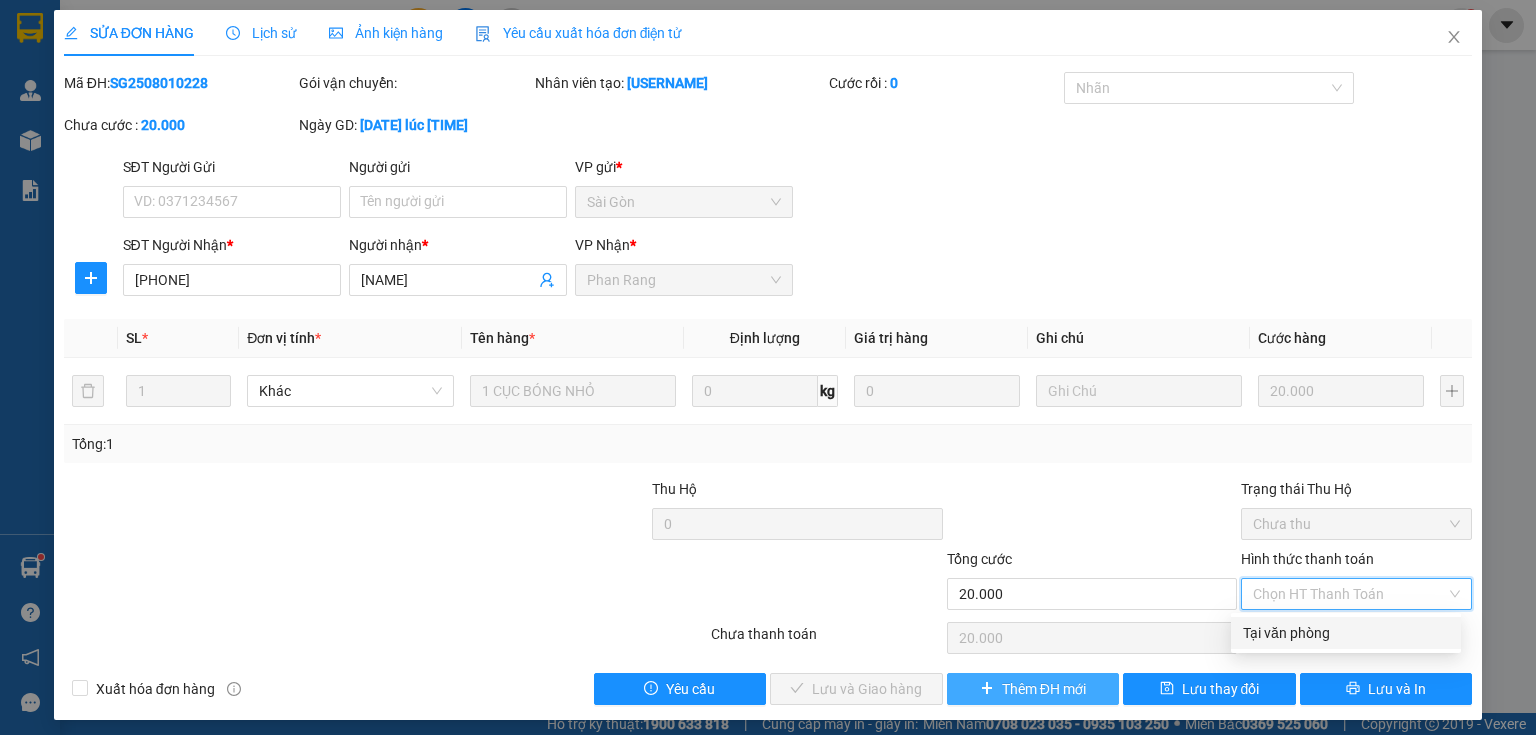 drag, startPoint x: 1319, startPoint y: 634, endPoint x: 1054, endPoint y: 703, distance: 273.83572 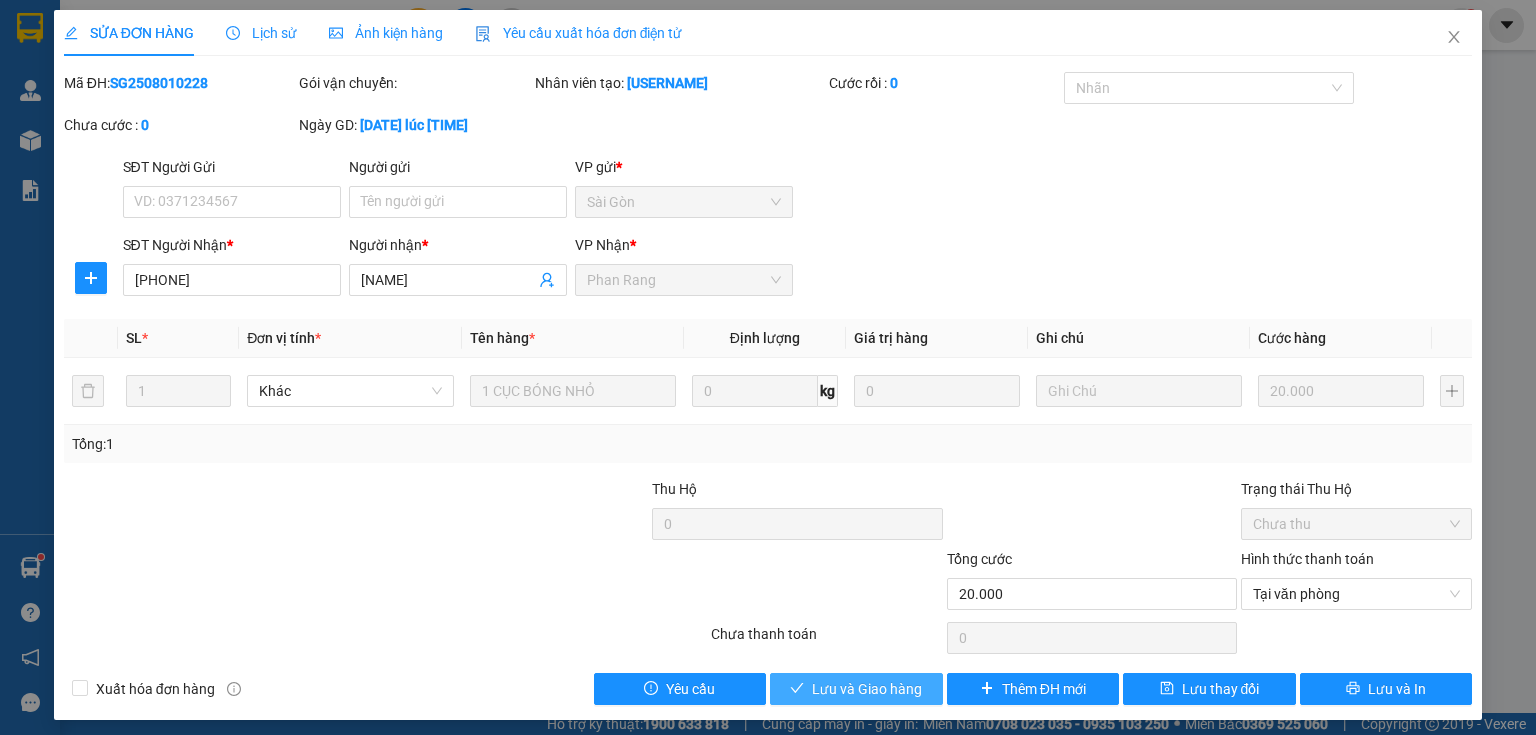 click on "Lưu và Giao hàng" at bounding box center (867, 689) 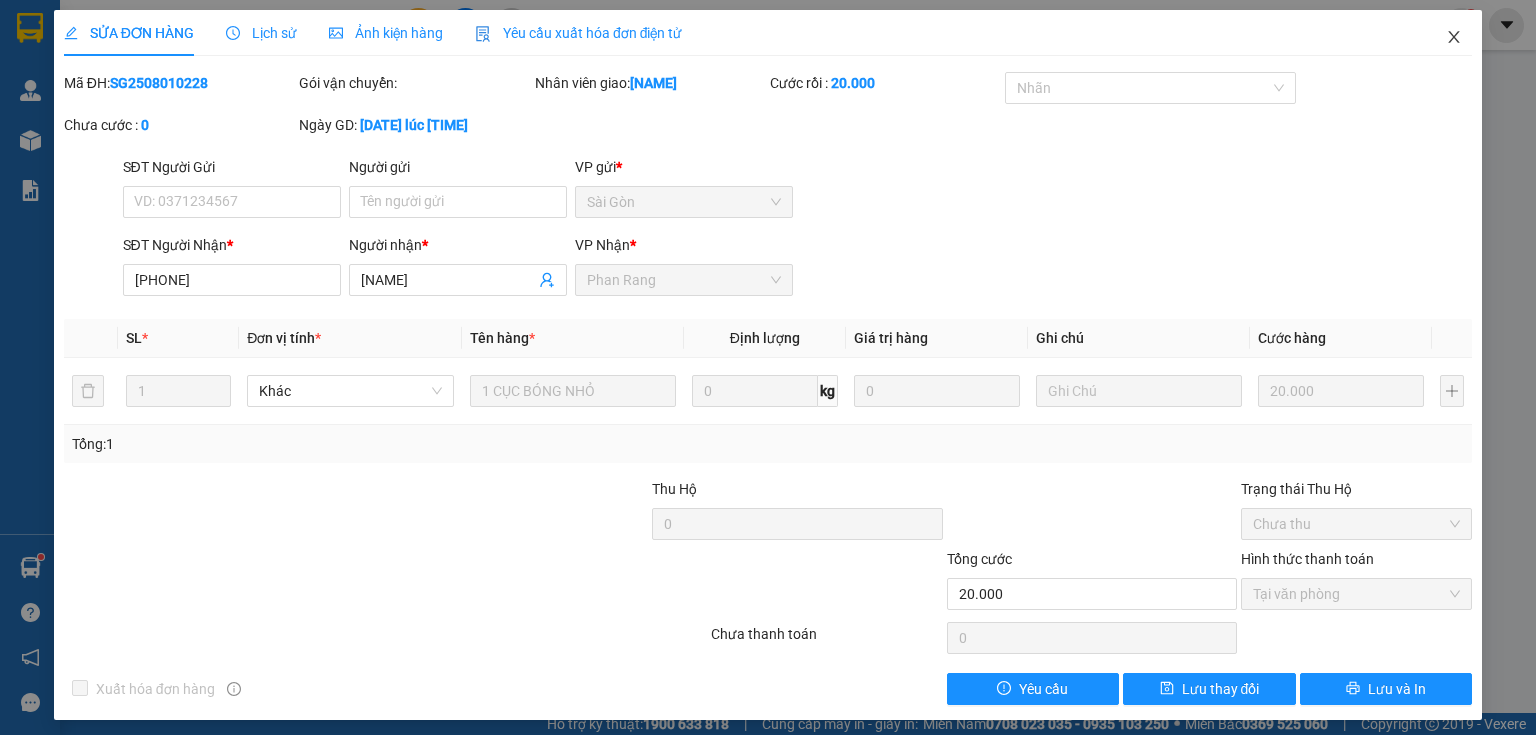 click at bounding box center [1454, 38] 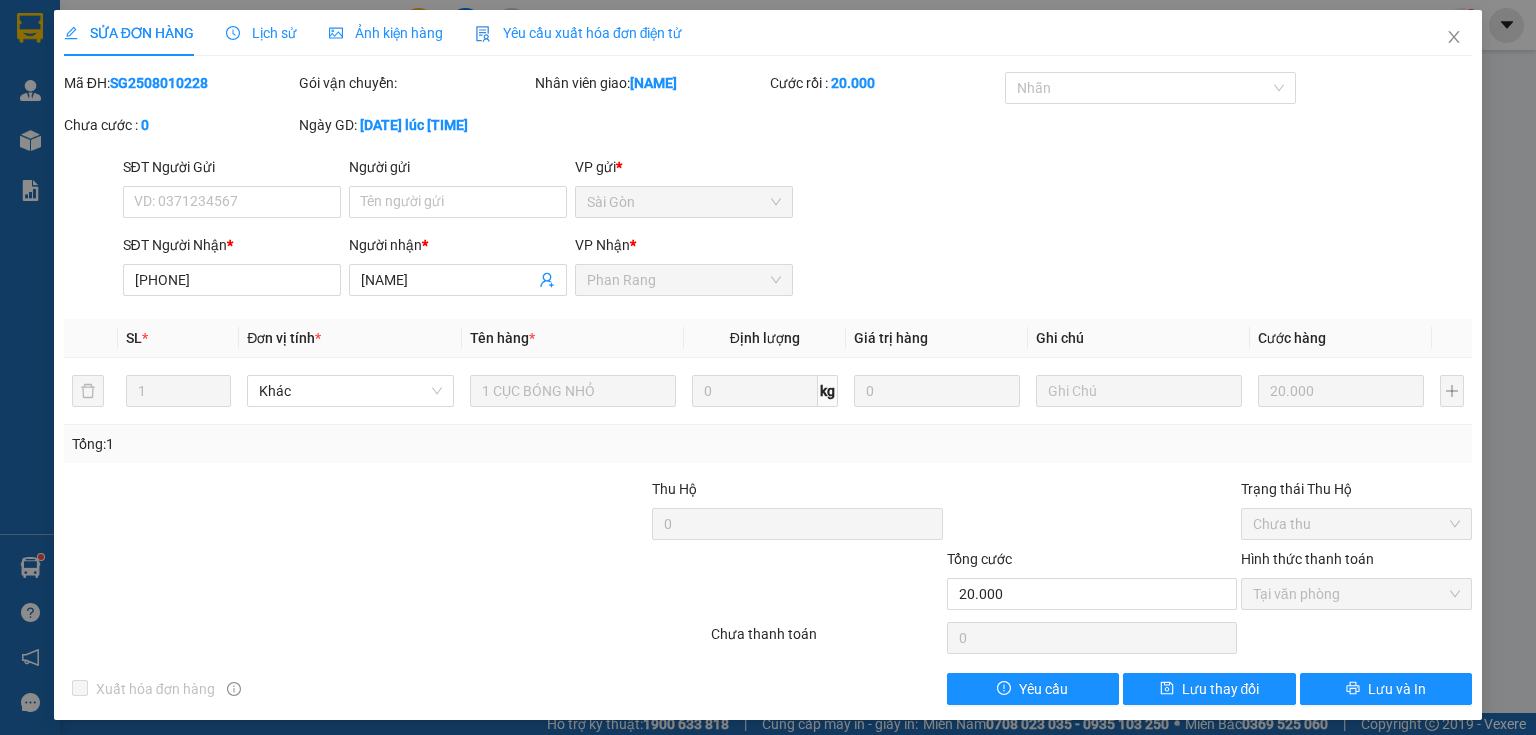 click on "[USERNAME] 1" at bounding box center [1419, 25] 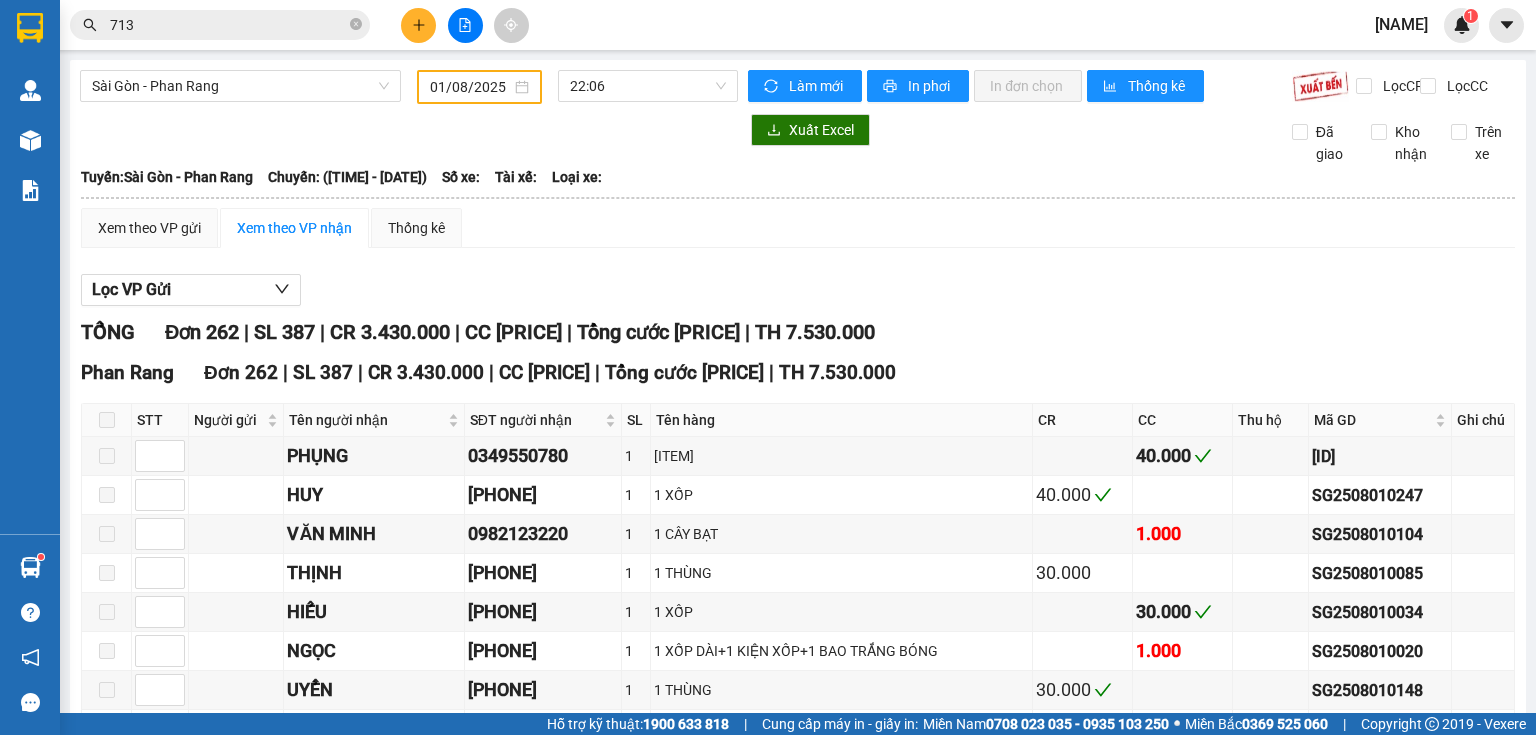 click on "713" at bounding box center [228, 25] 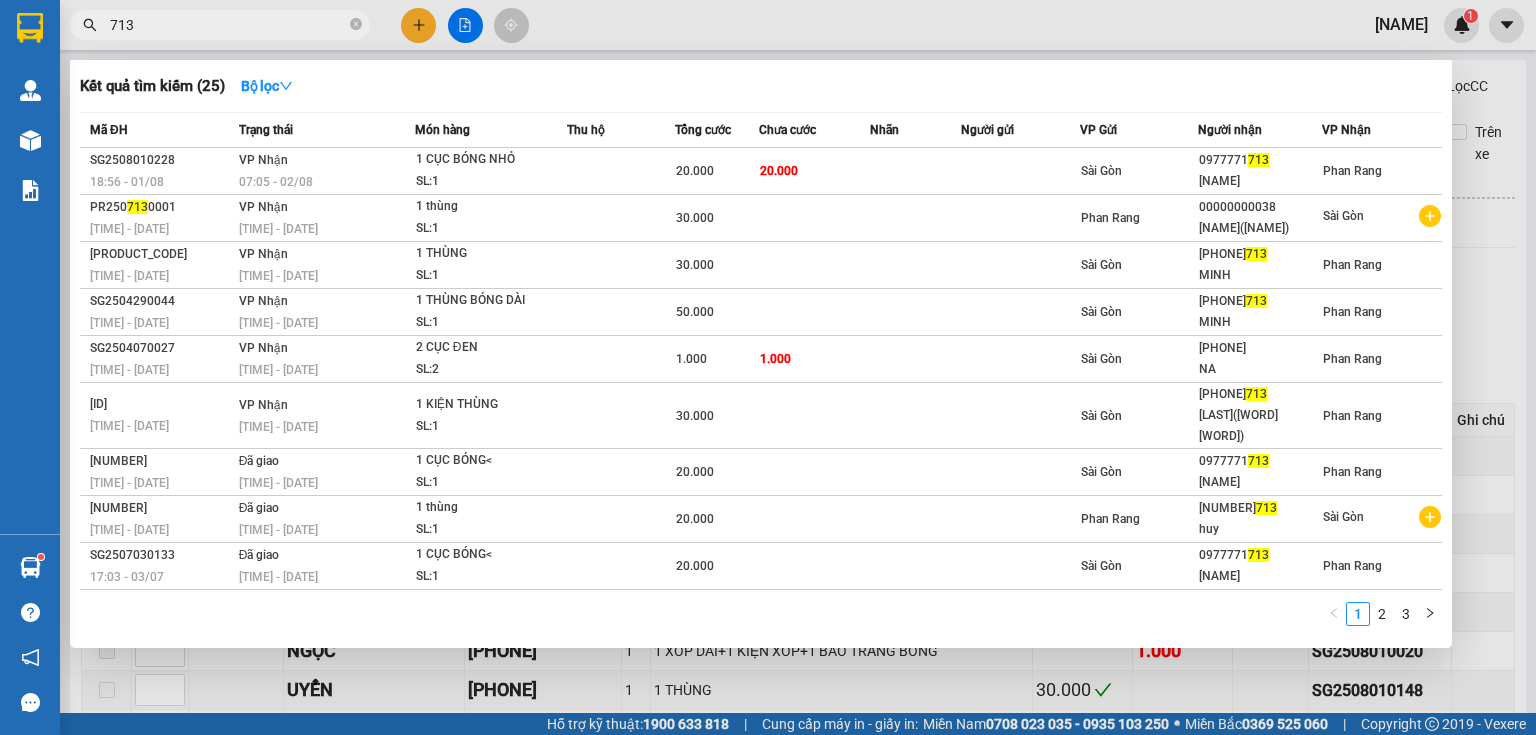 click on "713" at bounding box center (228, 25) 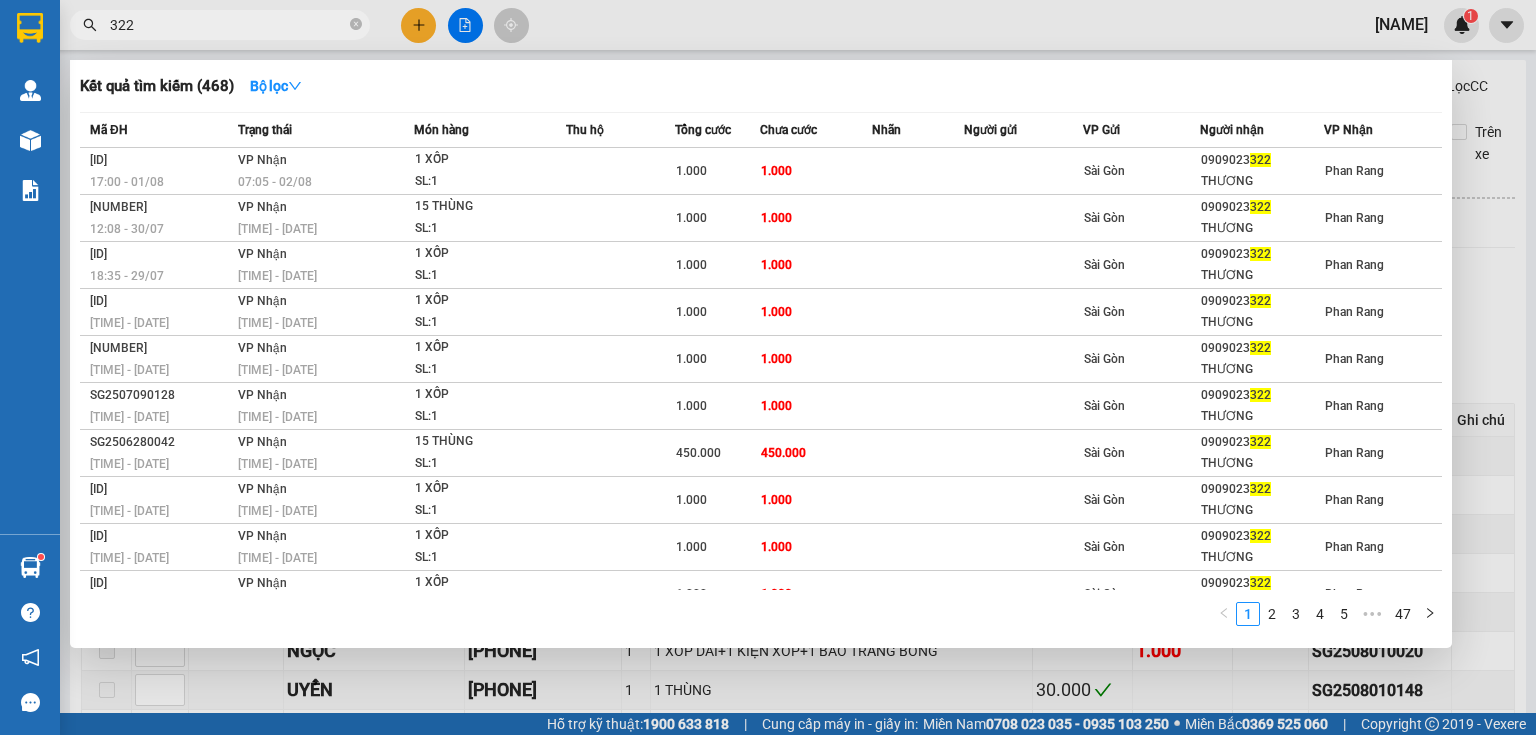 click on "322" at bounding box center [228, 25] 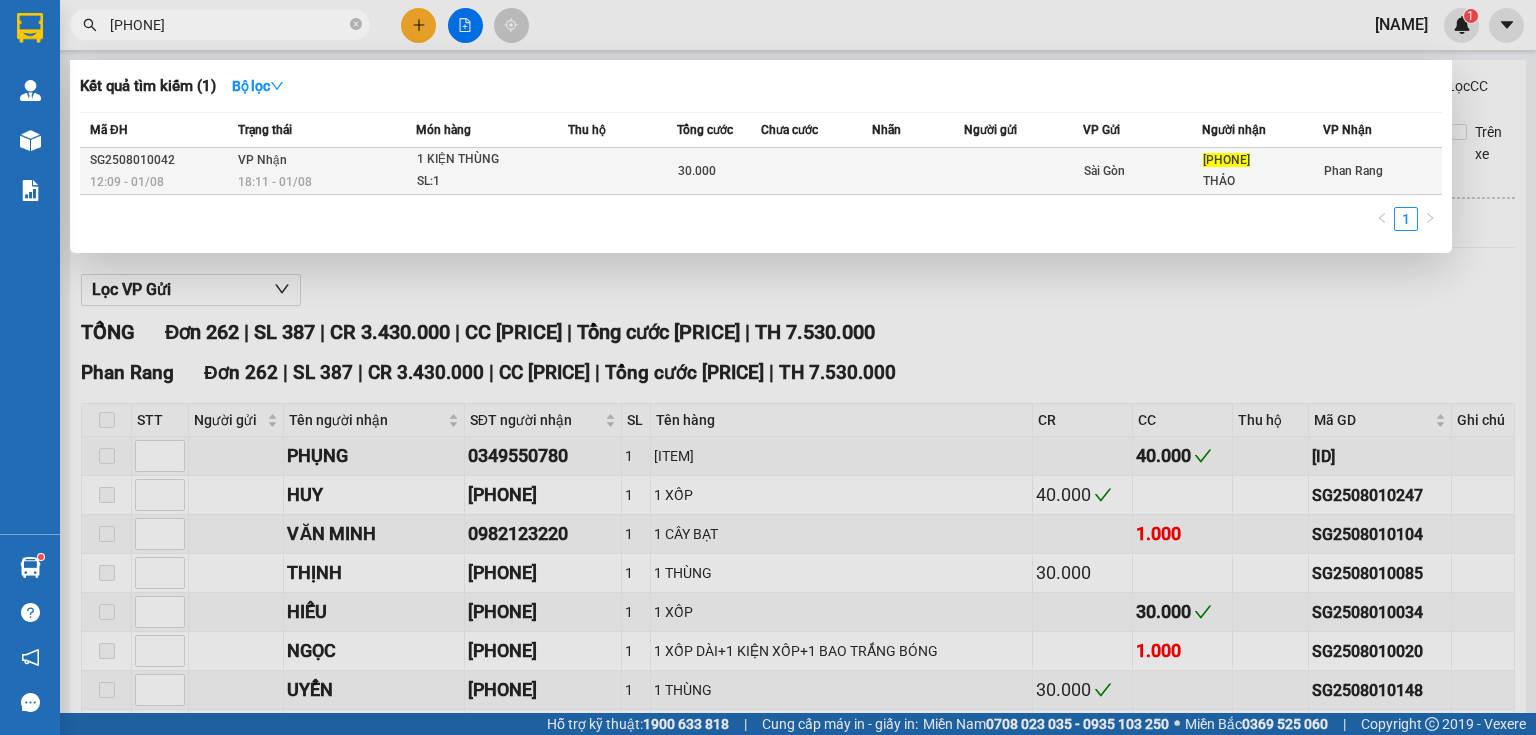 type on "[PHONE]" 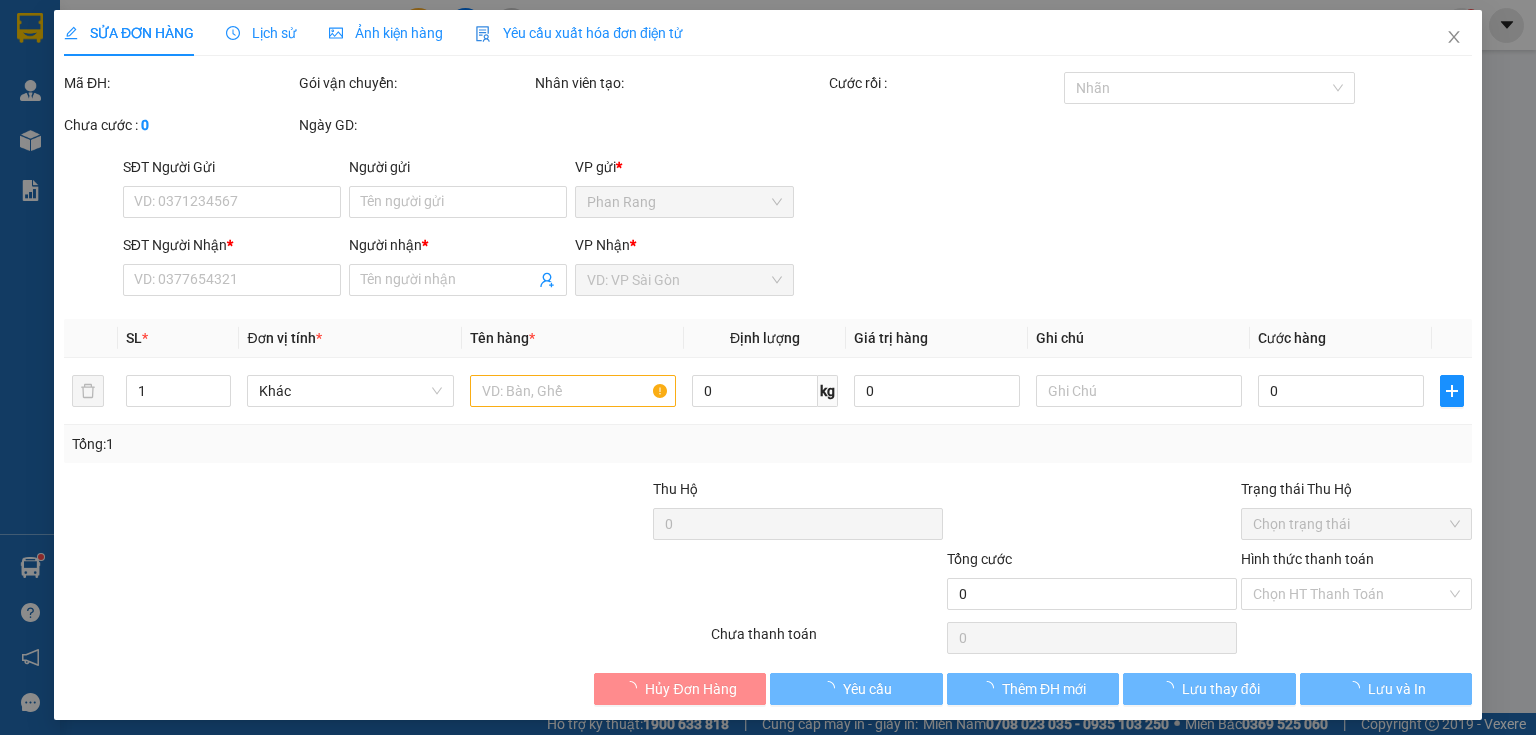 type on "[PHONE]" 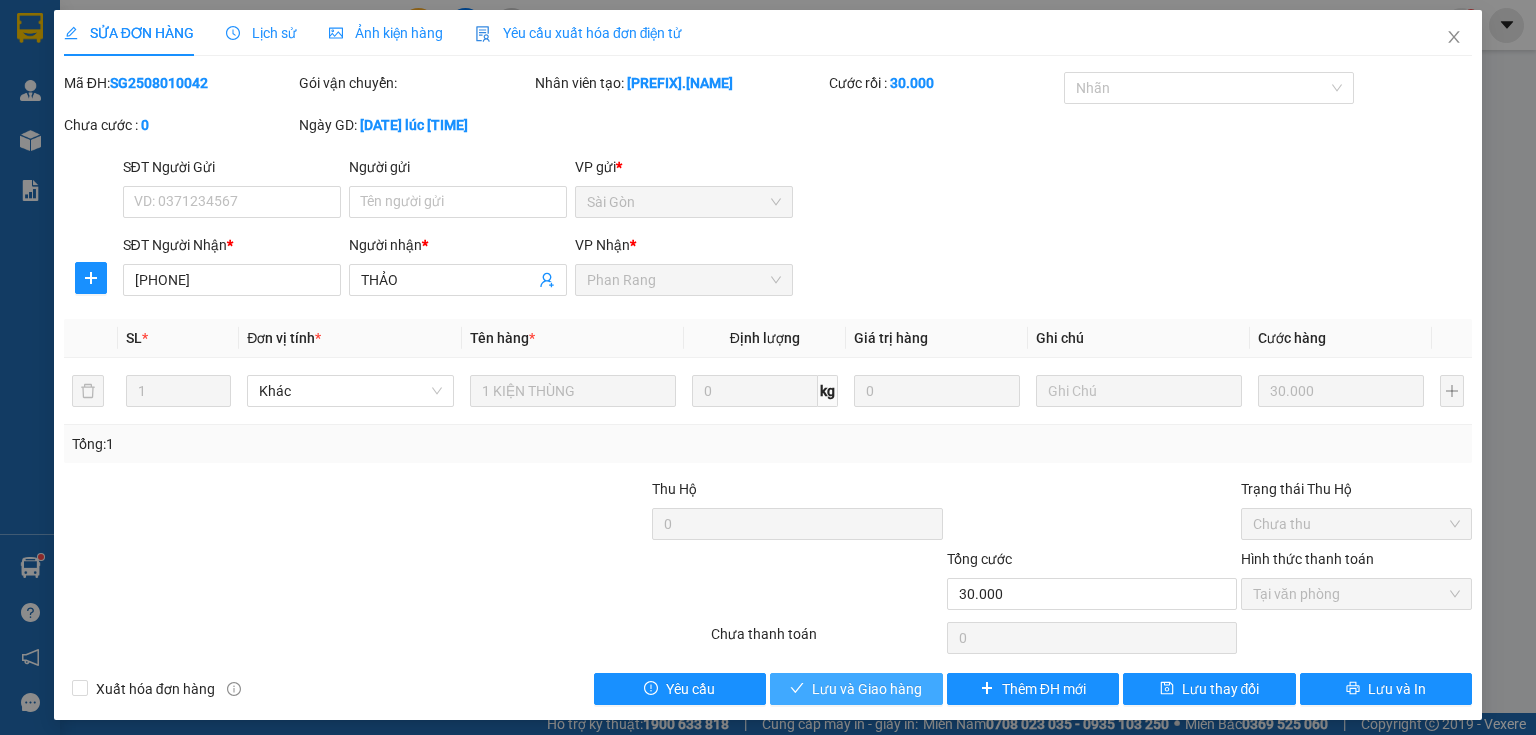 click on "Lưu và Giao hàng" at bounding box center (867, 689) 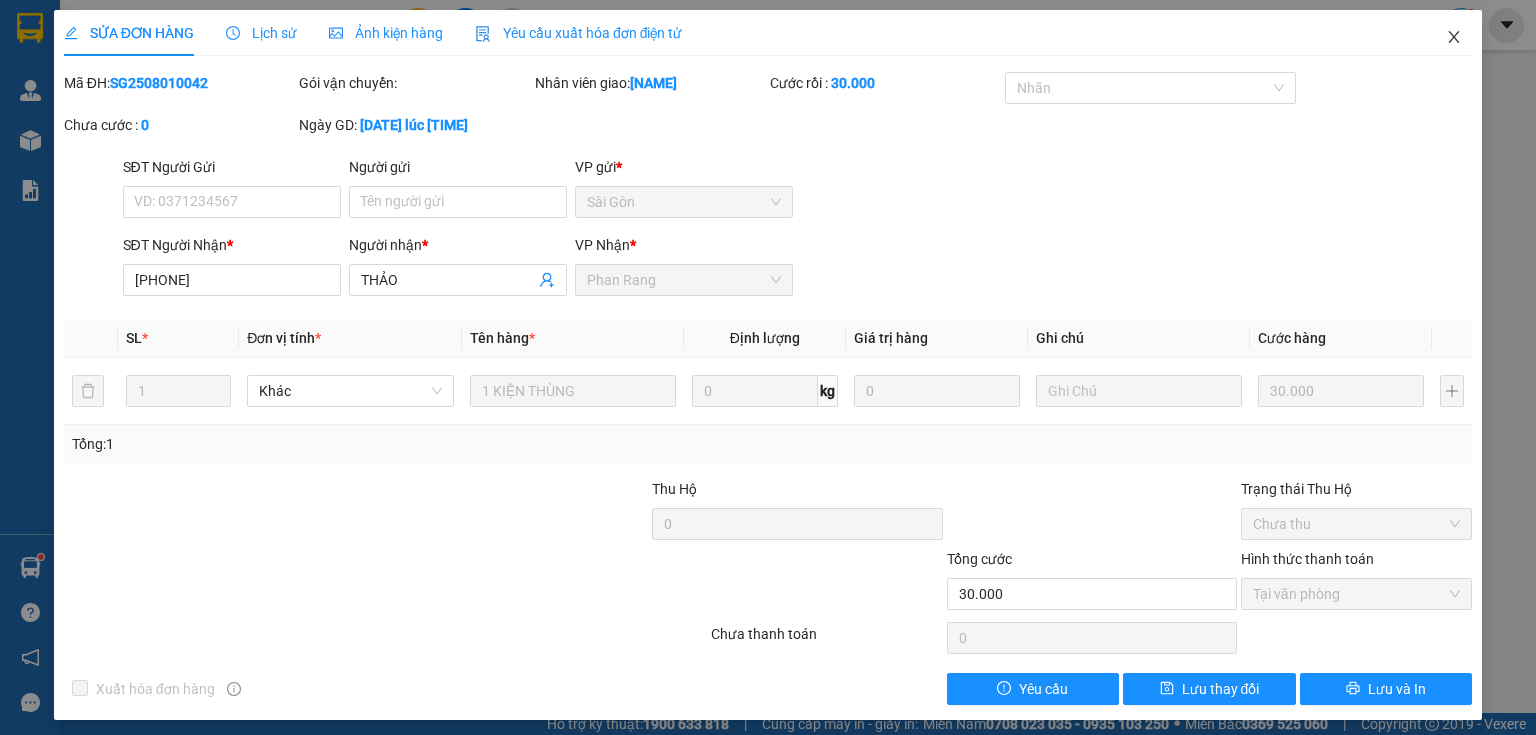 click 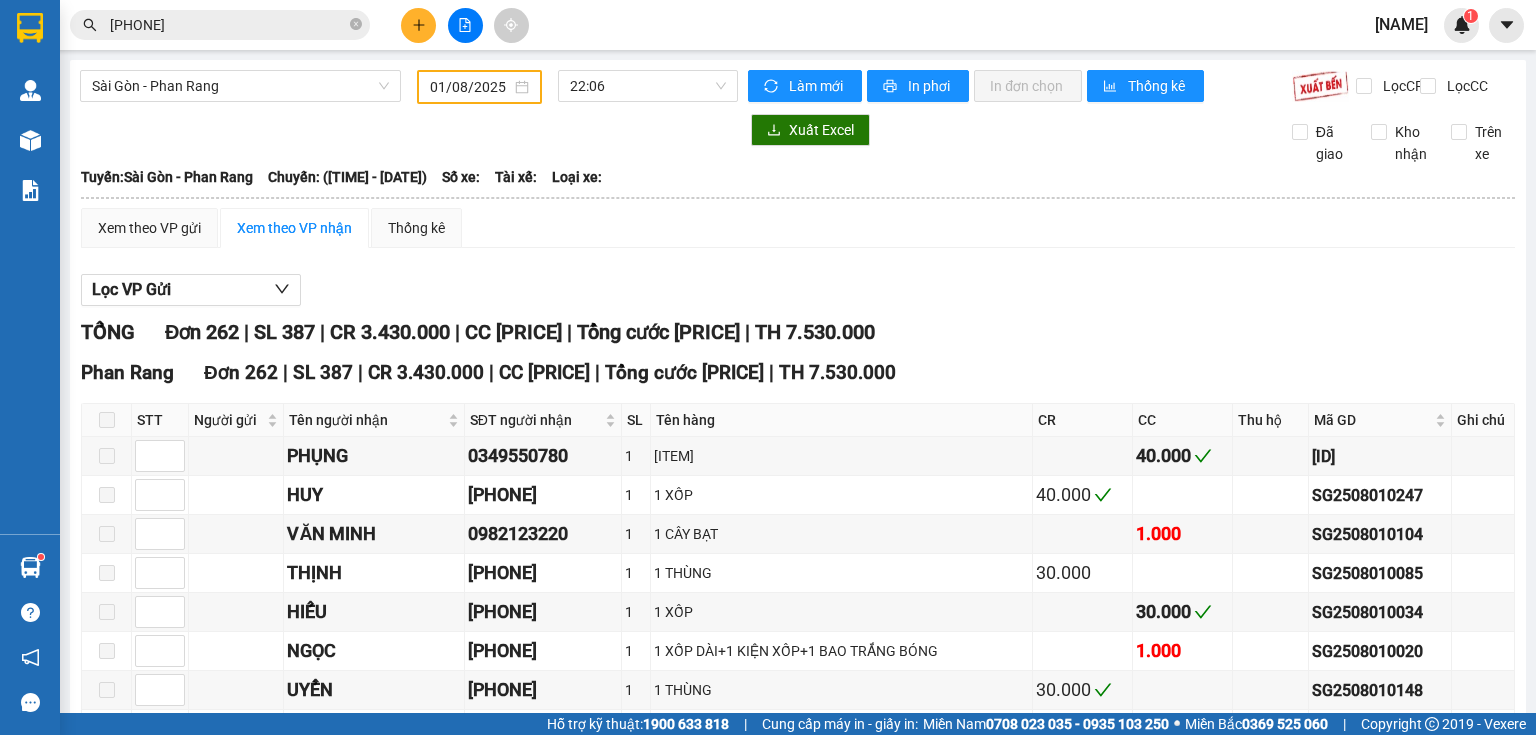 click on "[PHONE]" at bounding box center (228, 25) 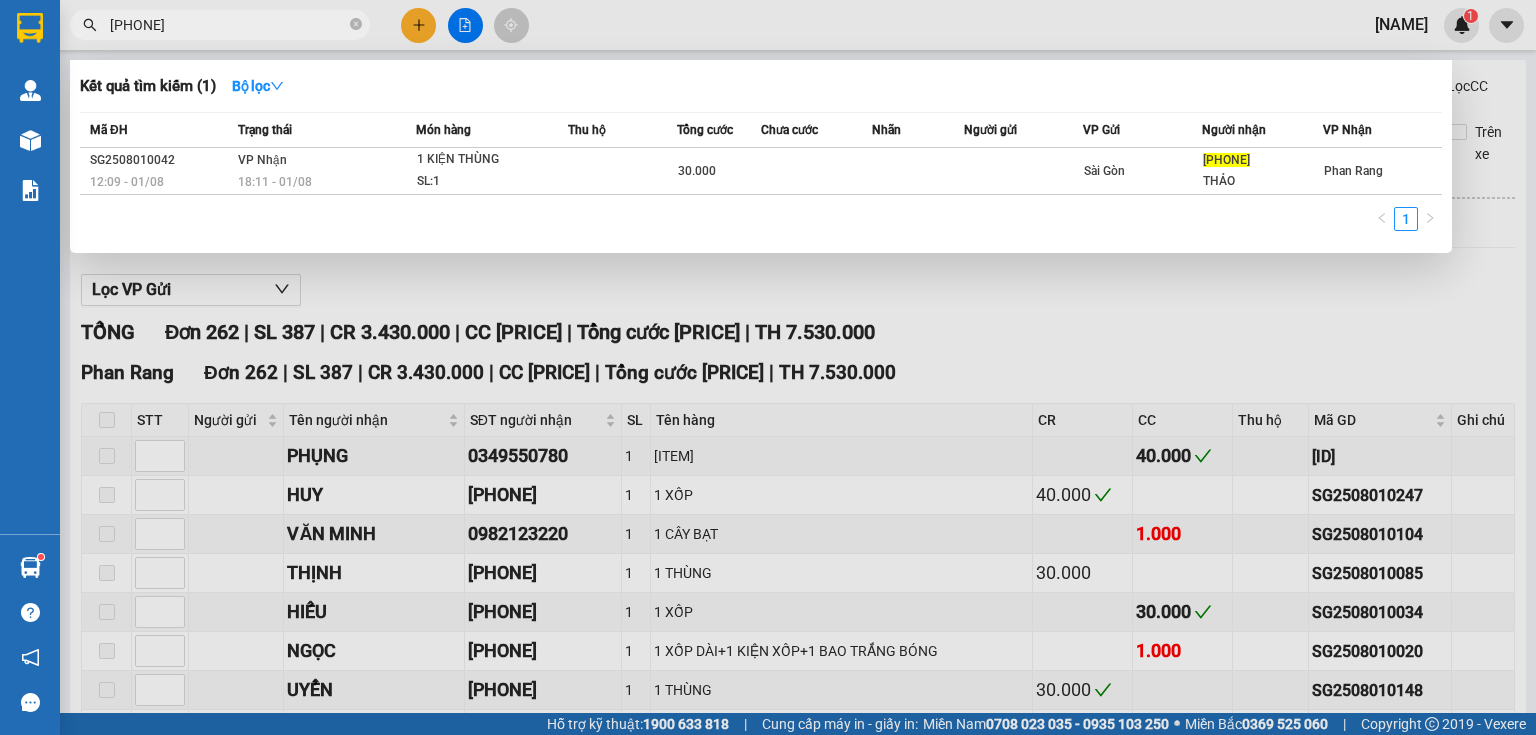 click on "[PHONE]" at bounding box center (228, 25) 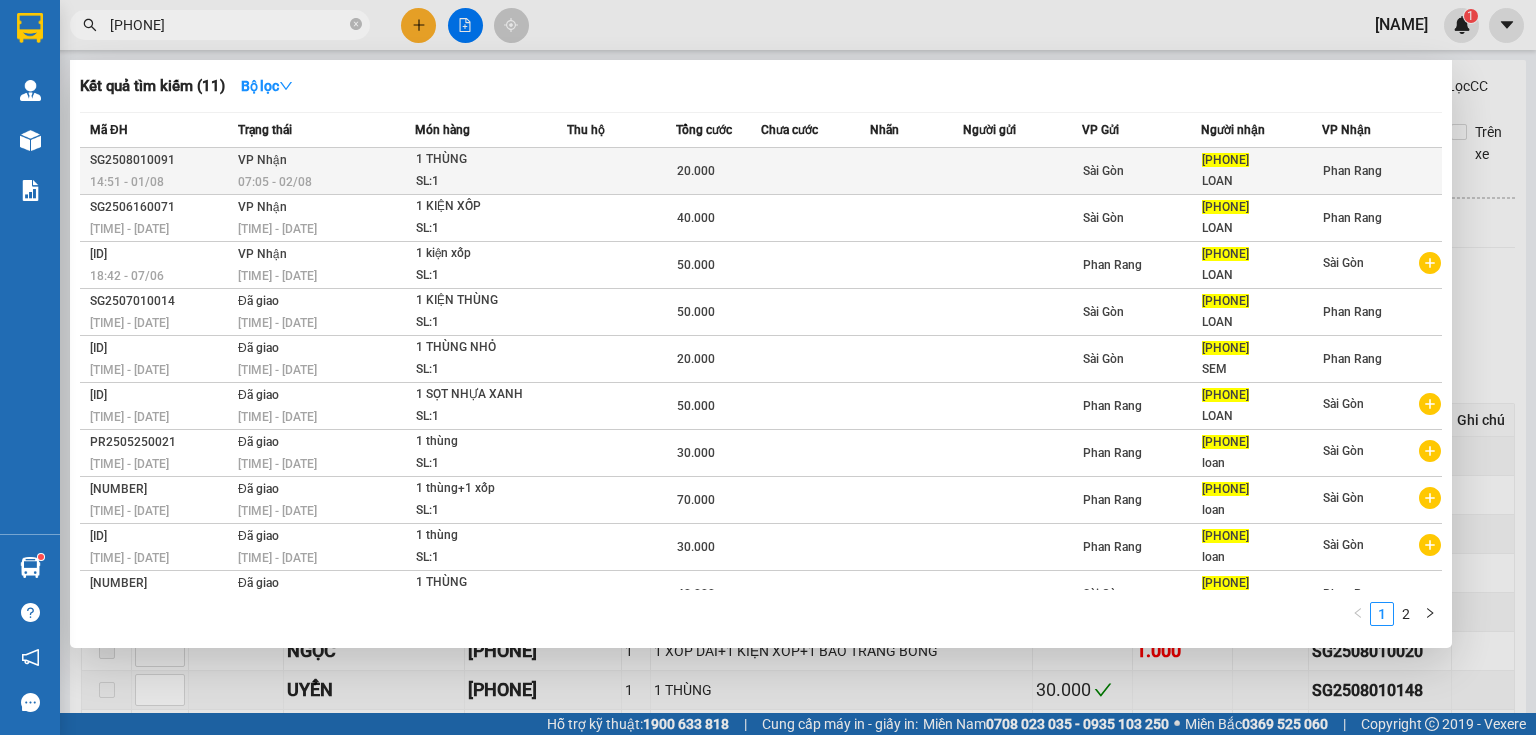 type on "[PHONE]" 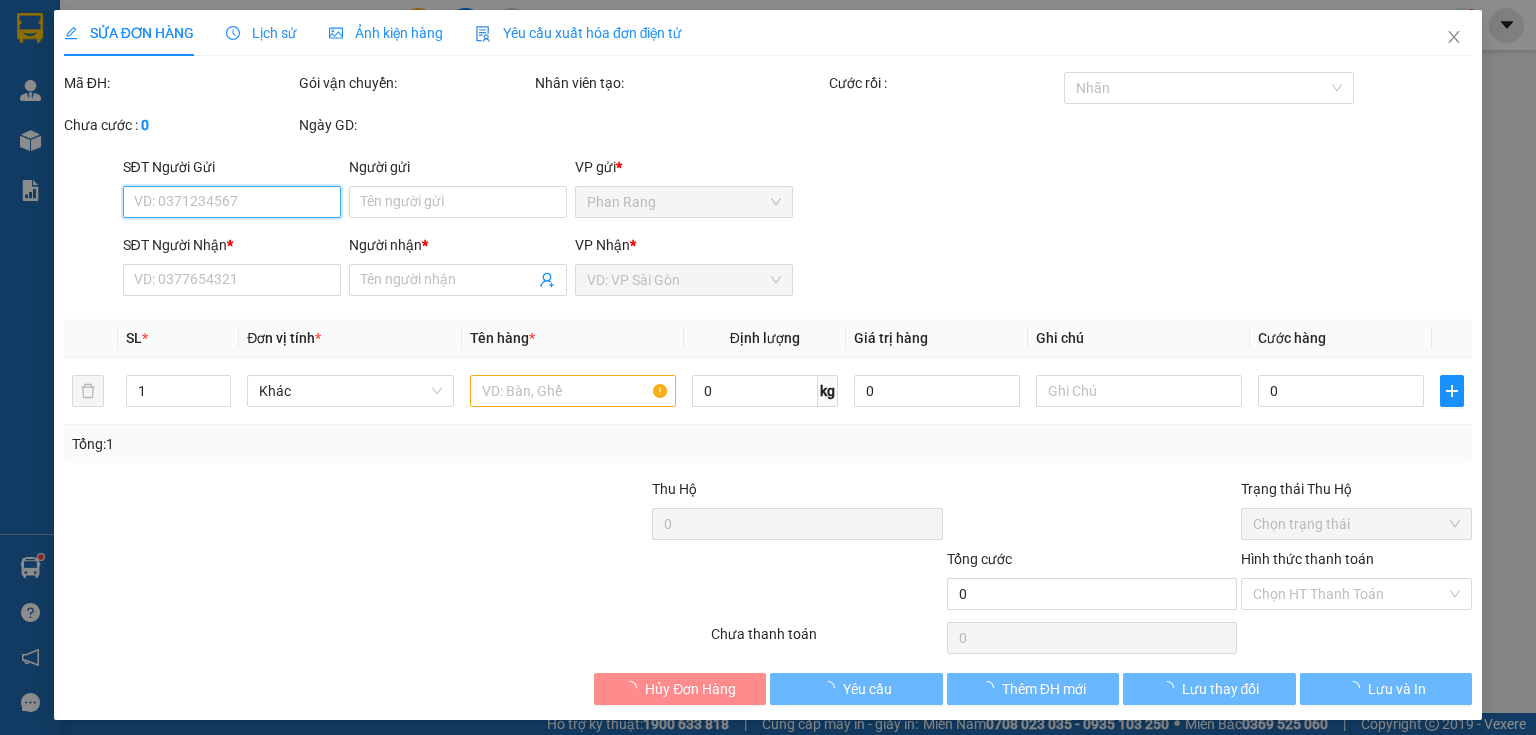 type on "[PHONE]" 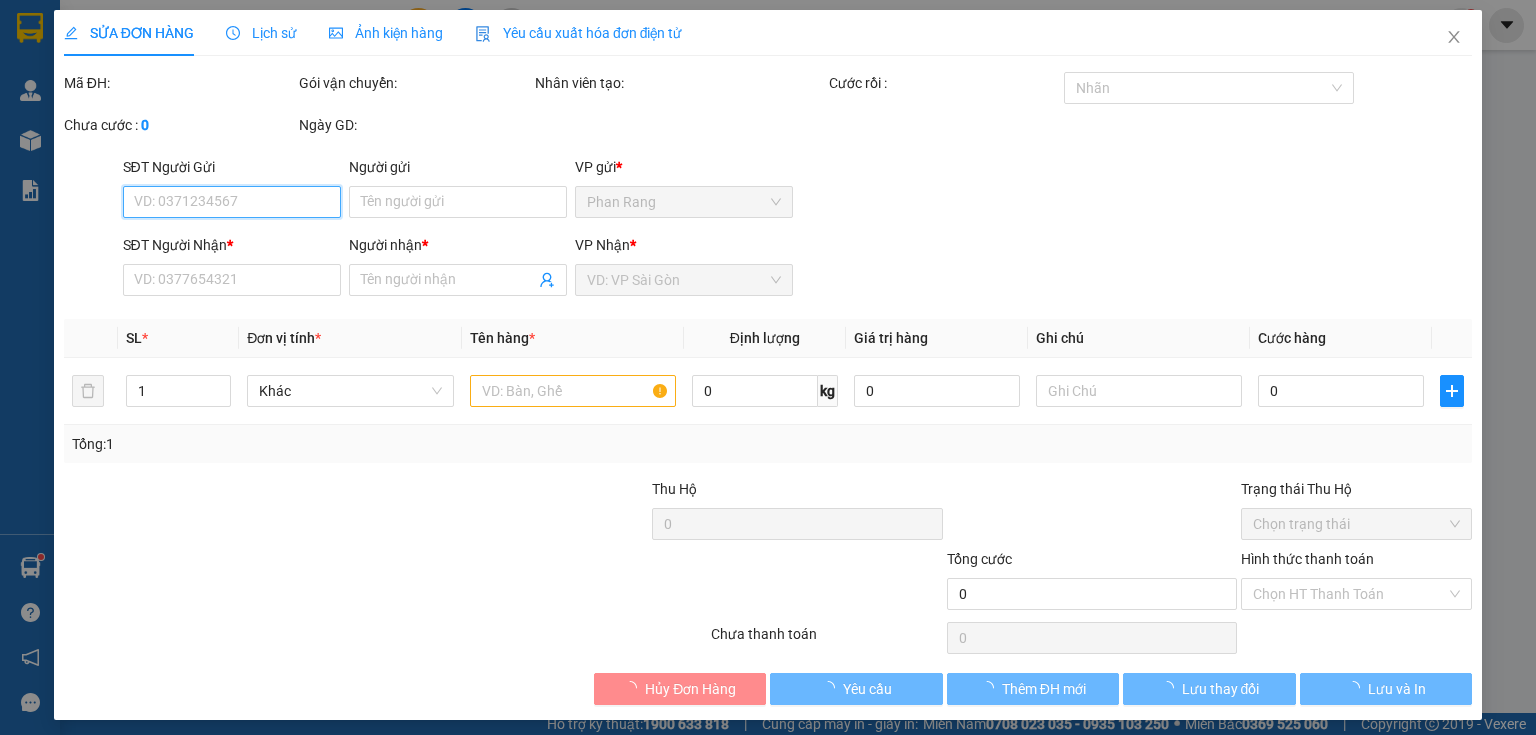 type on "LOAN" 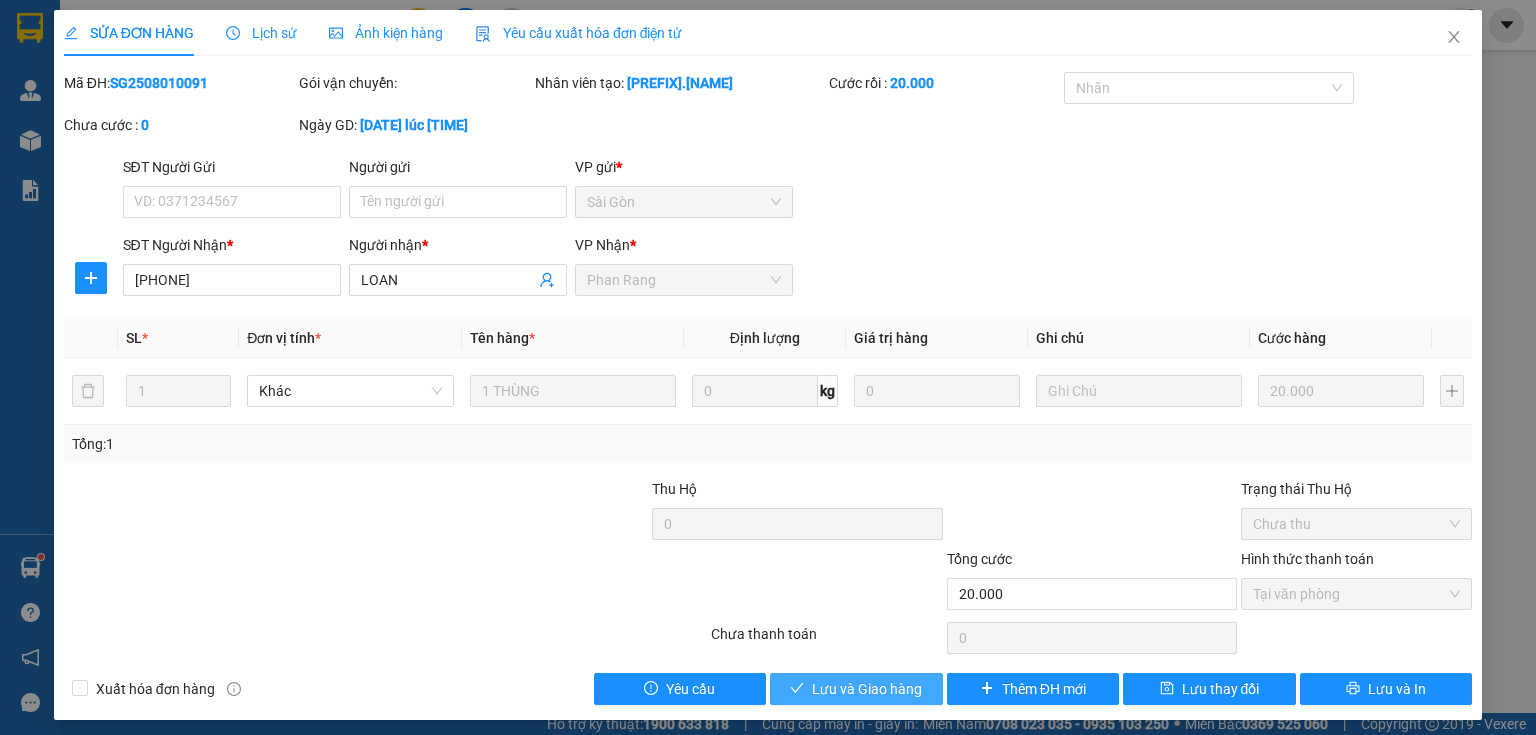 click on "Lưu và Giao hàng" at bounding box center (867, 689) 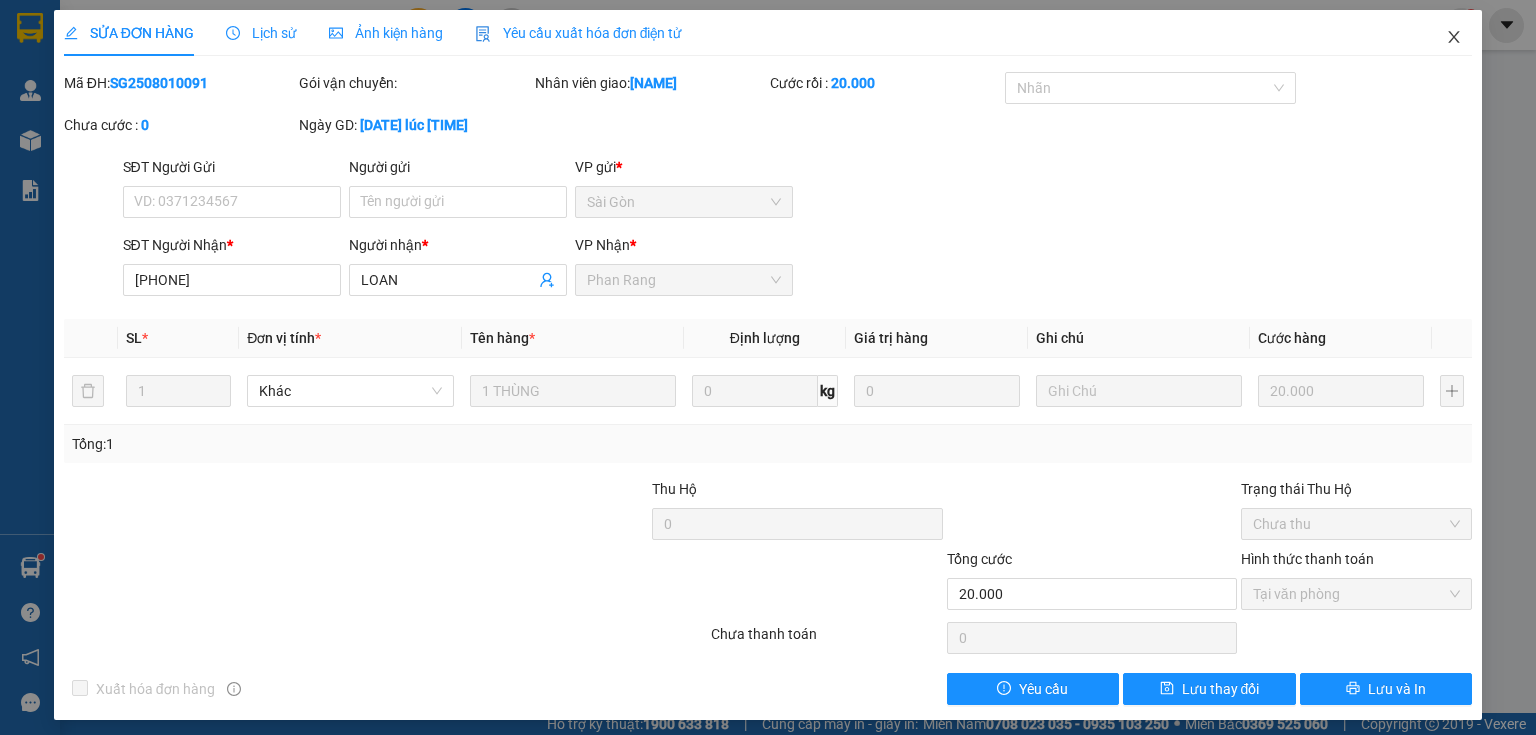 click 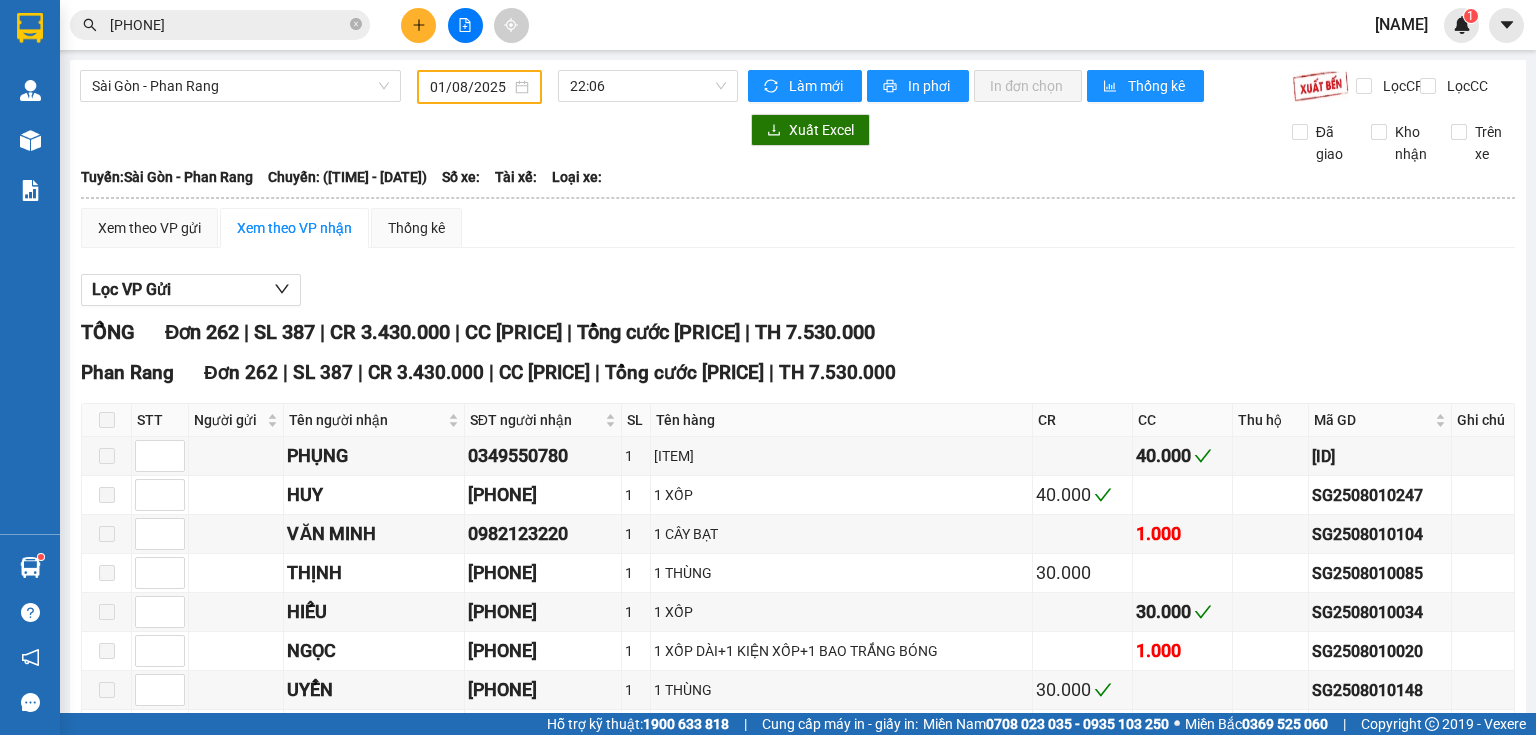 click on "[USERNAME] 1" at bounding box center [1419, 25] 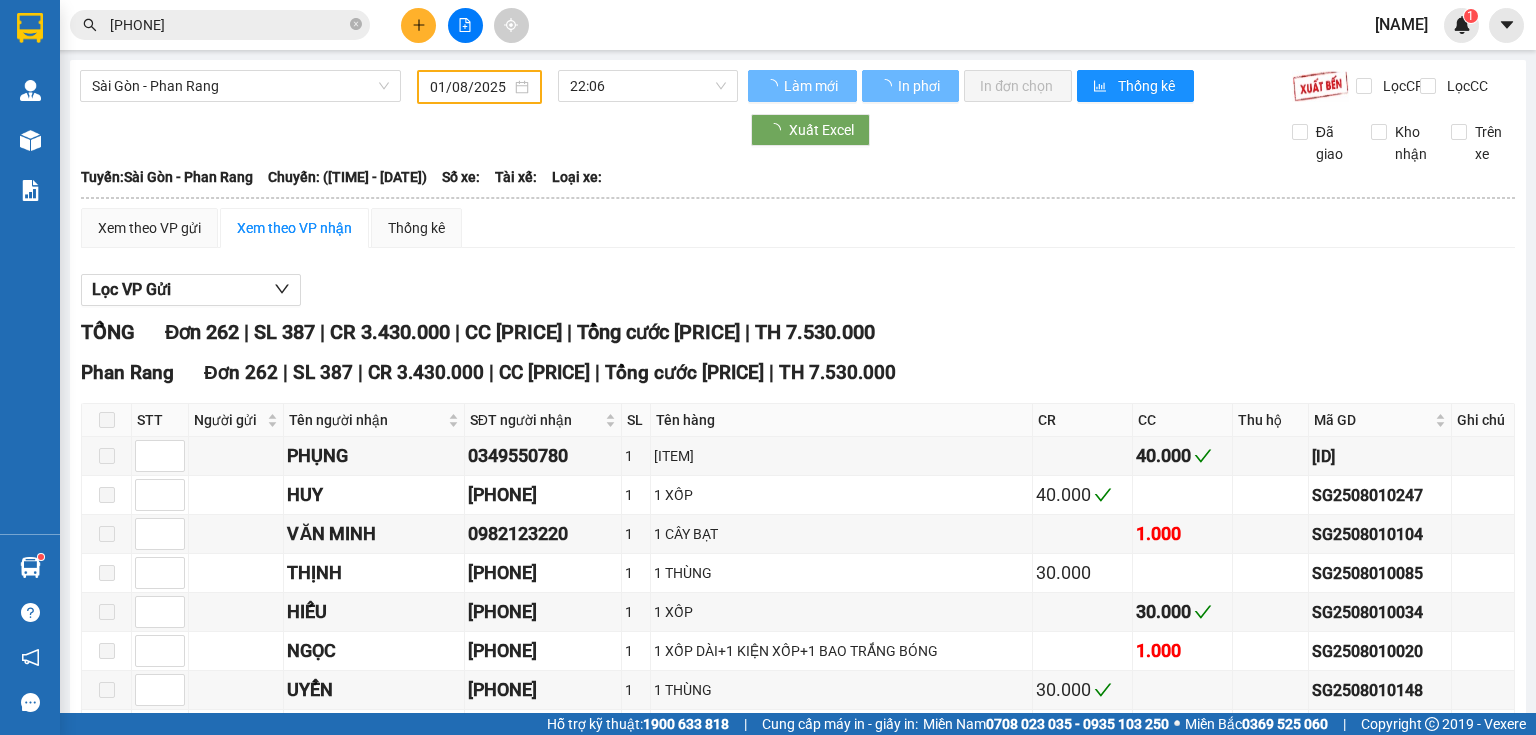click on "[PHONE]" at bounding box center [228, 25] 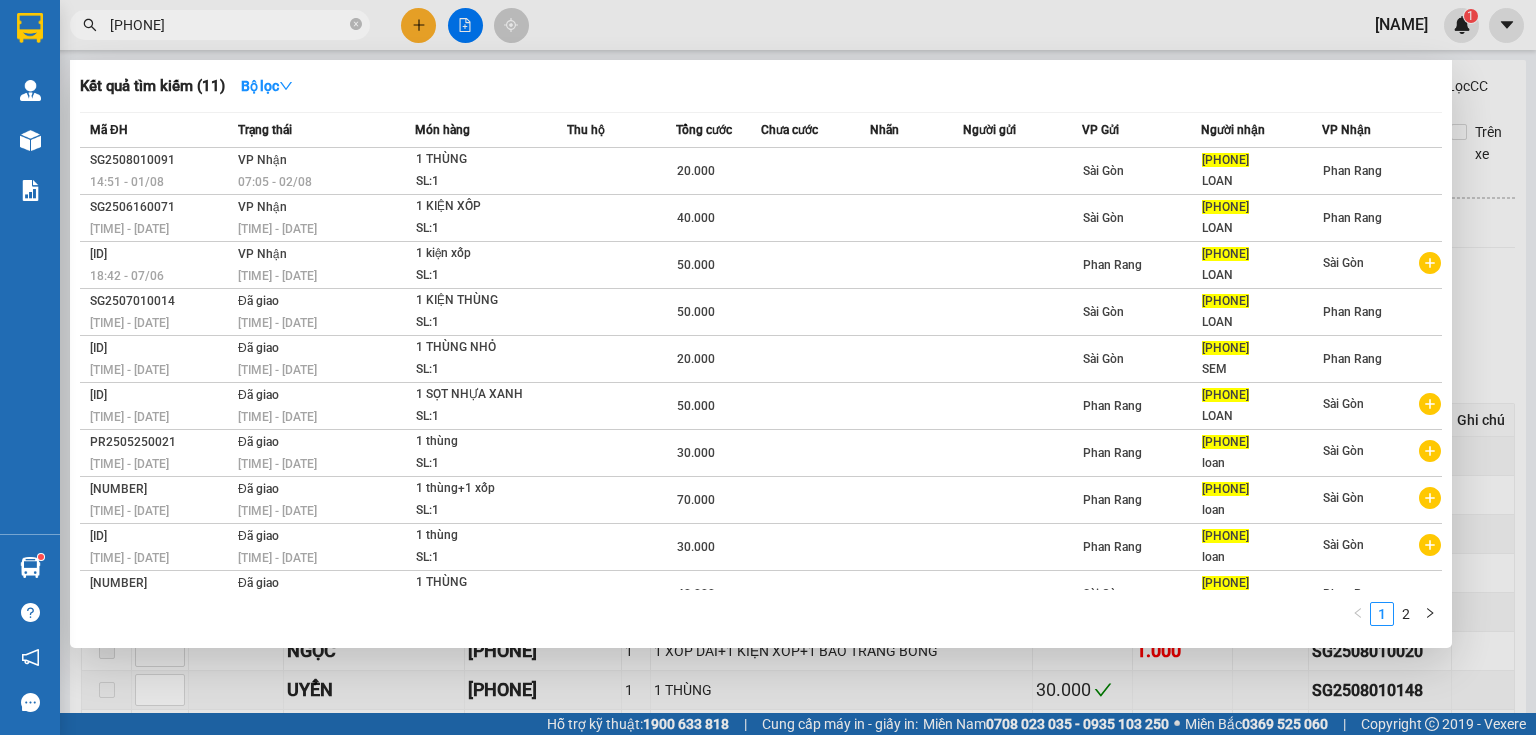 click on "[PHONE]" at bounding box center (228, 25) 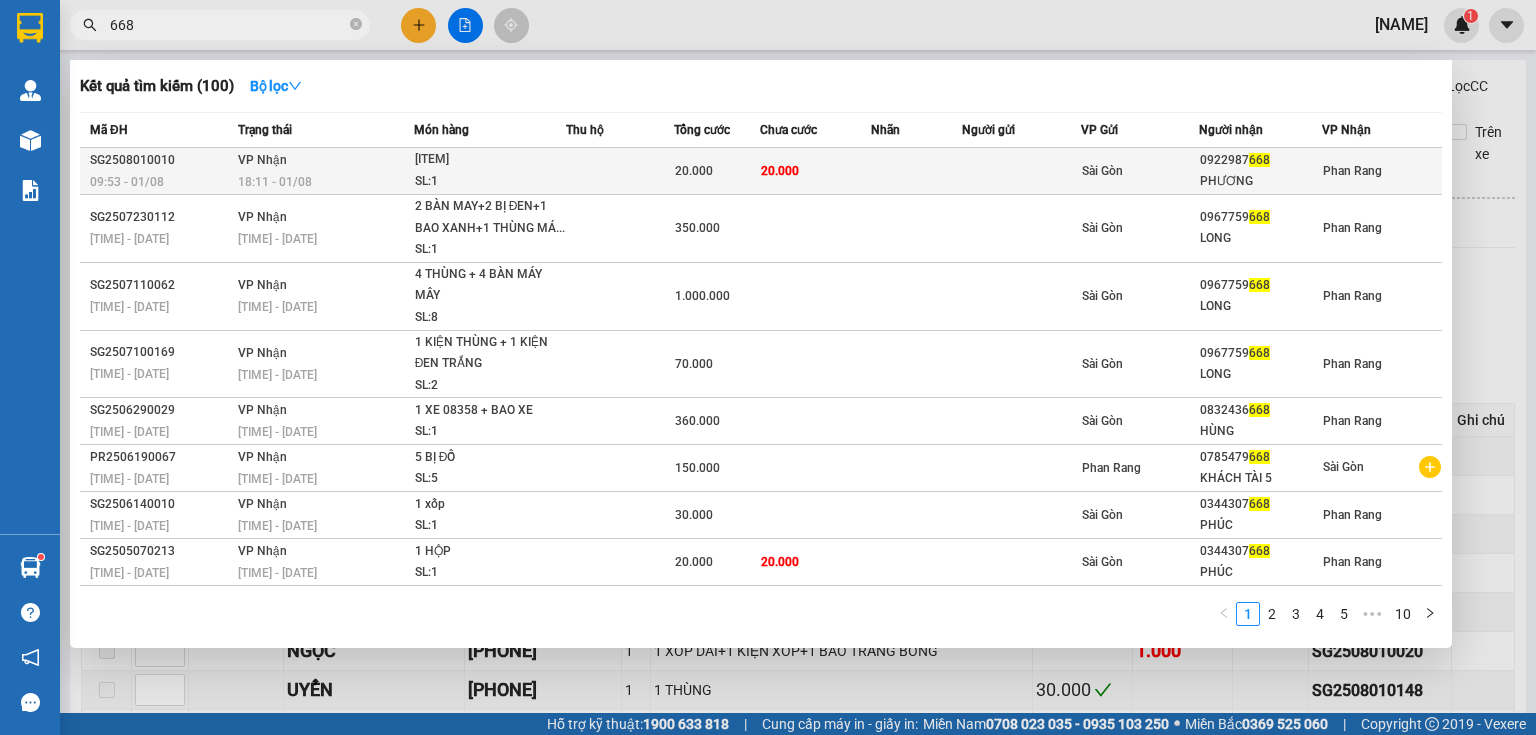 type on "668" 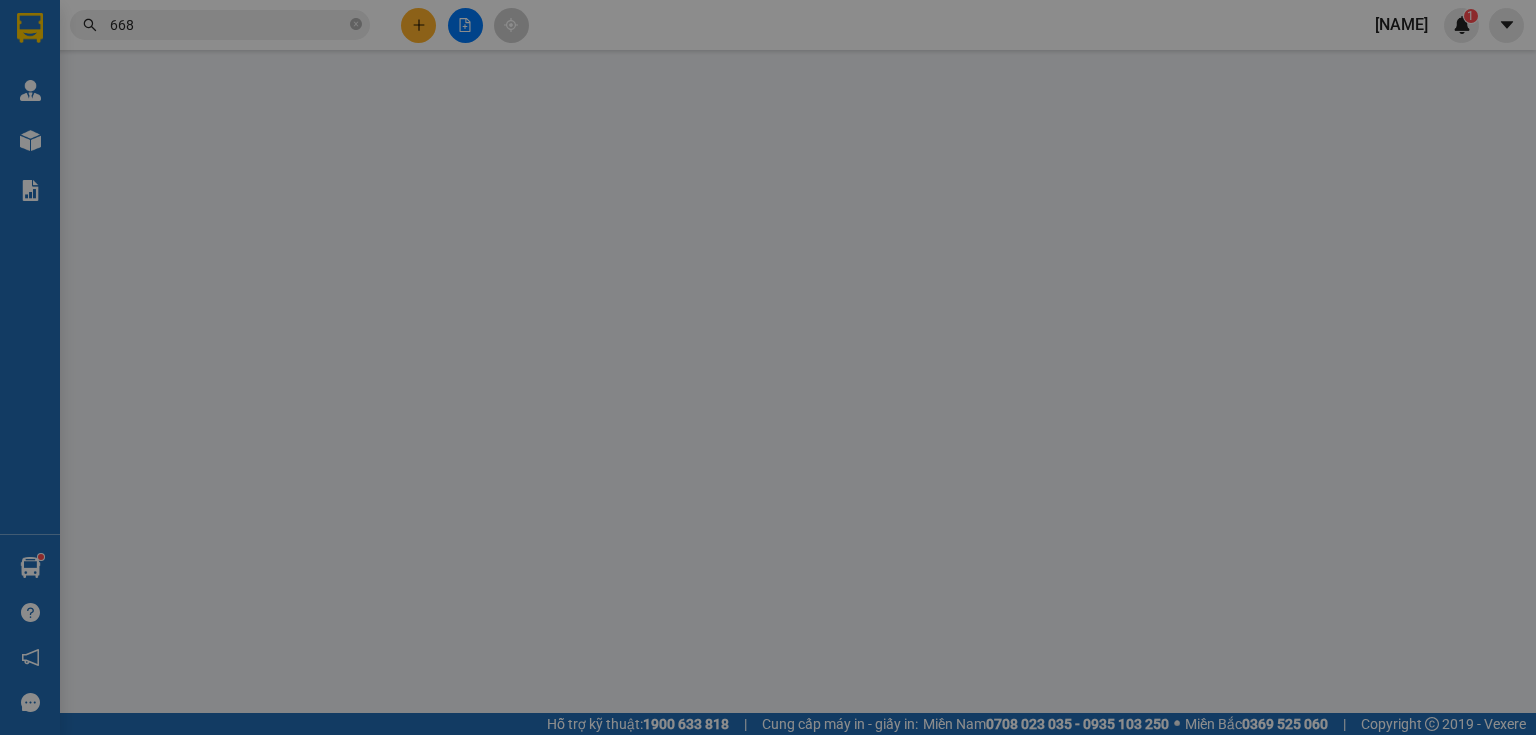 type on "0922987668" 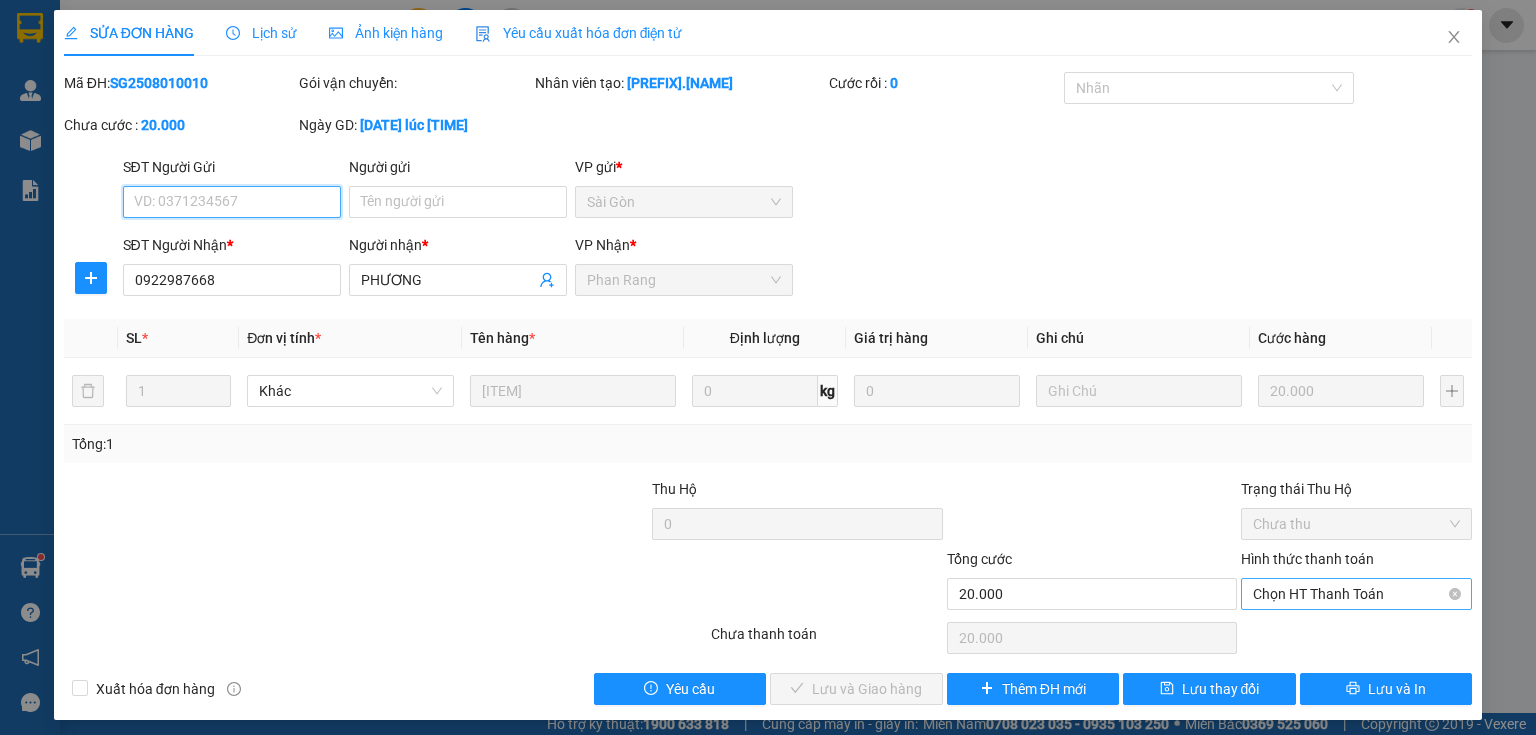 click on "Chọn HT Thanh Toán" at bounding box center (1356, 594) 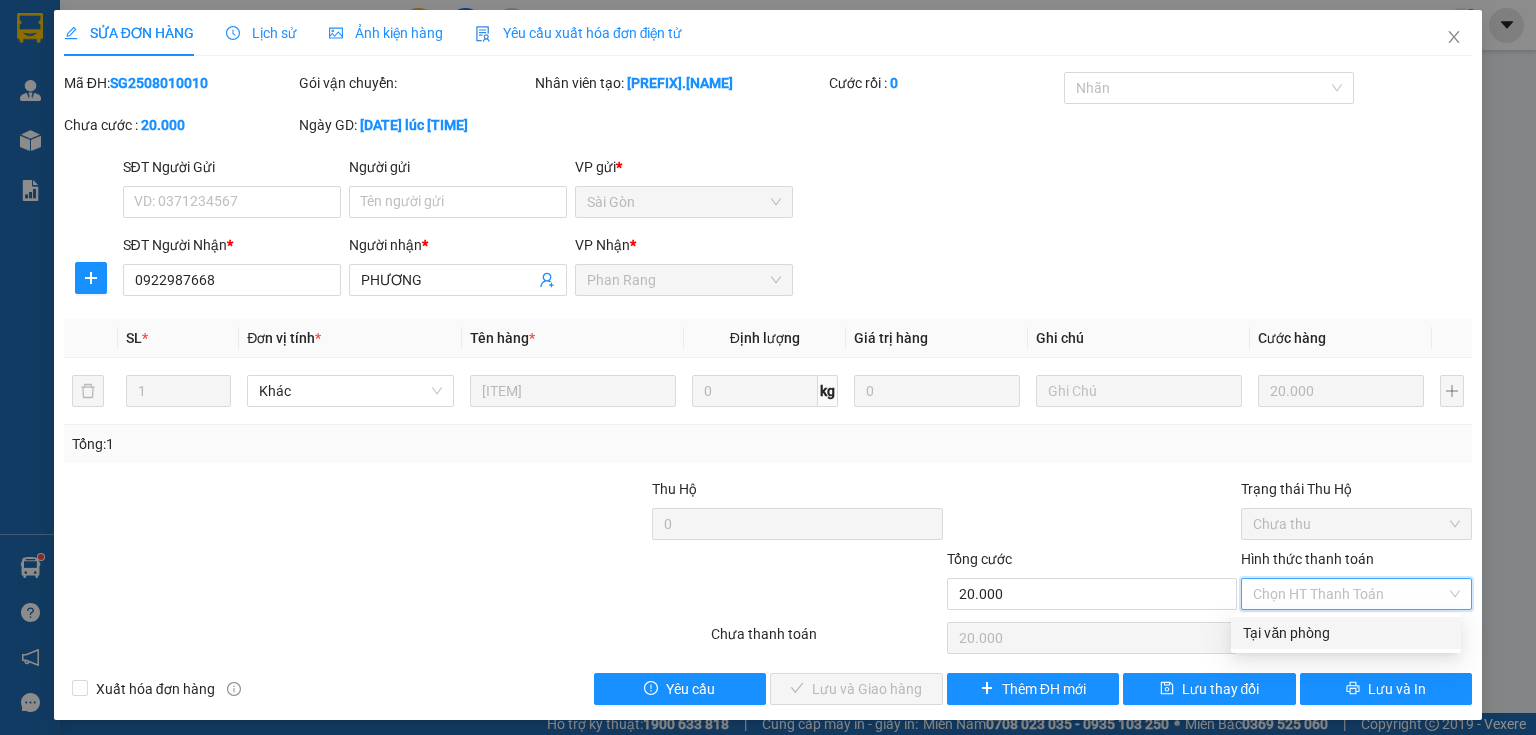 click on "Tại văn phòng" at bounding box center [1346, 633] 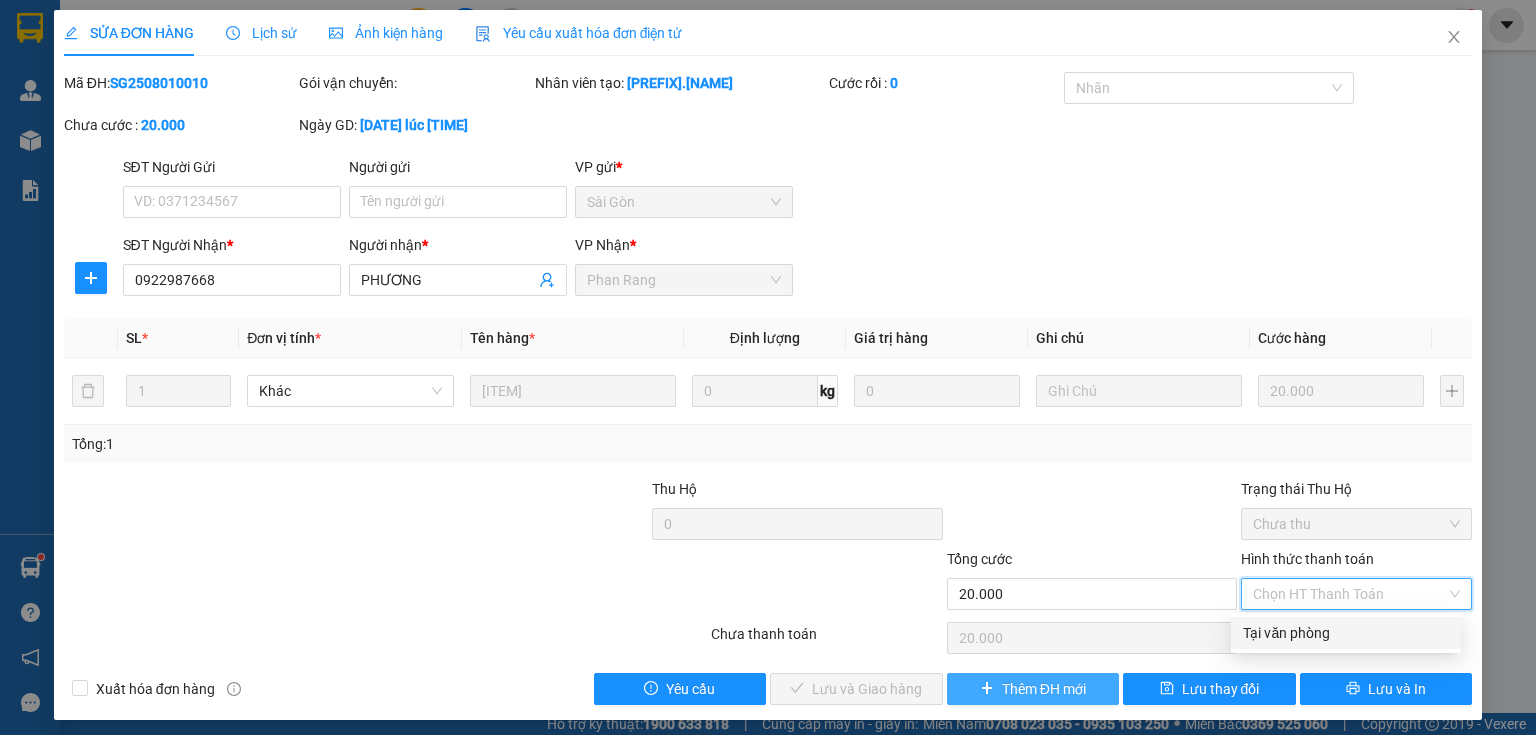 type on "0" 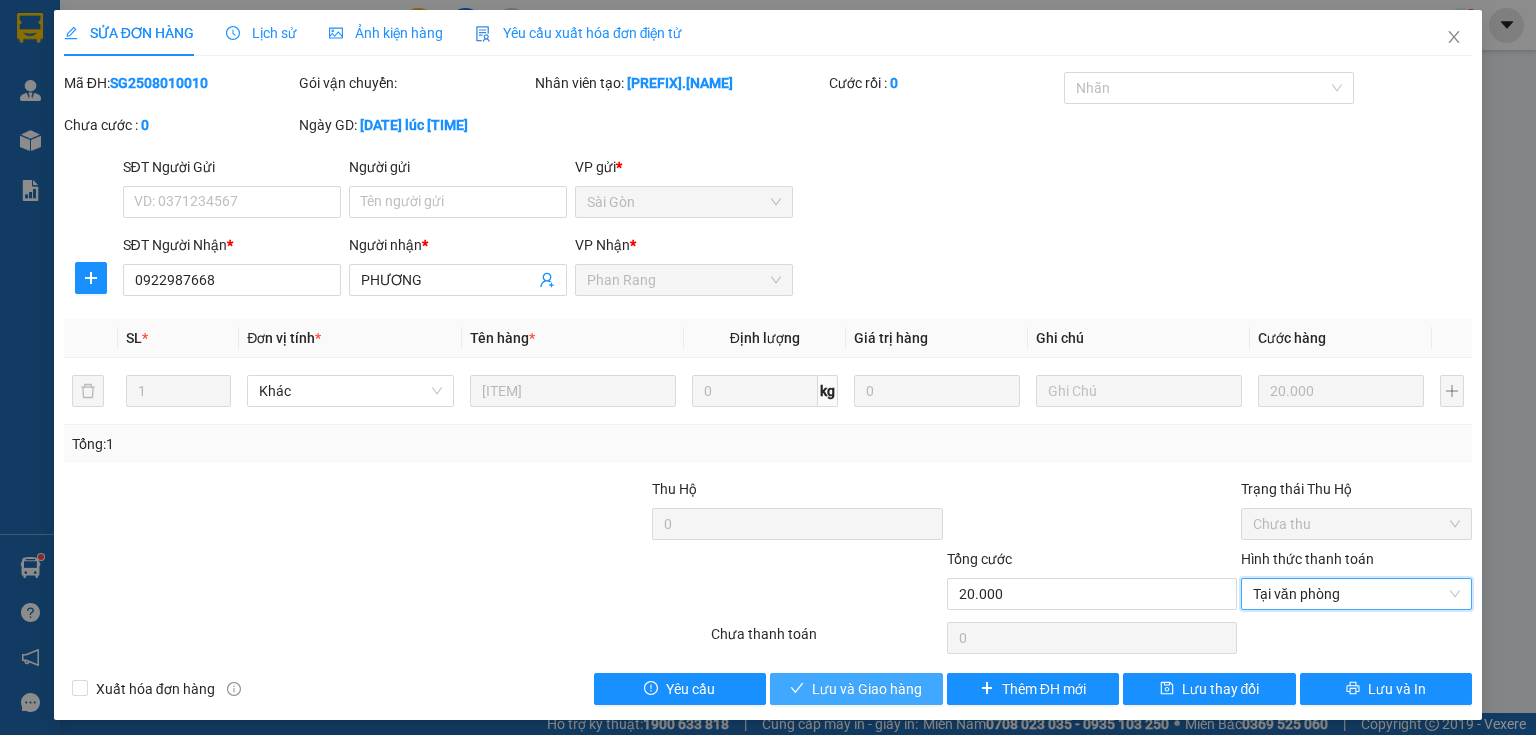 click on "Lưu và Giao hàng" at bounding box center [867, 689] 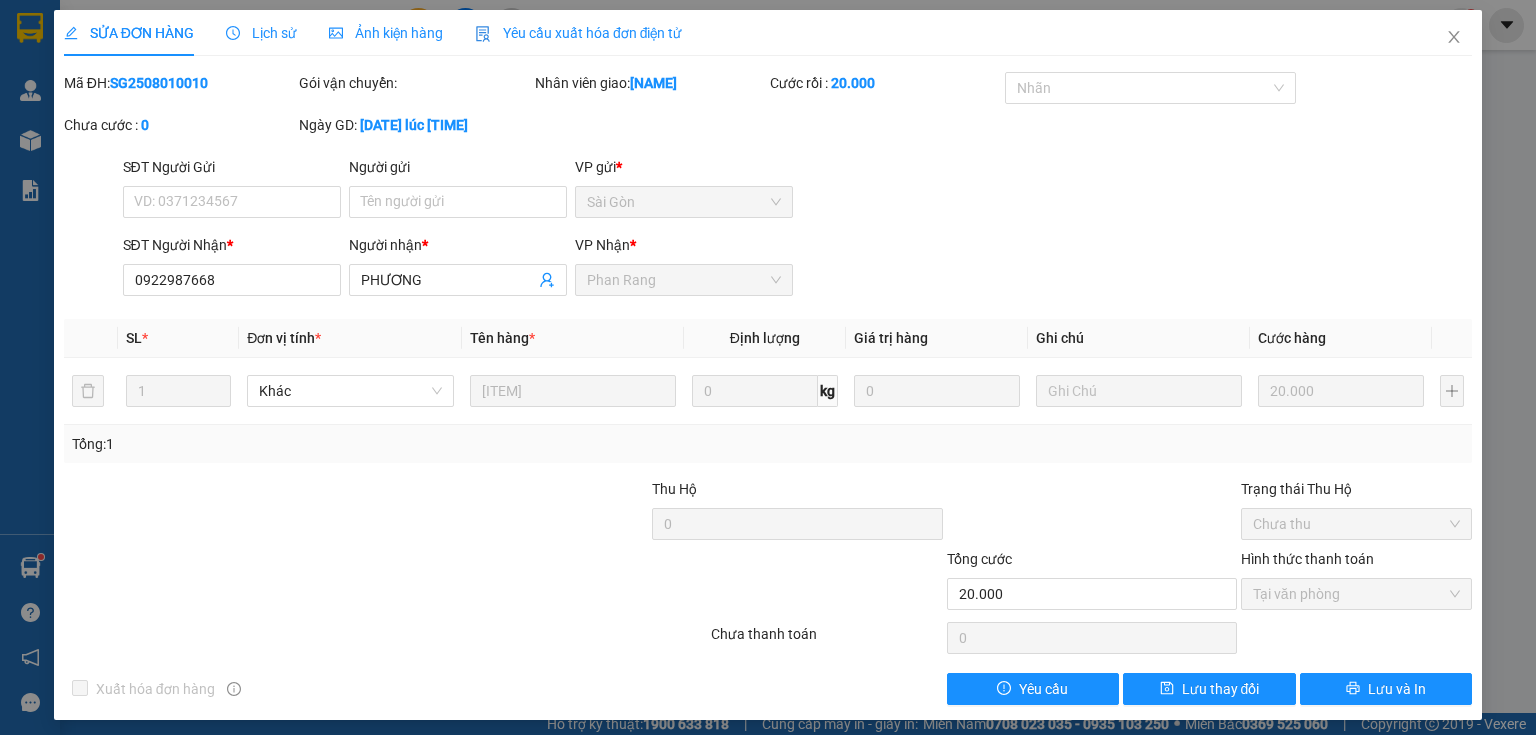 scroll, scrollTop: 8, scrollLeft: 0, axis: vertical 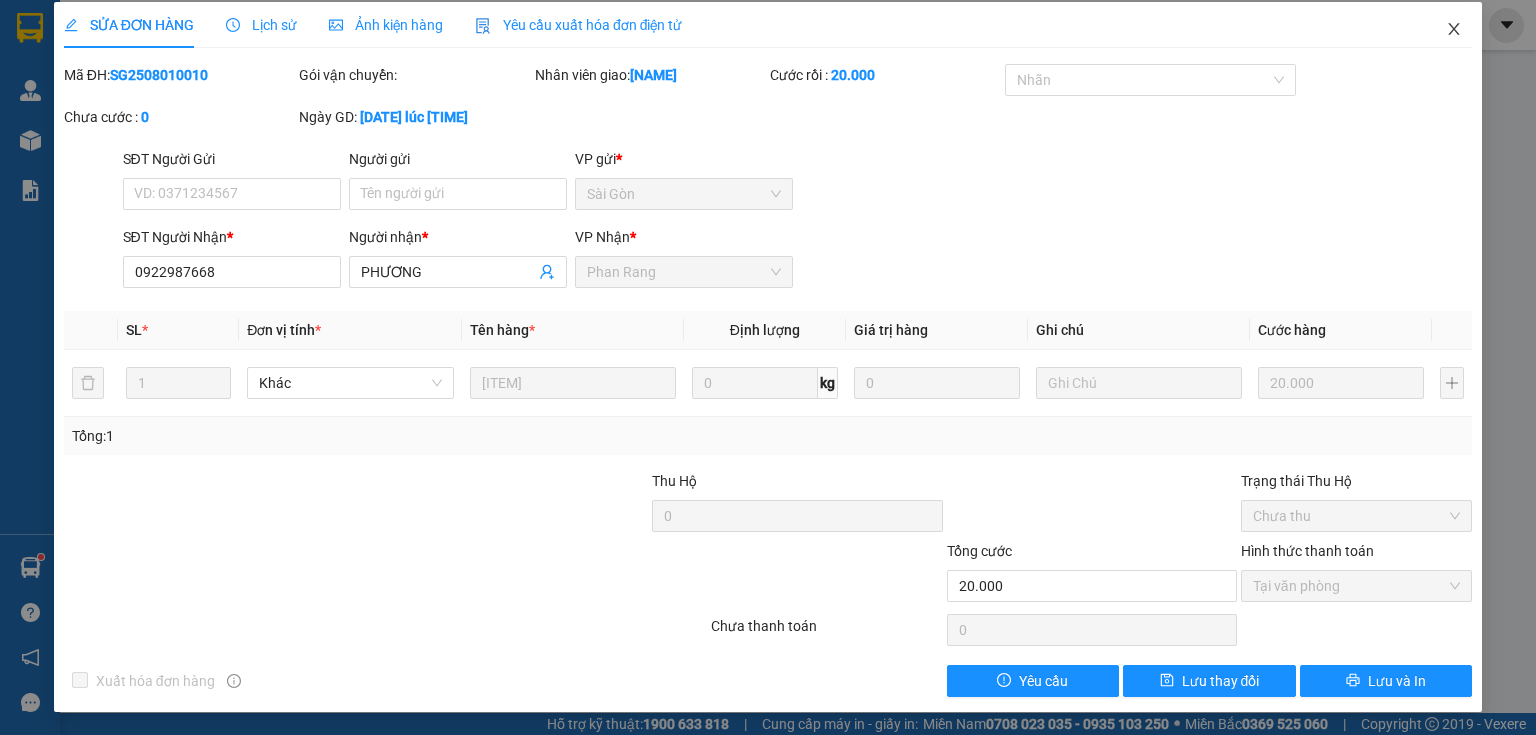 click 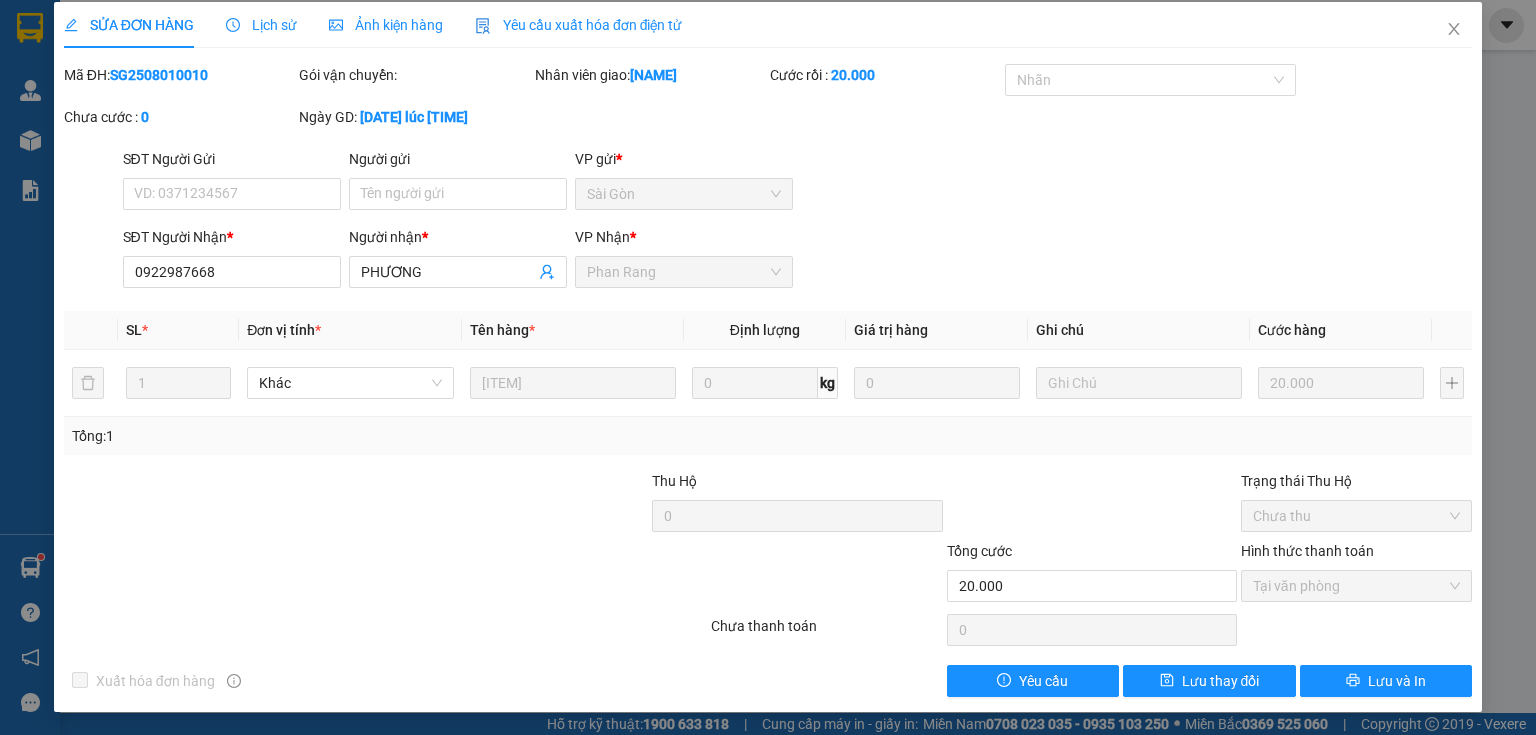 click on "[NAME]" at bounding box center [1401, 24] 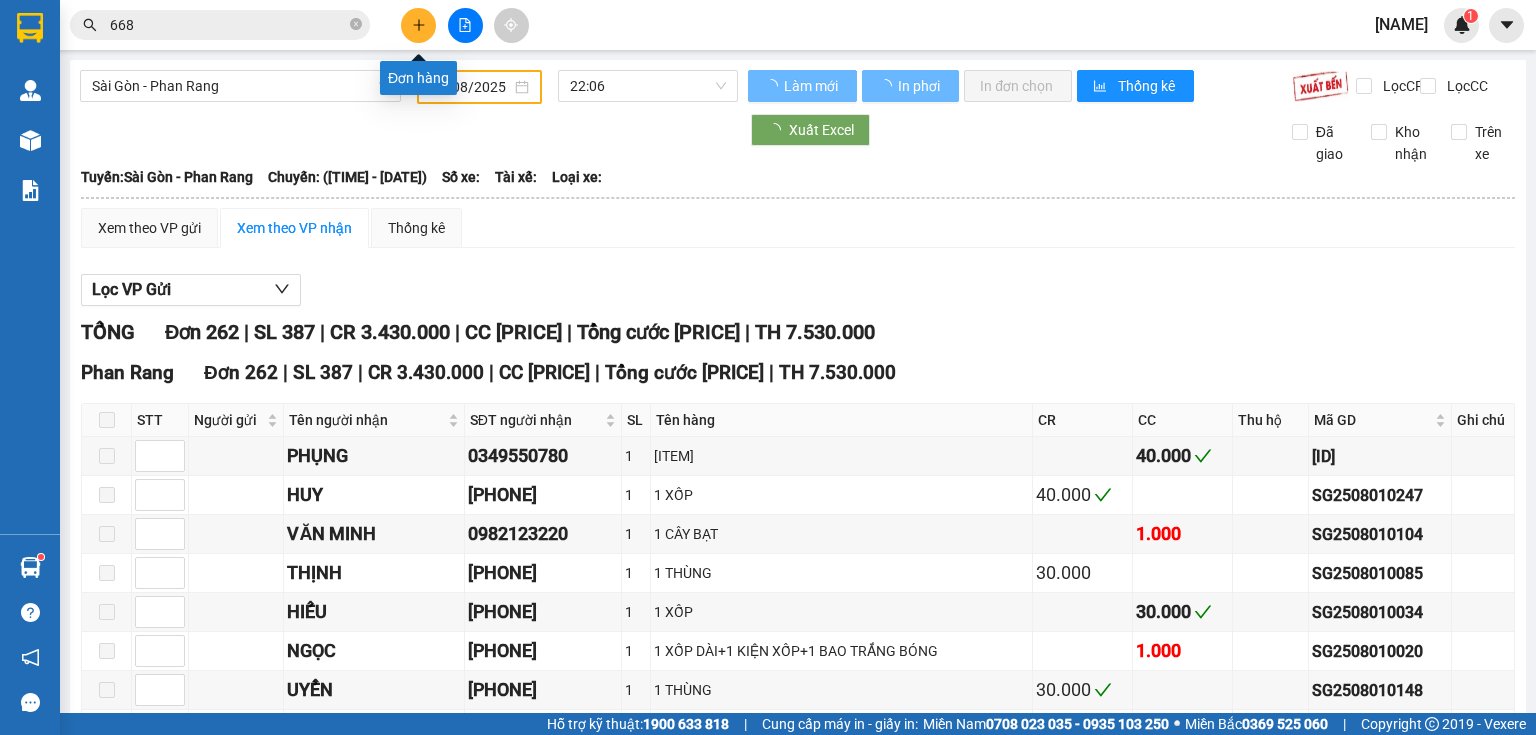 click 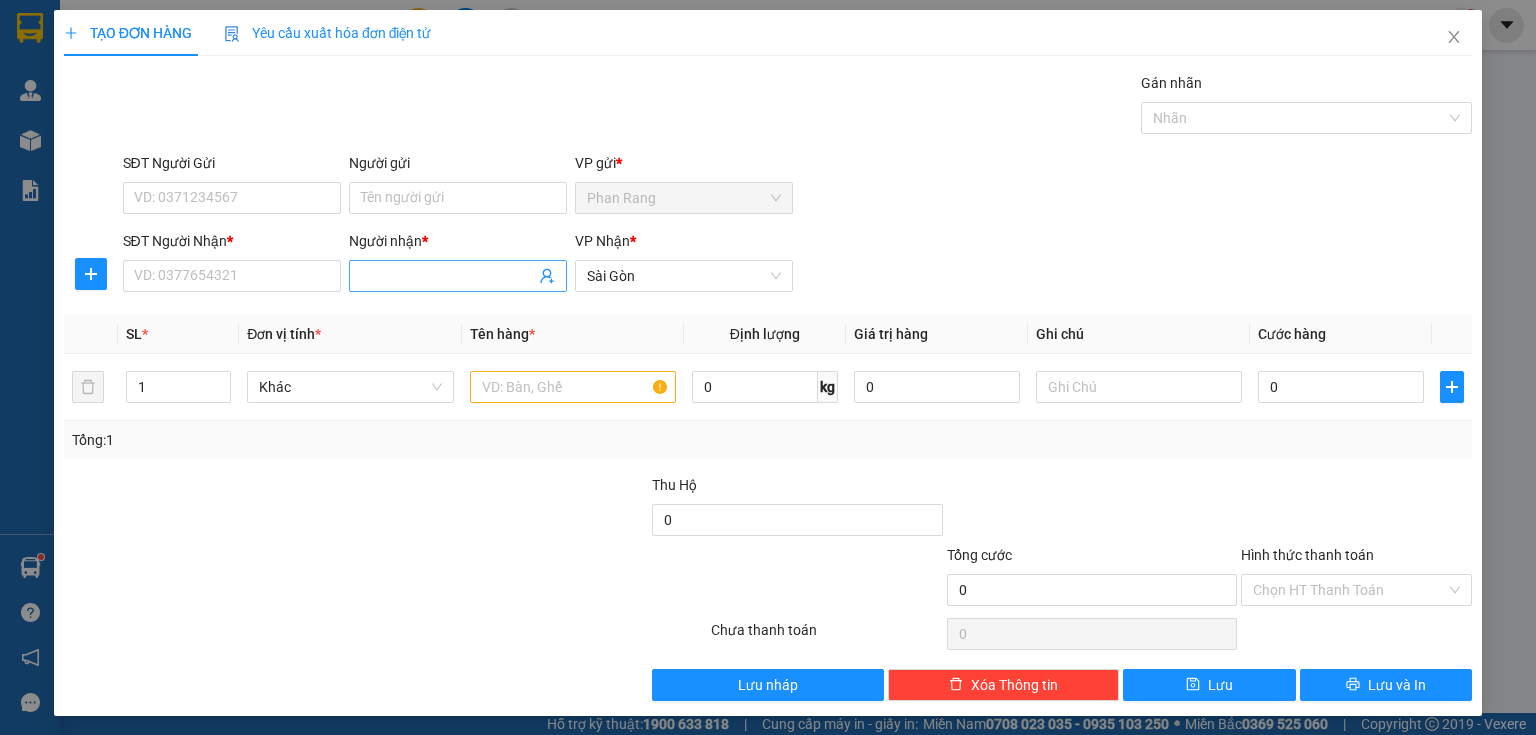 click on "Người nhận  *" at bounding box center (448, 276) 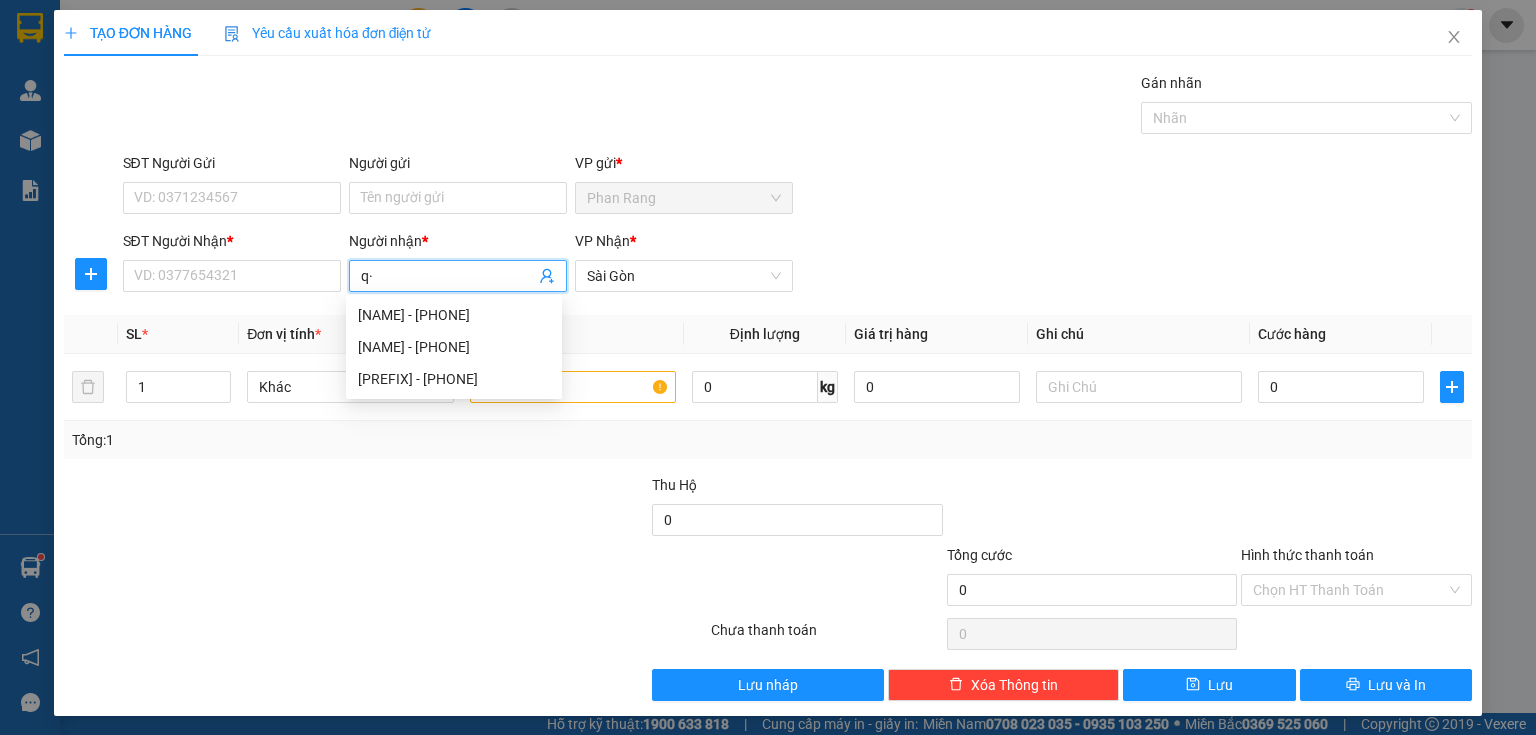 type on "q" 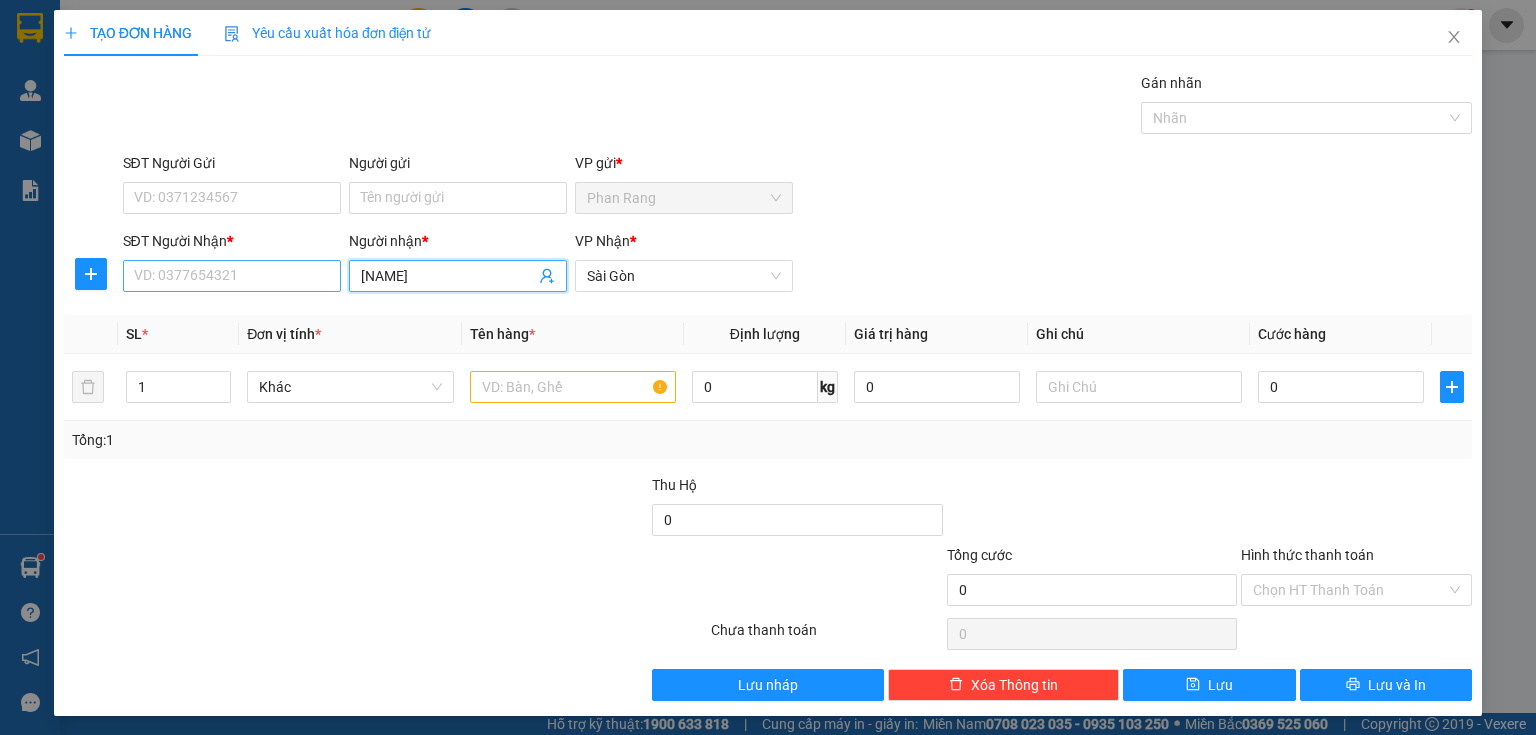 drag, startPoint x: 484, startPoint y: 282, endPoint x: 245, endPoint y: 278, distance: 239.03348 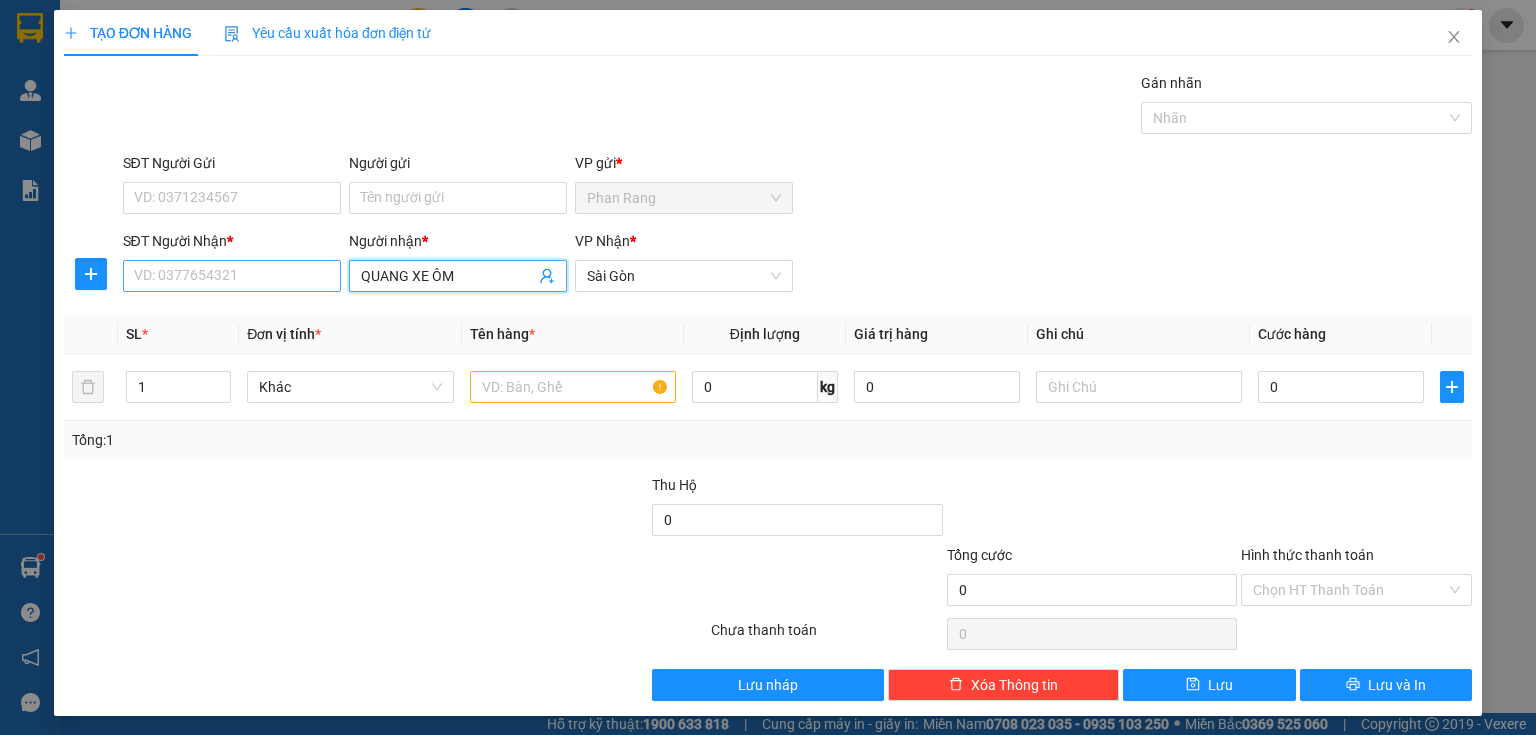 type on "QUANG XE ÔM" 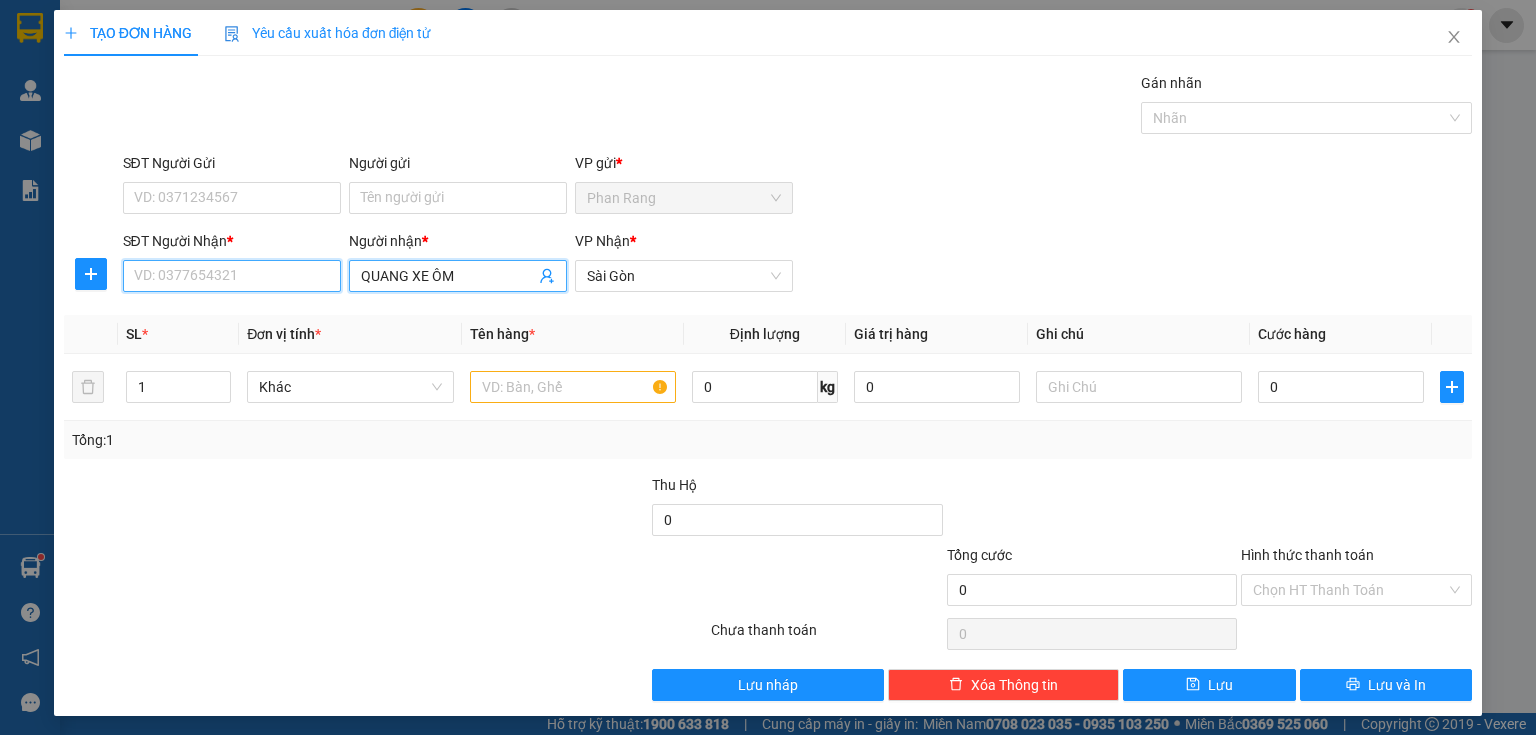 click on "SĐT Người Nhận  *" at bounding box center [232, 276] 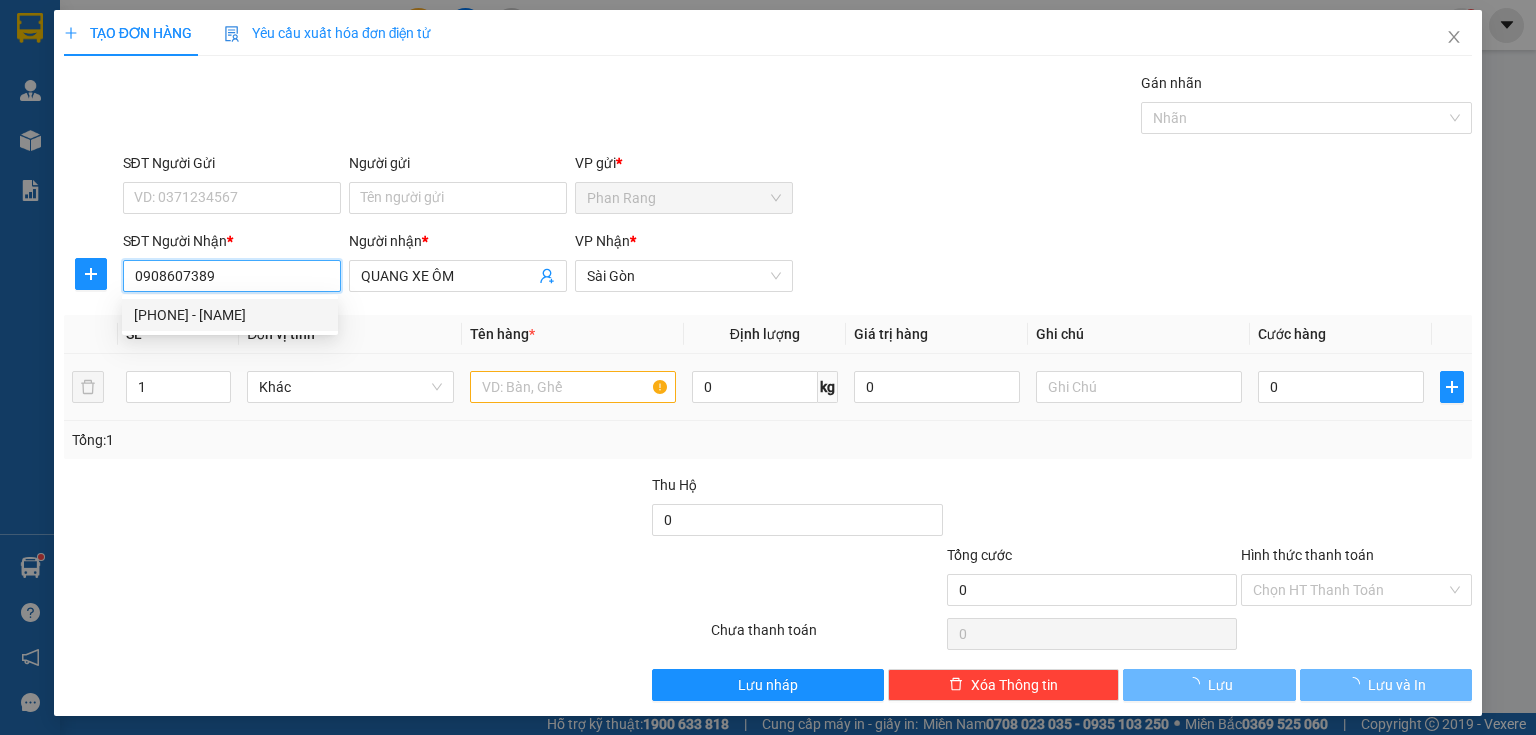 type on "0908607389" 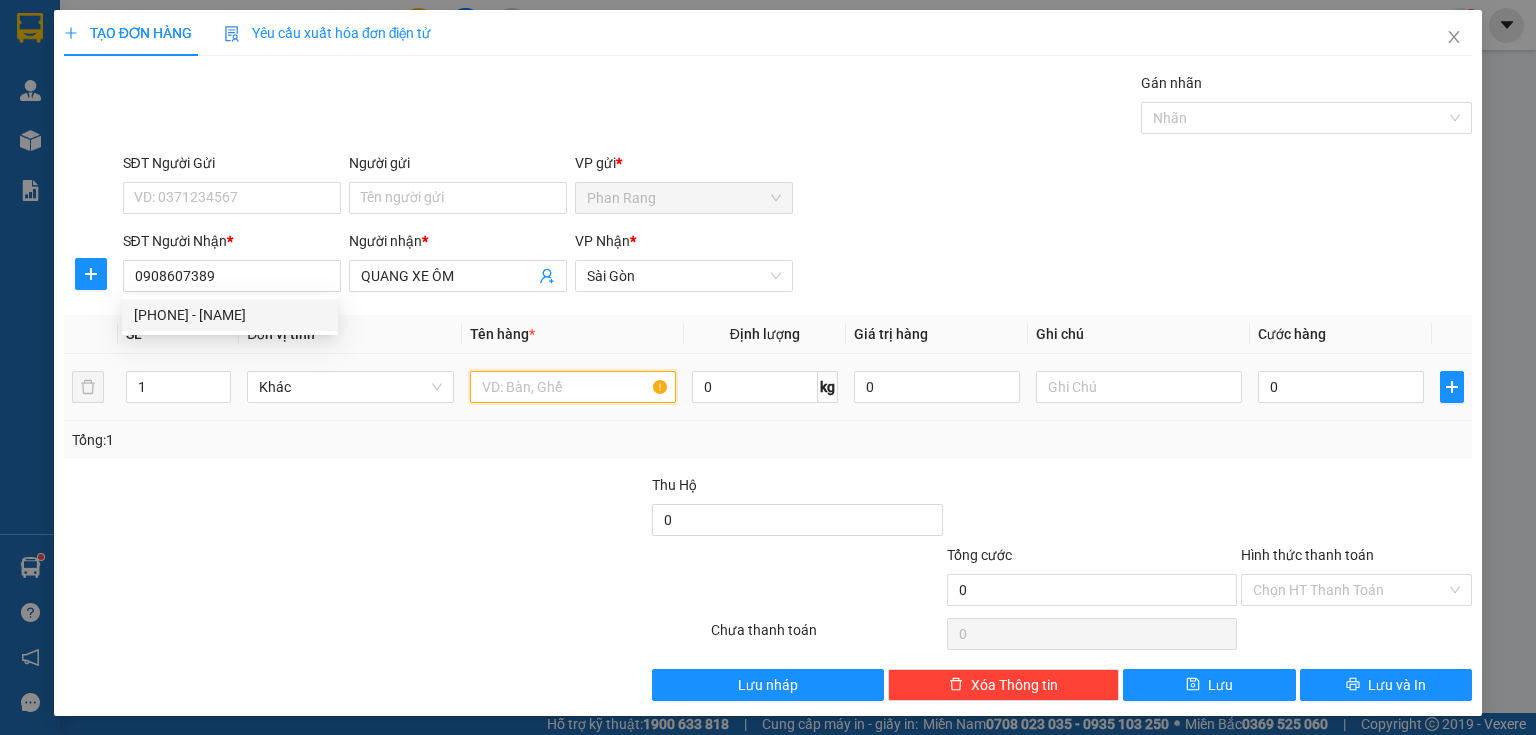 click at bounding box center (573, 387) 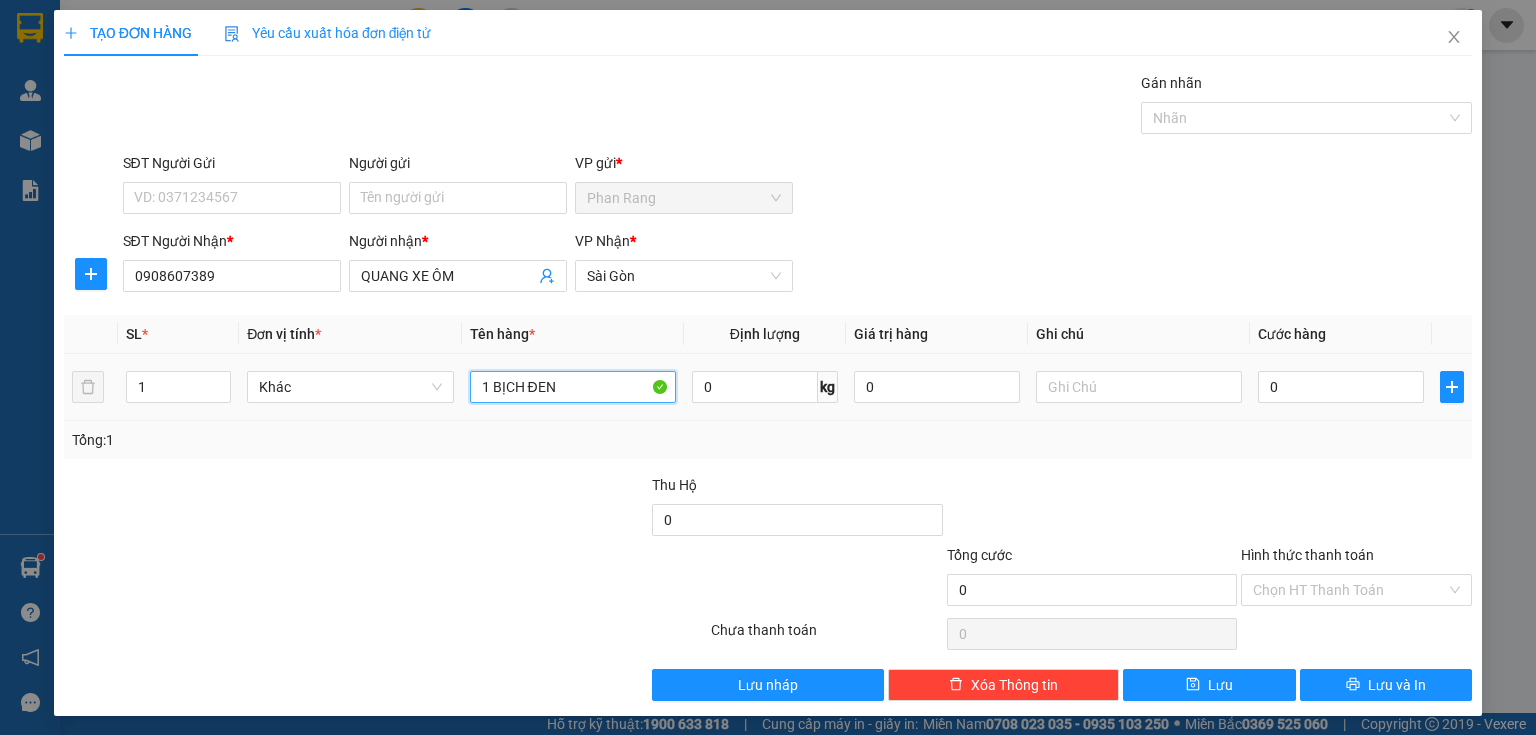 type on "1 BỊCH ĐEN" 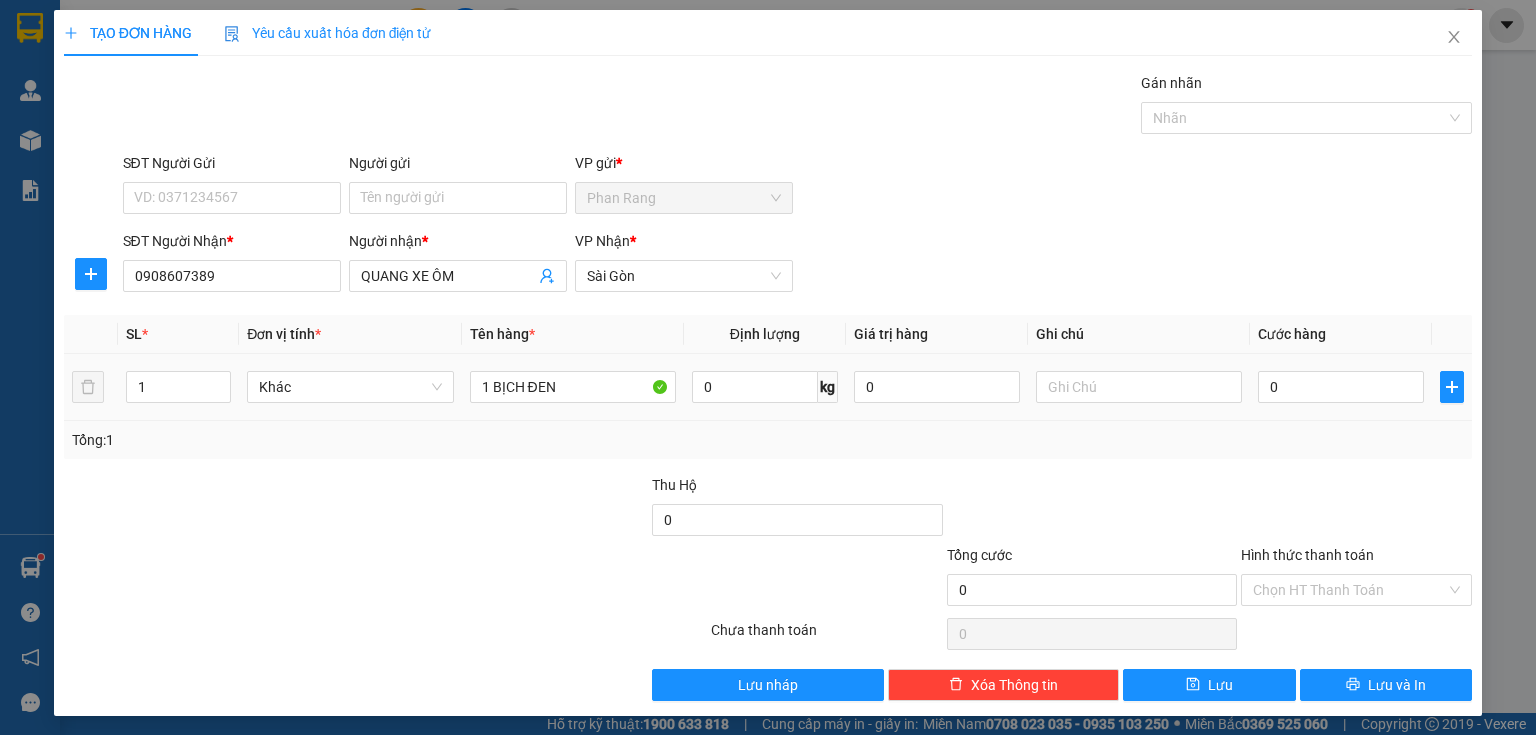 click on "0" at bounding box center [1341, 387] 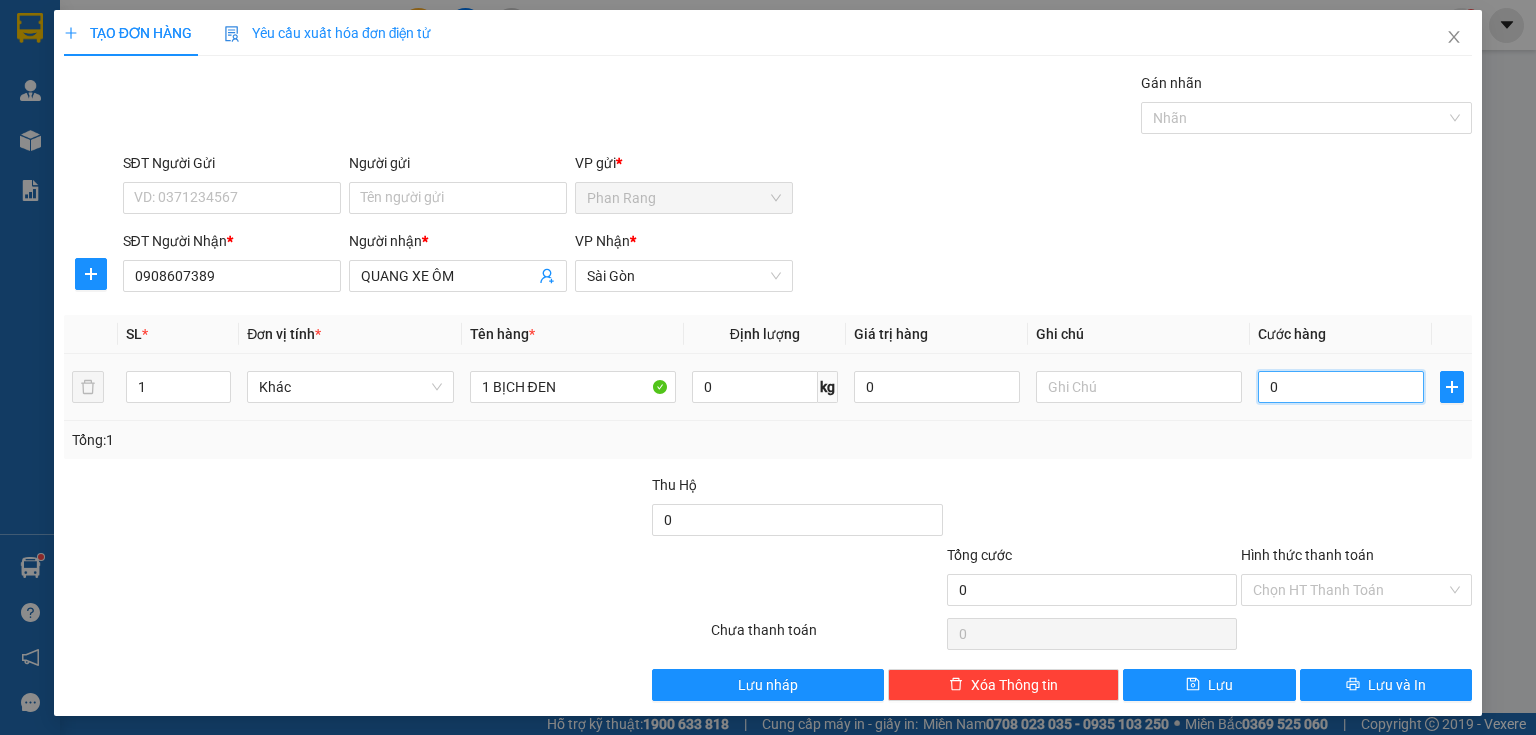 click on "0" at bounding box center (1341, 387) 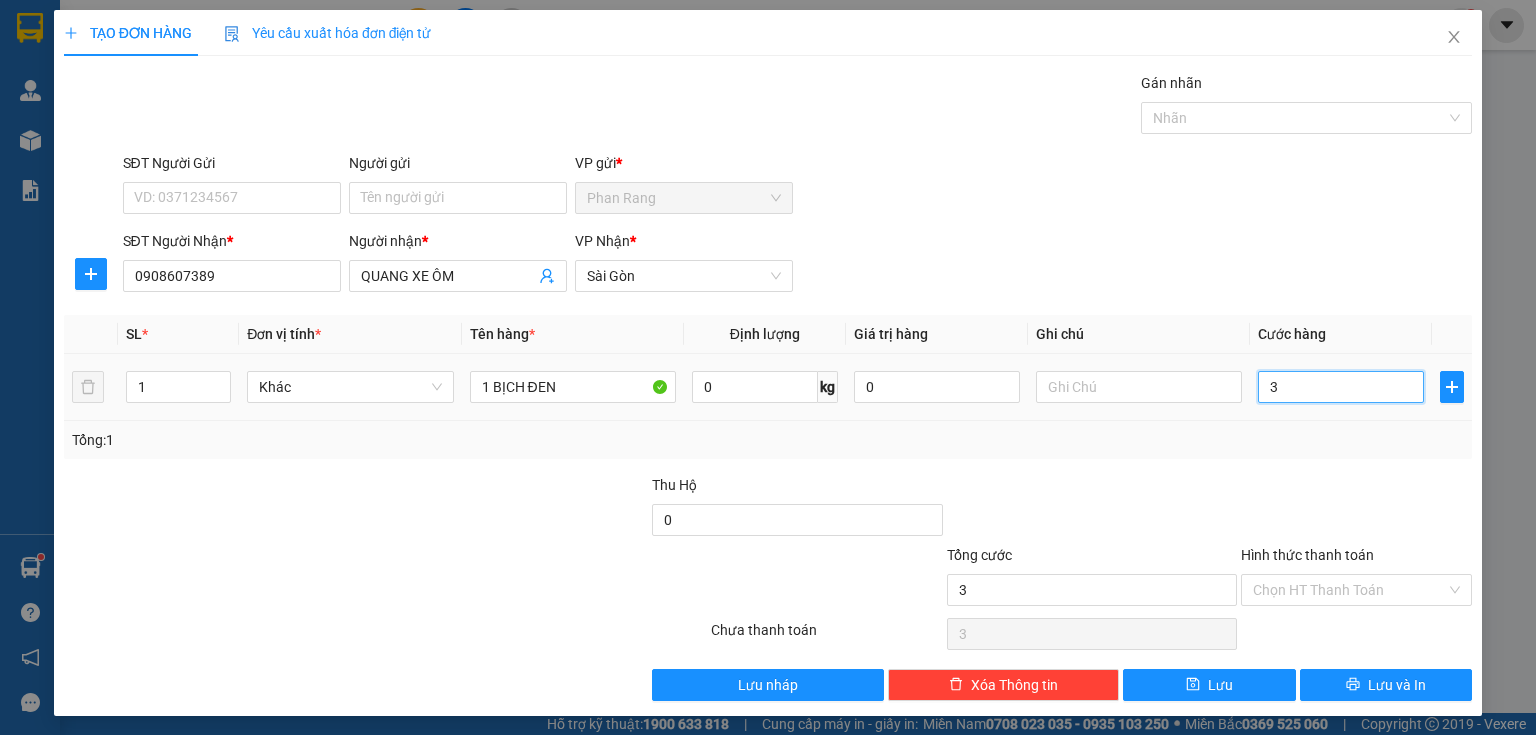 type on "30" 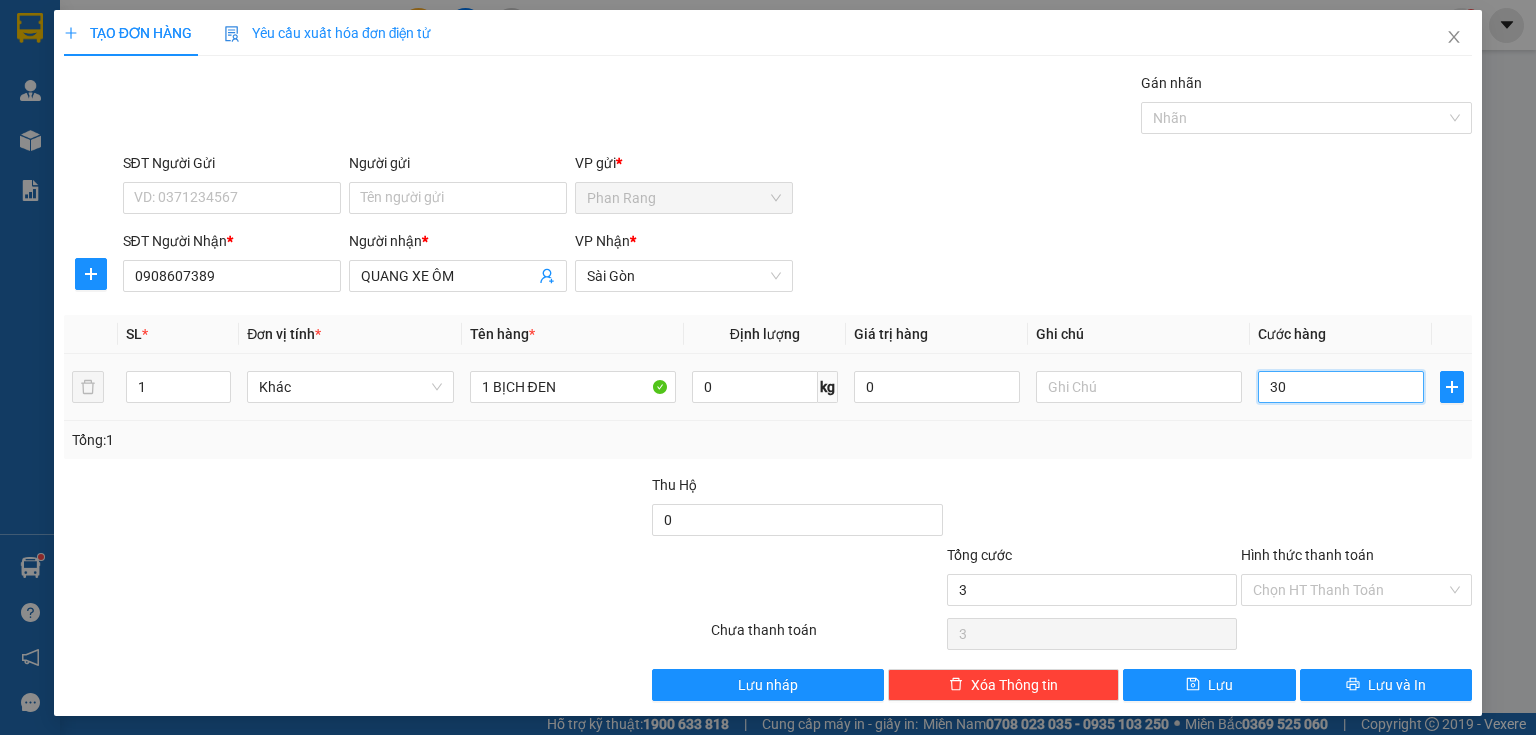 type on "30" 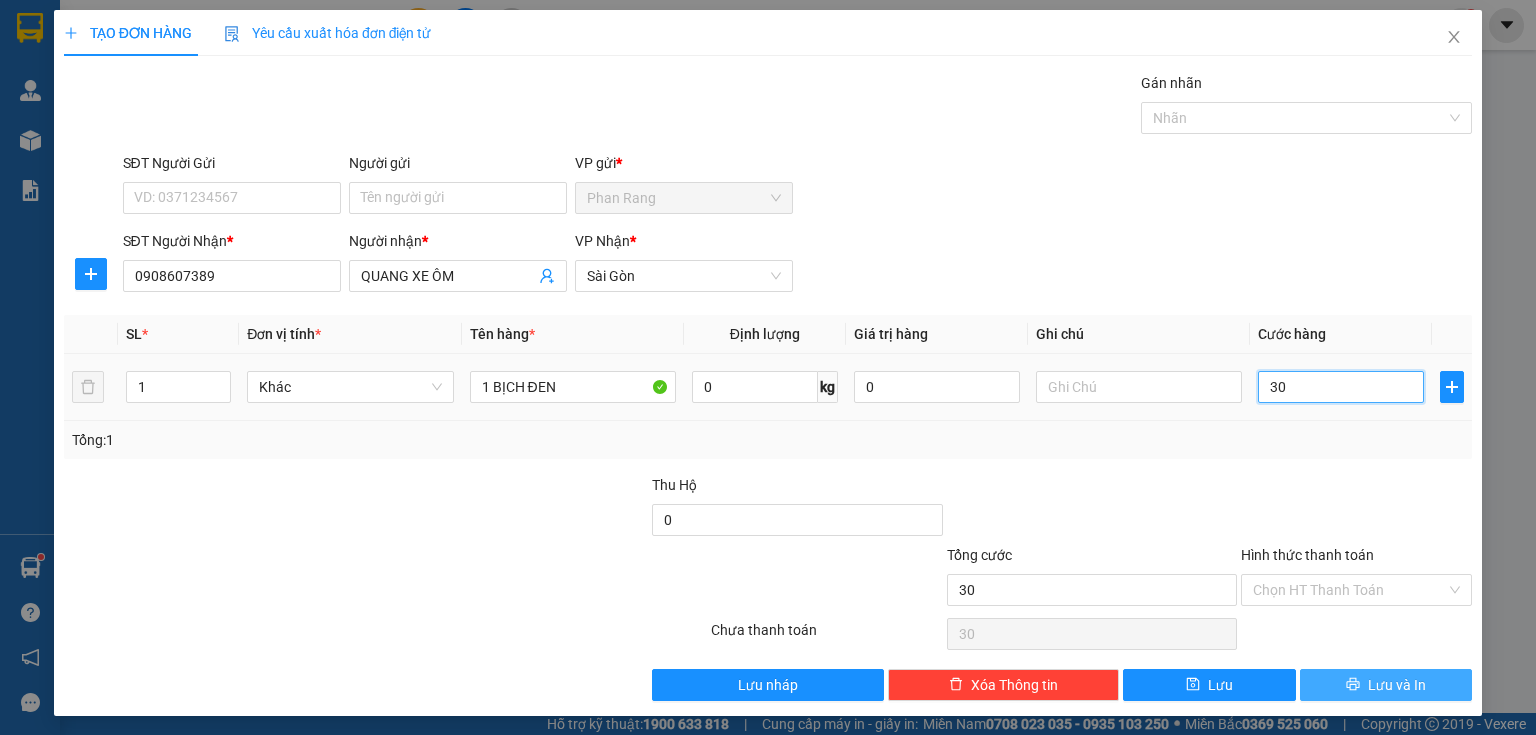 type on "300" 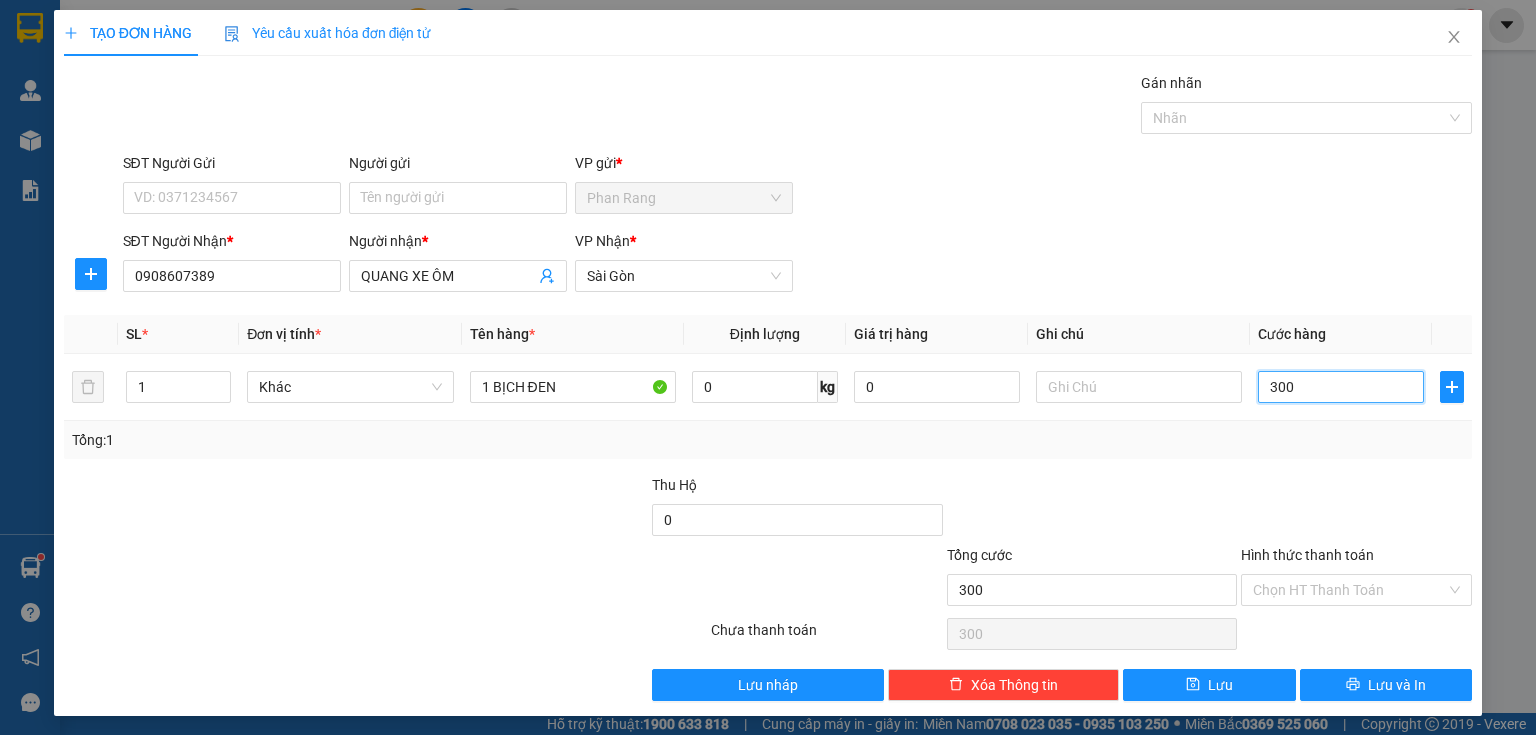 type on "3.000" 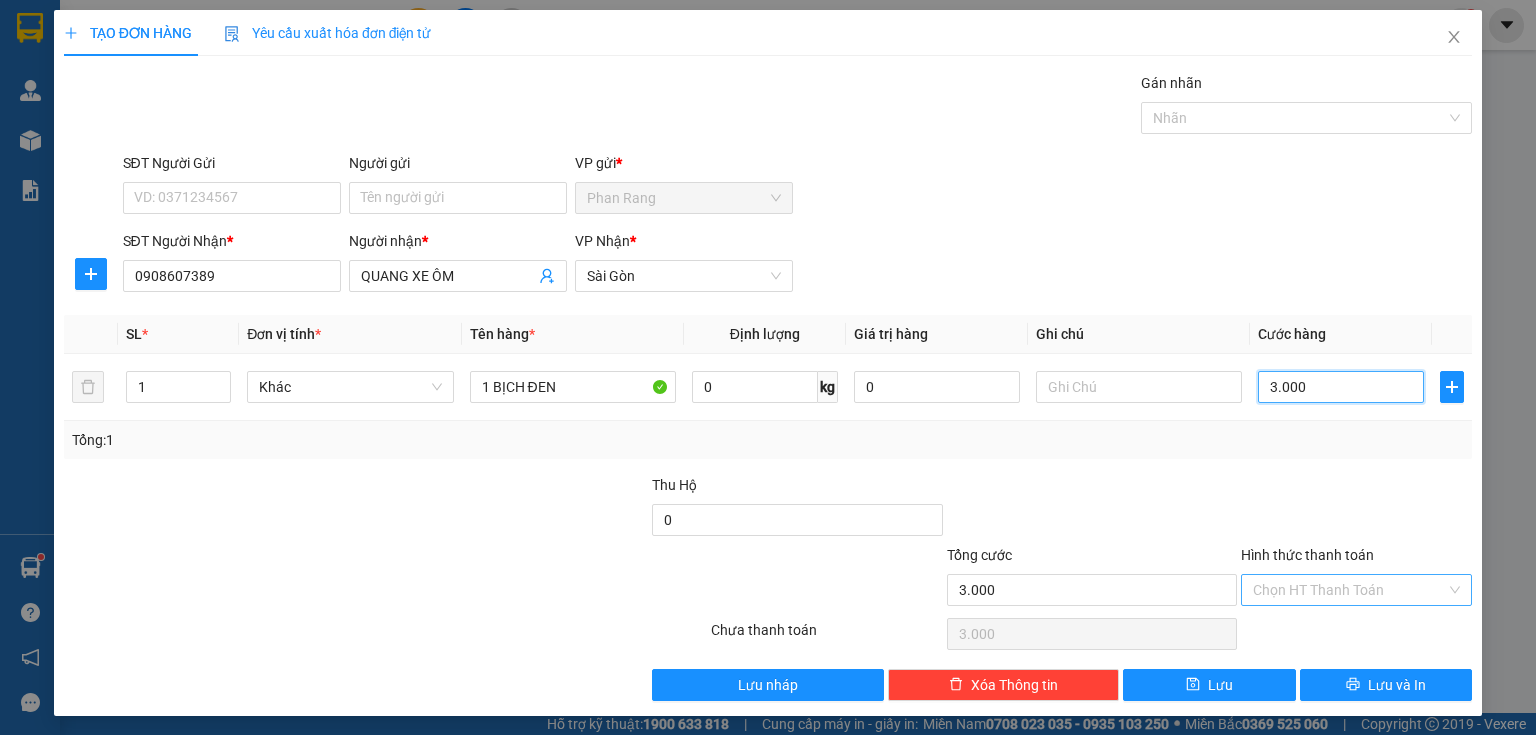 type on "30.000" 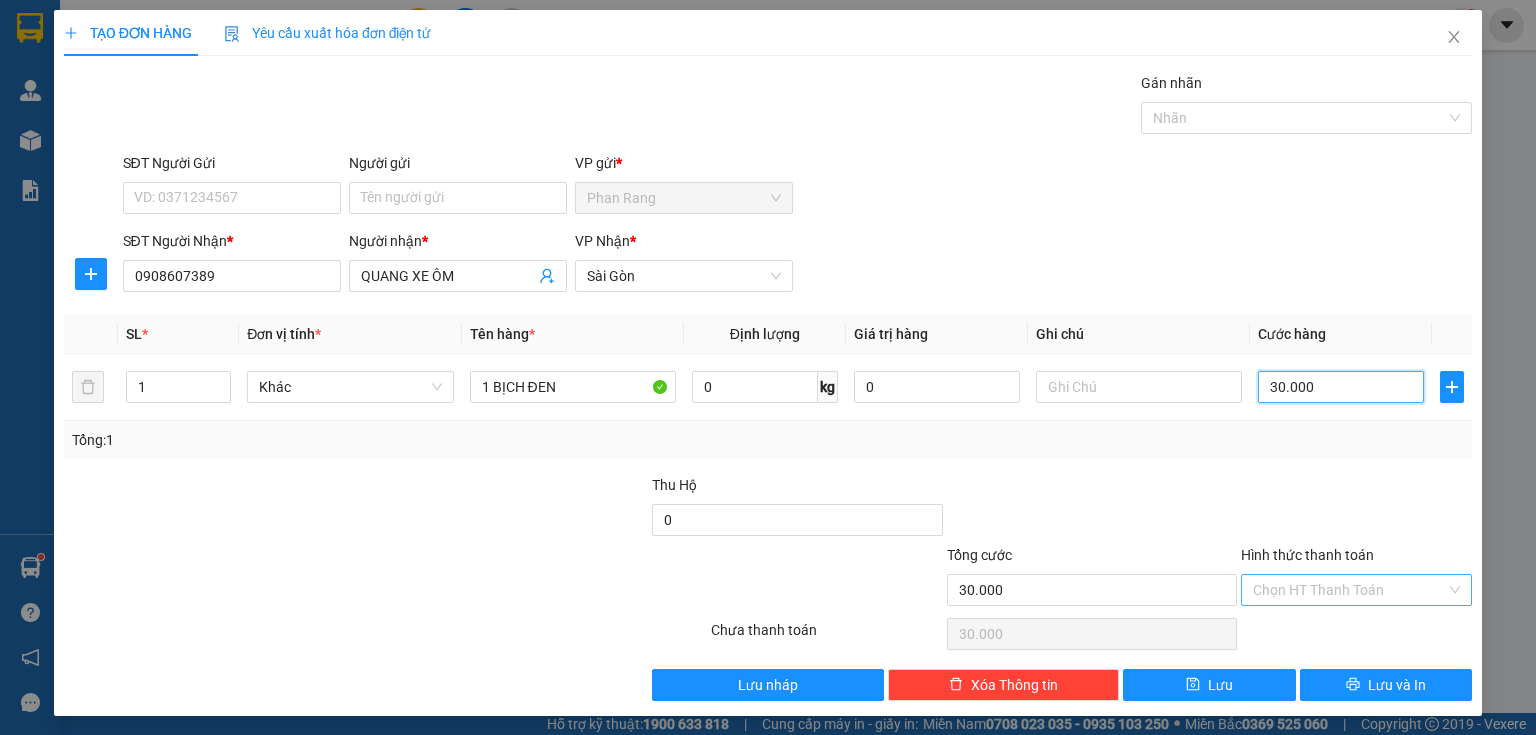 type on "30.000" 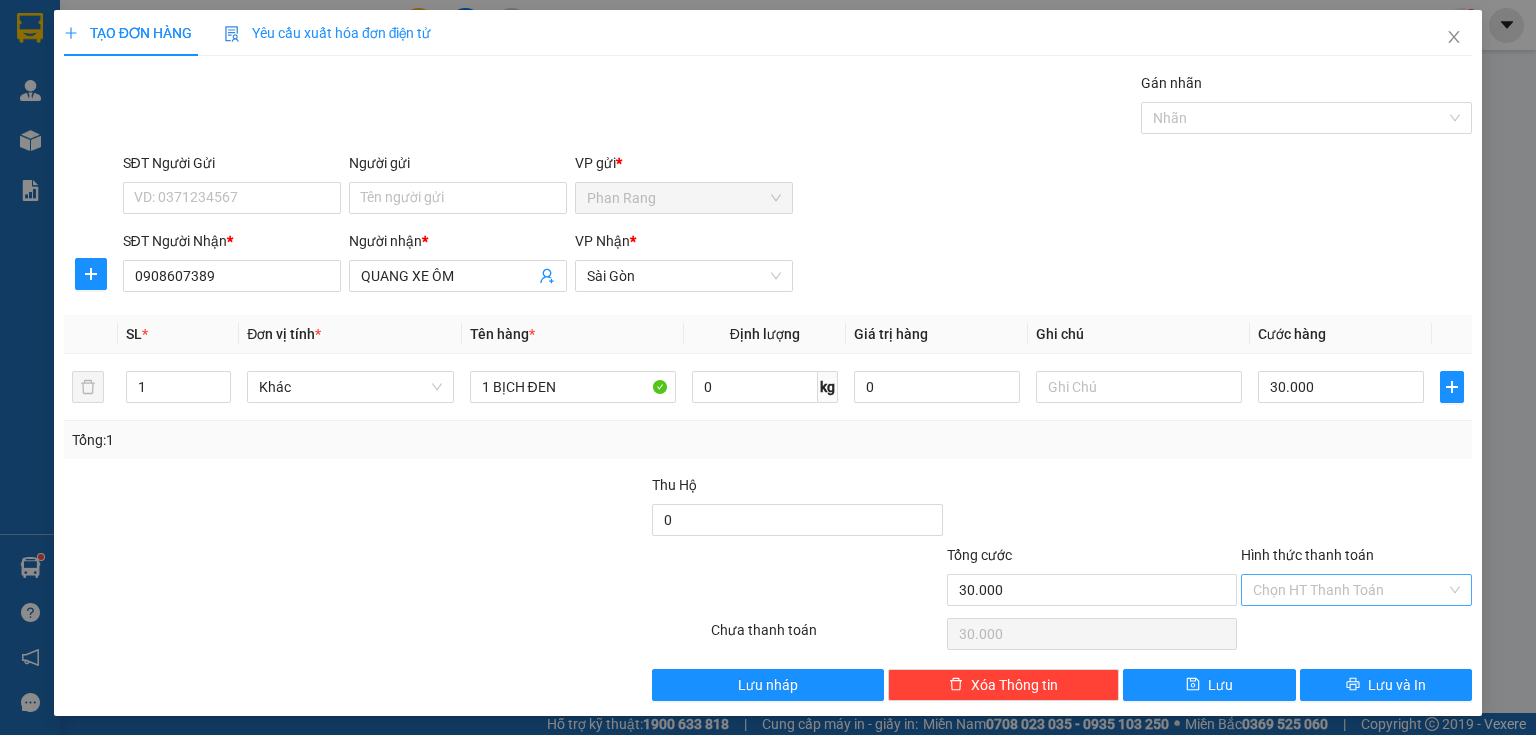 click on "Hình thức thanh toán" at bounding box center (1349, 590) 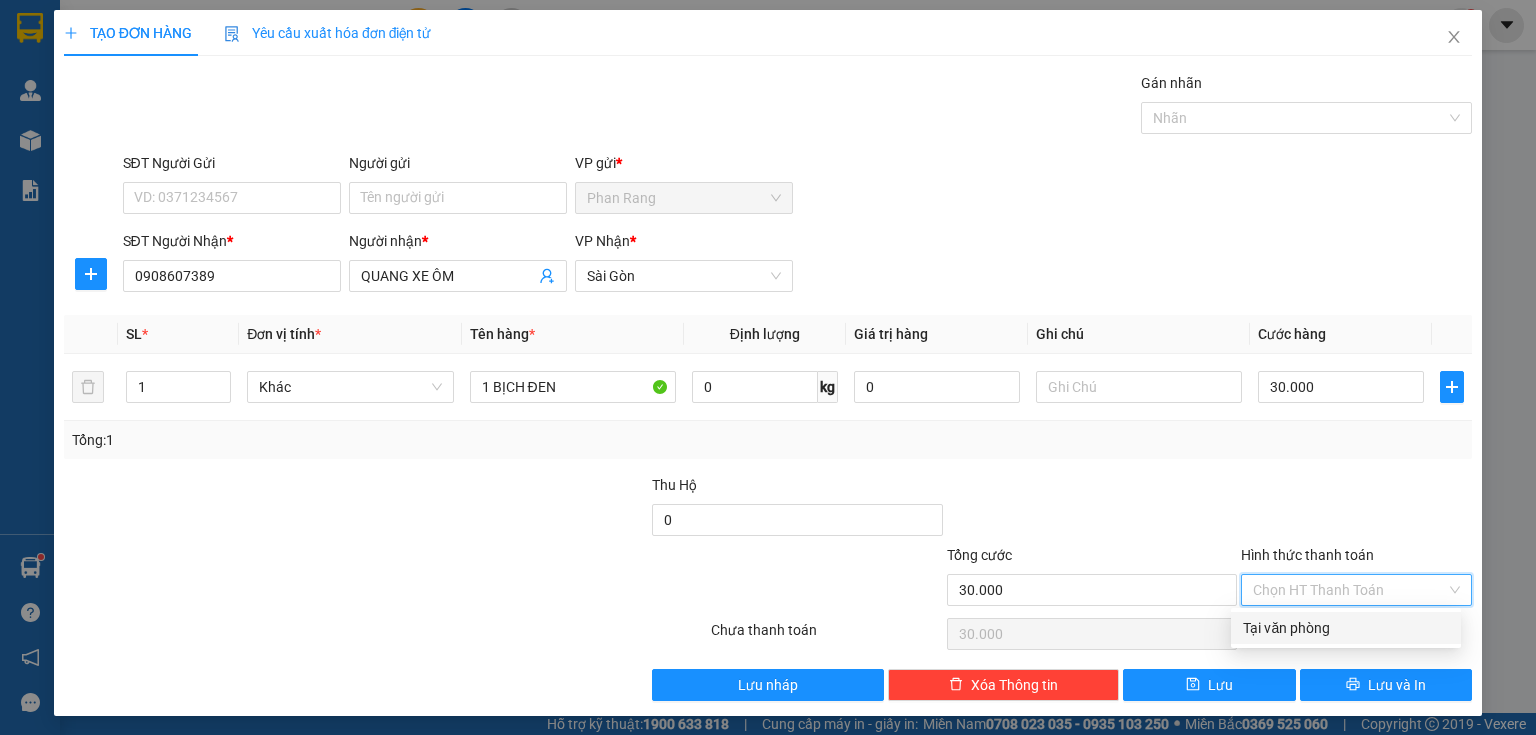 click on "Tại văn phòng" at bounding box center [1346, 628] 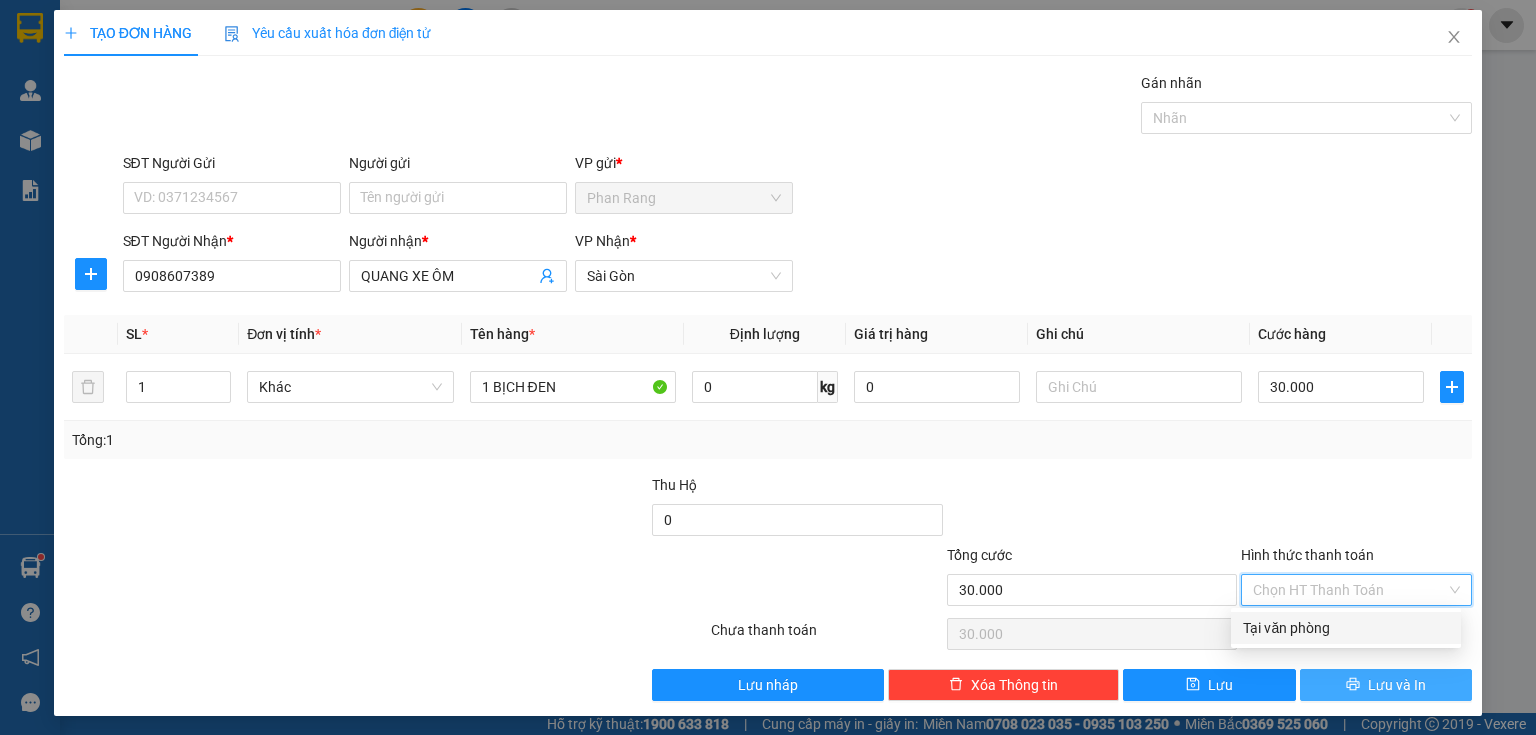 type on "0" 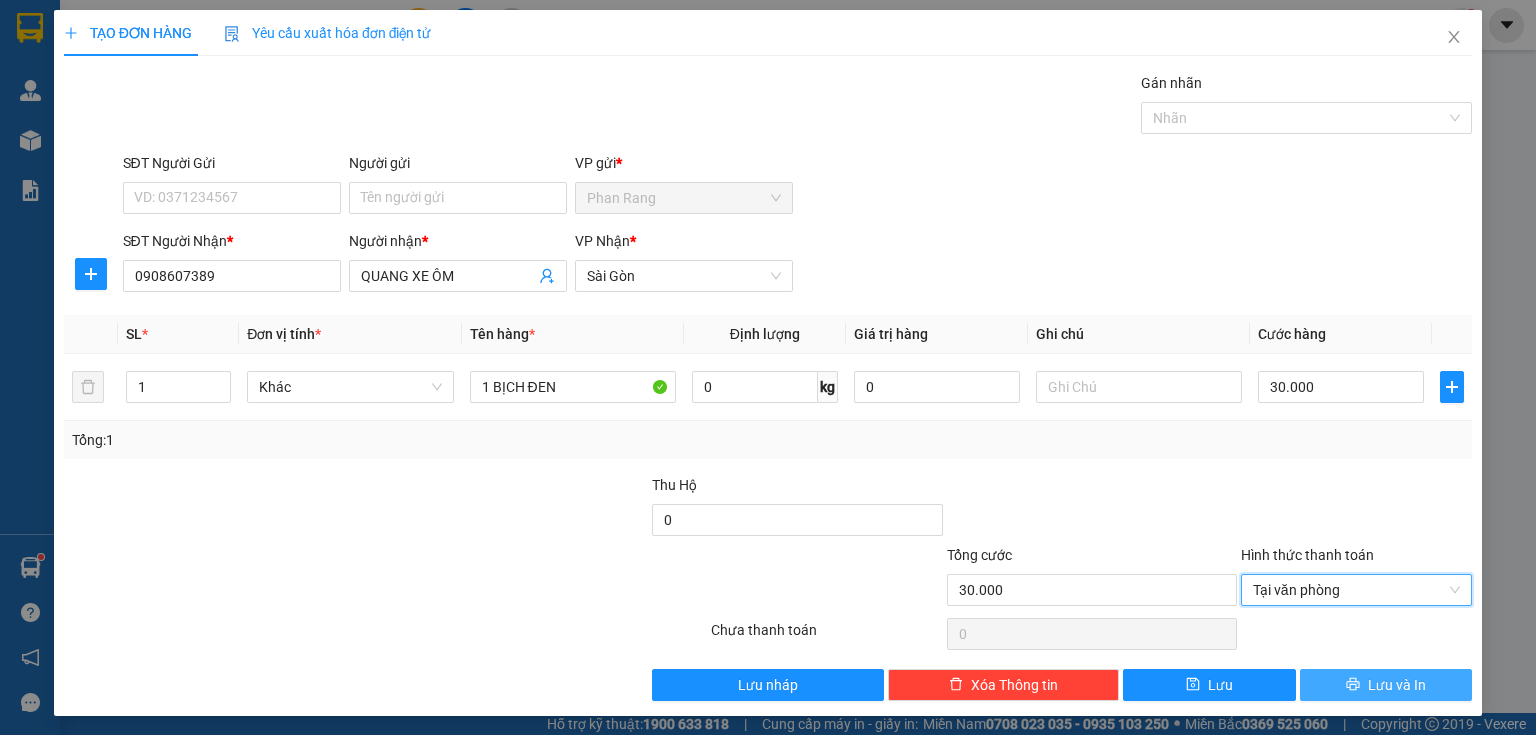 click on "Lưu và In" at bounding box center [1397, 685] 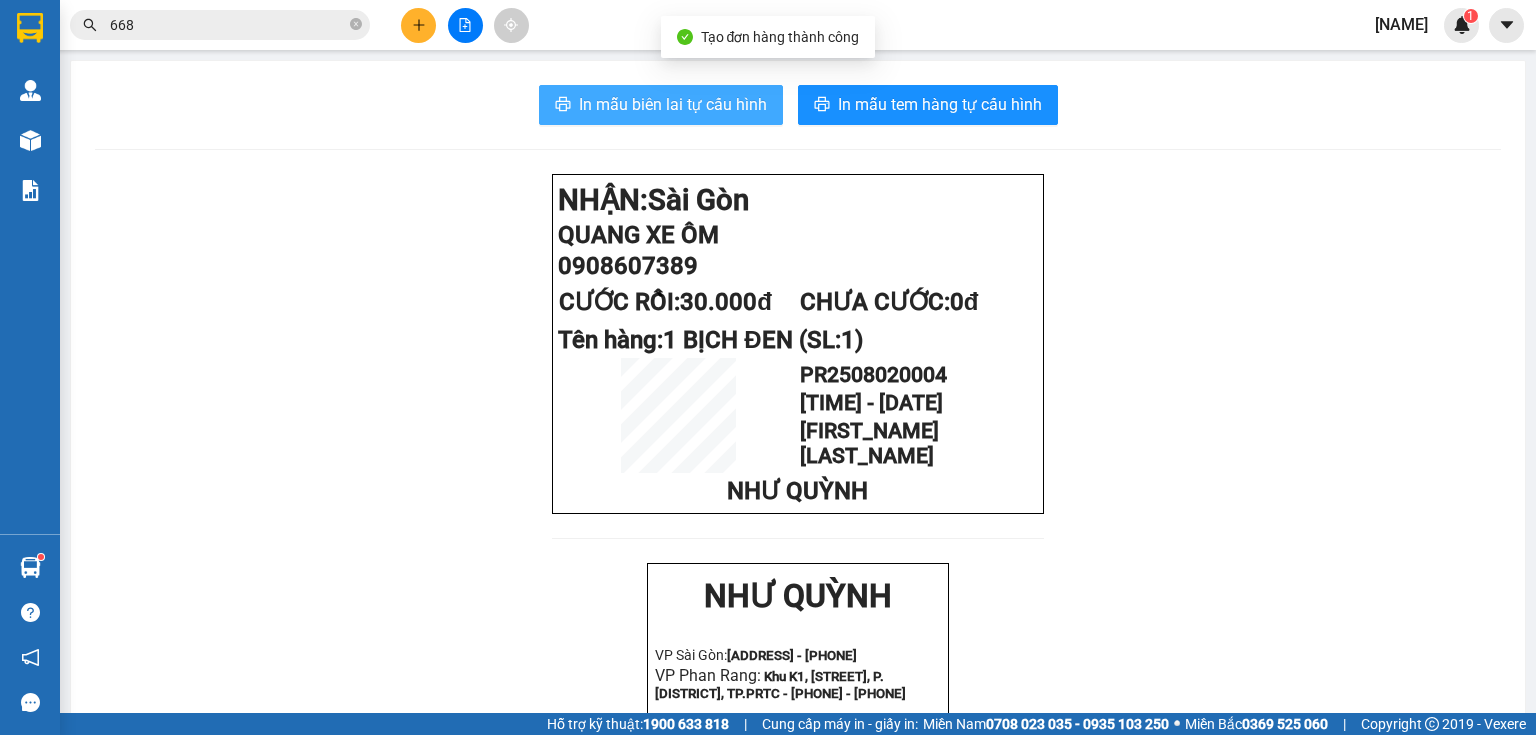 click on "In mẫu biên lai tự cấu hình" at bounding box center [673, 104] 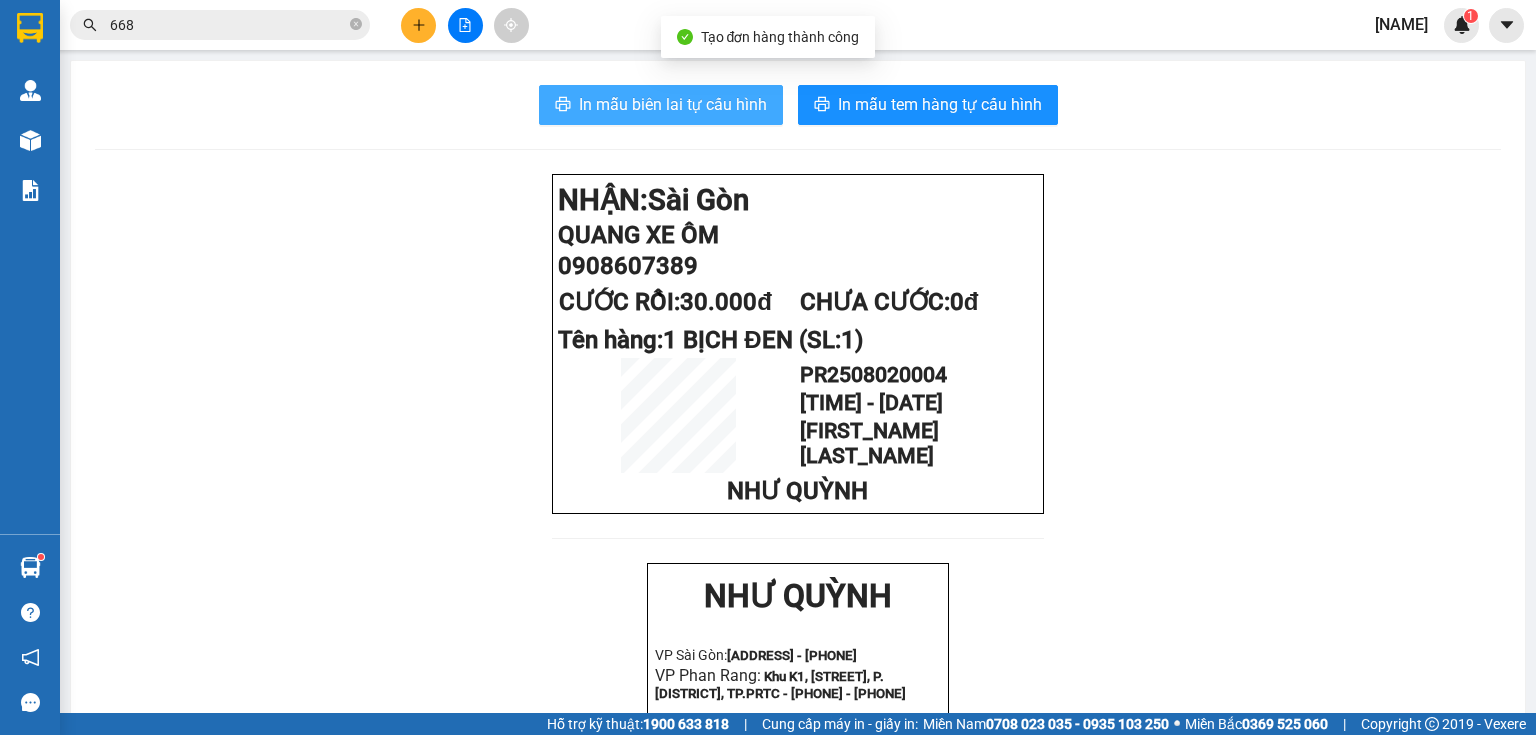scroll, scrollTop: 0, scrollLeft: 0, axis: both 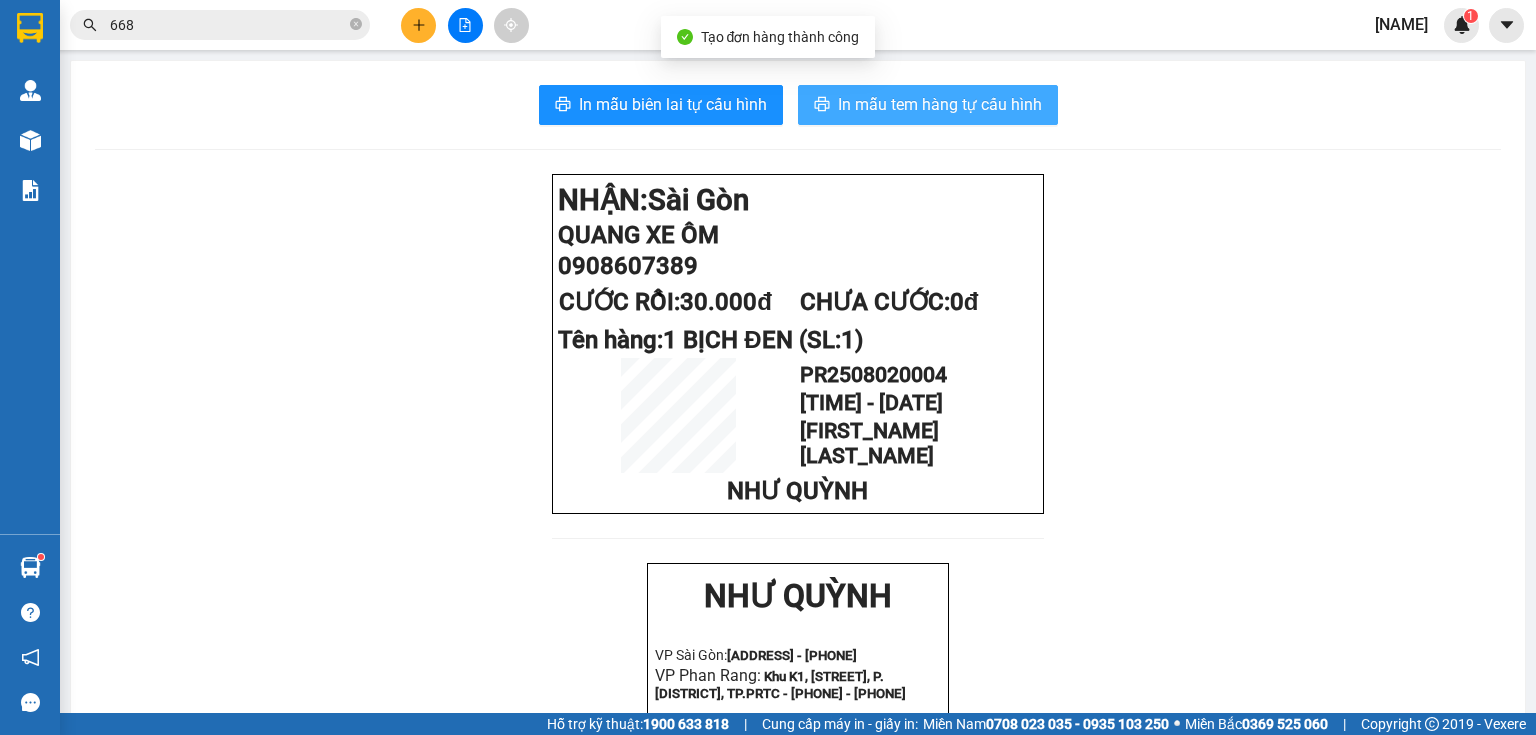 click on "In mẫu tem hàng tự cấu hình" at bounding box center (940, 104) 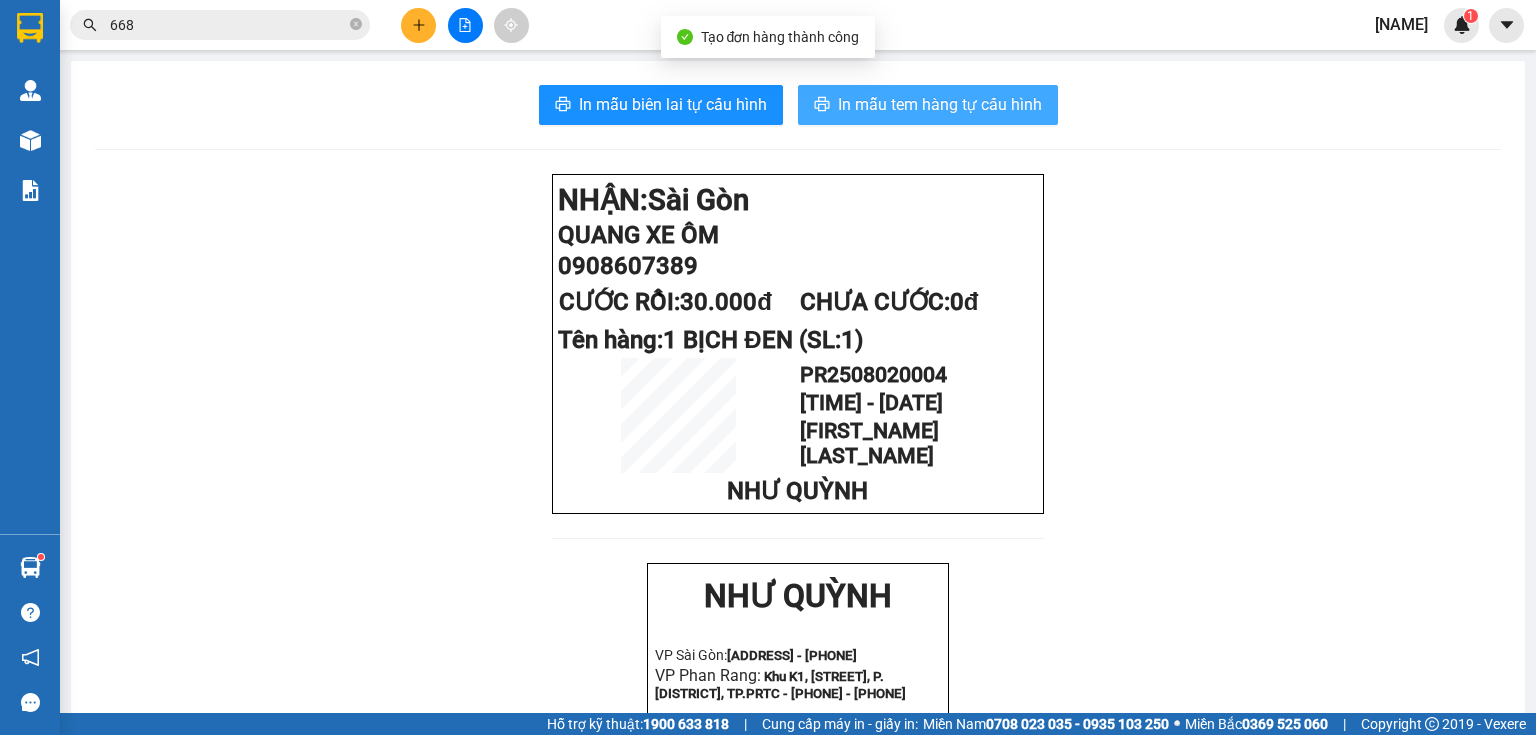 scroll, scrollTop: 0, scrollLeft: 0, axis: both 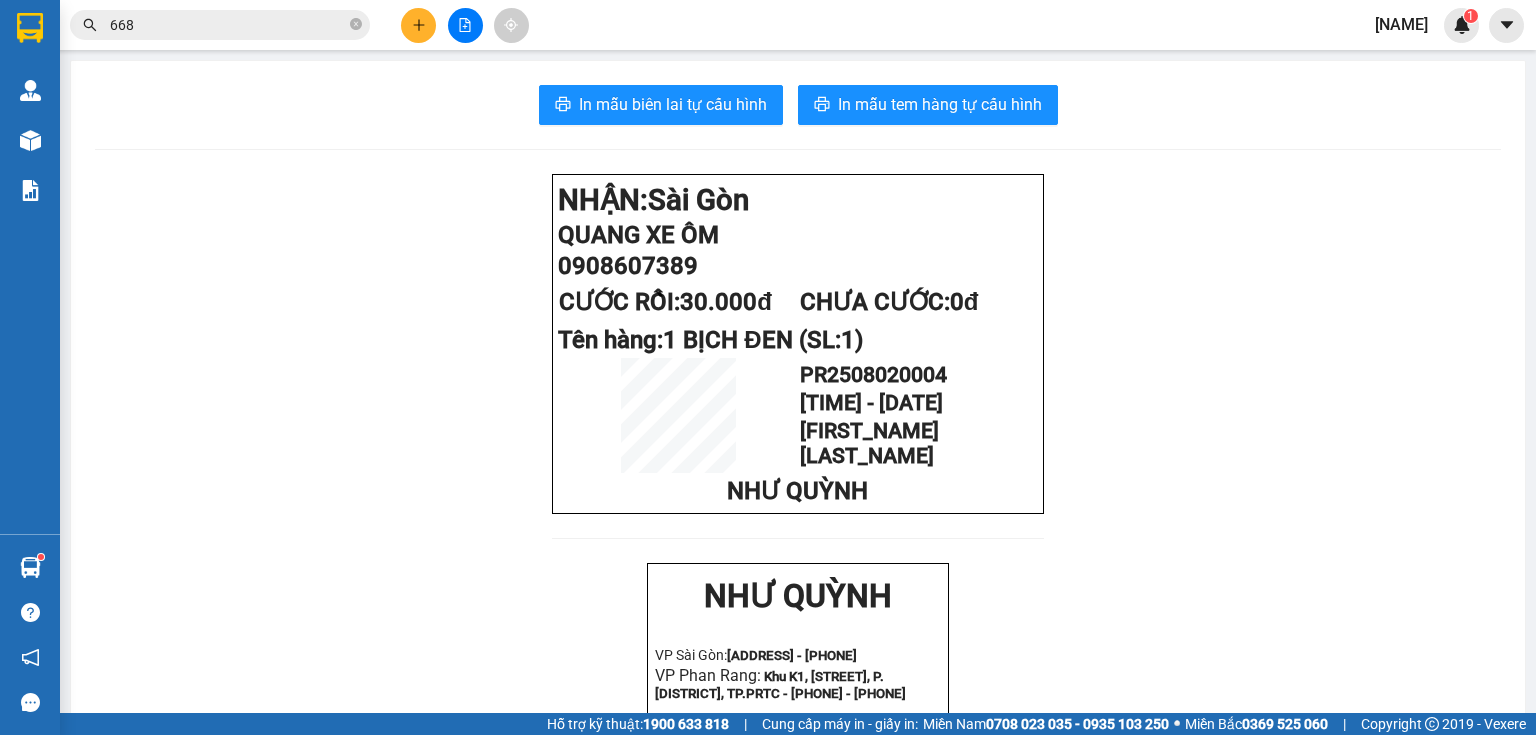click on "668" at bounding box center [228, 25] 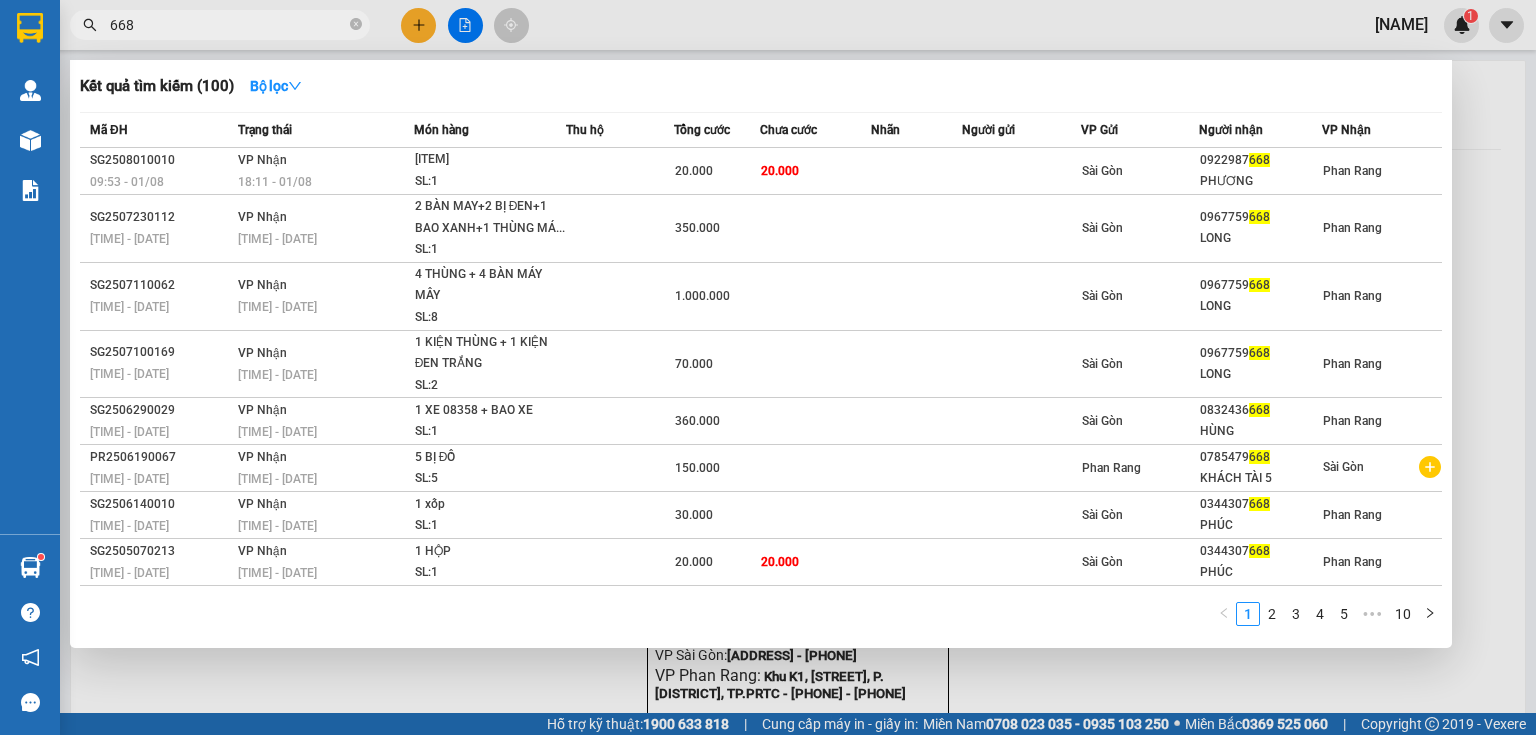 click on "668" at bounding box center [228, 25] 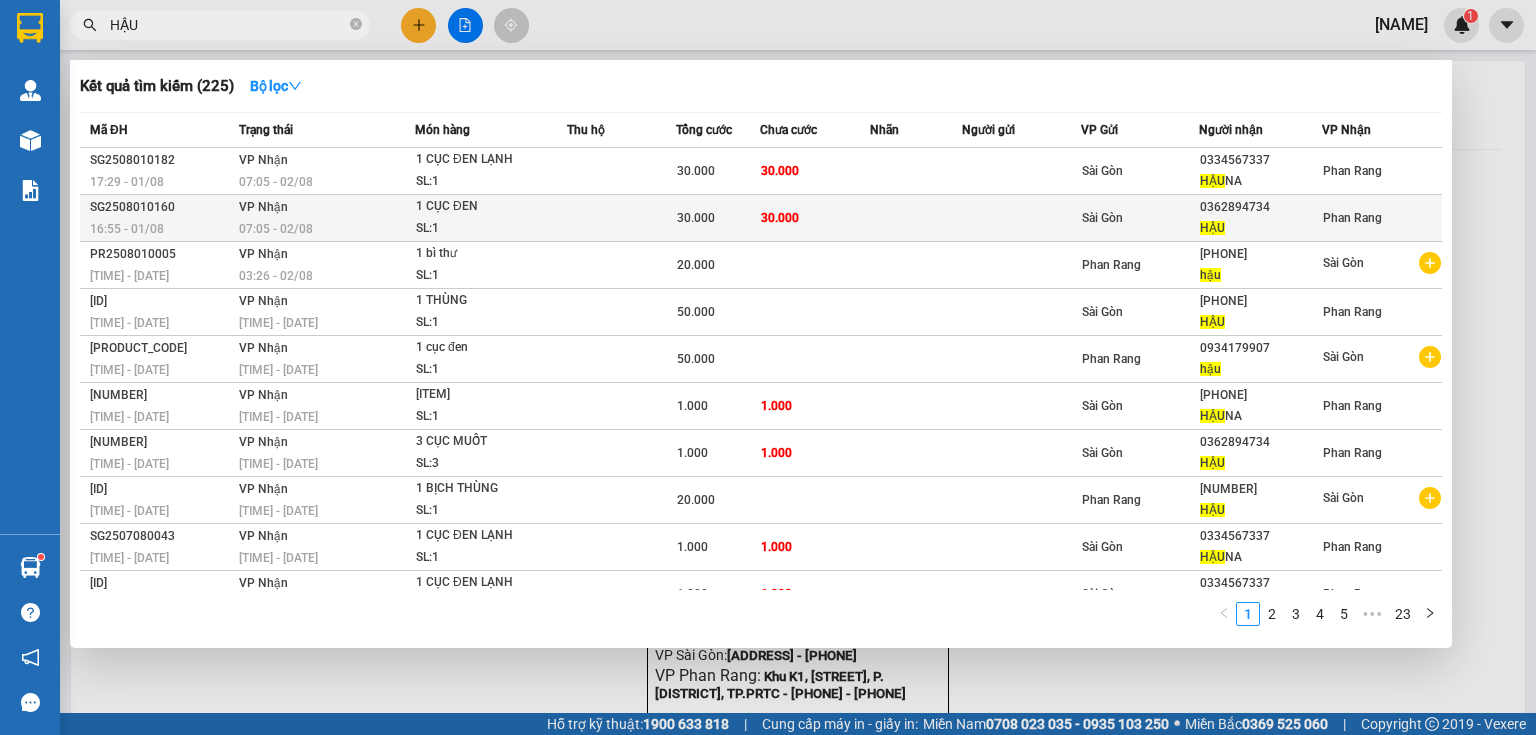 type on "HẬU" 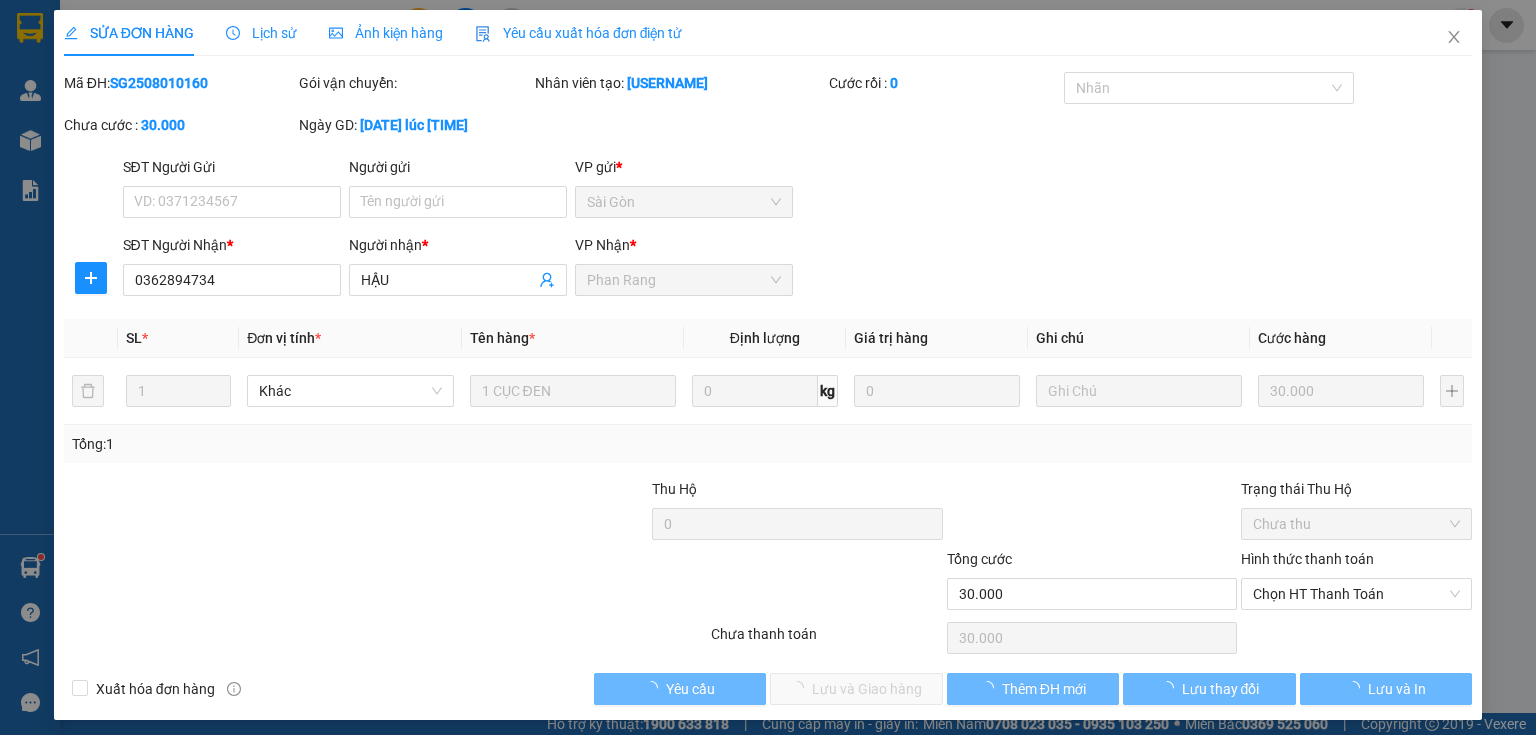 type on "0362894734" 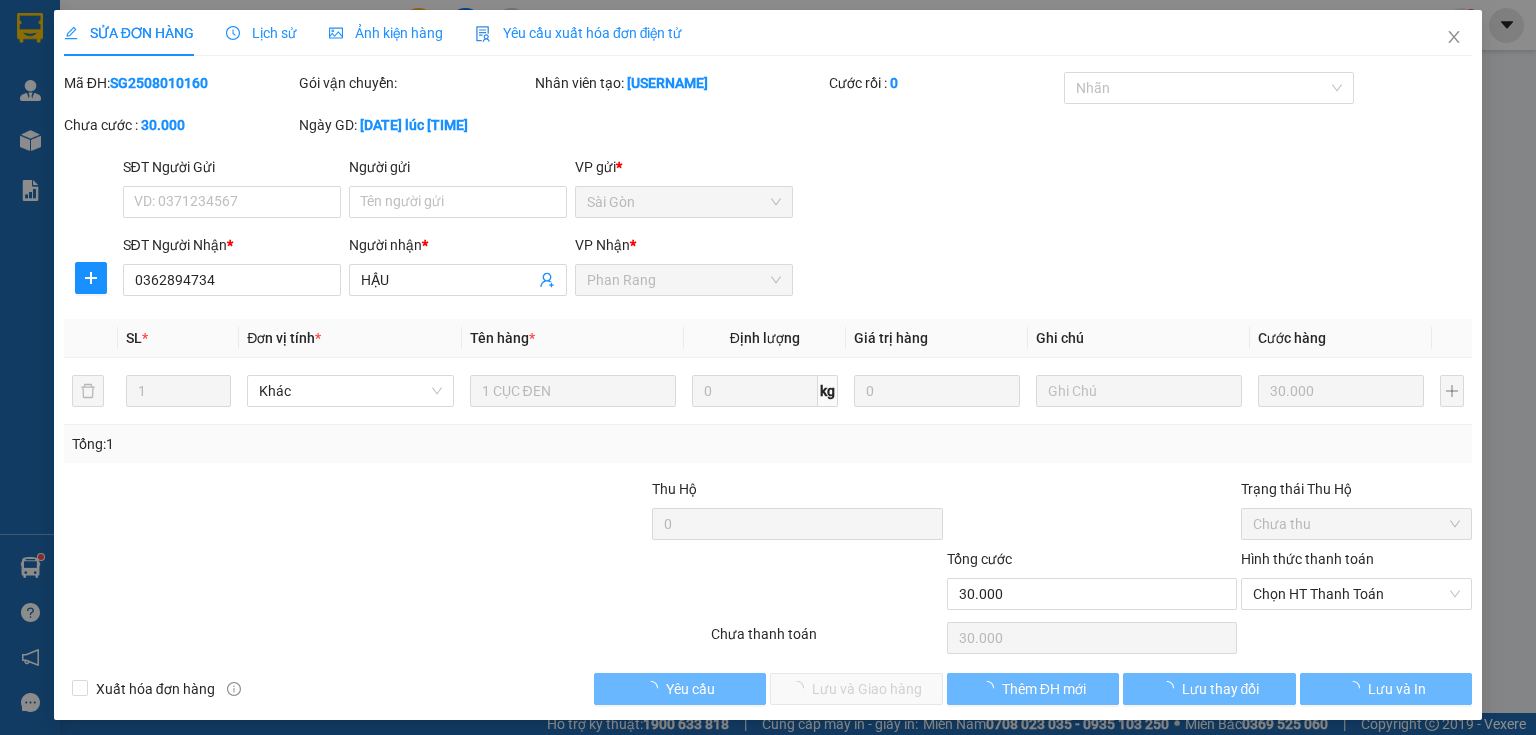 type on "HẬU" 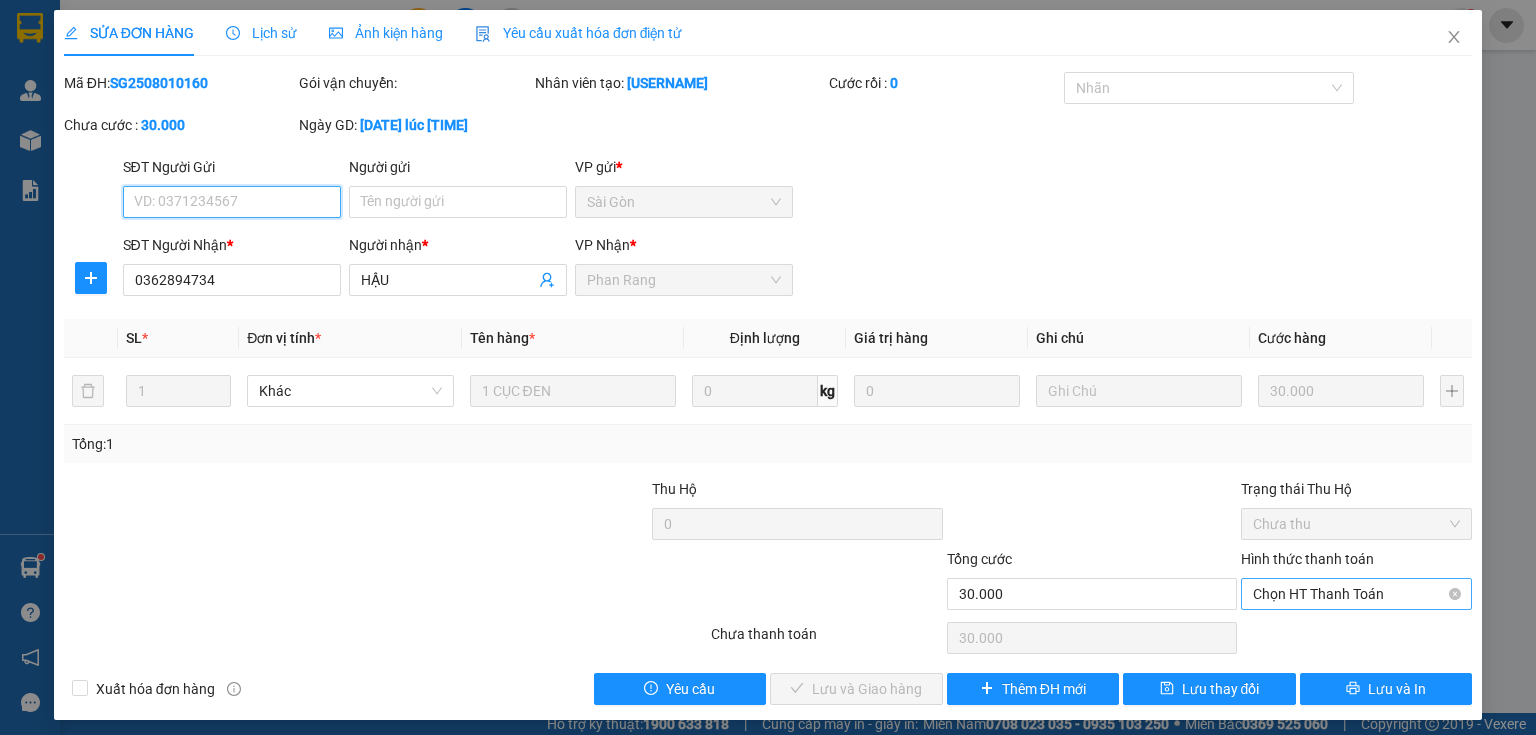click on "Chọn HT Thanh Toán" at bounding box center (1356, 594) 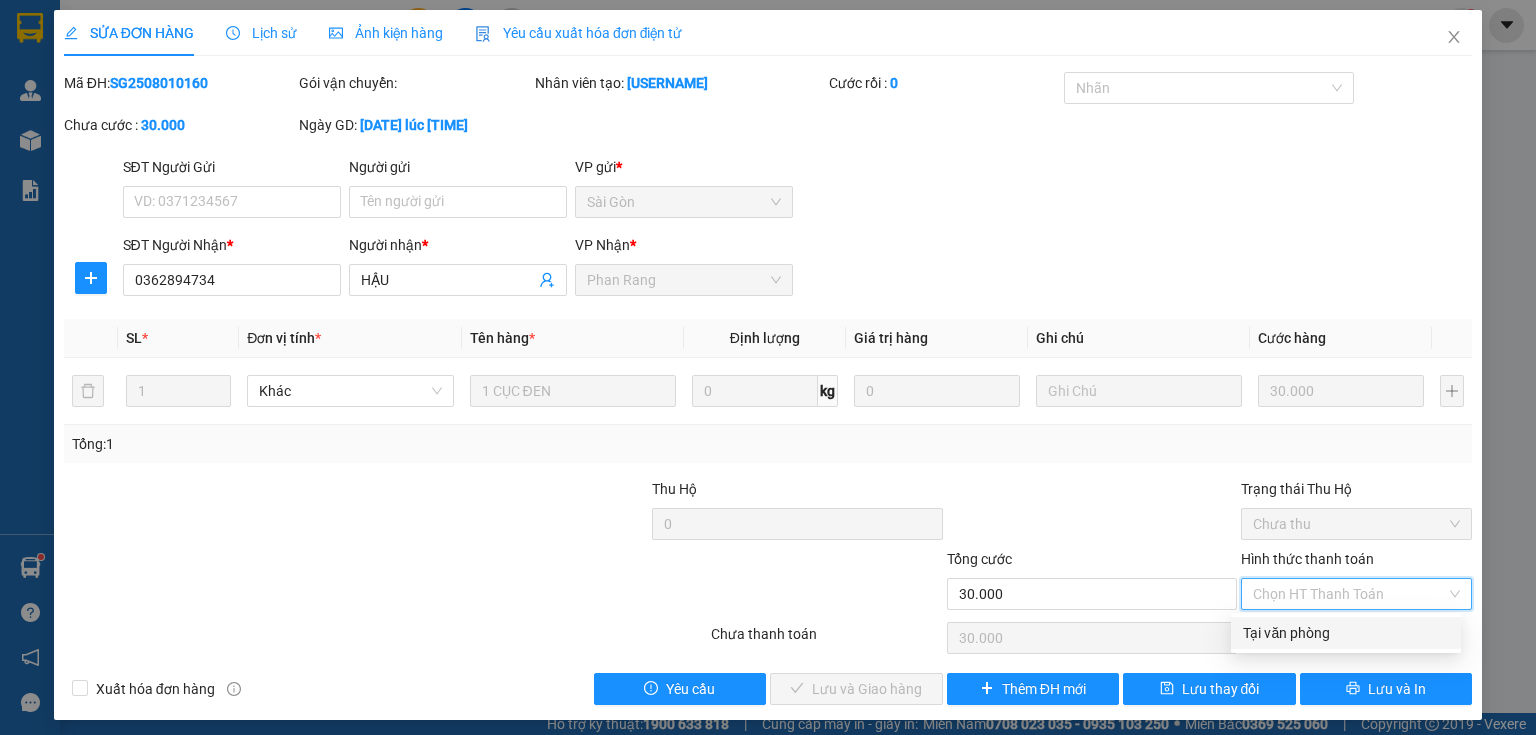 click on "Tại văn phòng" at bounding box center (1346, 633) 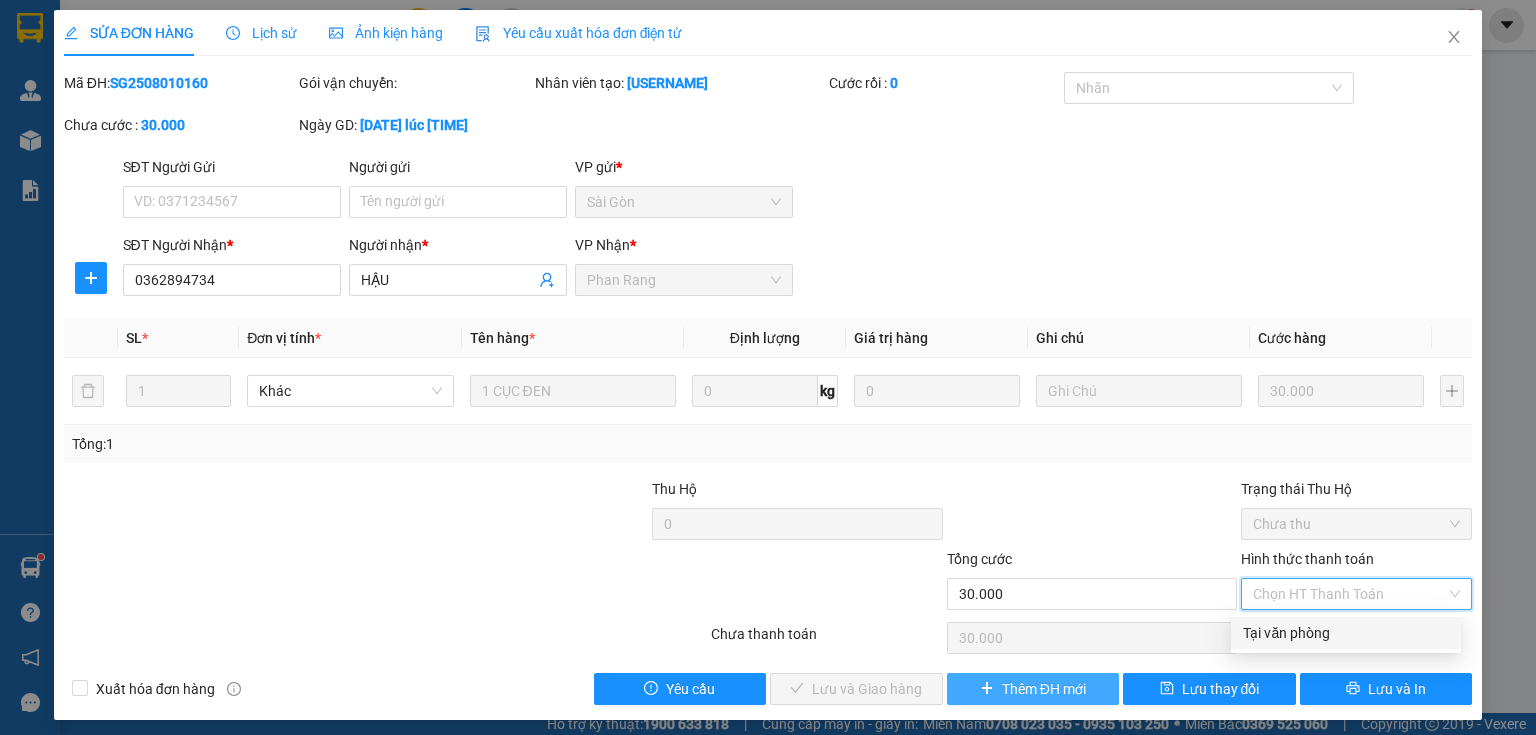 type on "0" 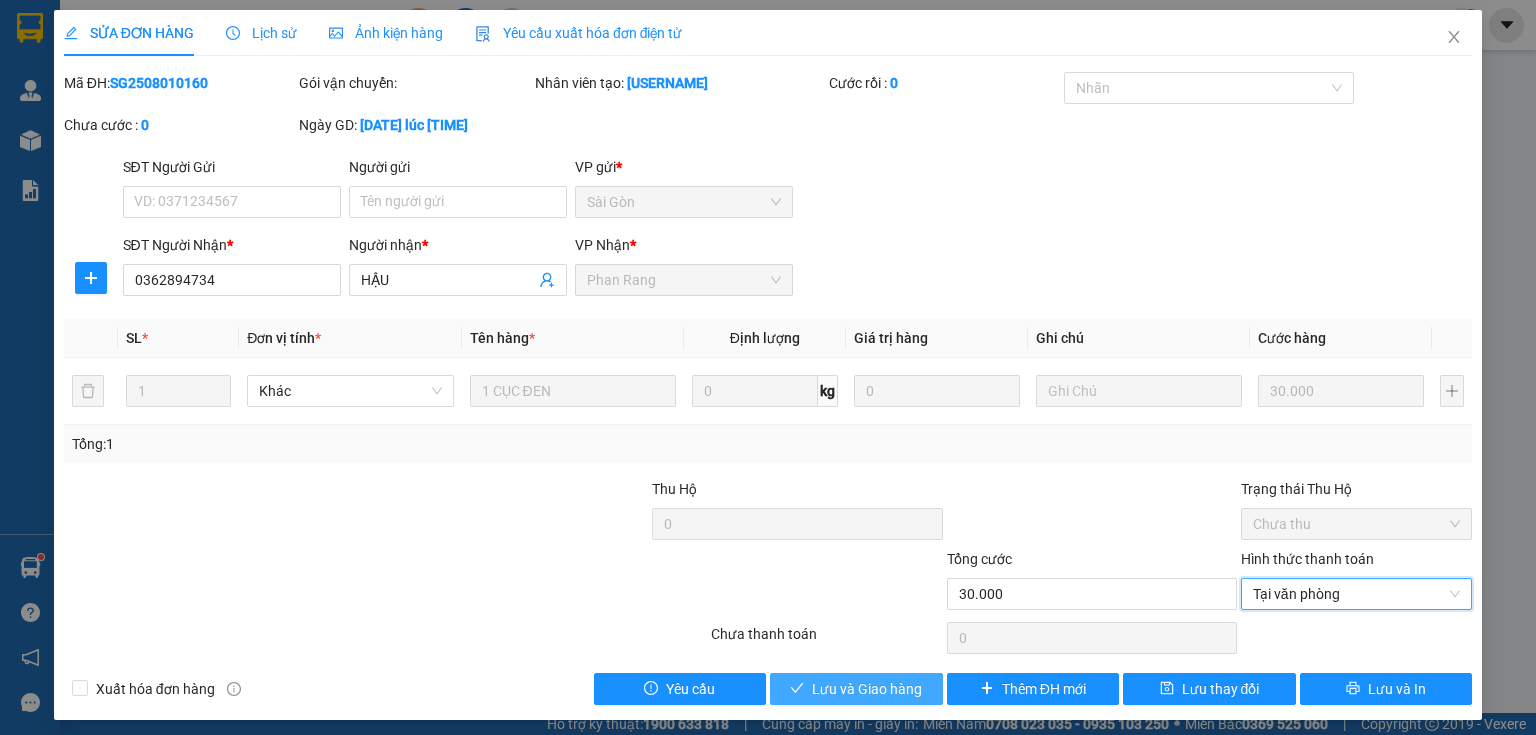 click on "Lưu và Giao hàng" at bounding box center [867, 689] 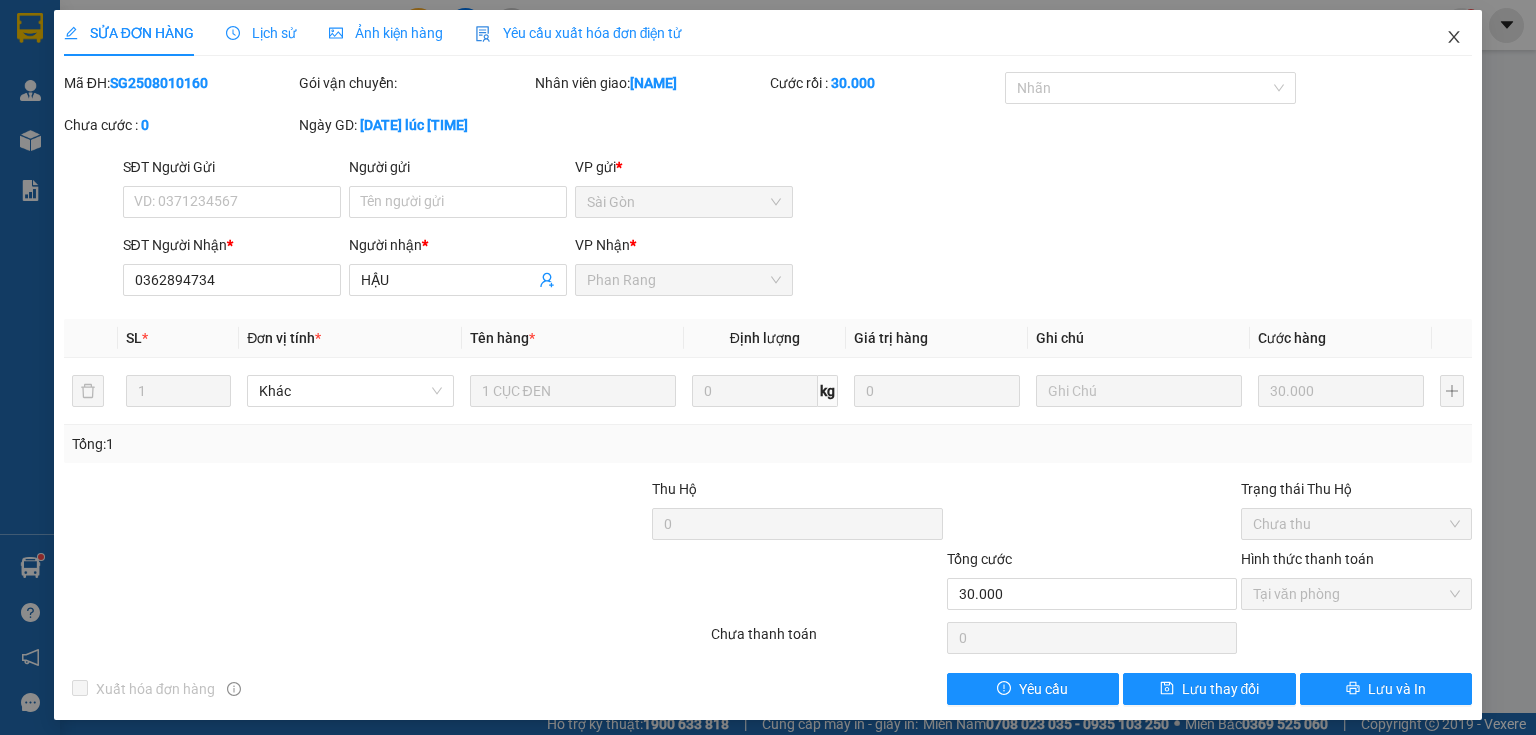 drag, startPoint x: 1442, startPoint y: 40, endPoint x: 1132, endPoint y: 1, distance: 312.4436 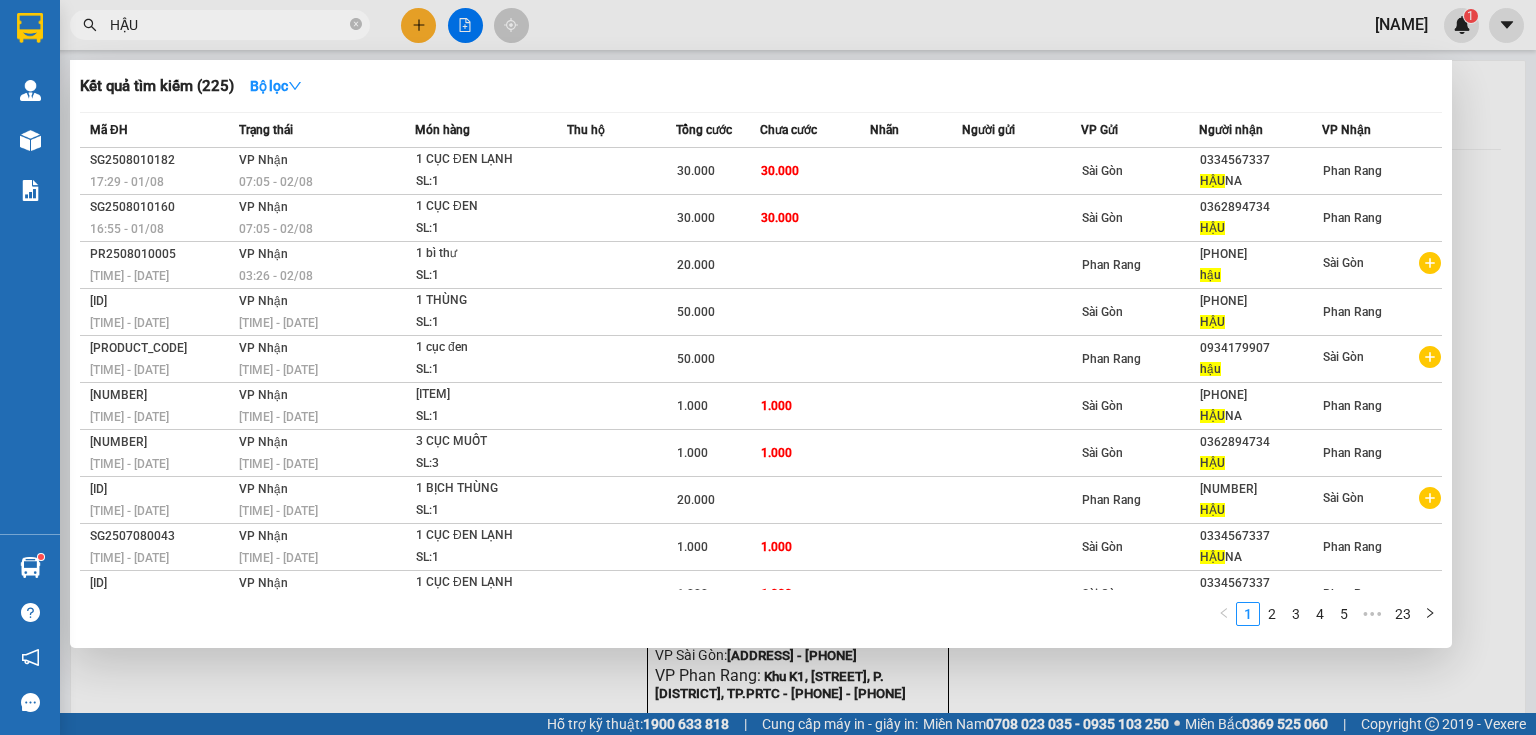 click on "HẬU" at bounding box center (228, 25) 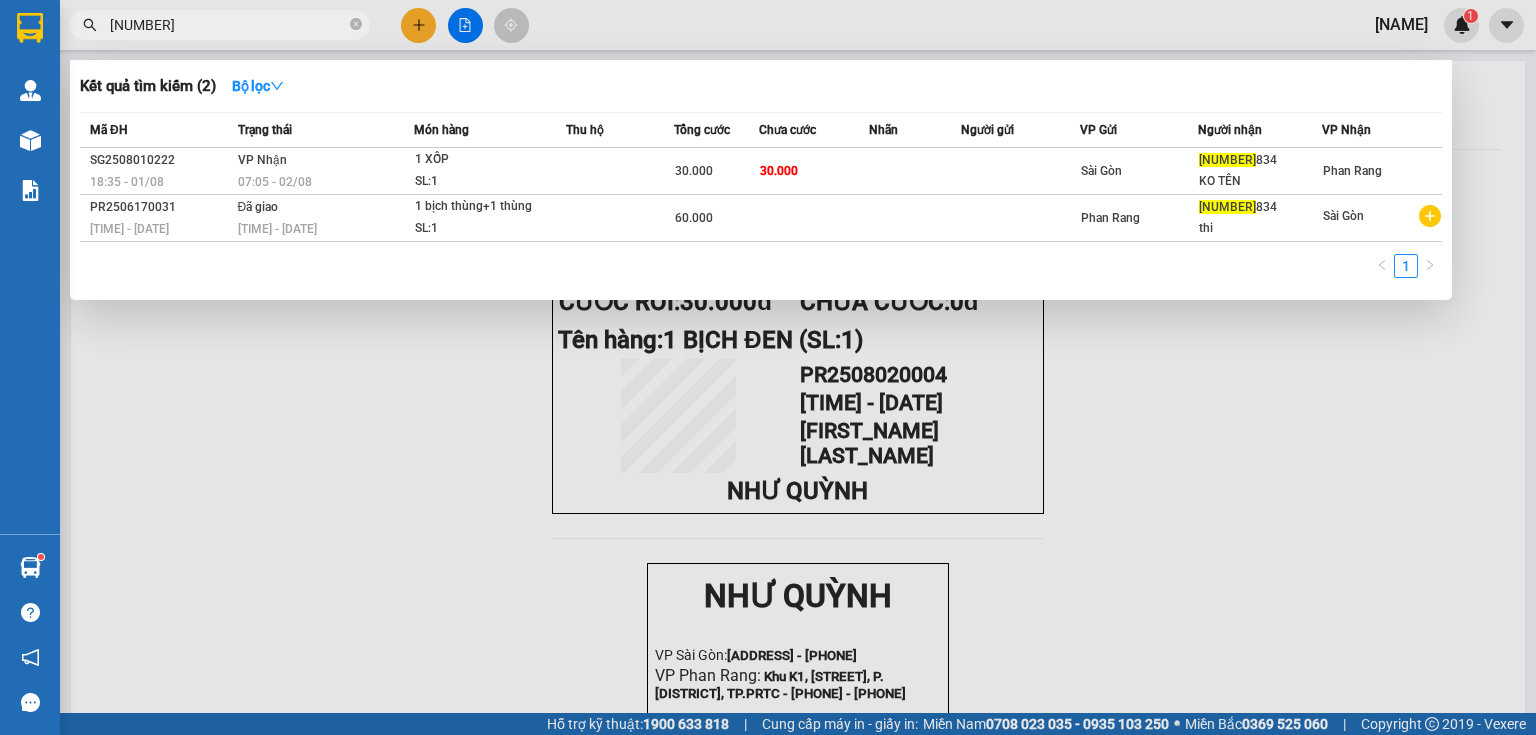 type on "[PHONE]" 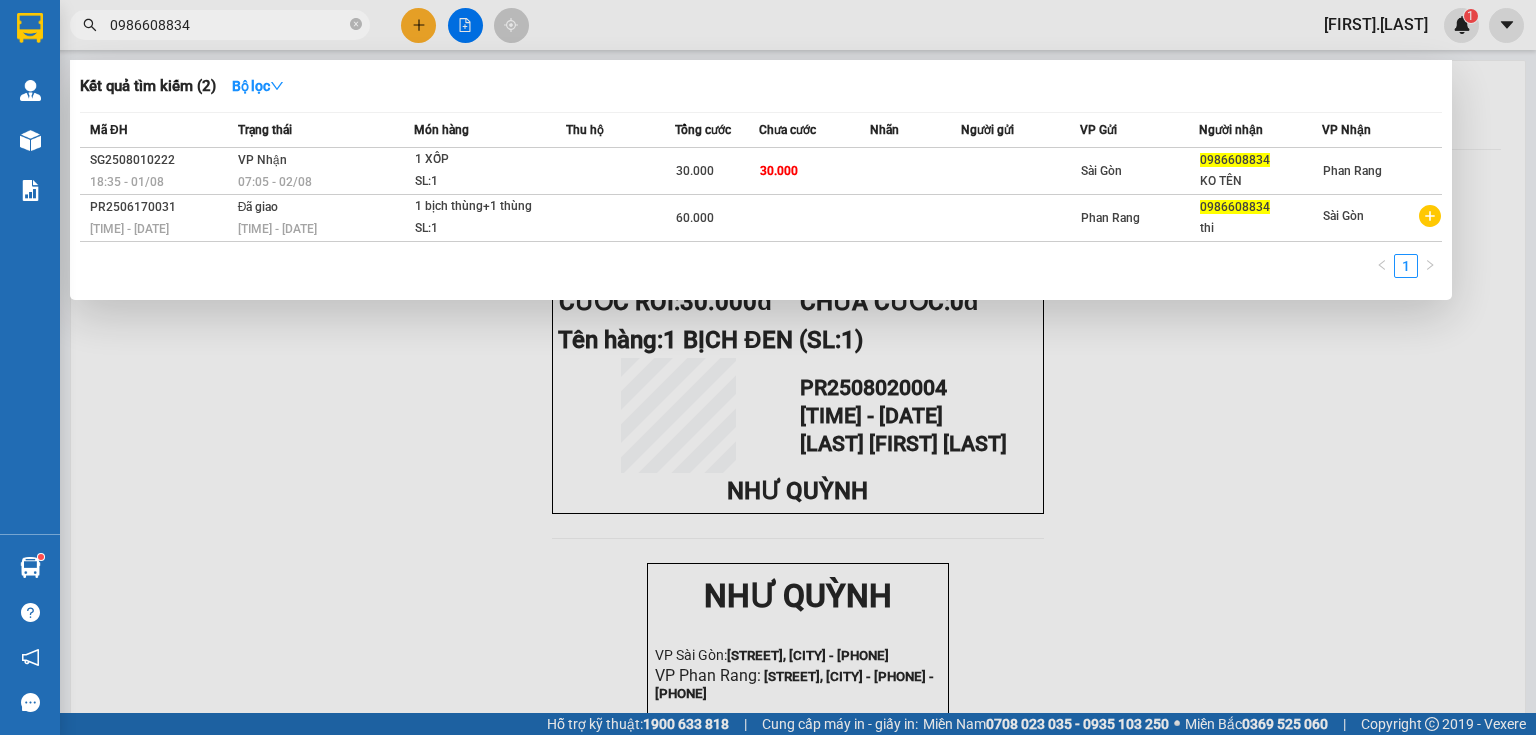 scroll, scrollTop: 0, scrollLeft: 0, axis: both 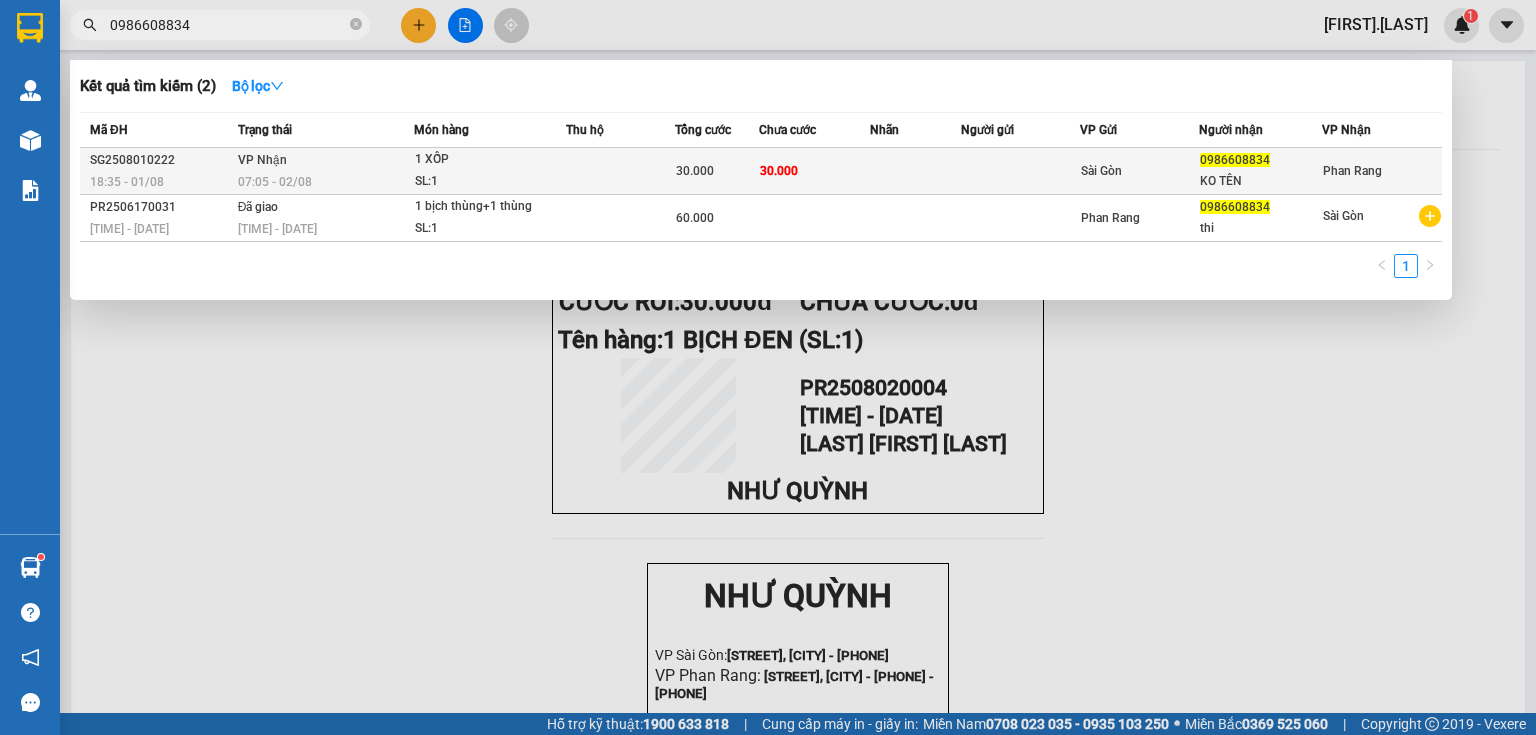type on "0986608834" 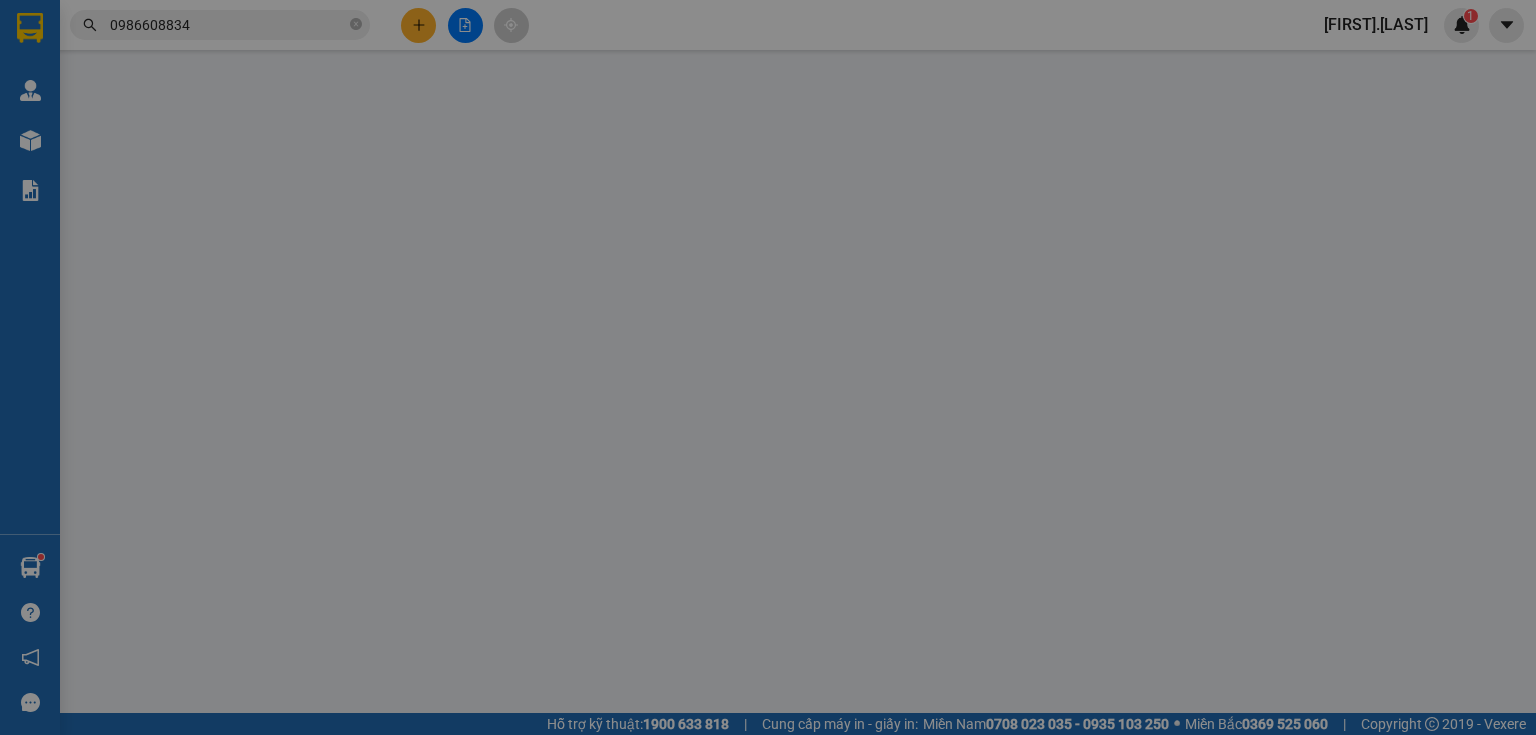 type on "0986608834" 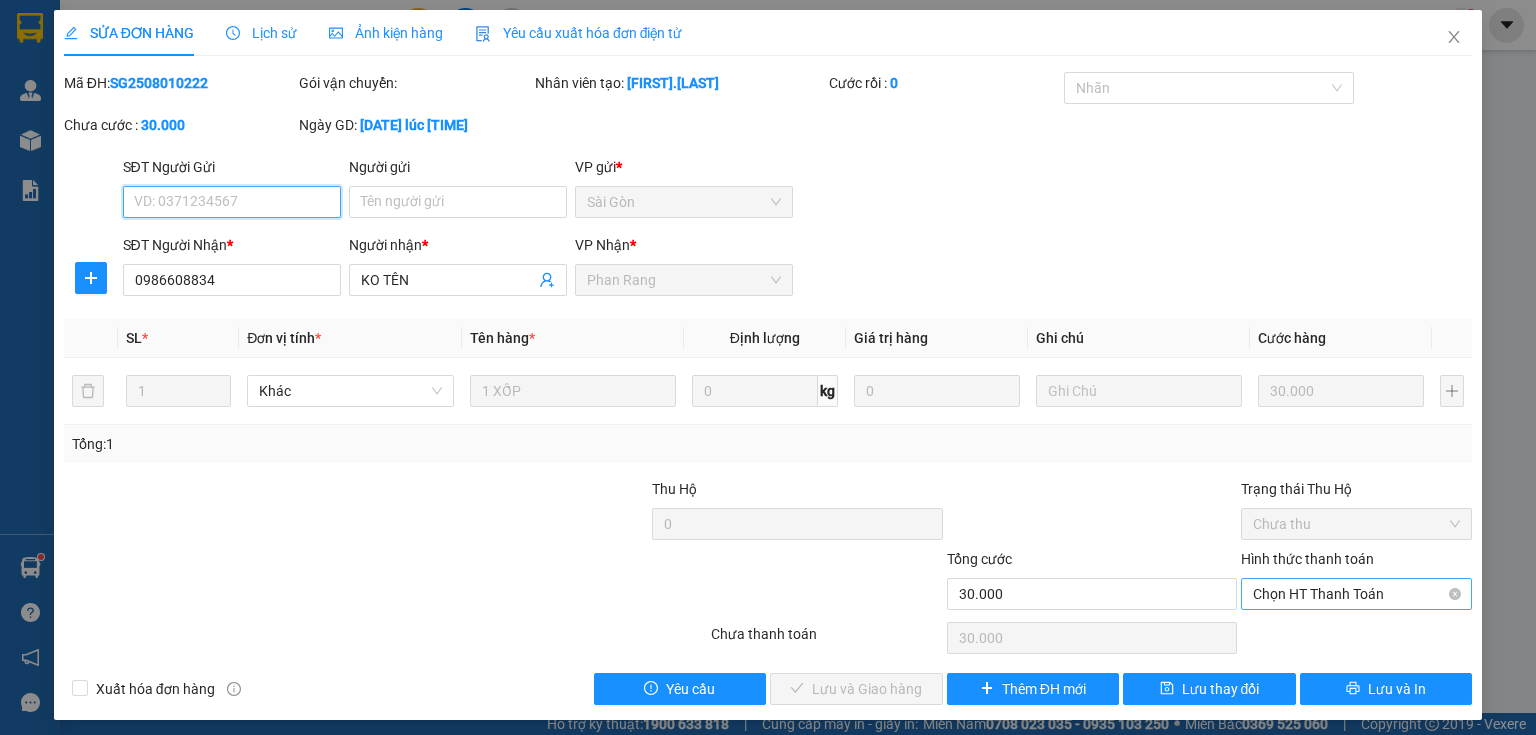 click on "Chọn HT Thanh Toán" at bounding box center (1356, 594) 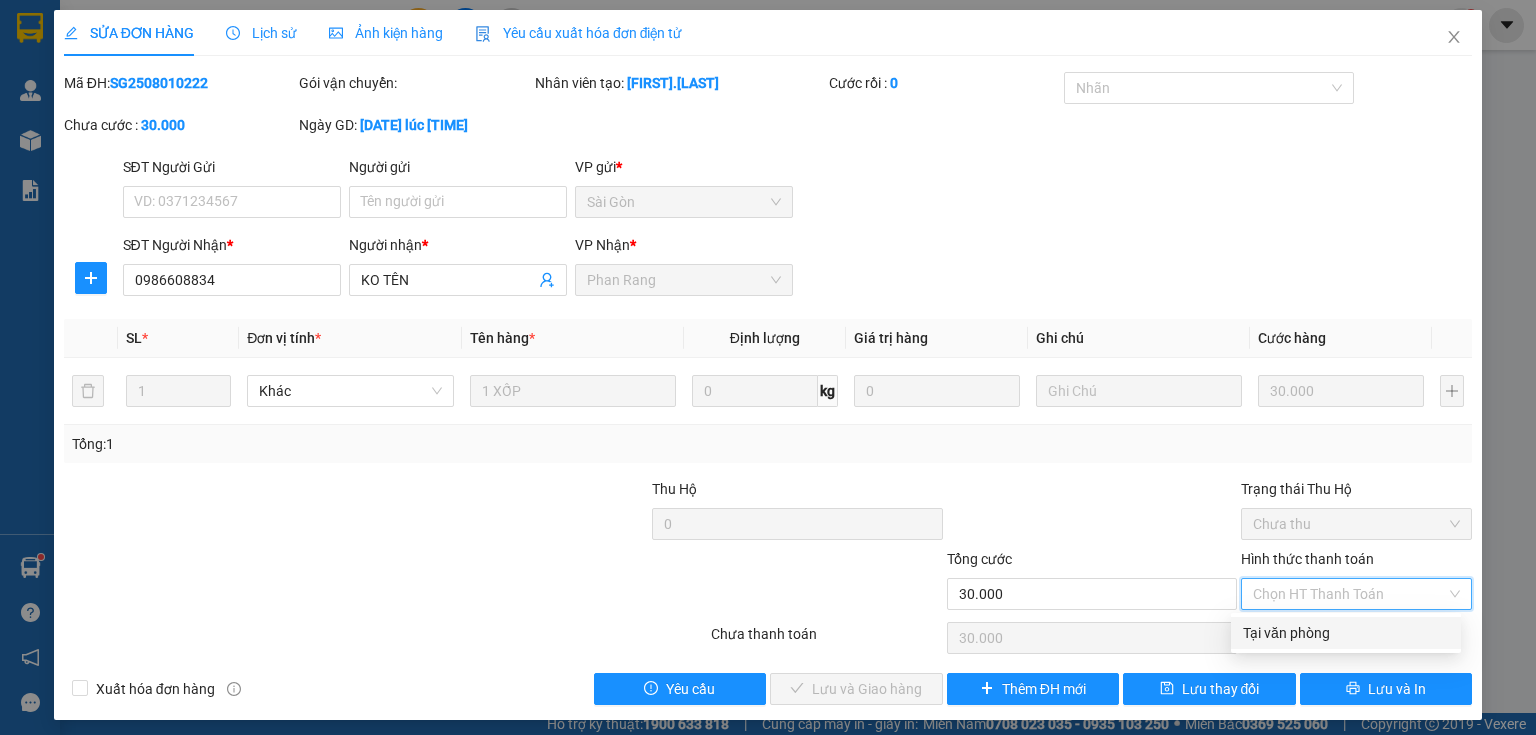 drag, startPoint x: 1309, startPoint y: 633, endPoint x: 1255, endPoint y: 648, distance: 56.044624 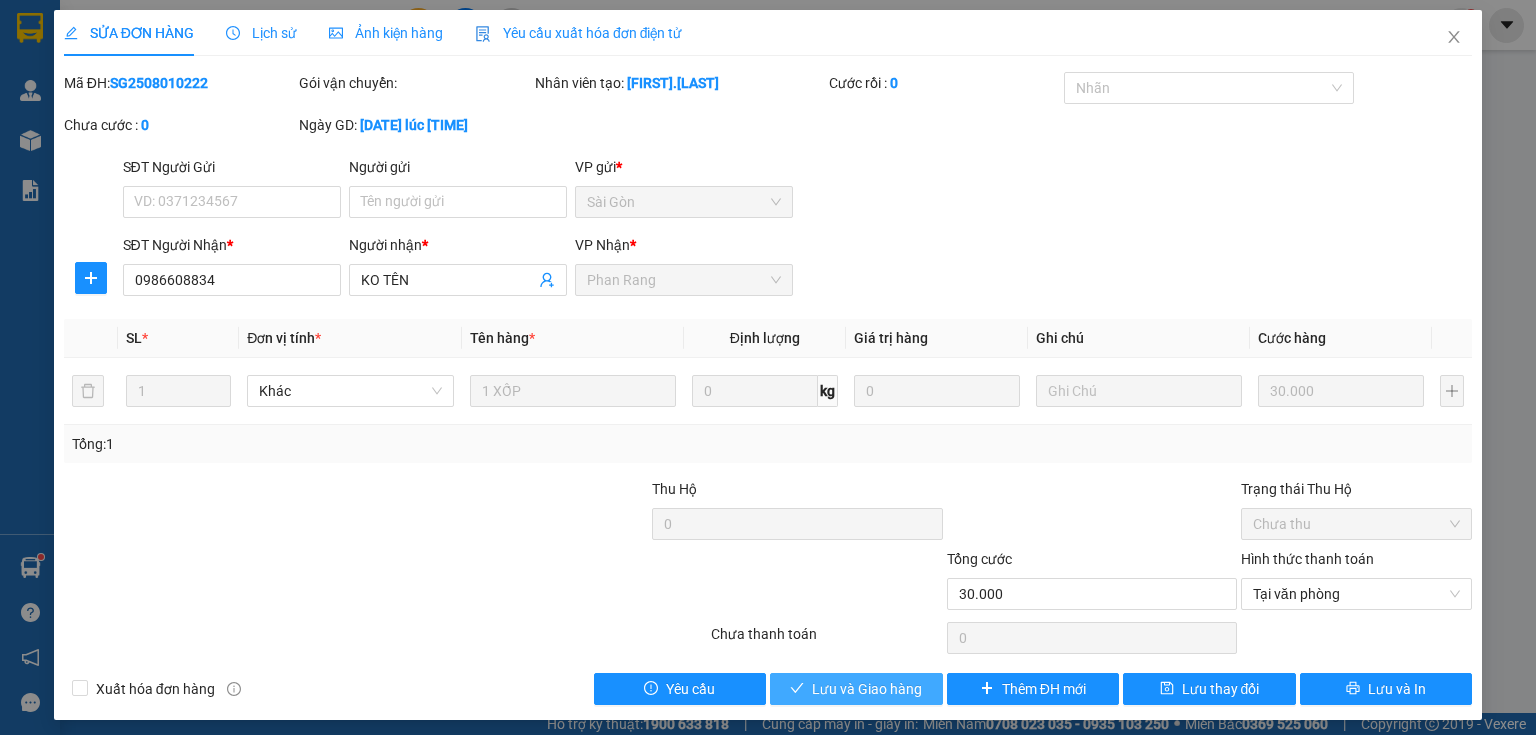 click on "Lưu và Giao hàng" at bounding box center (867, 689) 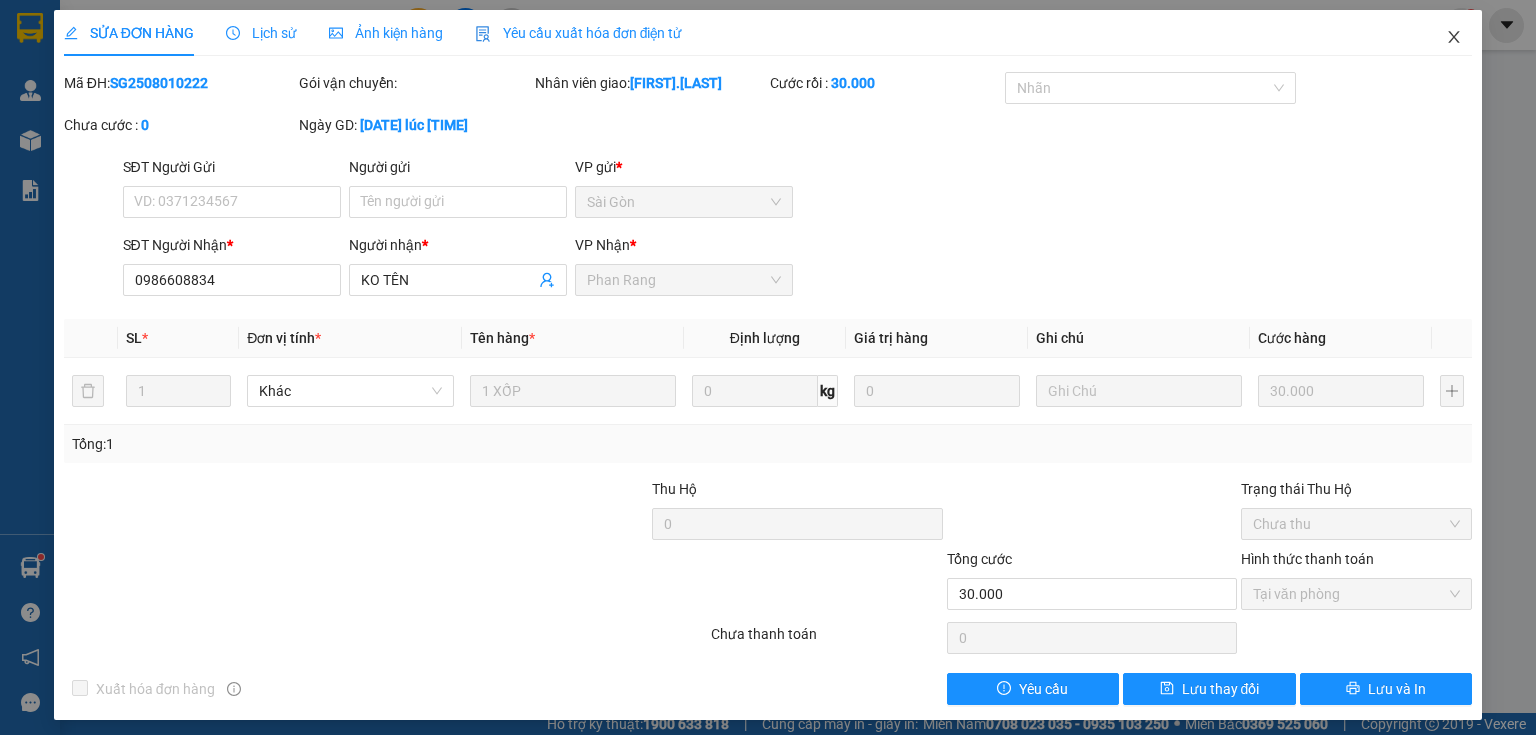 click 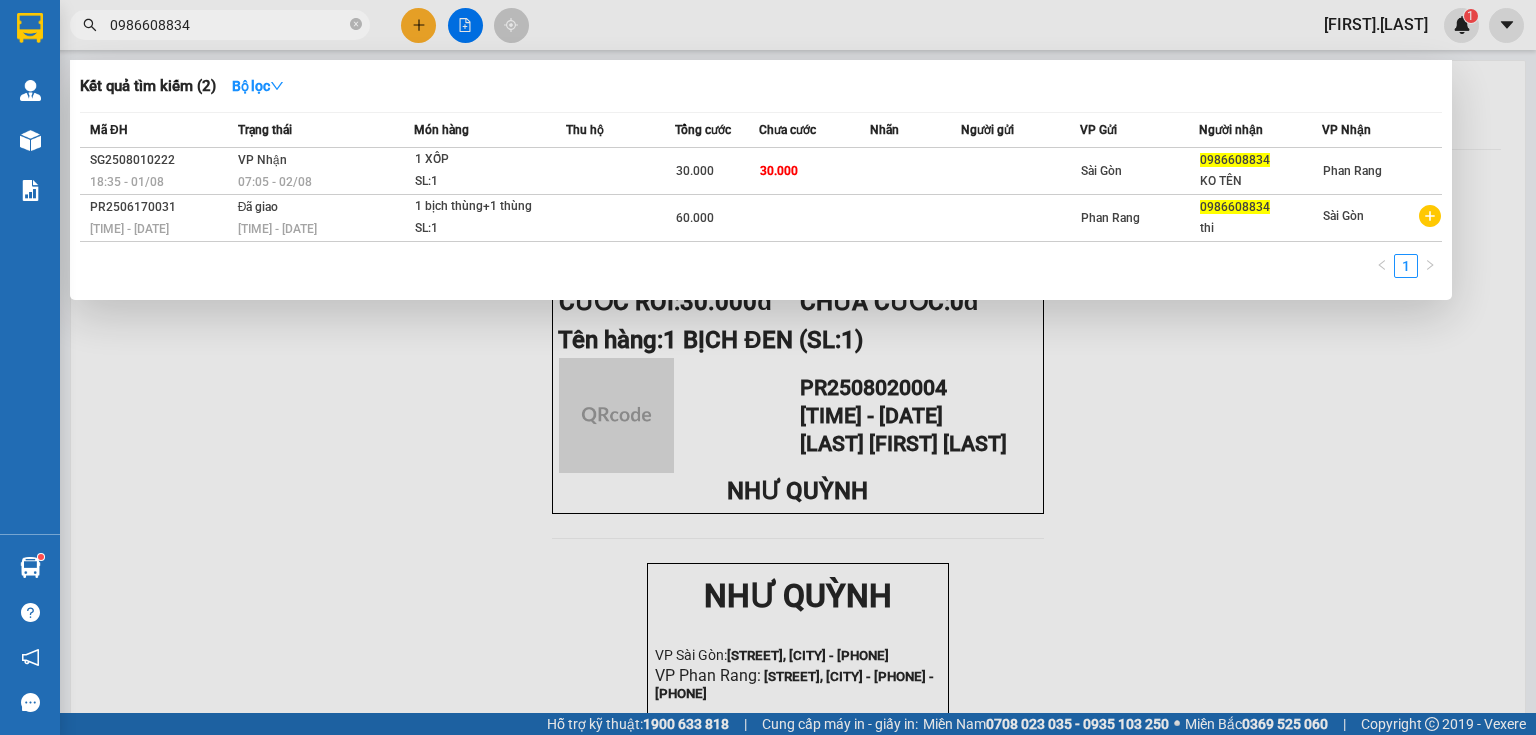 click on "0986608834" at bounding box center (228, 25) 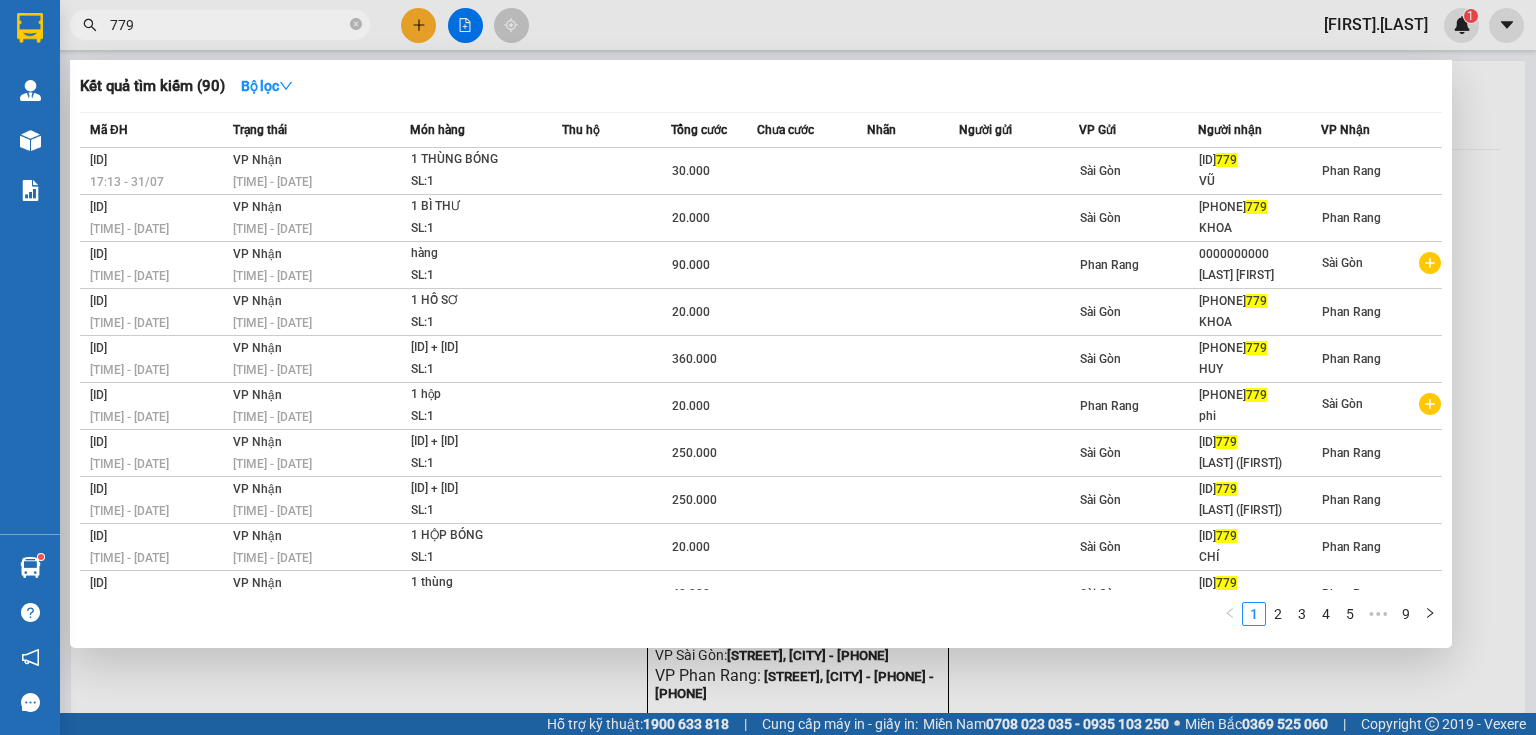 type on "779" 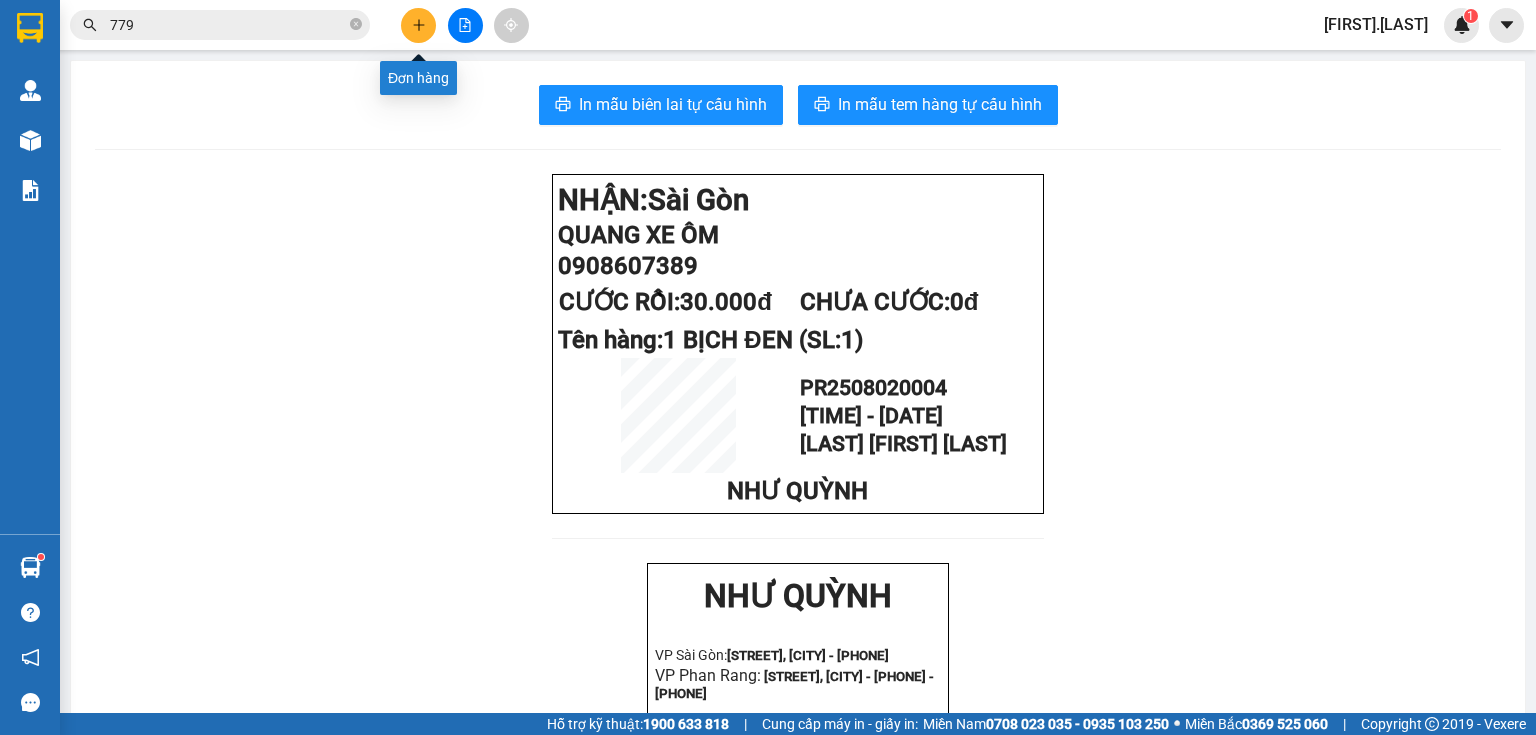 click at bounding box center [418, 25] 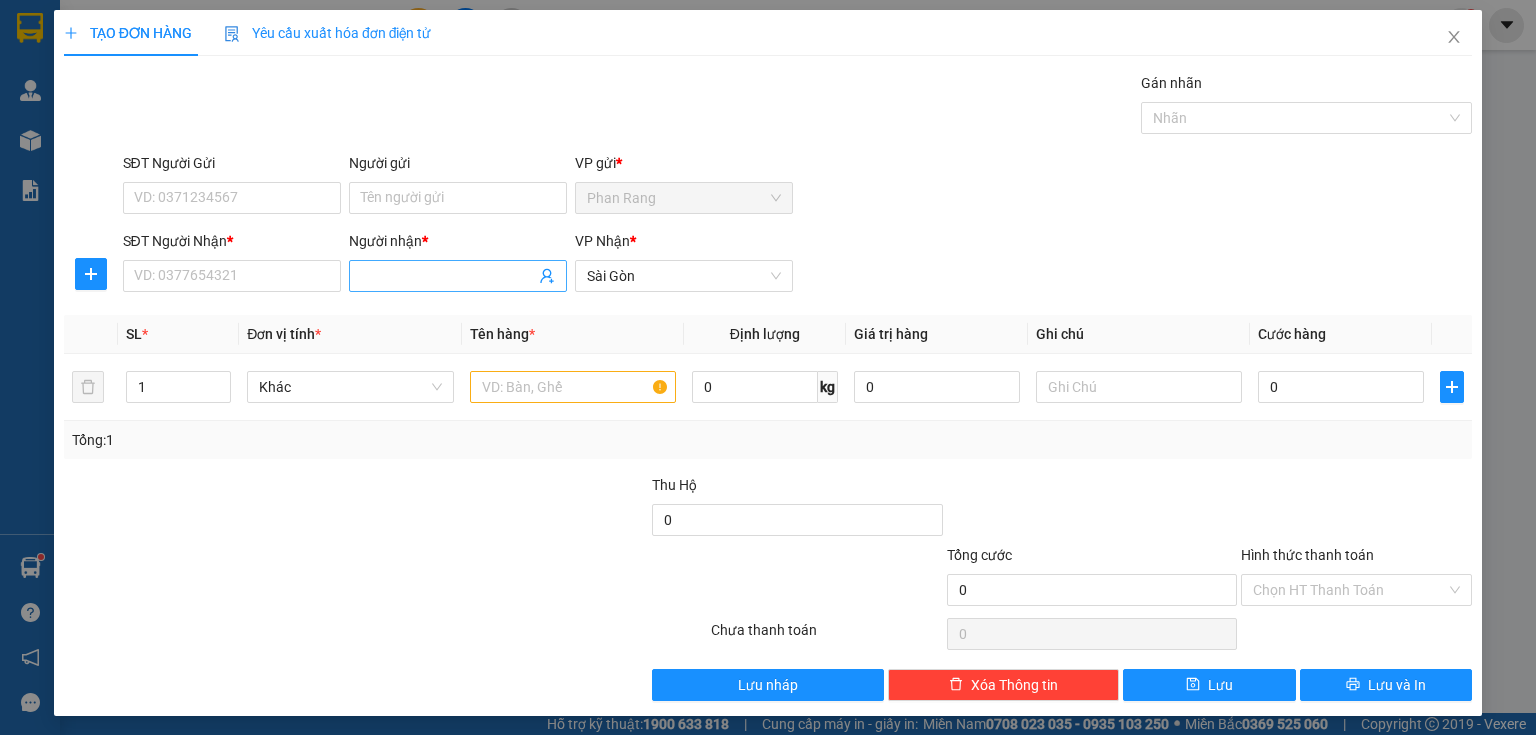 click on "Người nhận  *" at bounding box center [448, 276] 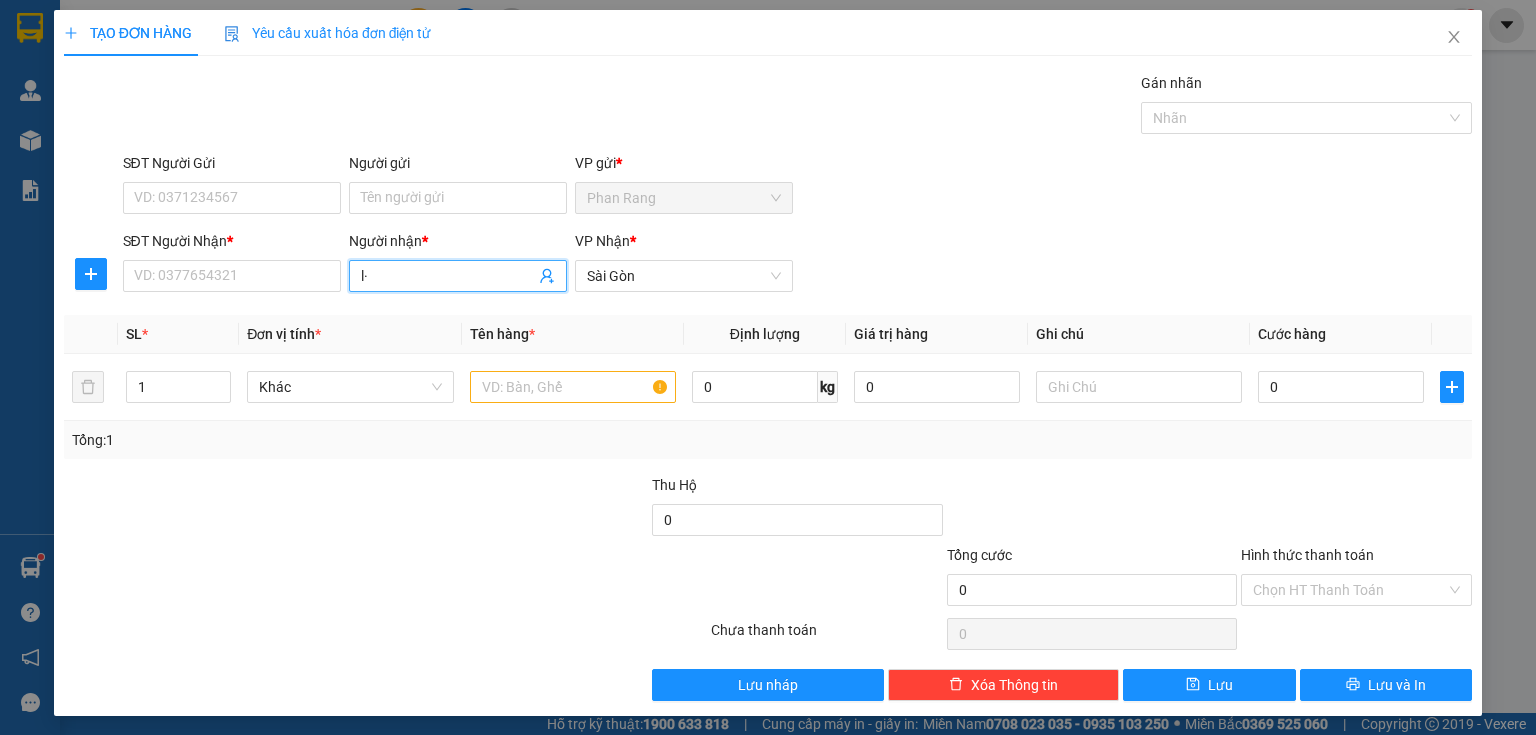type on "l" 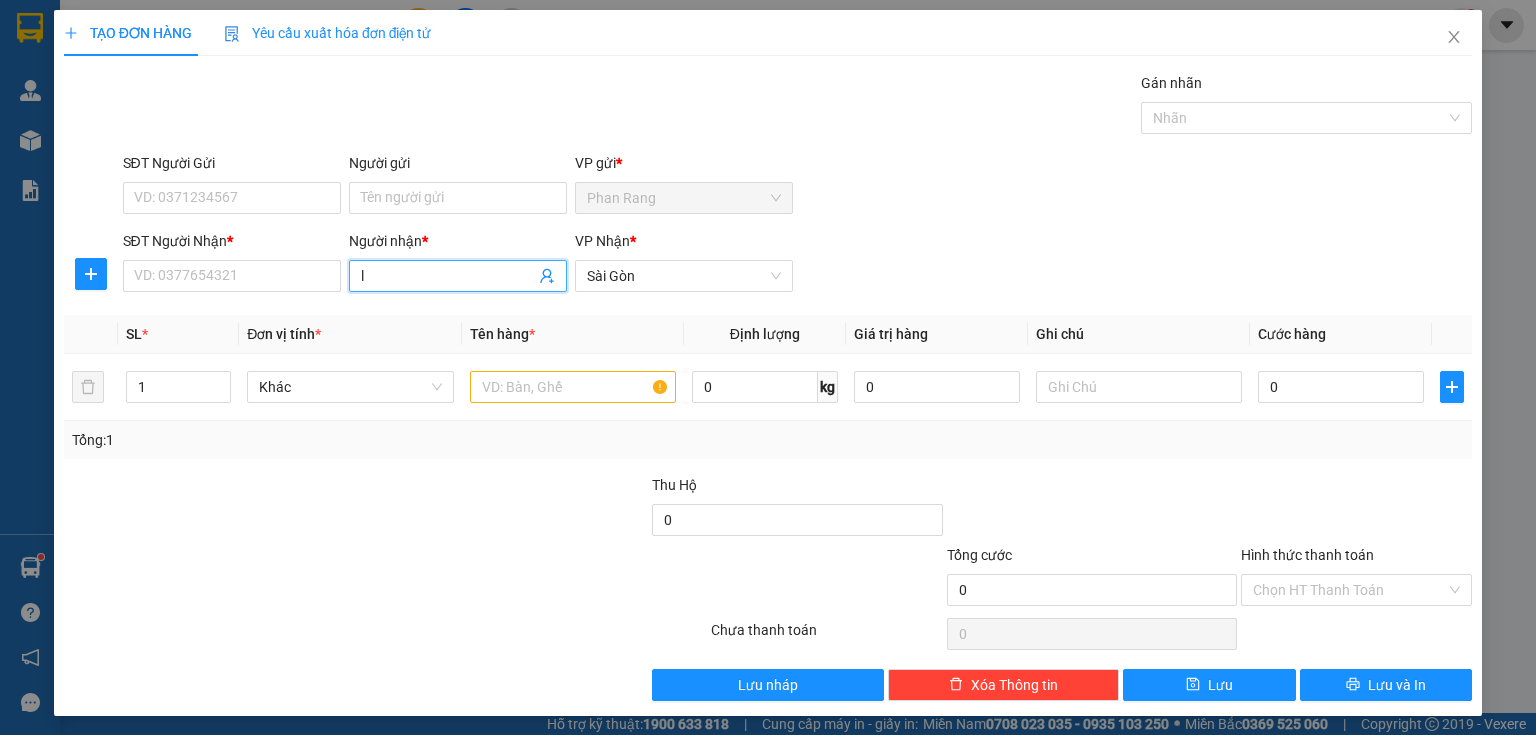 type 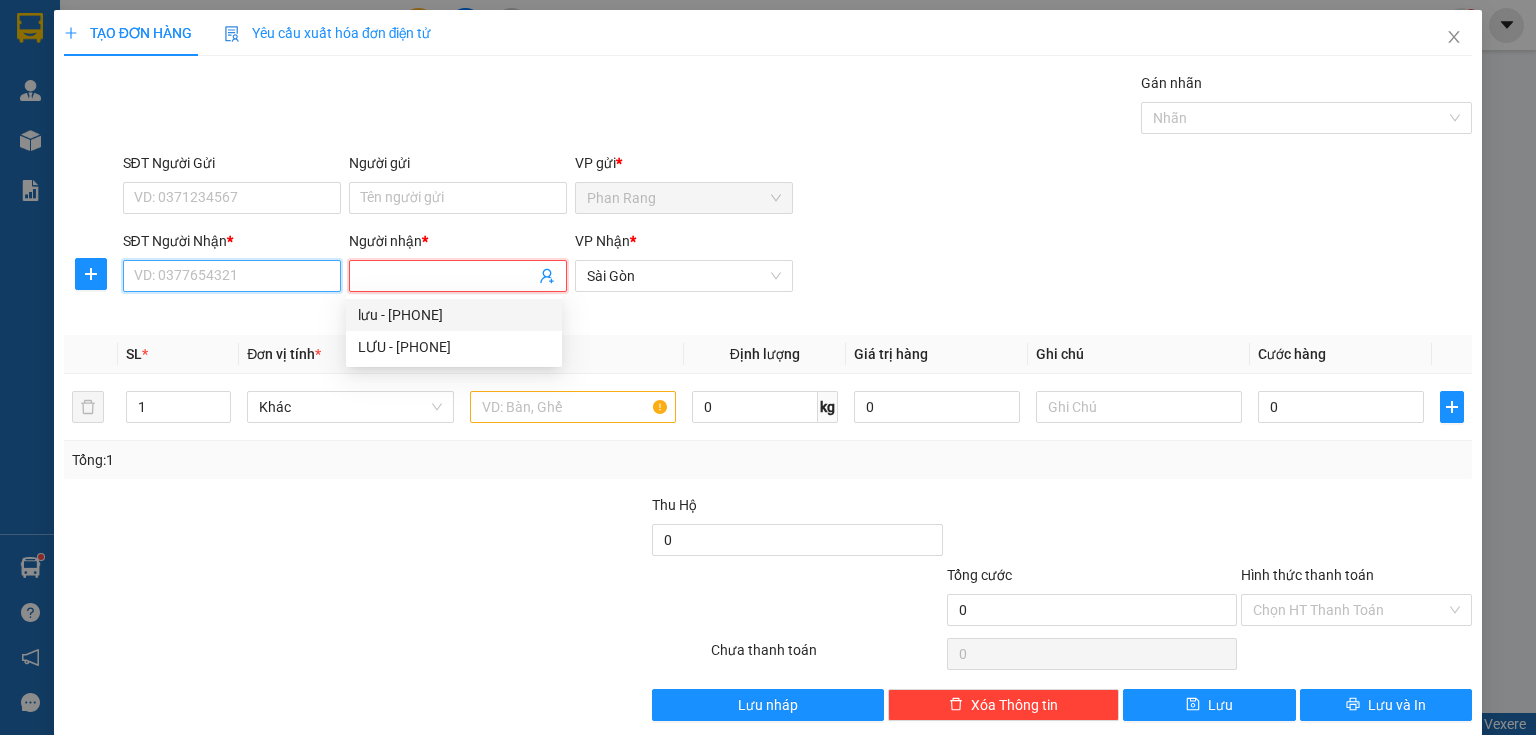 click on "SĐT Người Nhận  *" at bounding box center (232, 276) 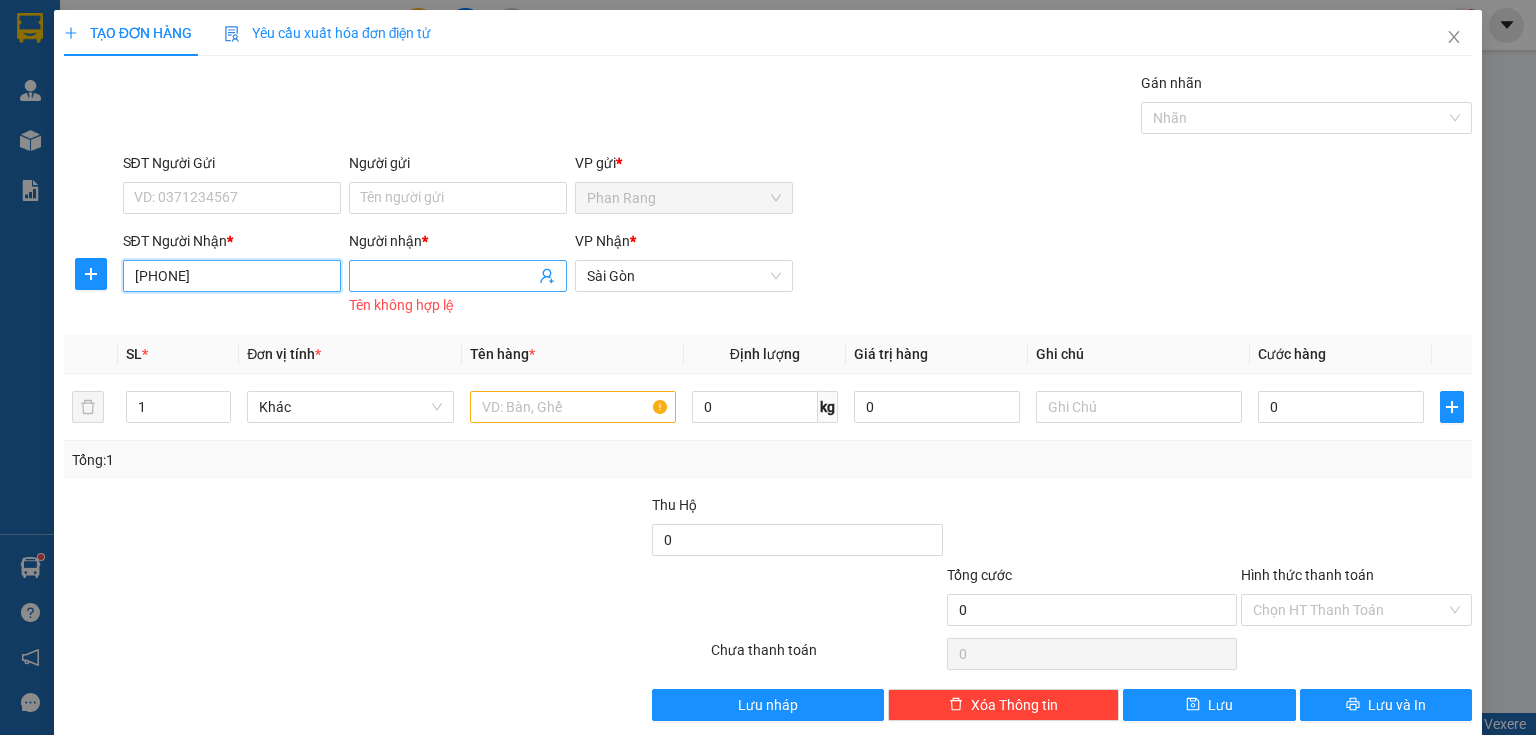 type on "0837788384" 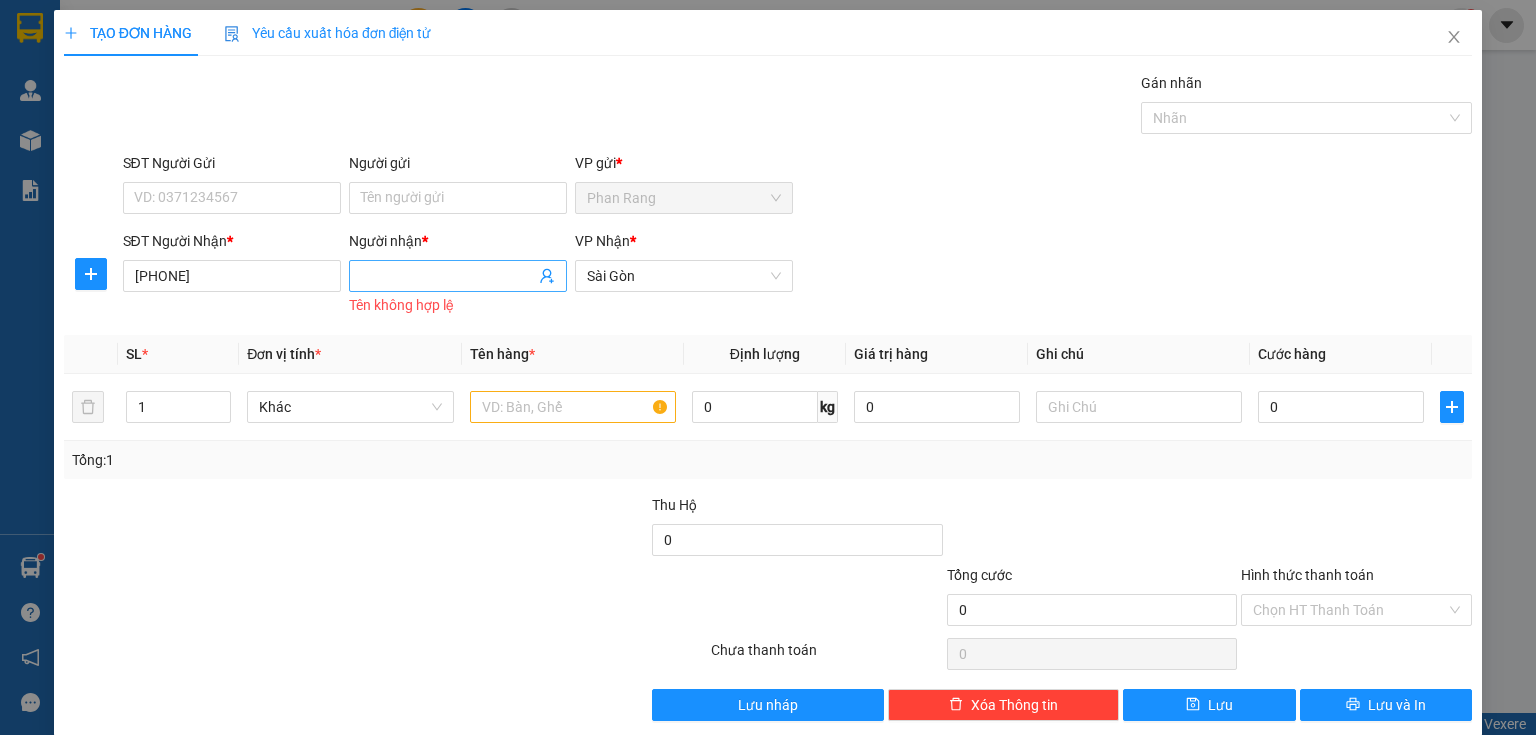 click on "Người nhận  *" at bounding box center (448, 276) 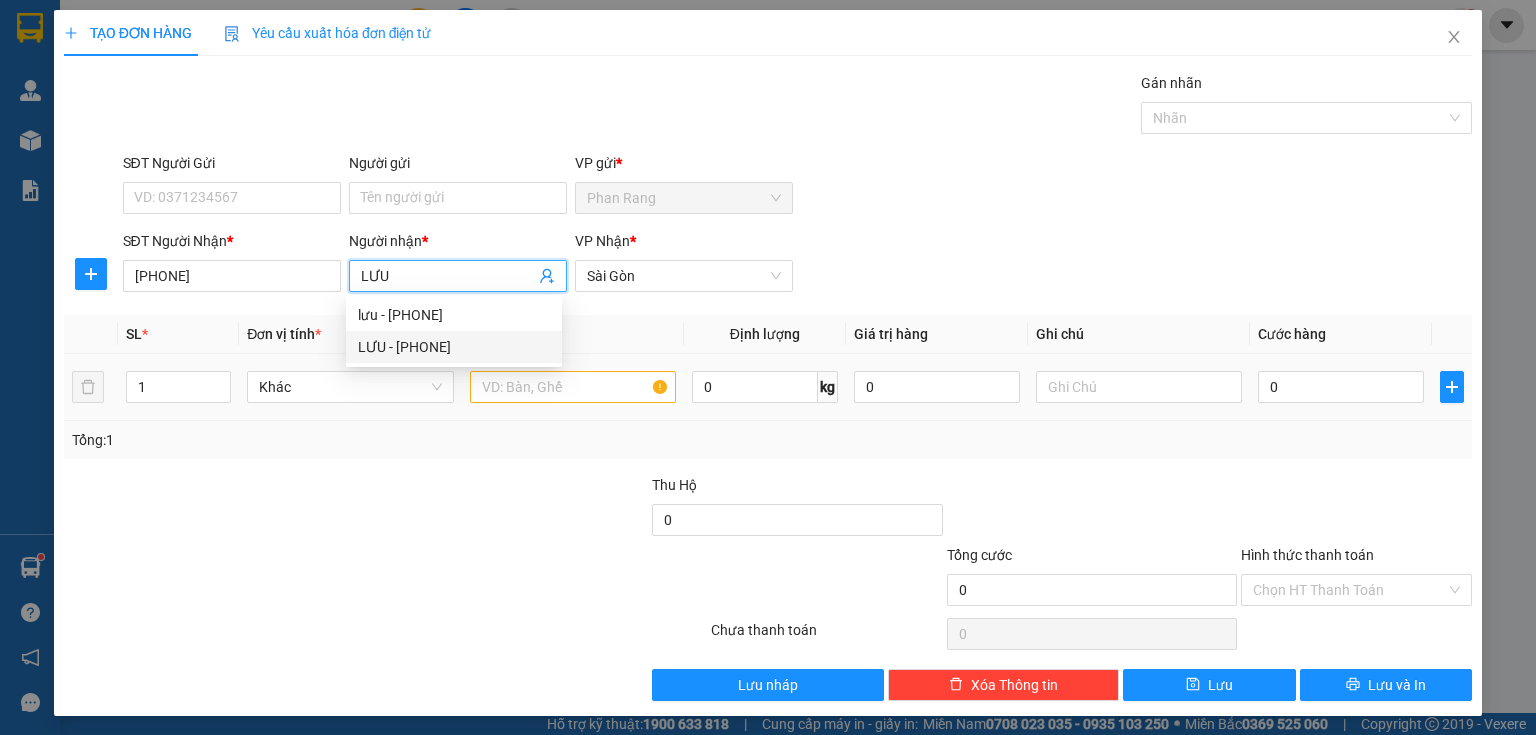 type on "LƯU" 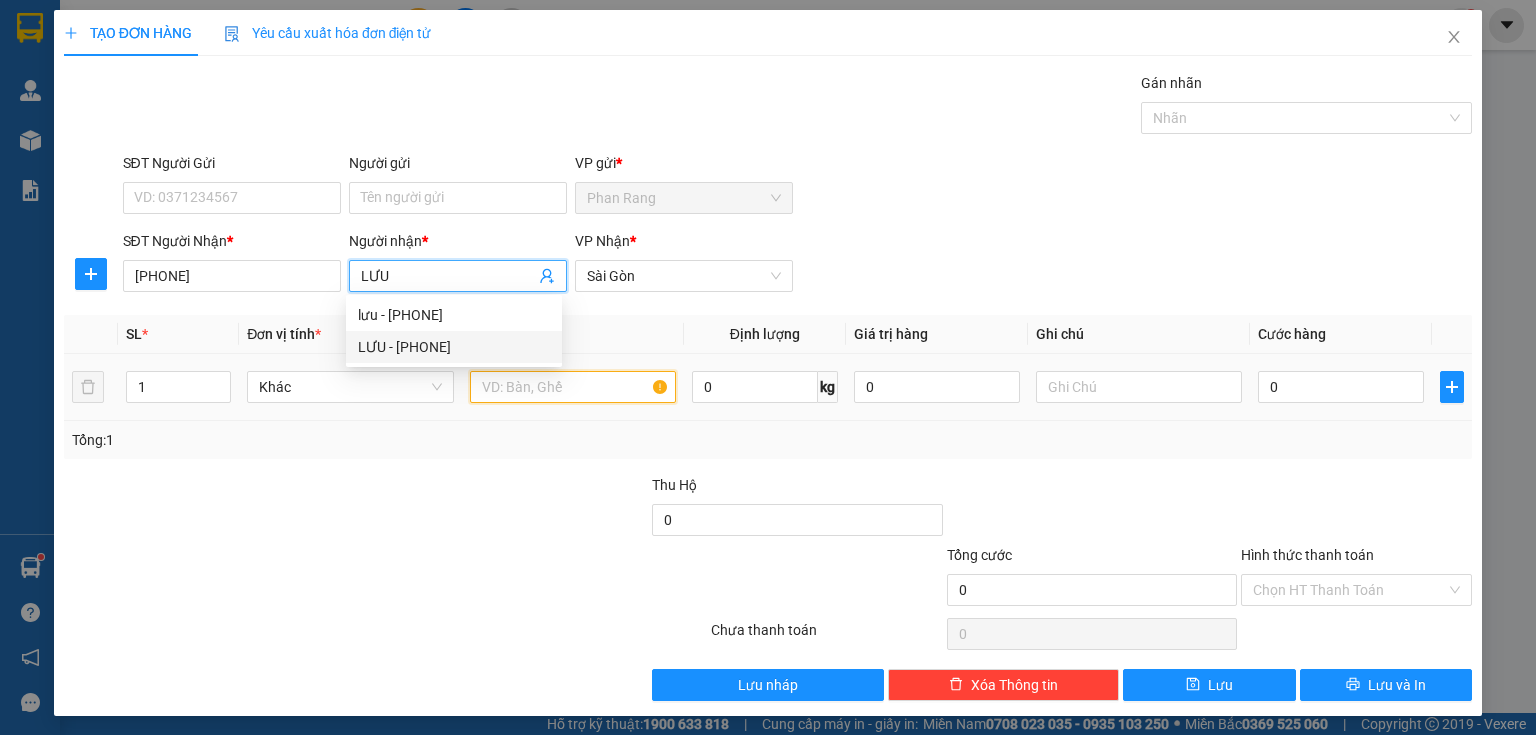 click at bounding box center (573, 387) 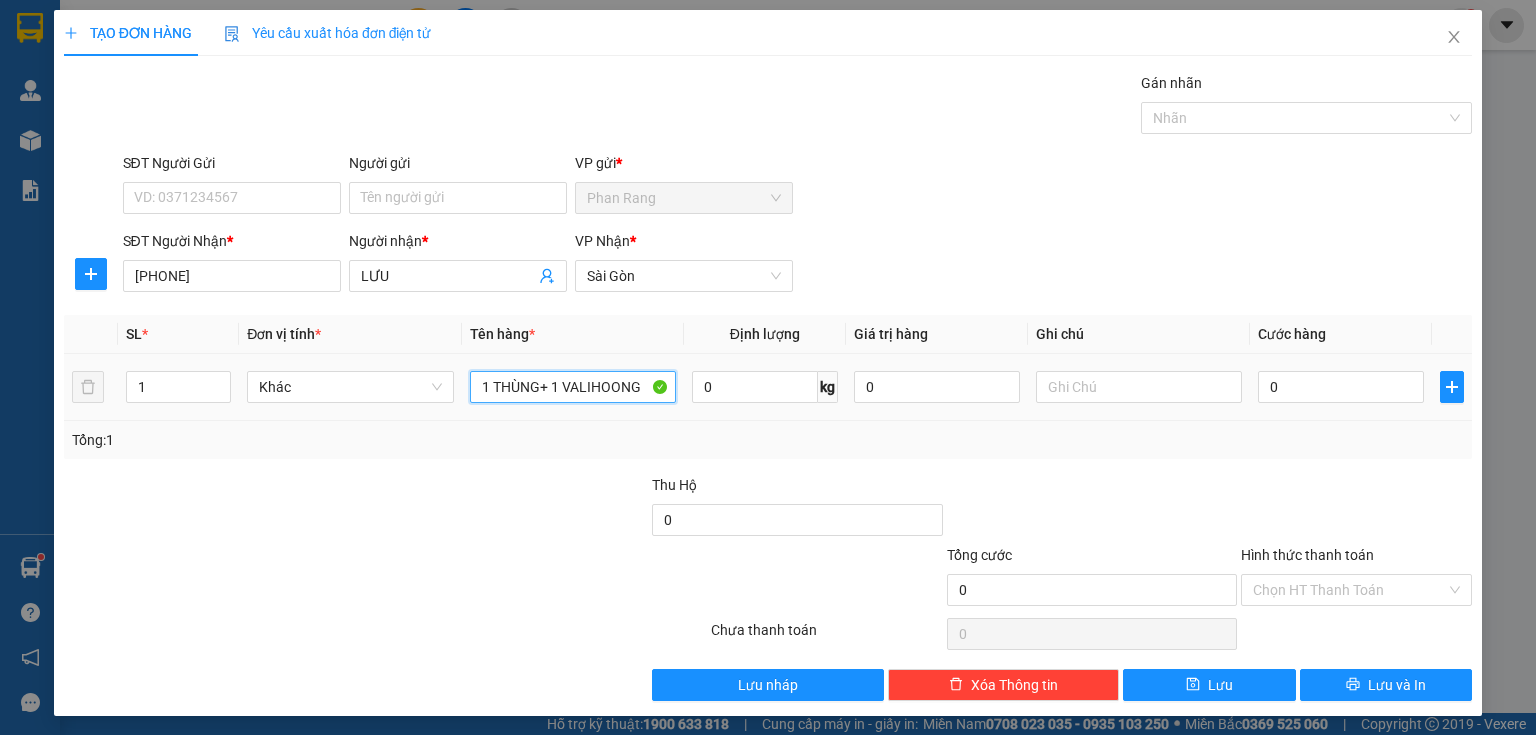 drag, startPoint x: 587, startPoint y: 383, endPoint x: 678, endPoint y: 387, distance: 91.08787 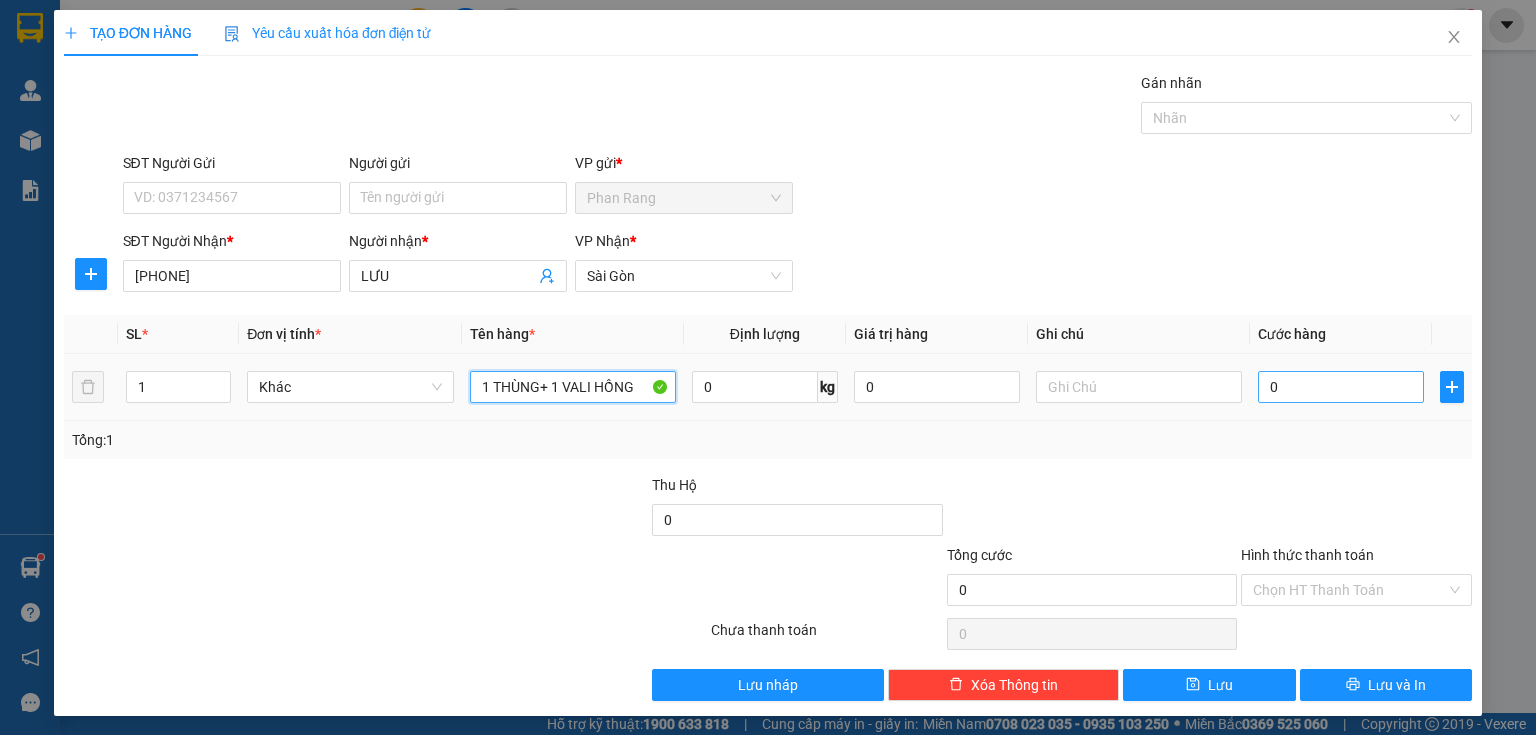 type on "1 THÙNG+ 1 VALI HỒNG" 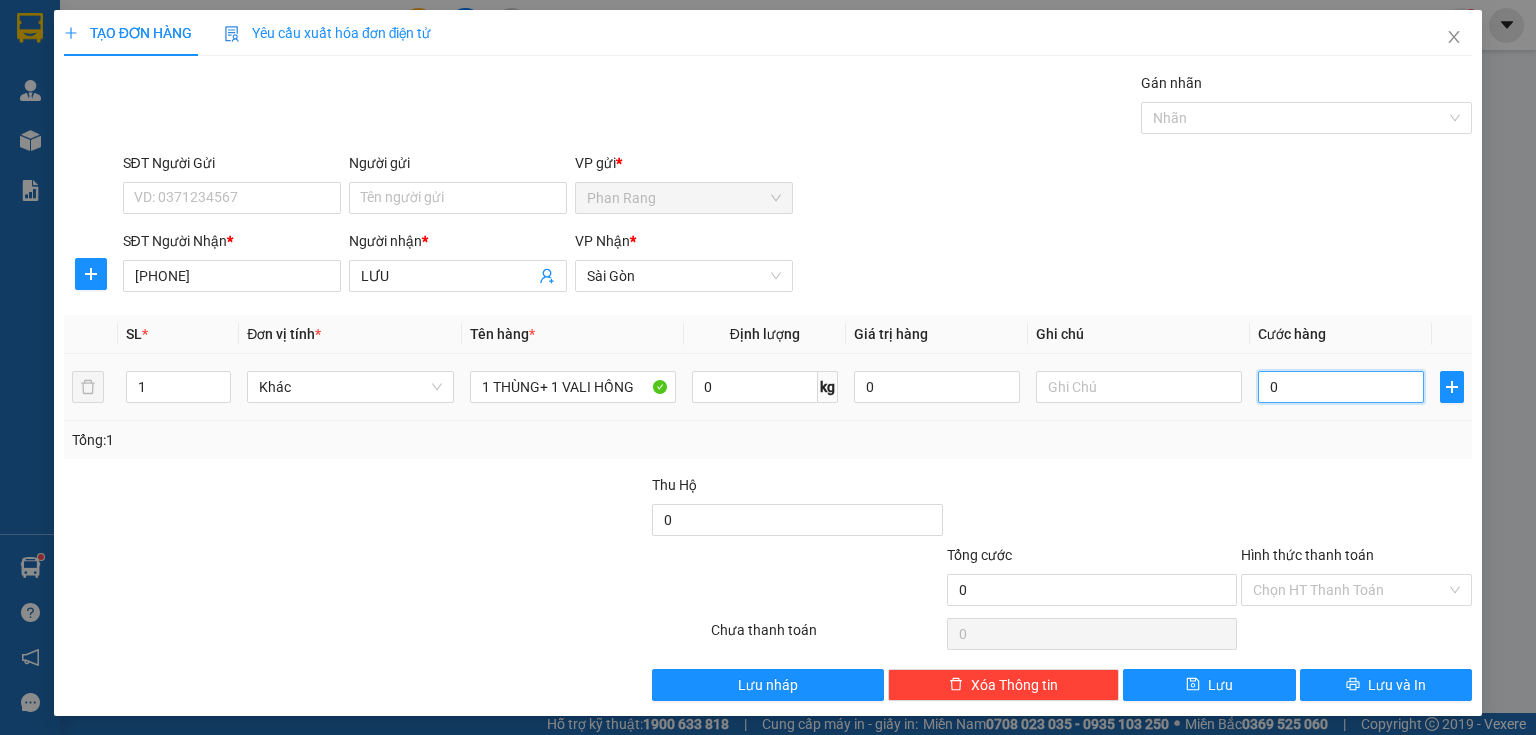 click on "0" at bounding box center (1341, 387) 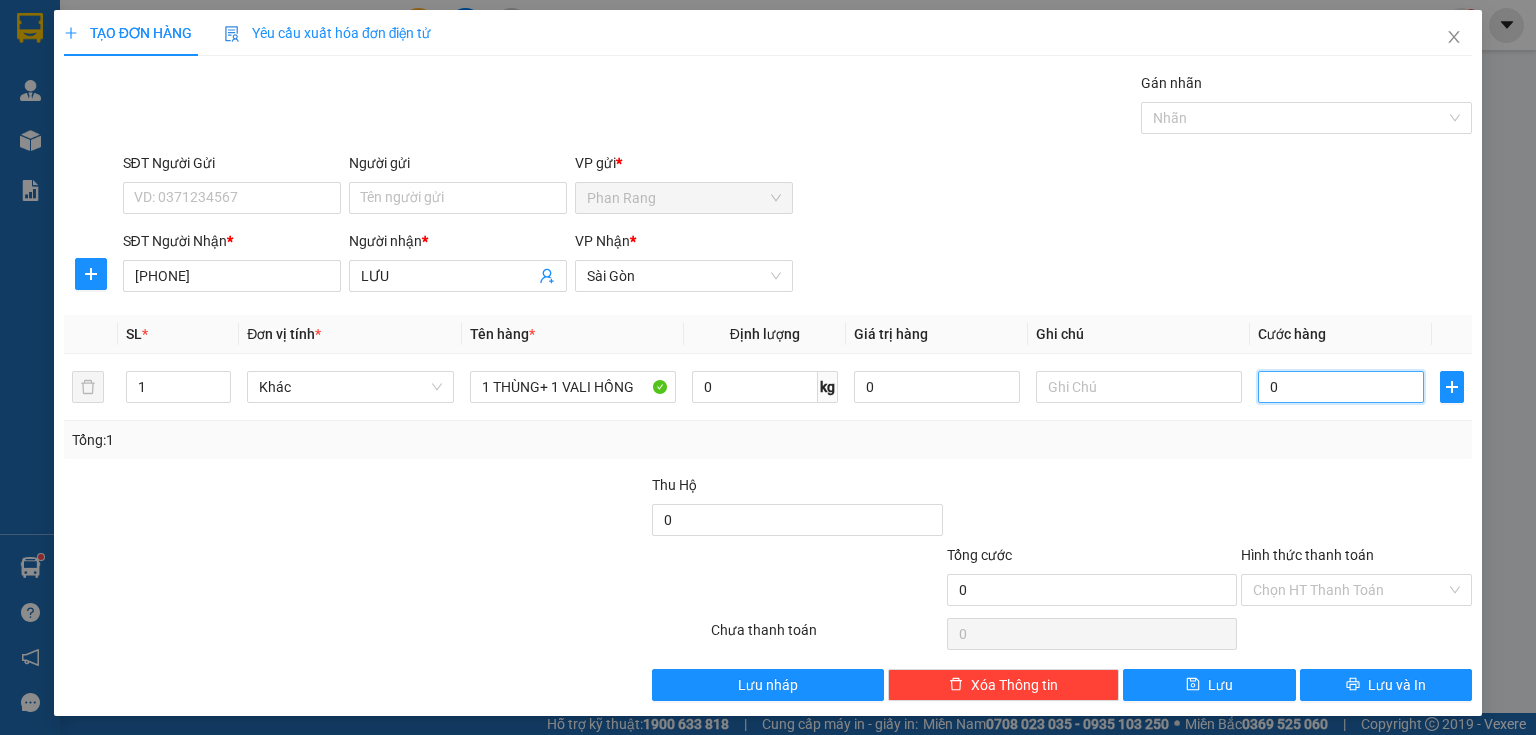 type on "8" 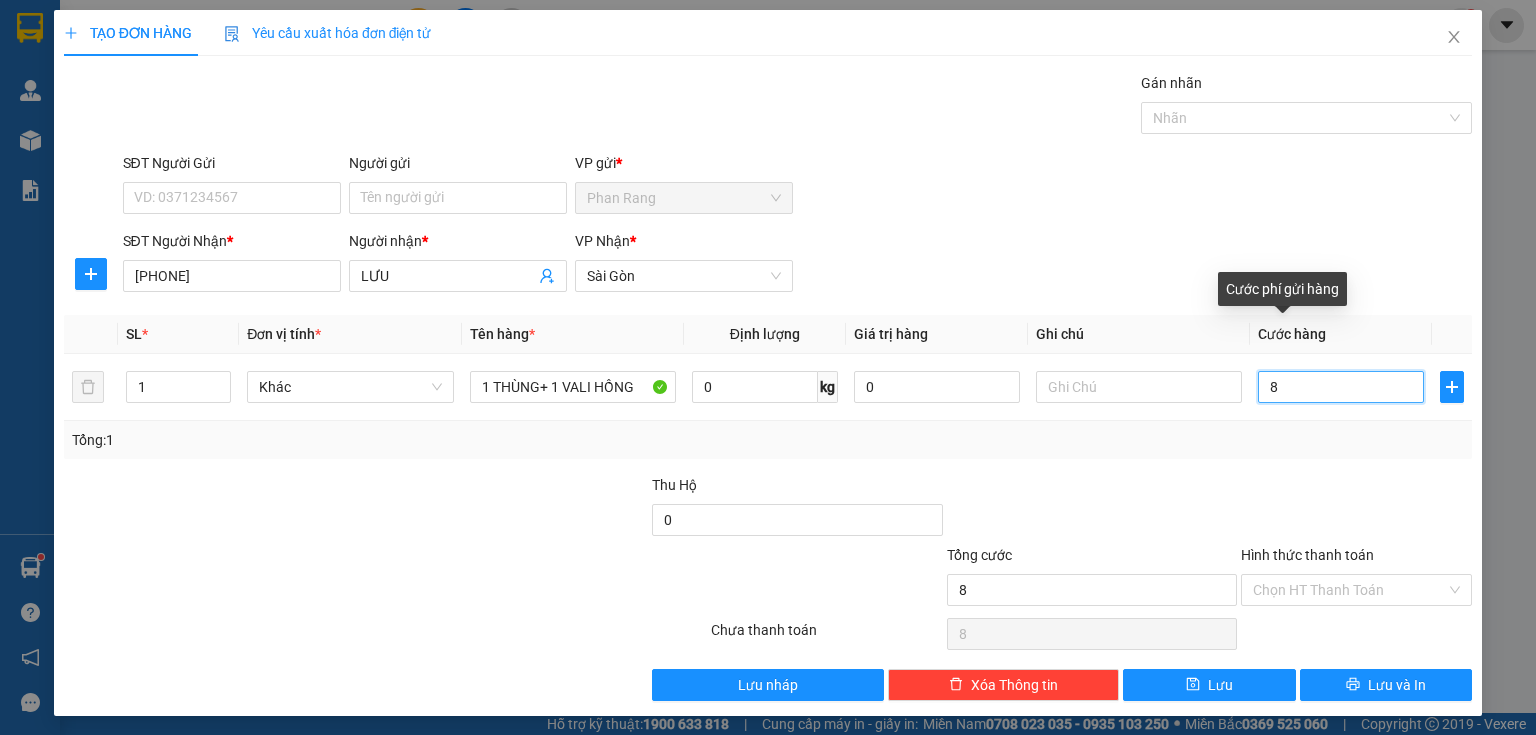 type on "80" 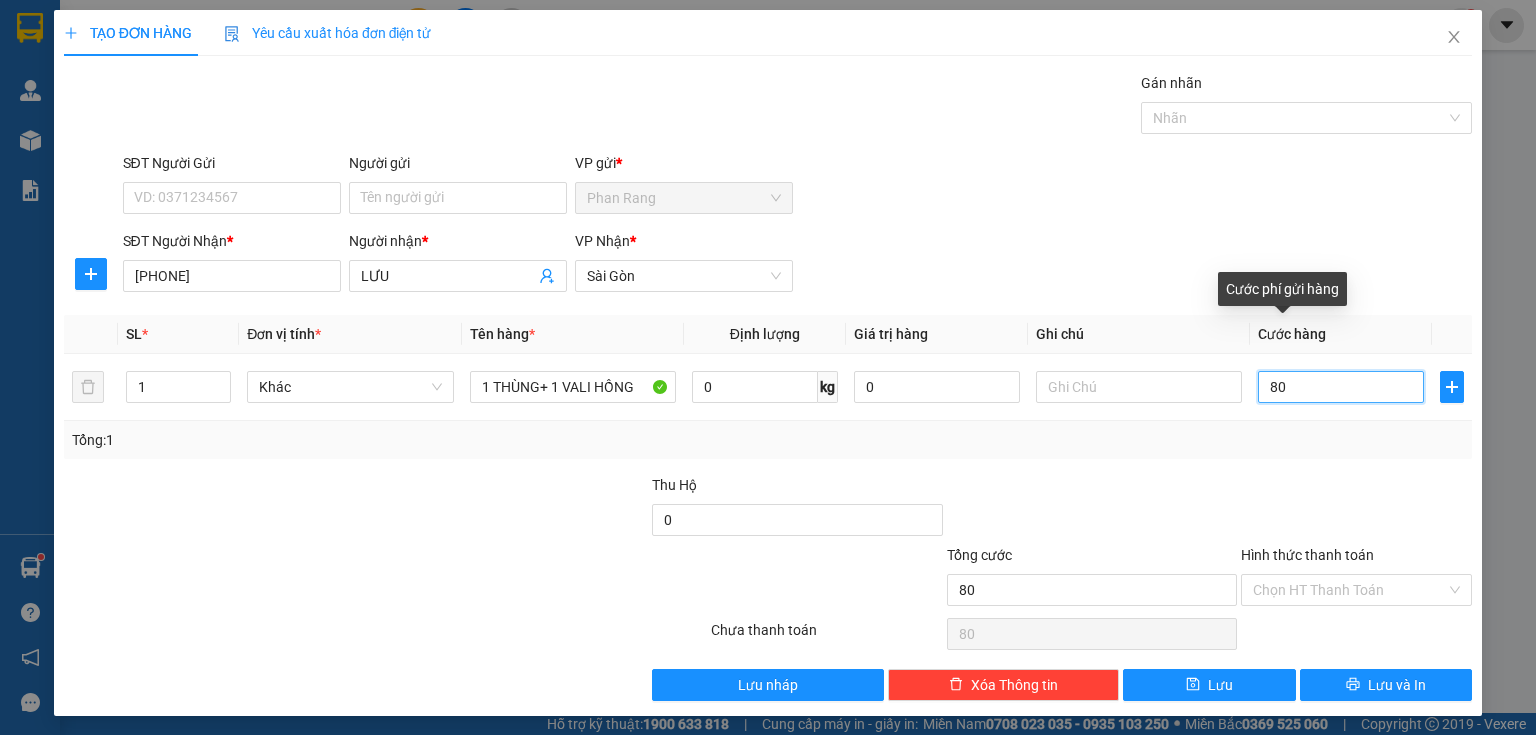 type on "800" 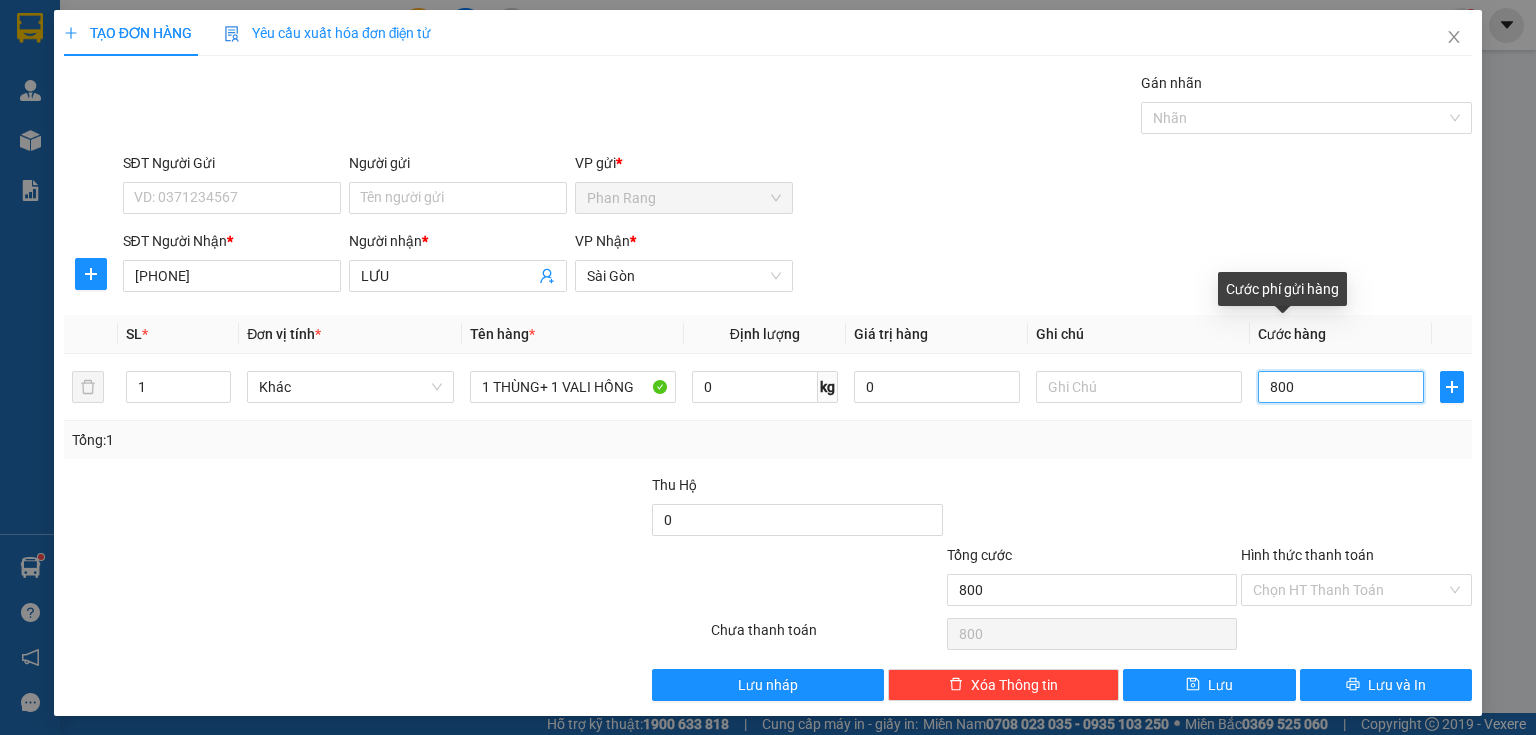 type on "8.000" 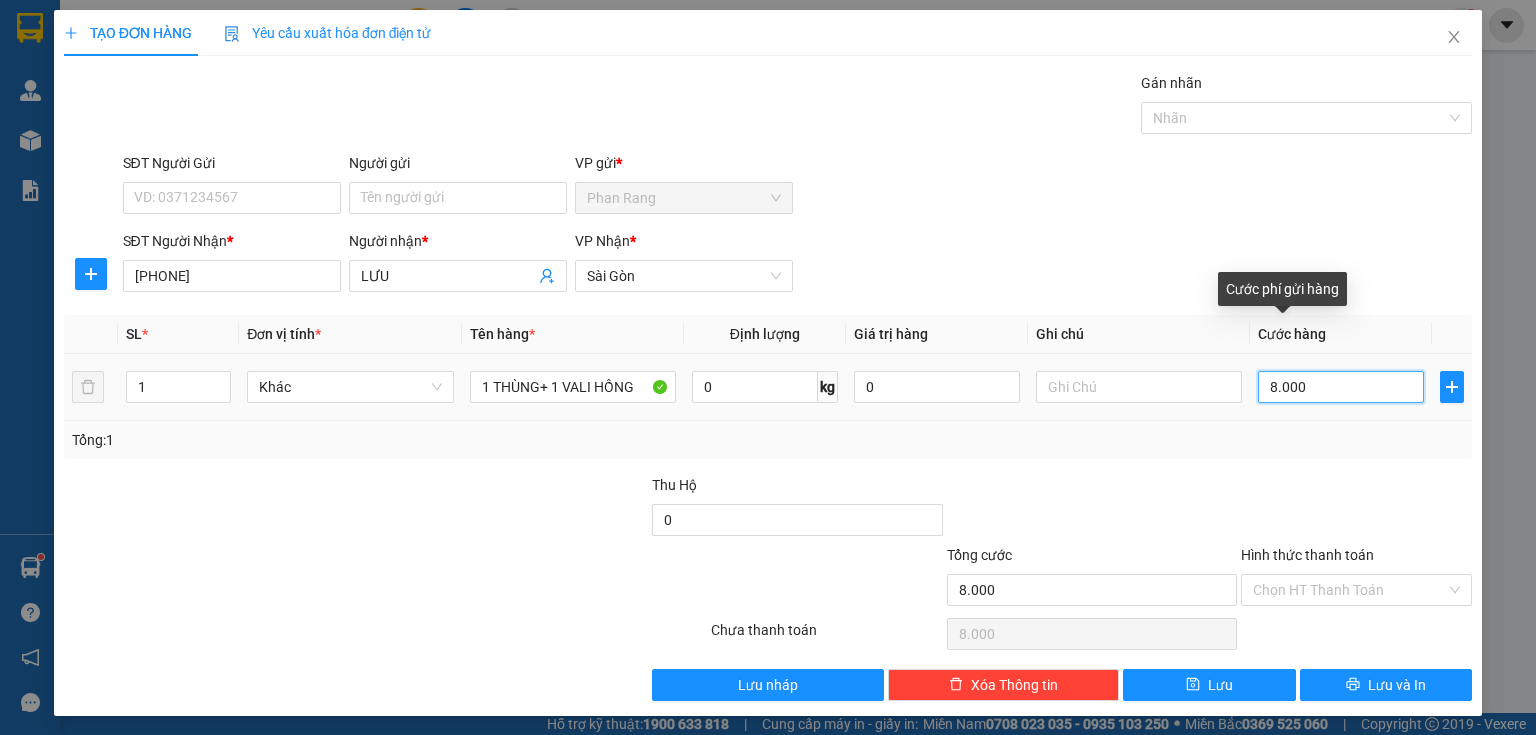 type on "80.000" 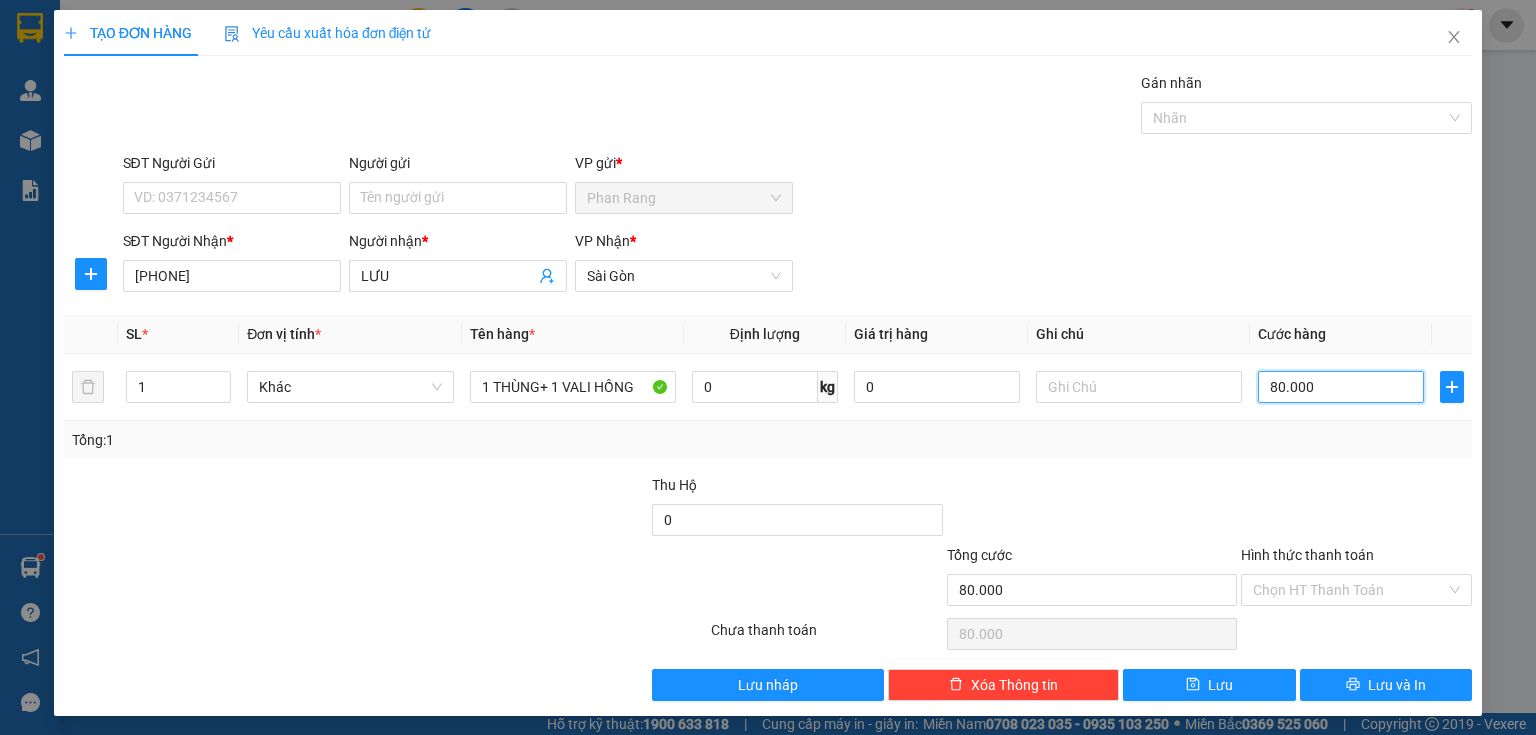 type on "80.000" 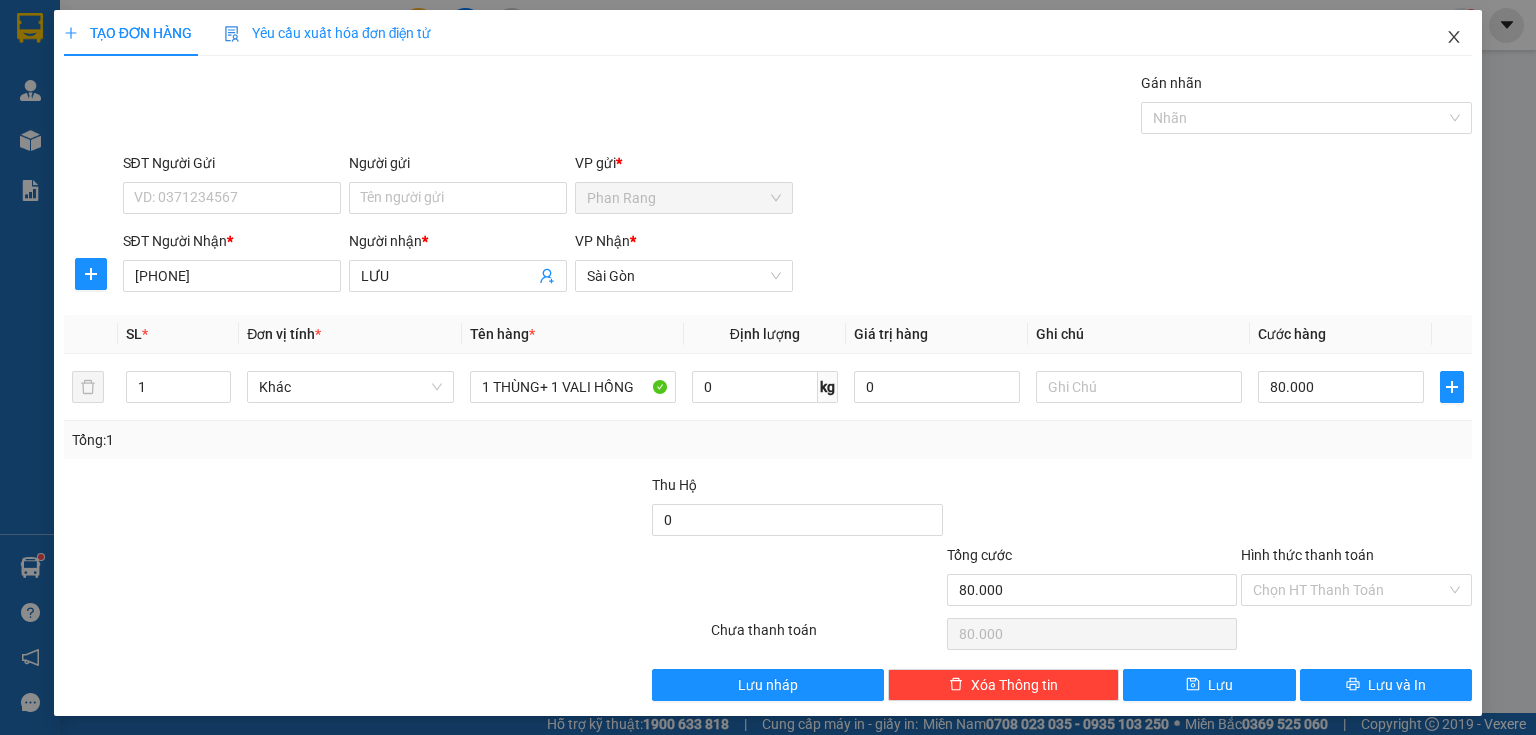 click 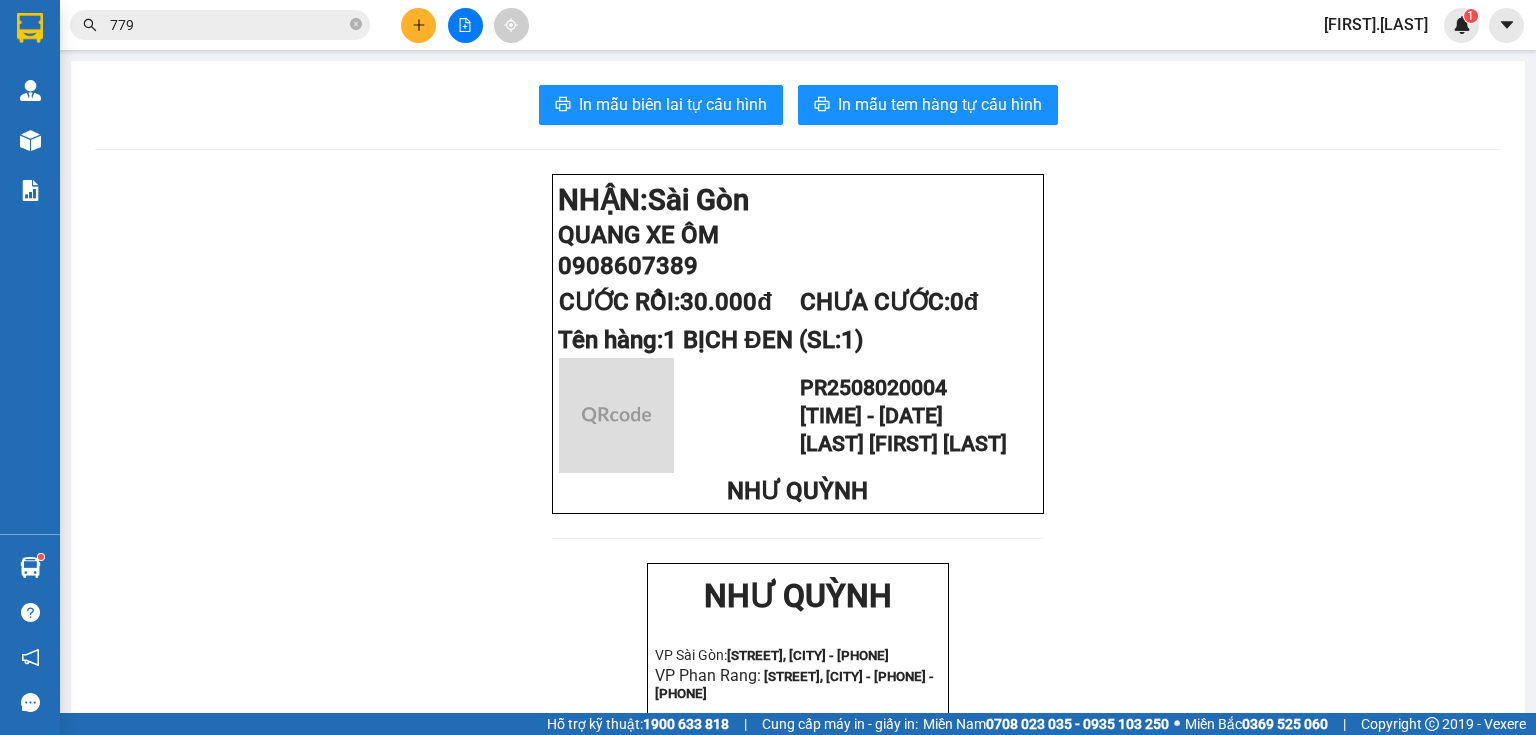 click on "779" at bounding box center (228, 25) 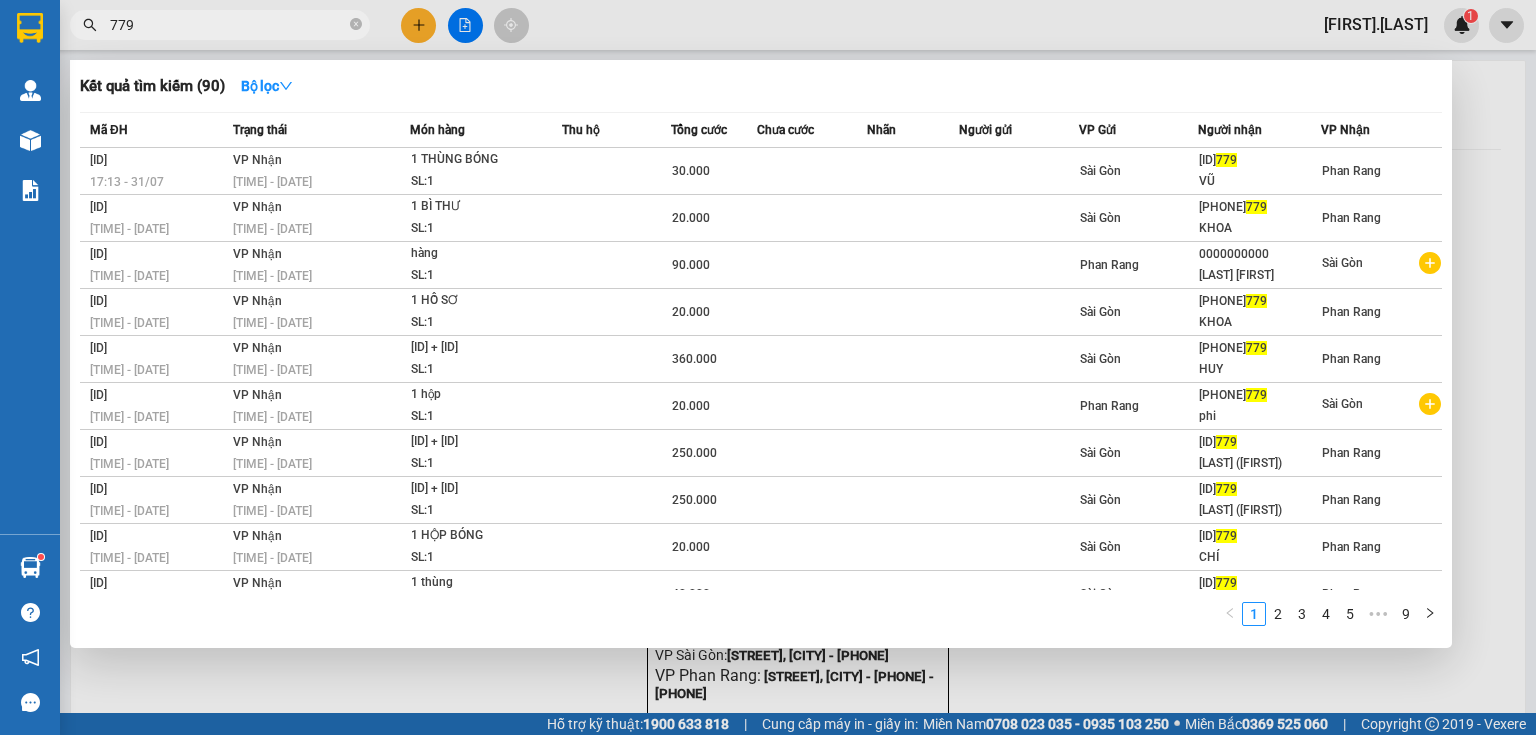 click on "779" at bounding box center (228, 25) 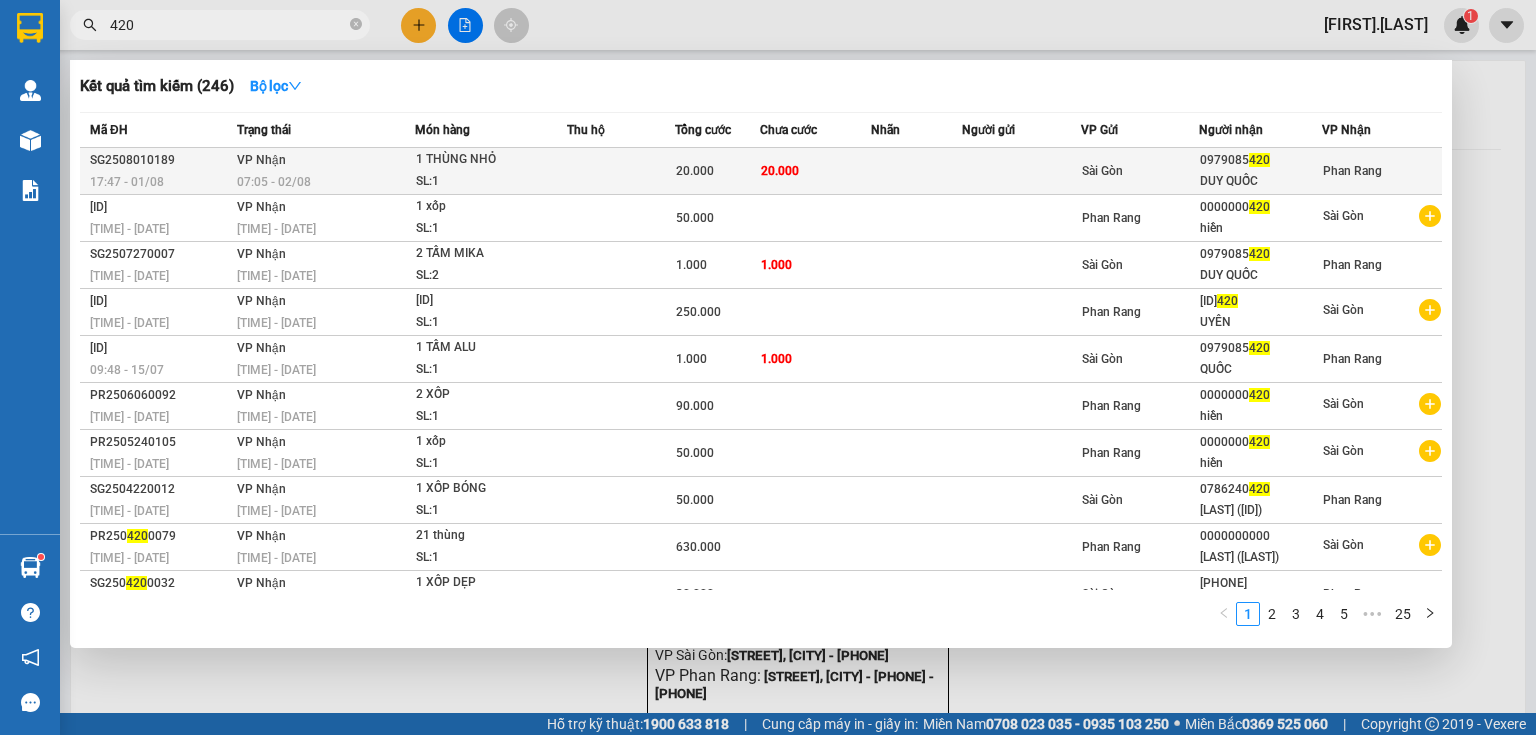 type on "420" 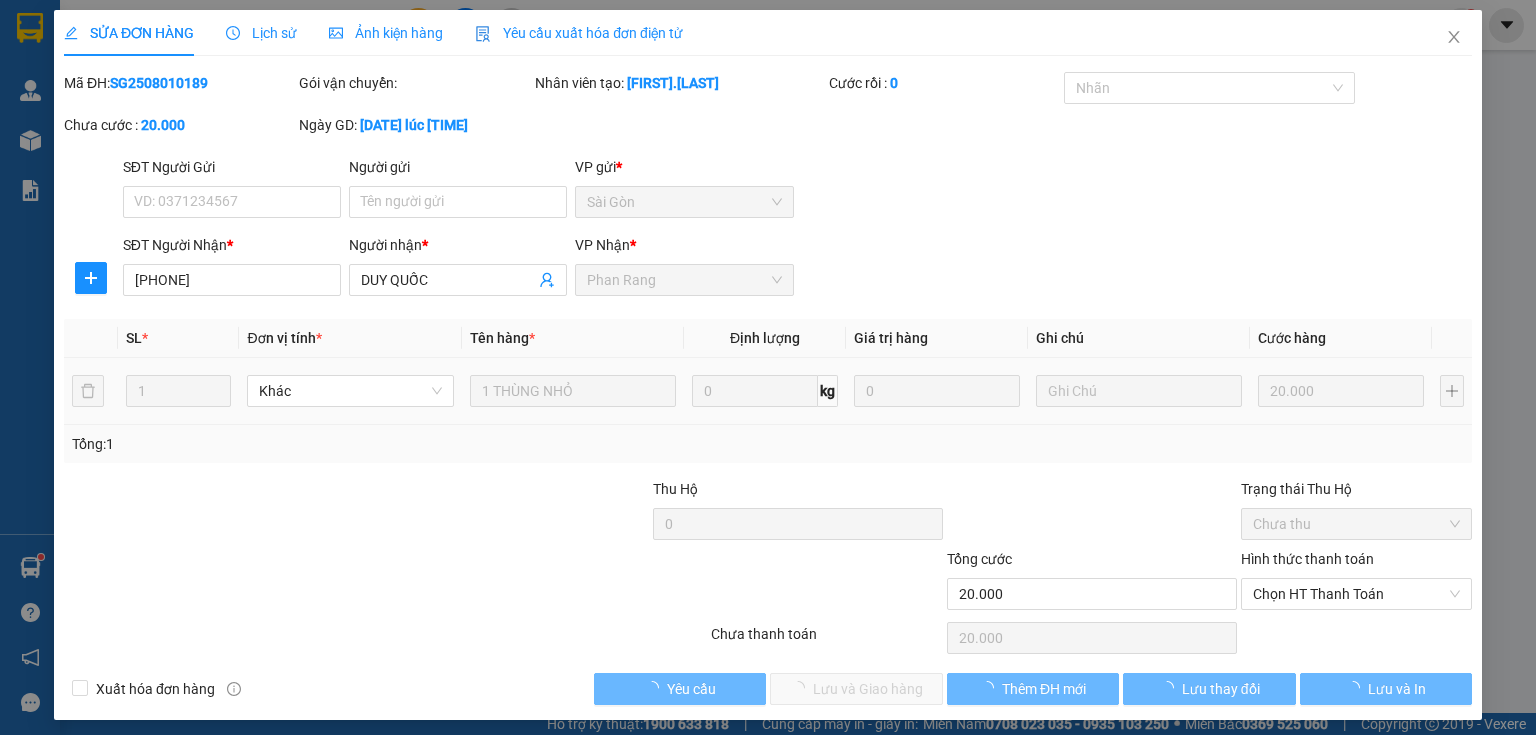 type on "[PHONE]" 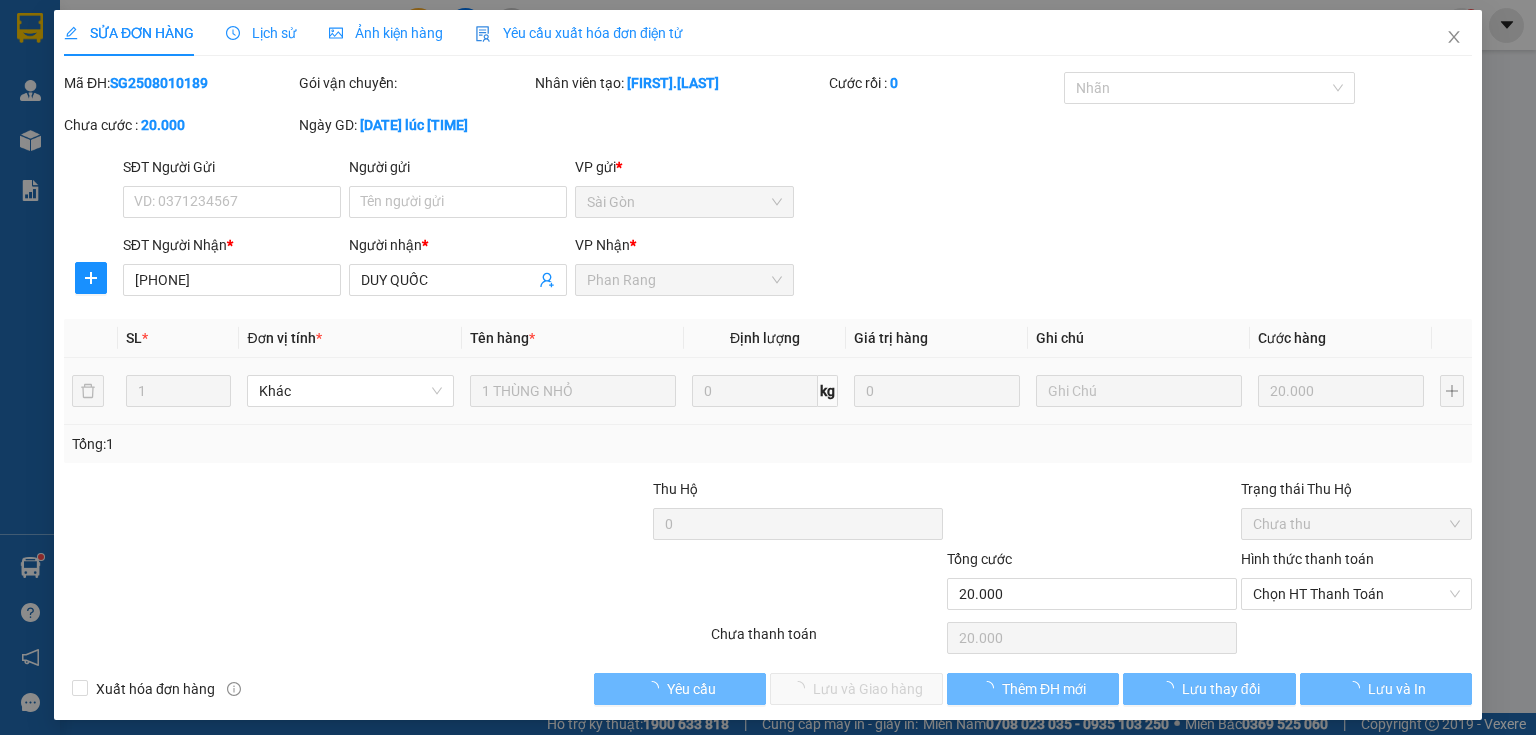 type on "DUY QUỐC" 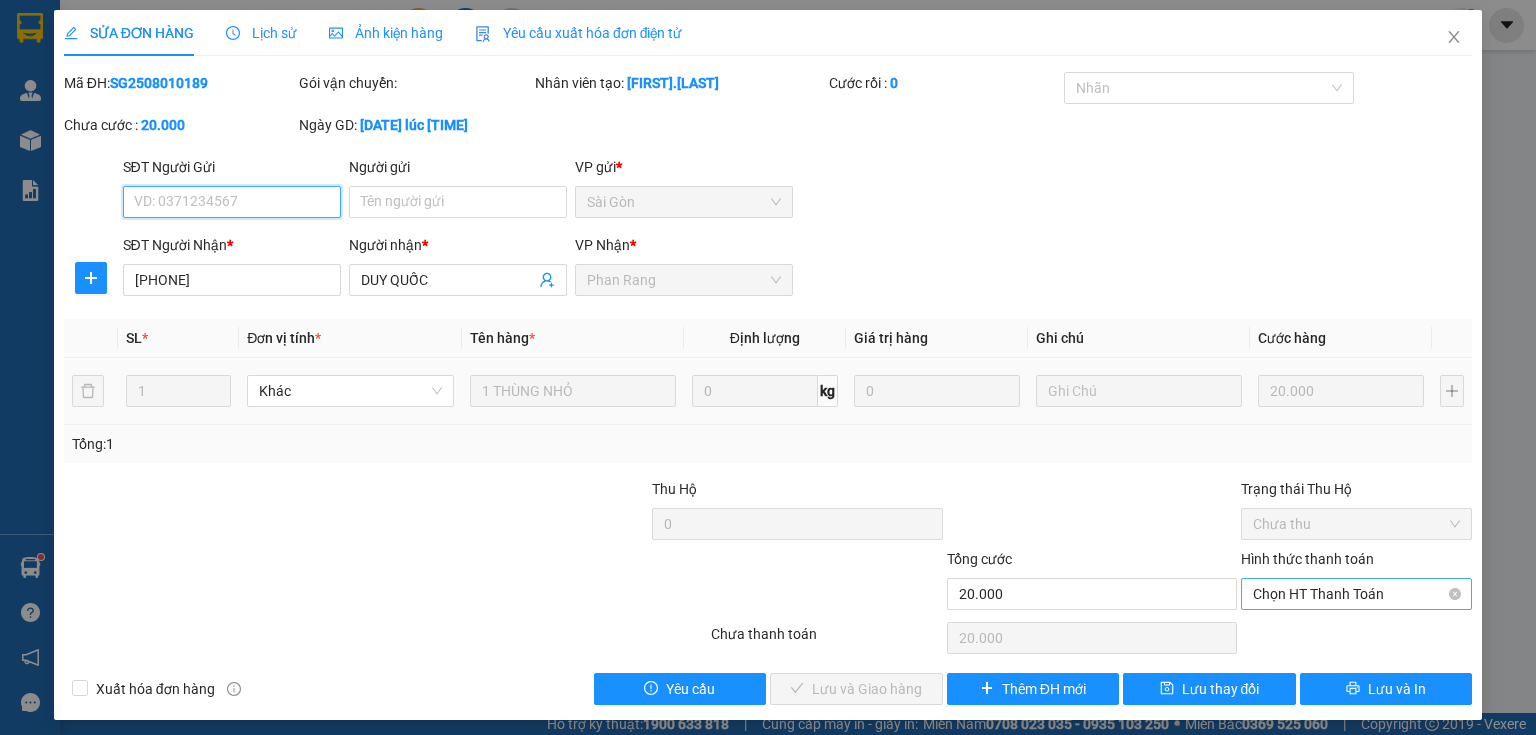 click on "Chọn HT Thanh Toán" at bounding box center [1356, 594] 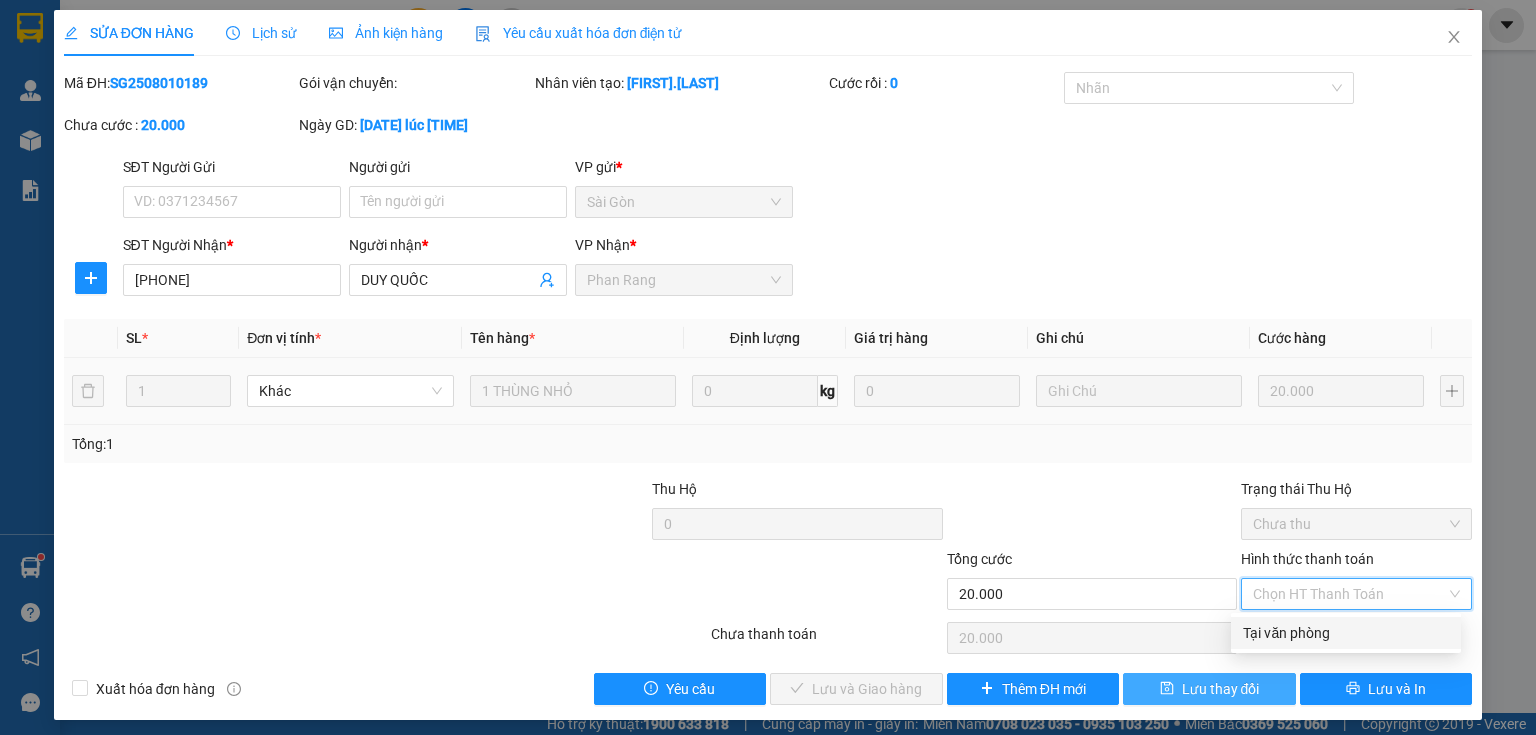 click on "Tại văn phòng" at bounding box center [1346, 633] 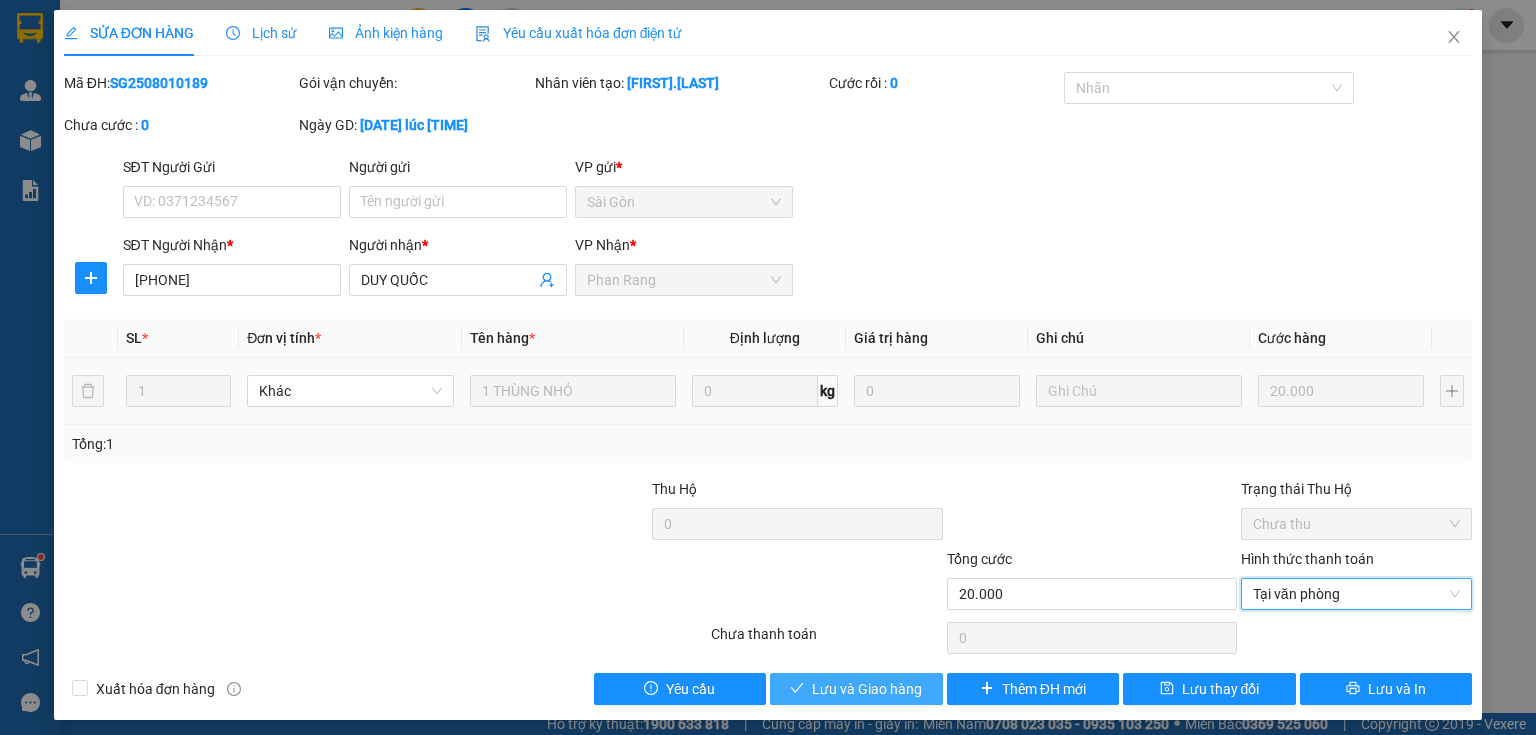 click on "Lưu và Giao hàng" at bounding box center [867, 689] 